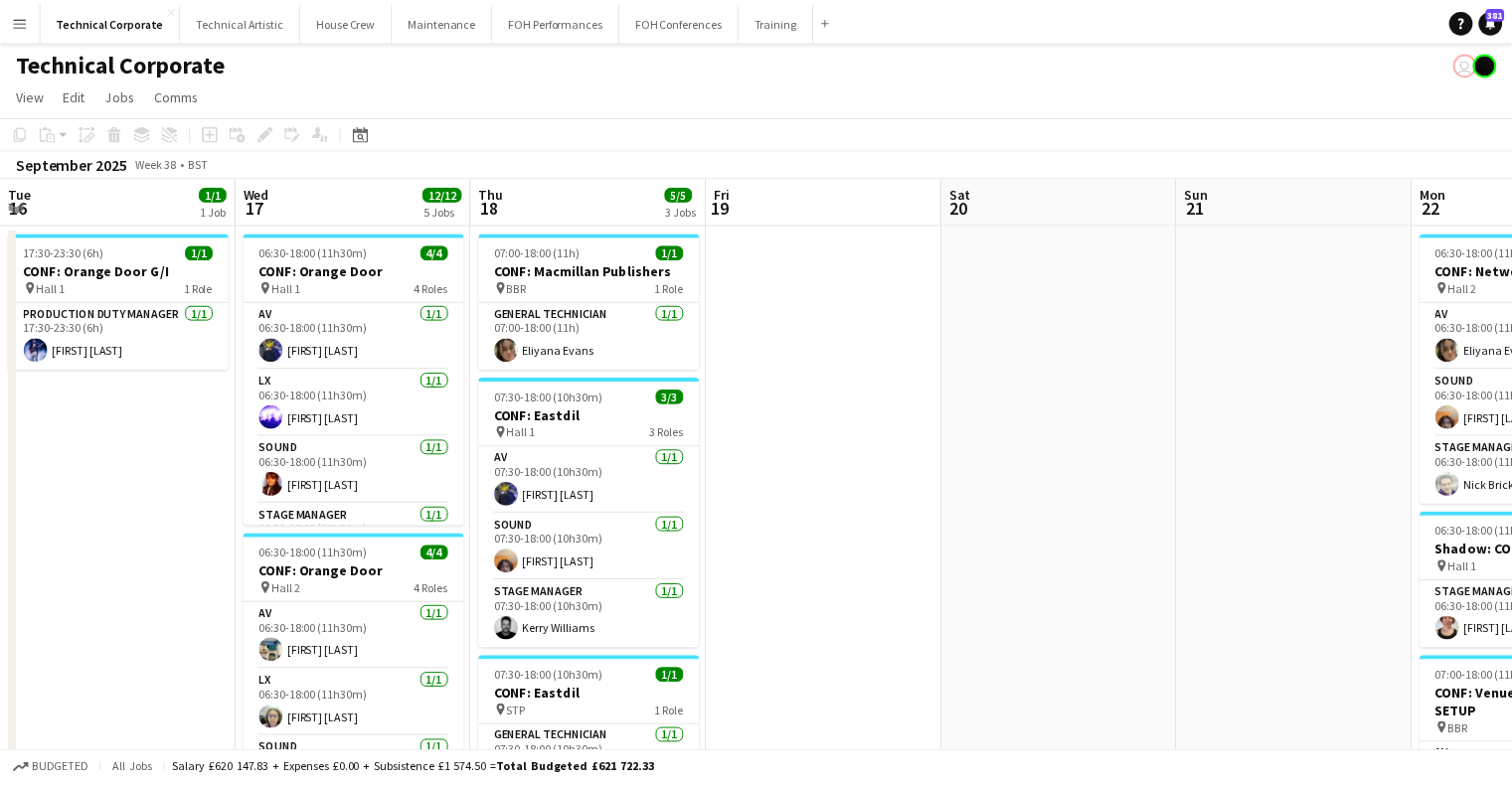 scroll, scrollTop: 0, scrollLeft: 0, axis: both 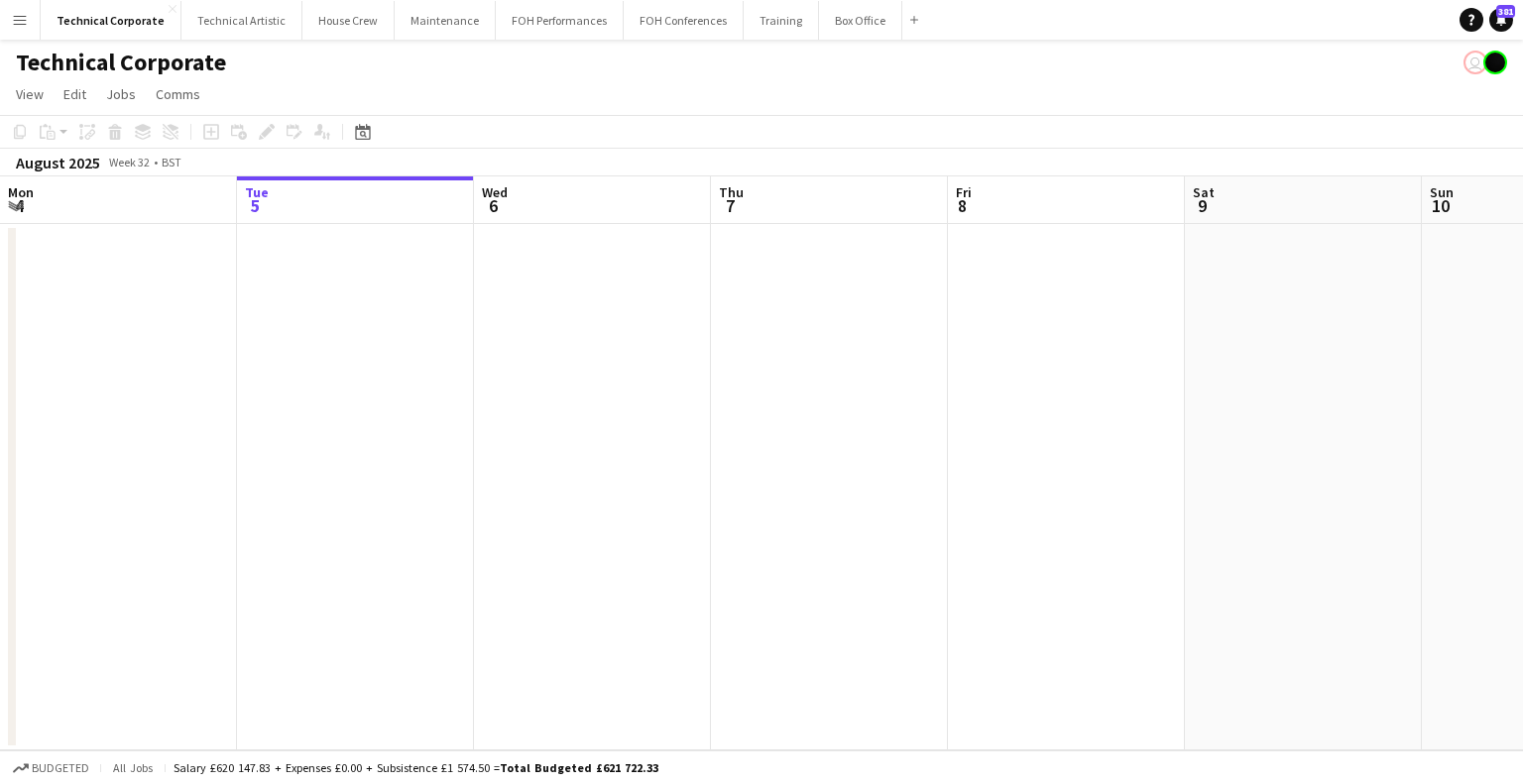 drag, startPoint x: 56, startPoint y: 428, endPoint x: 458, endPoint y: 423, distance: 402.0311 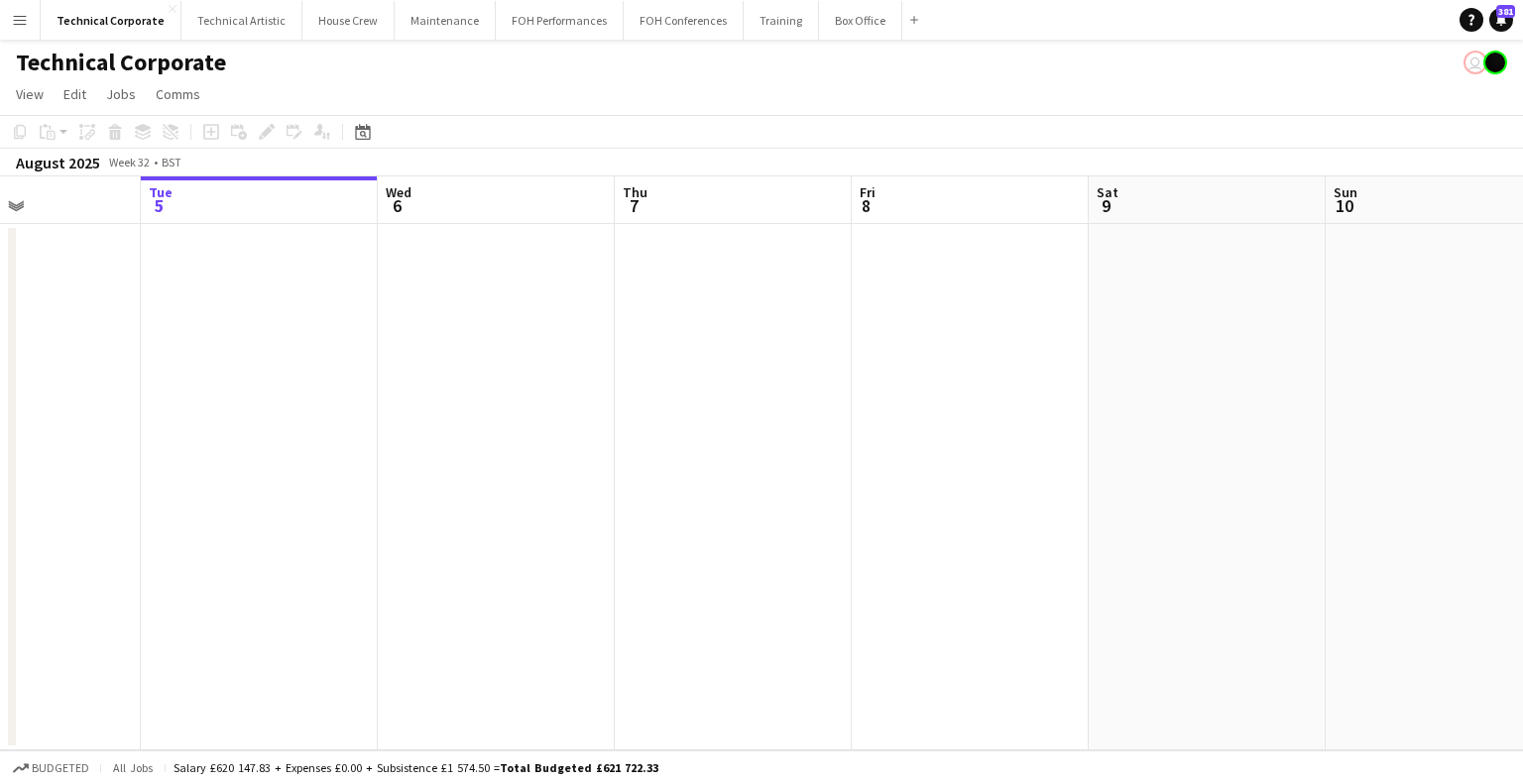 drag, startPoint x: 621, startPoint y: 411, endPoint x: 424, endPoint y: 410, distance: 197.00254 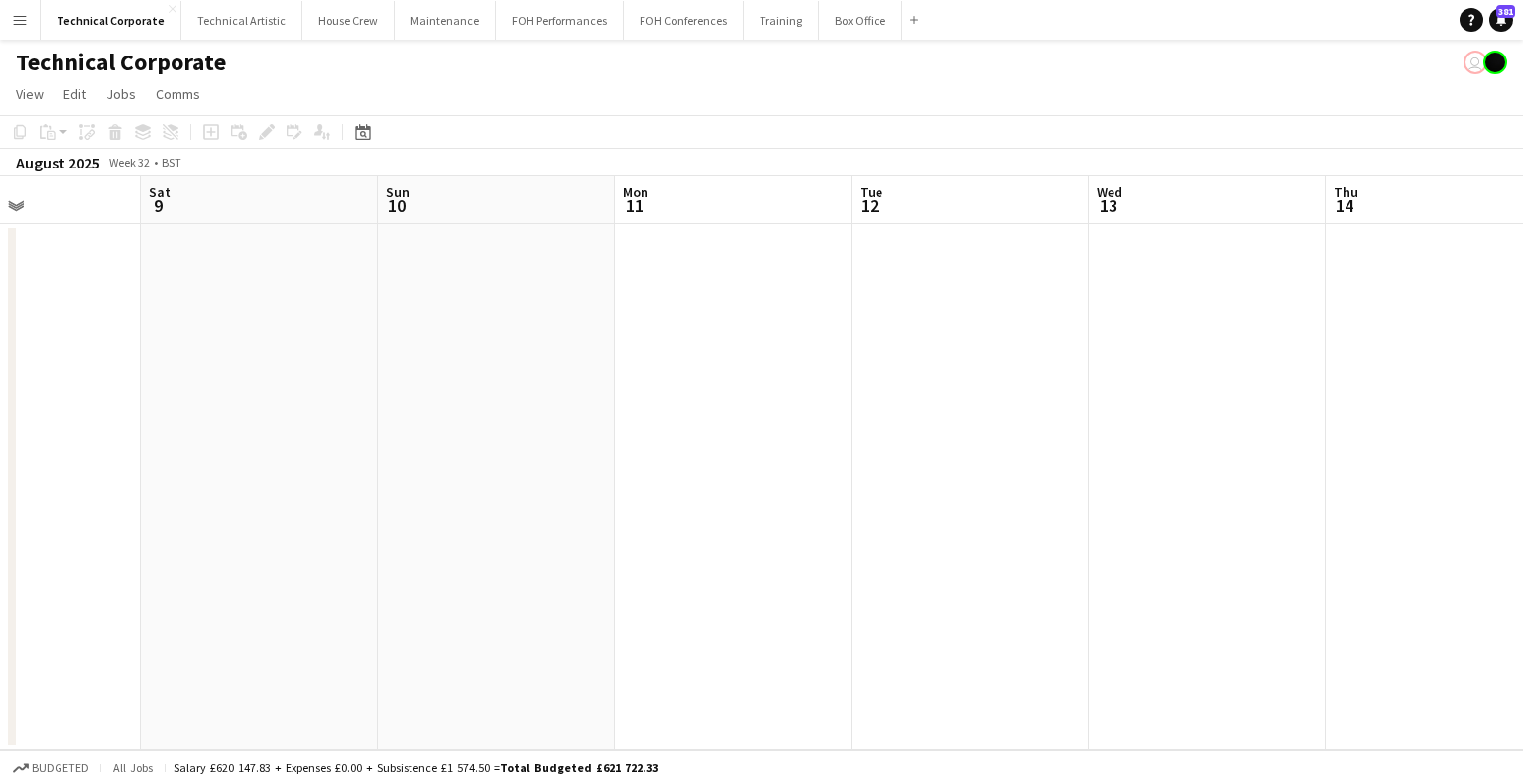 scroll, scrollTop: 0, scrollLeft: 701, axis: horizontal 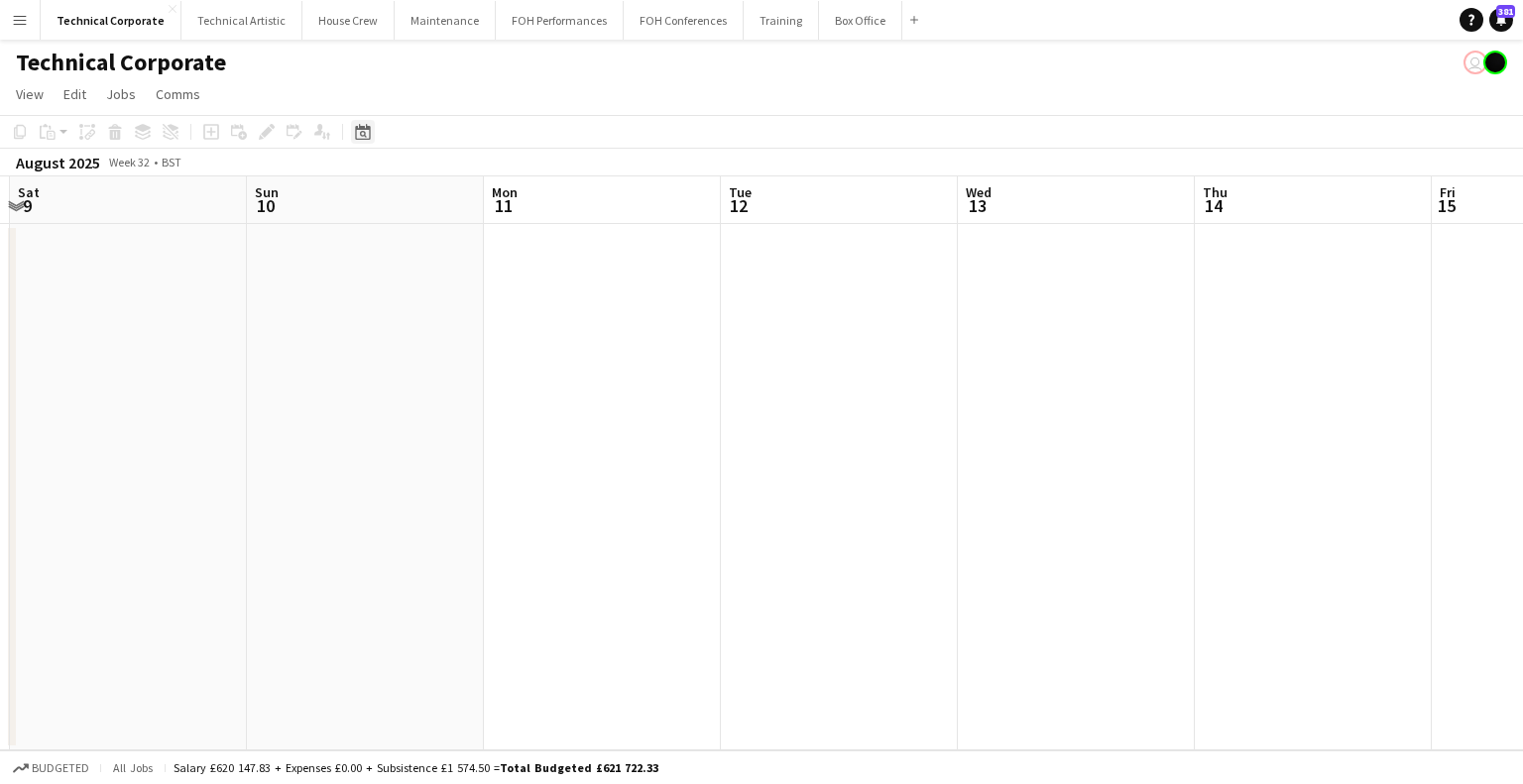 click on "Copy
Paste
Paste   Ctrl+V Paste with crew  Ctrl+Shift+V
Paste linked Job
Delete
Group
Ungroup
Add job
Add linked Job
Edit
Edit linked Job
Applicants
Date picker
AUG 2025 AUG 2025 Monday M Tuesday T Wednesday W Thursday T Friday F Saturday S Sunday S  AUG   1   2   3   4   5   6   7   8   9   10   11   12   13   14   15   16   17   18   19   20   21   22   23   24   25   26   27   28   29   30   31
Comparison range
Comparison range
Today" 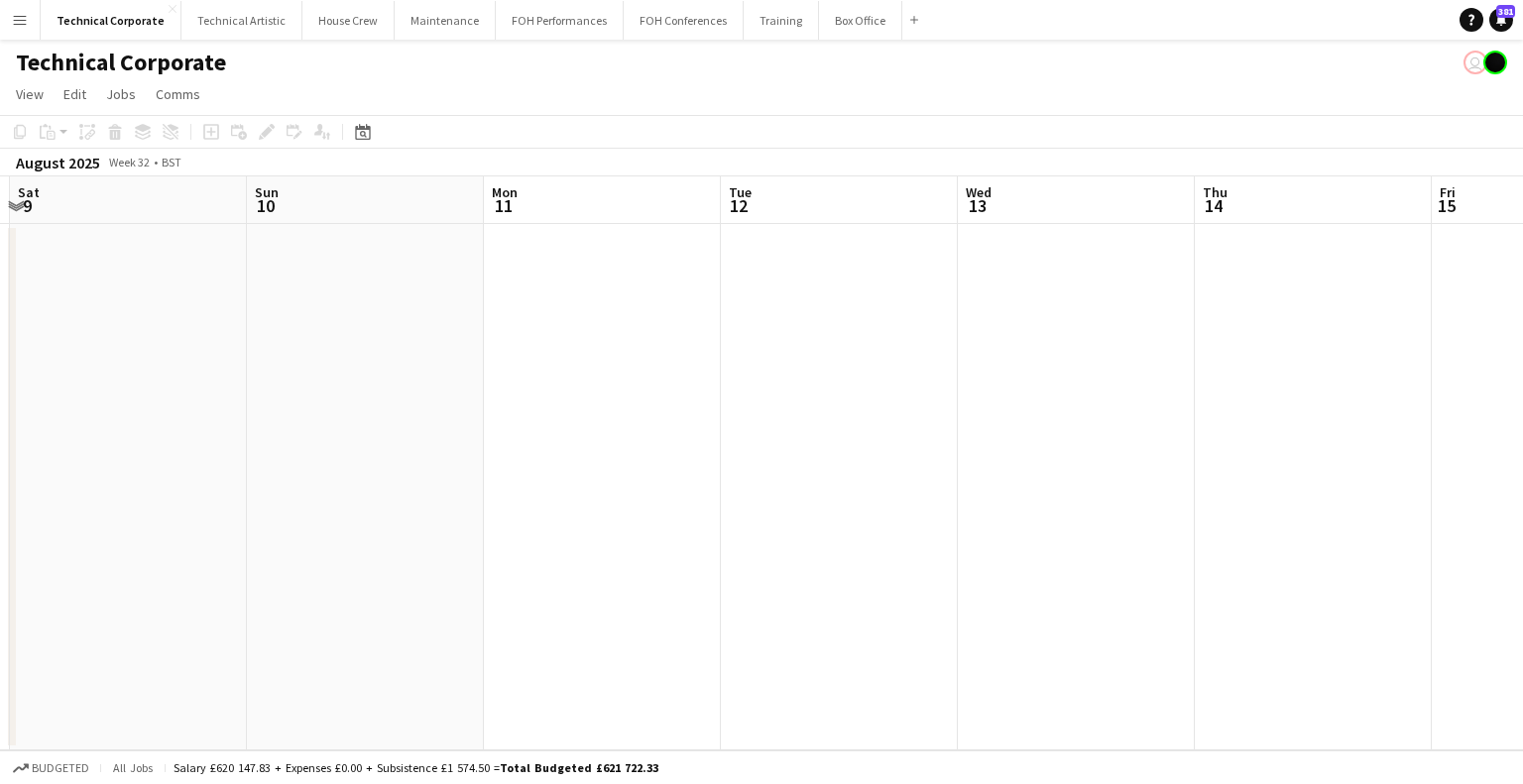 click on "Date picker" at bounding box center (363, 132) 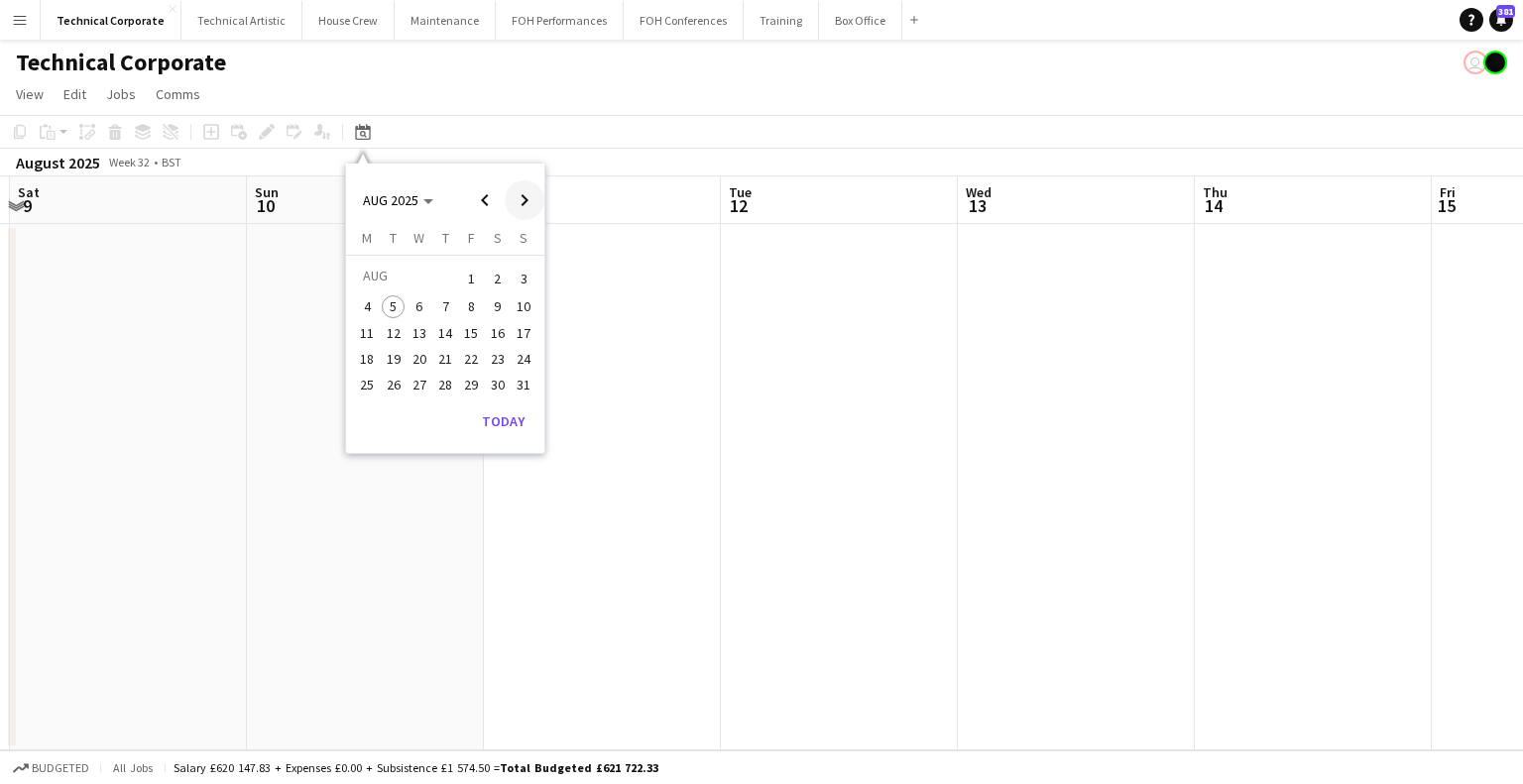click at bounding box center (525, 200) 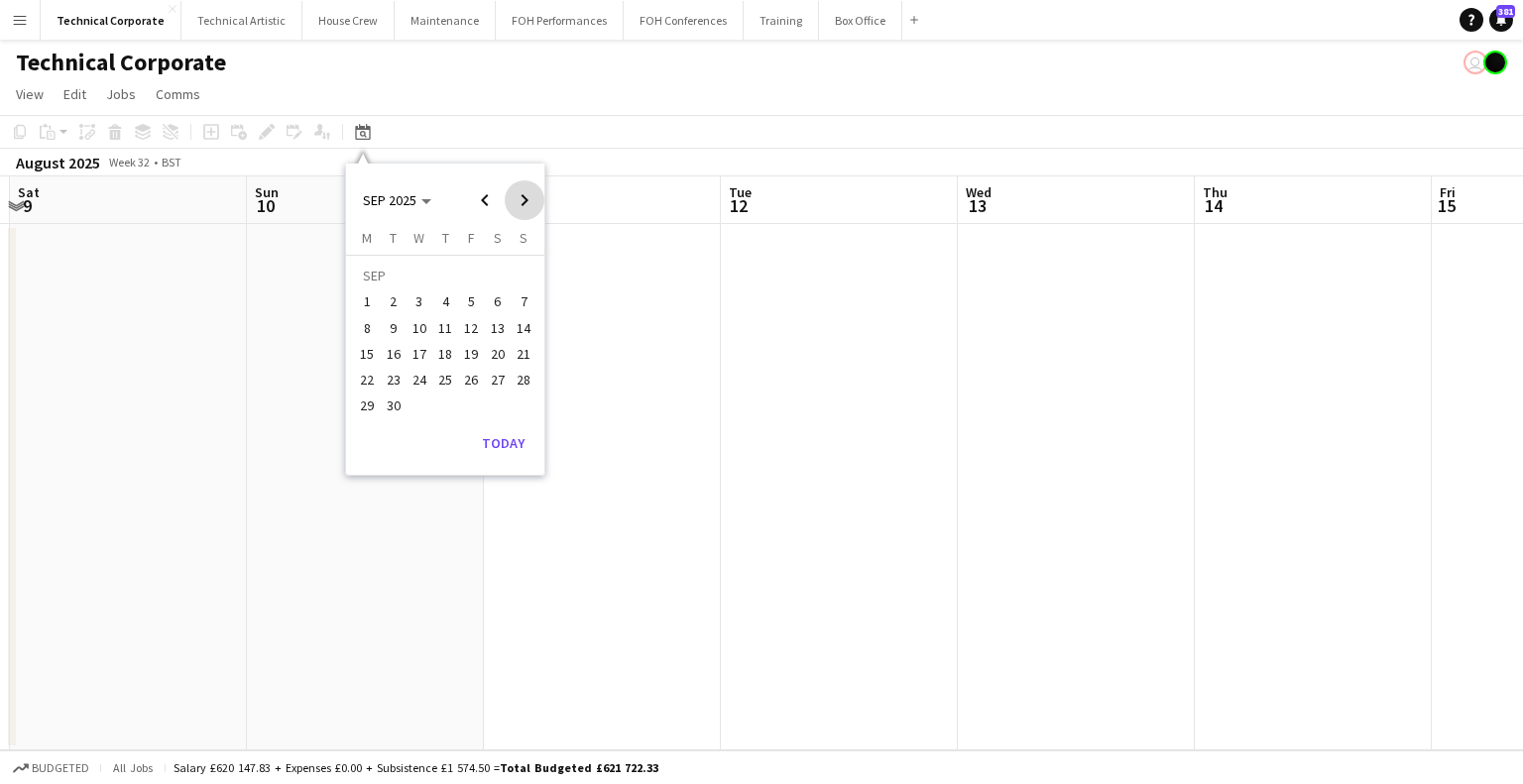 click at bounding box center [525, 200] 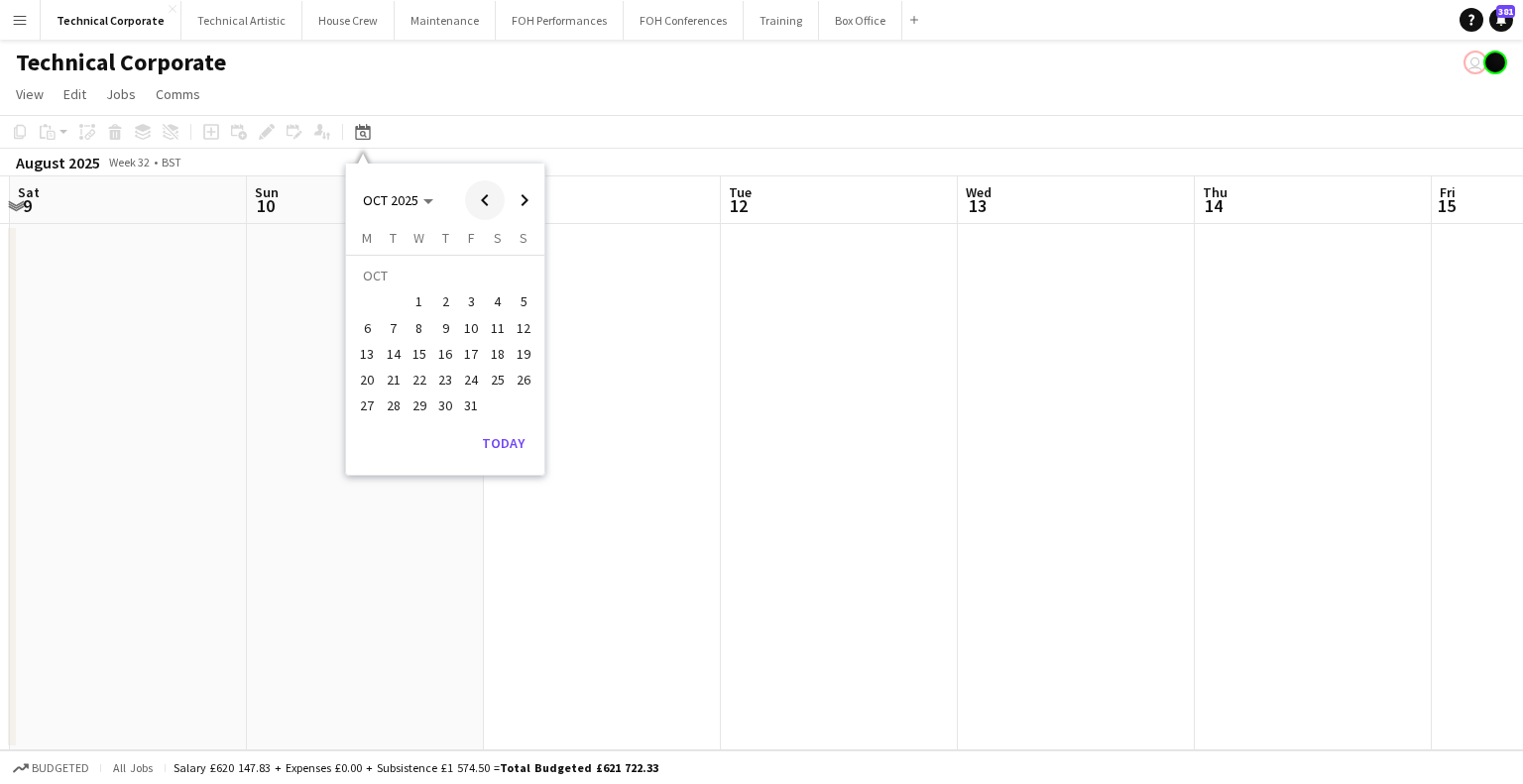 click at bounding box center (485, 200) 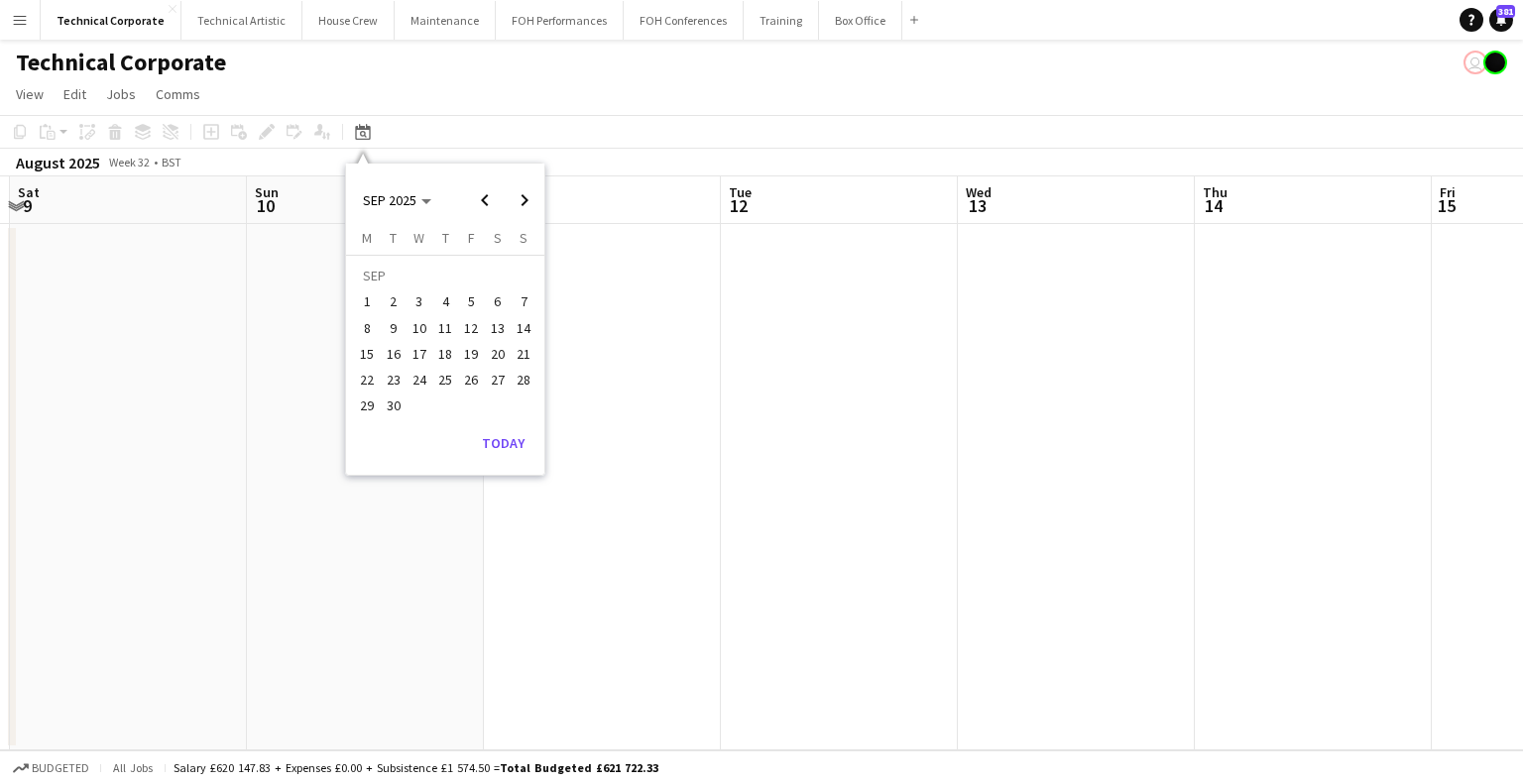 click on "24" at bounding box center (419, 380) 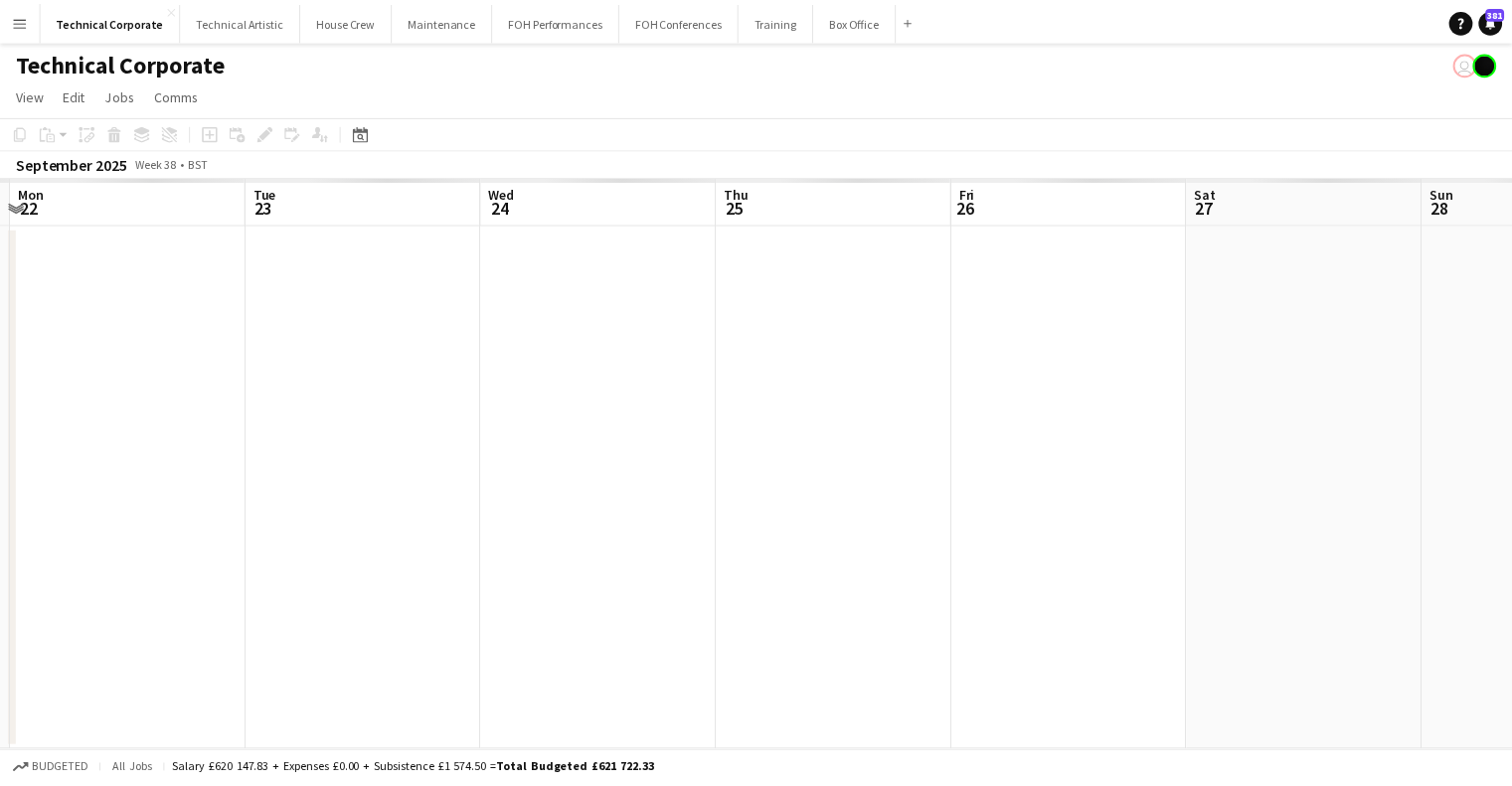 scroll, scrollTop: 0, scrollLeft: 684, axis: horizontal 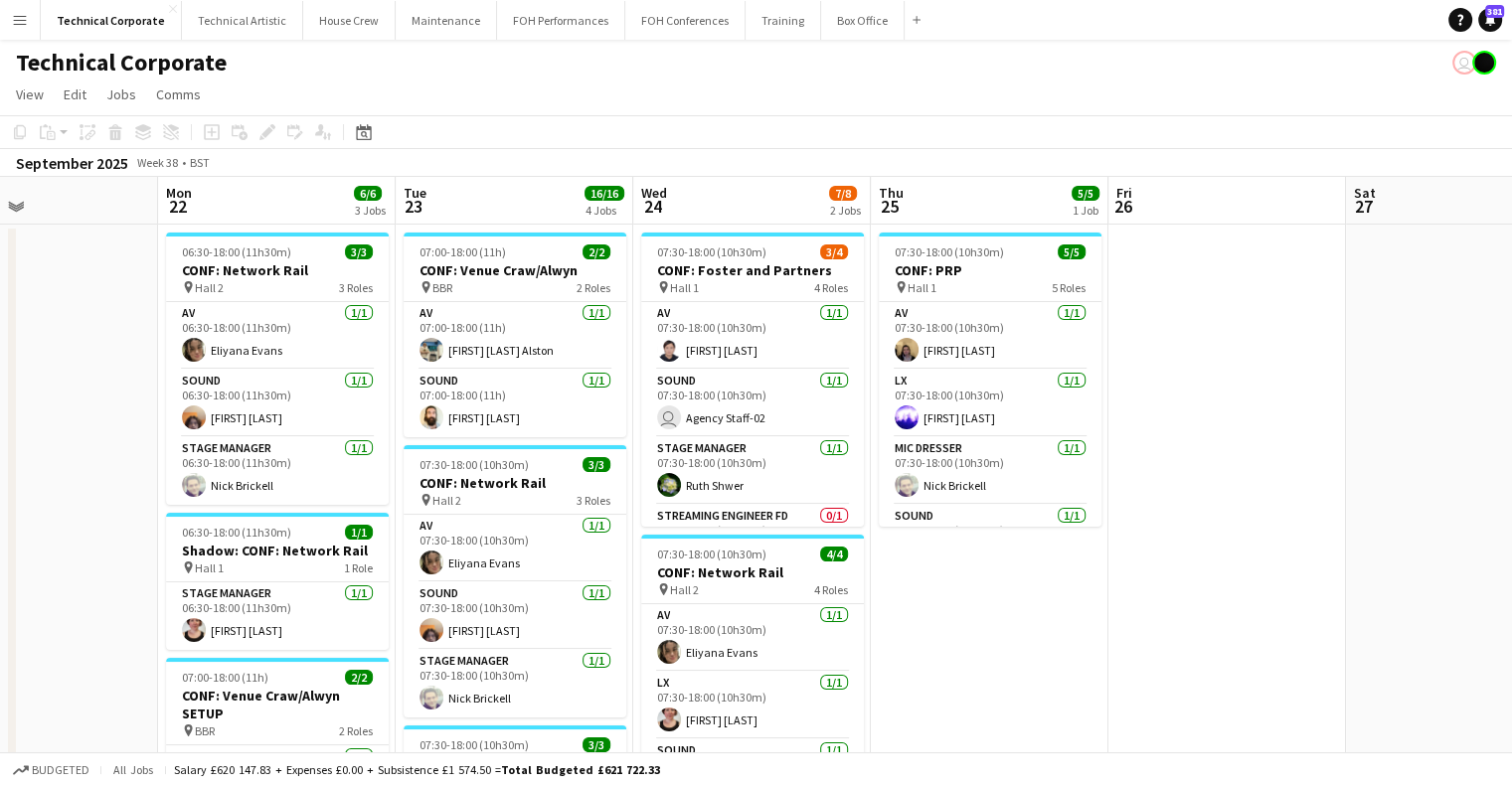drag, startPoint x: 553, startPoint y: 427, endPoint x: 682, endPoint y: 416, distance: 129.46814 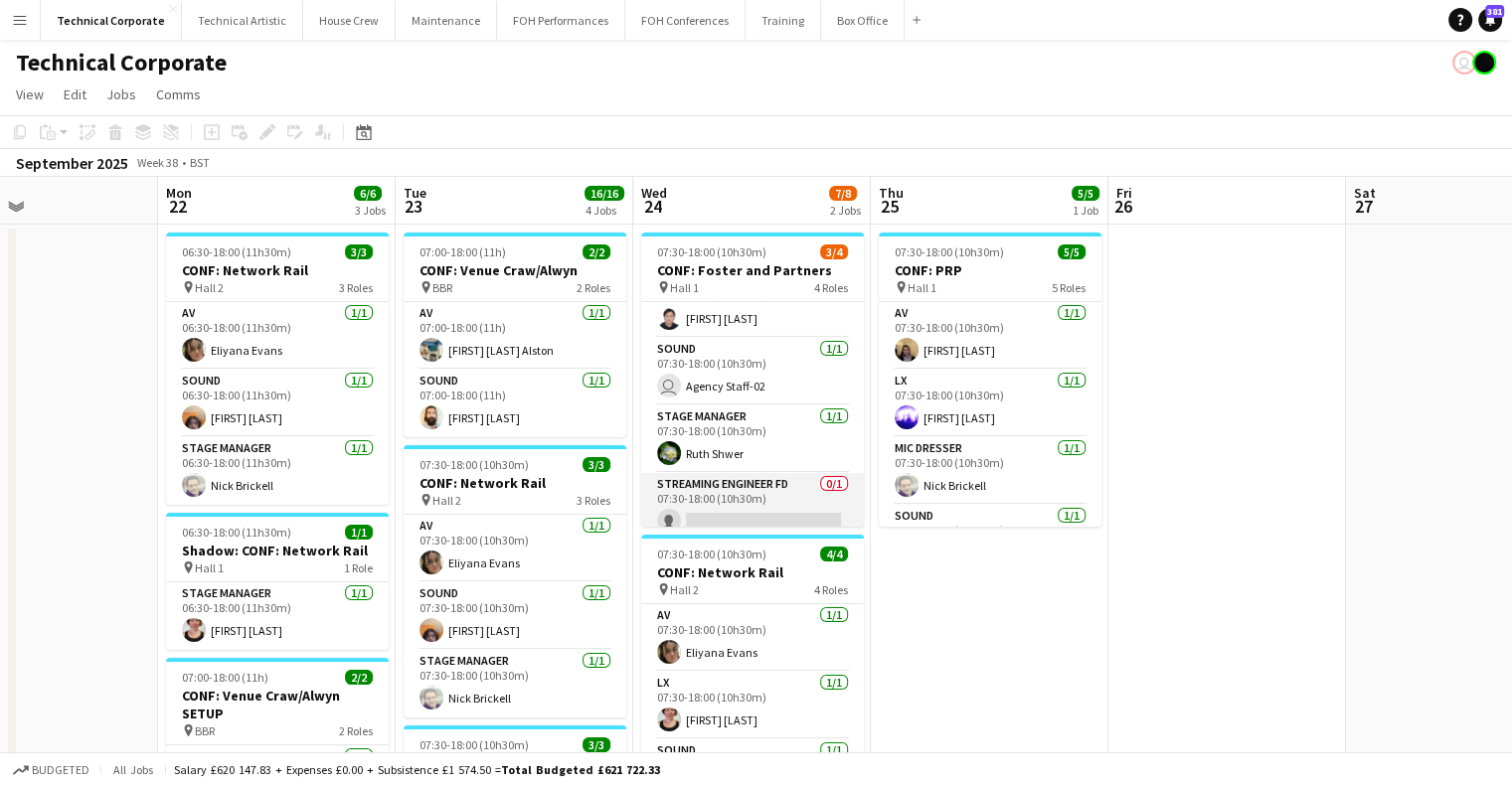 scroll, scrollTop: 45, scrollLeft: 0, axis: vertical 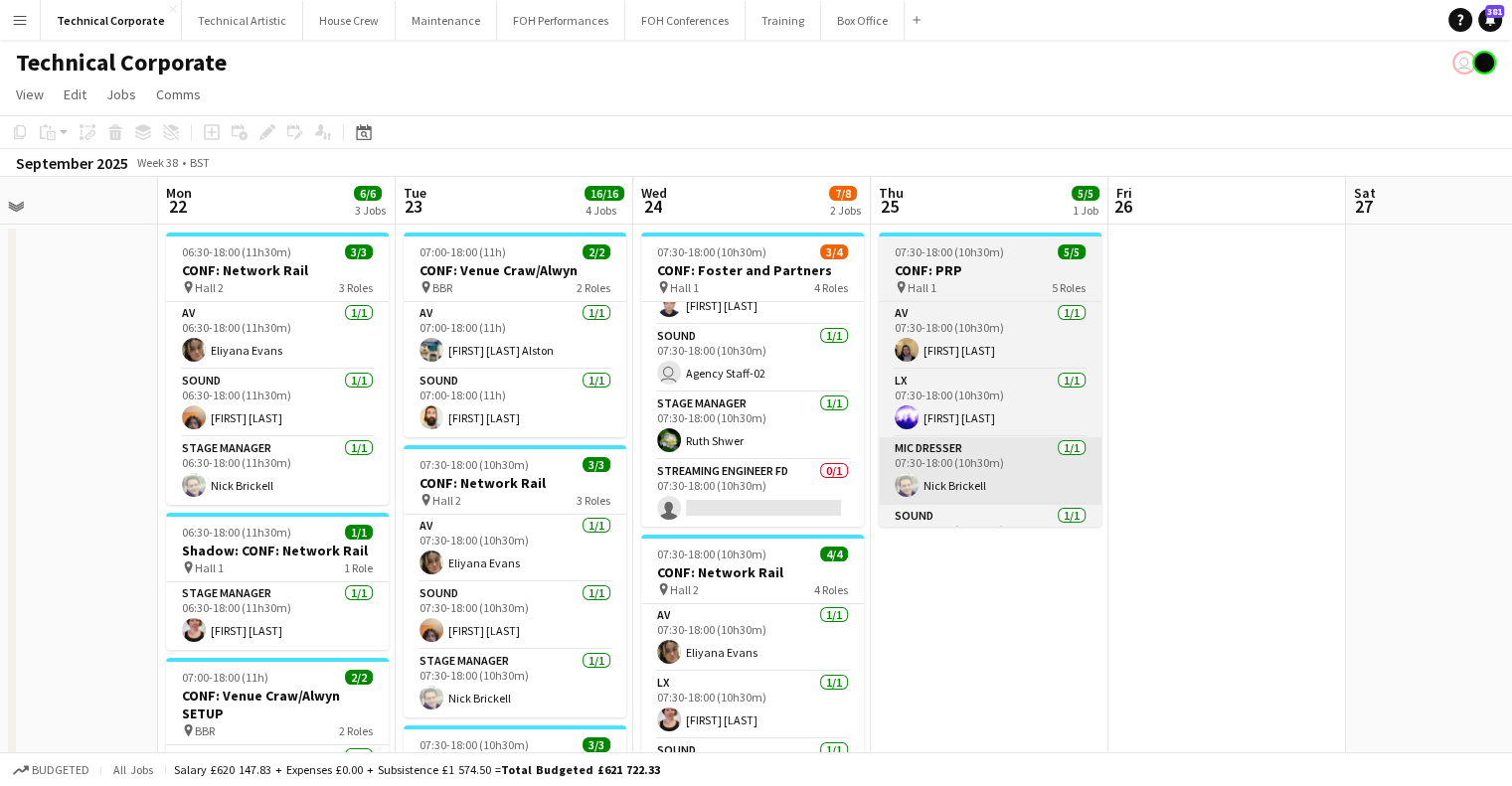 click on "Streaming Engineer FD   0/1   07:30-18:00 (10h30m)
single-neutral-actions" at bounding box center (753, 494) 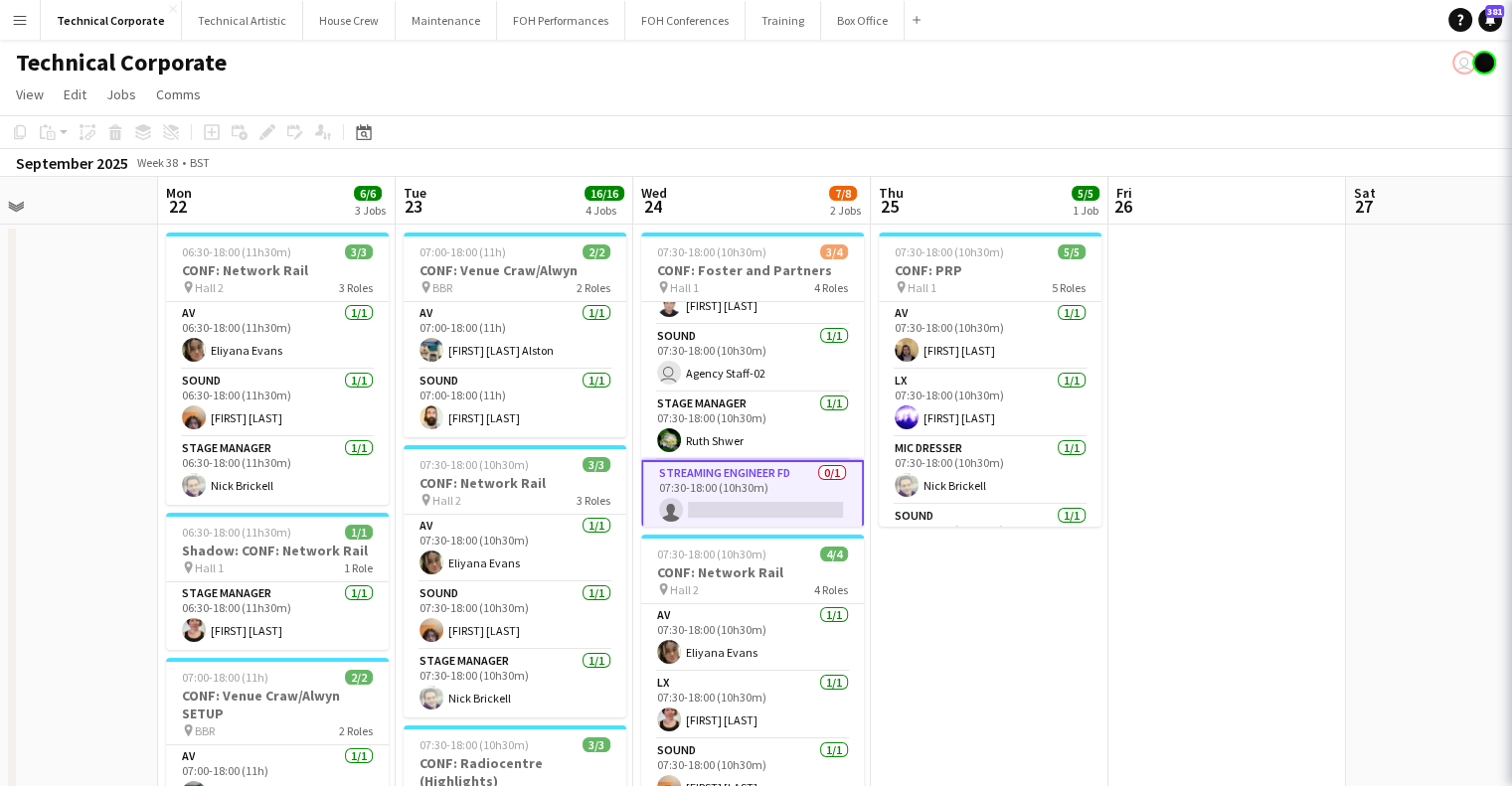 scroll, scrollTop: 0, scrollLeft: 556, axis: horizontal 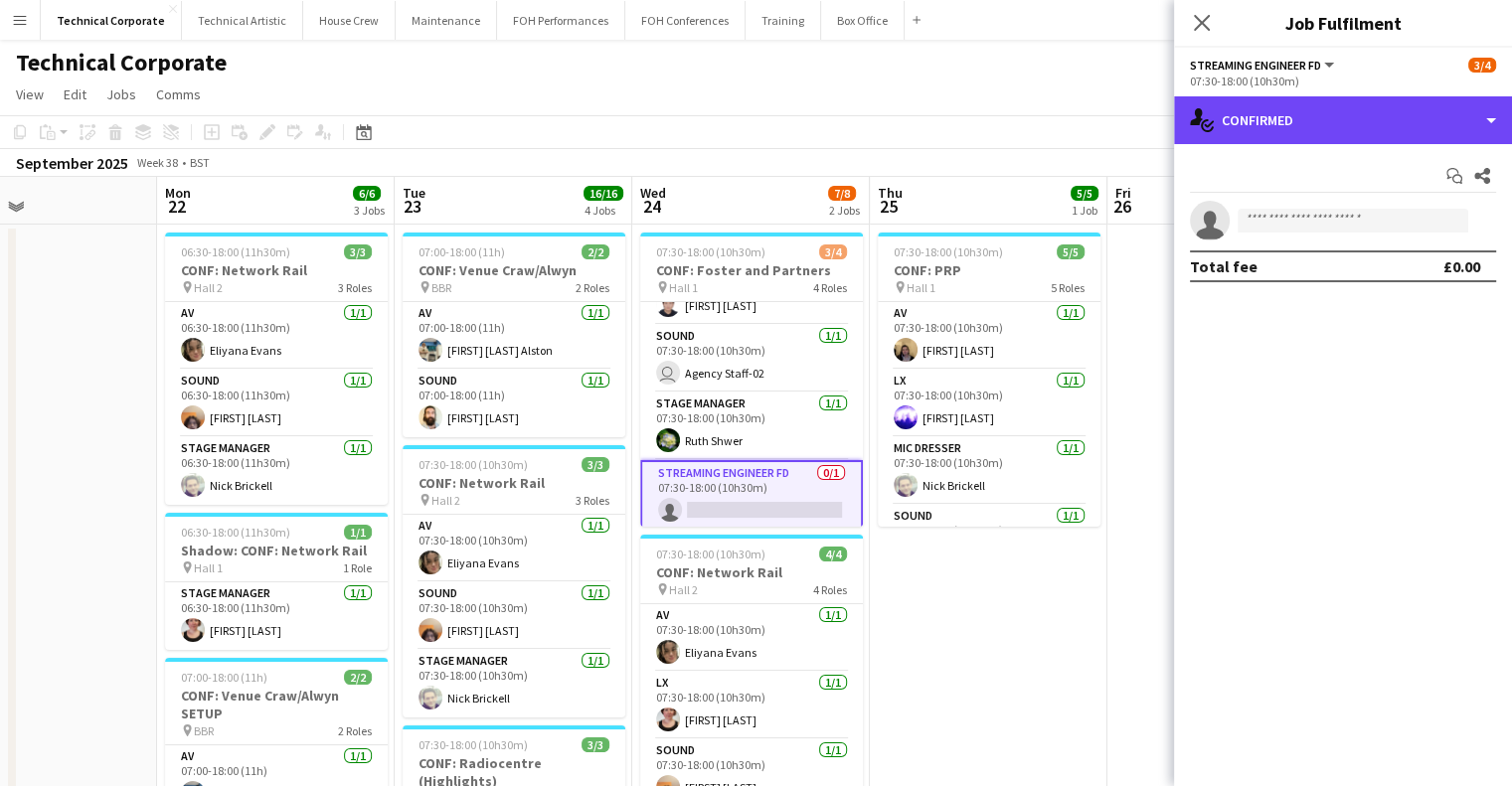 click on "single-neutral-actions-check-2
Confirmed" 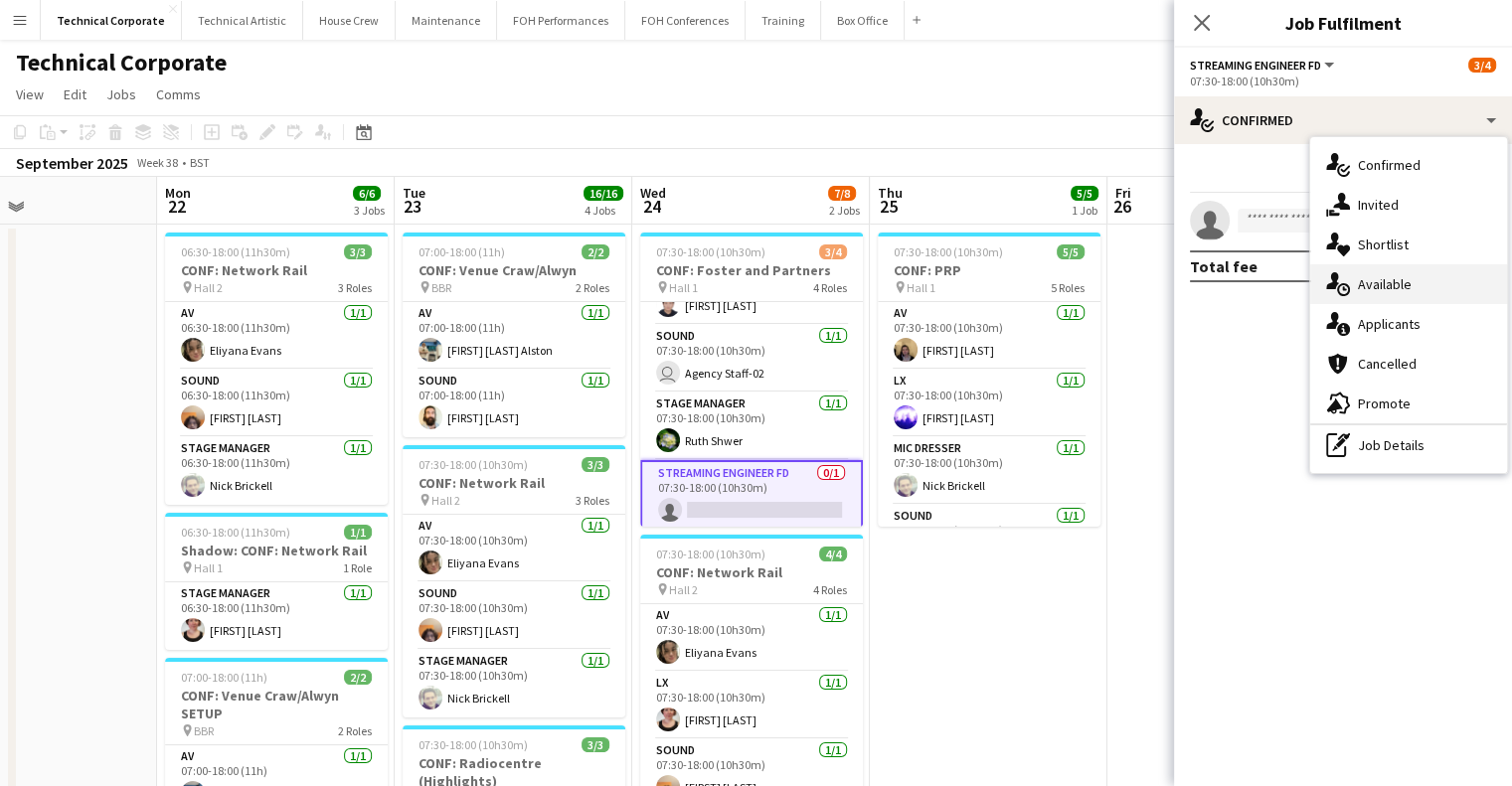 click on "single-neutral-actions-upload
Available" at bounding box center (1409, 284) 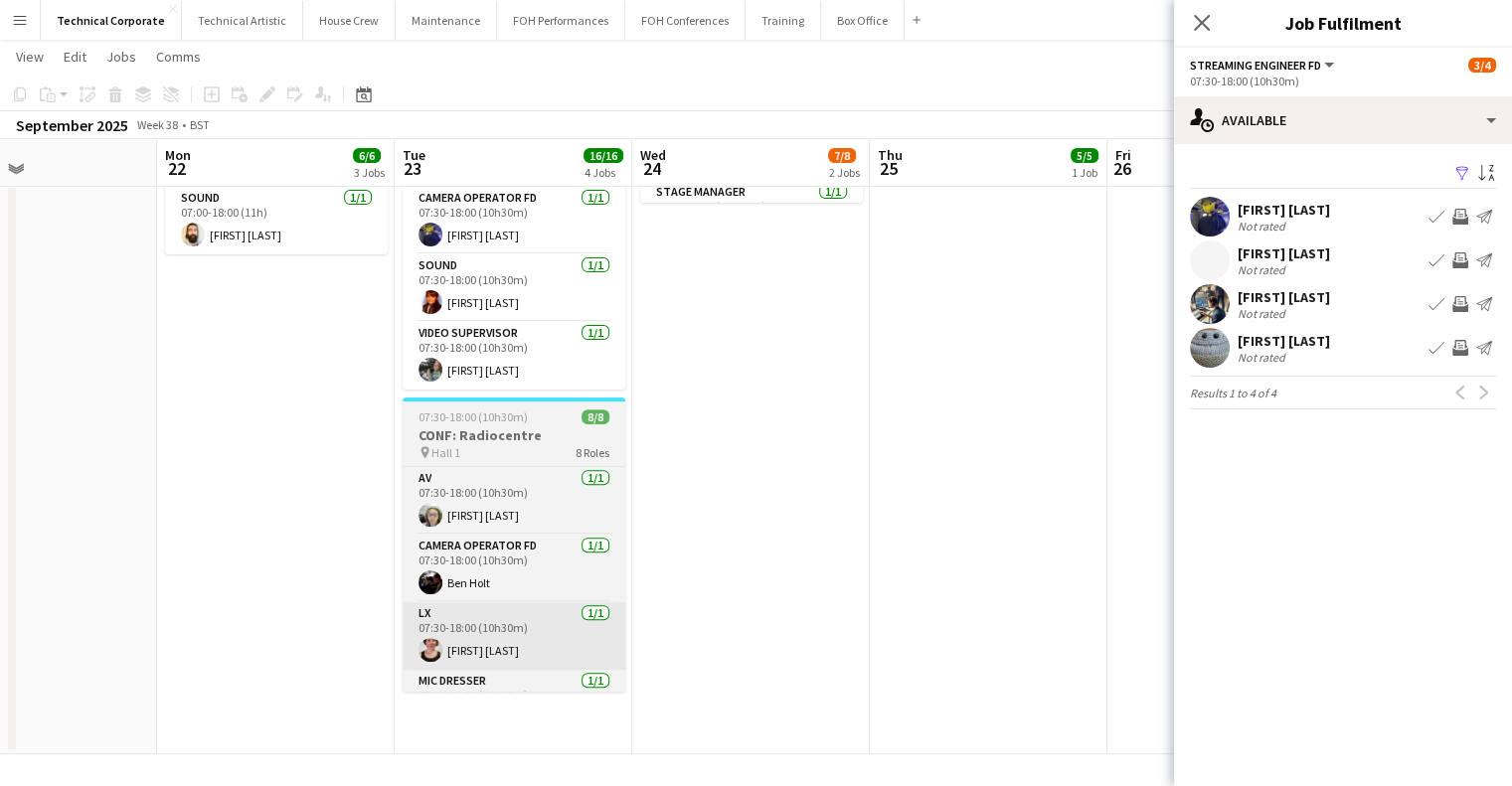 scroll, scrollTop: 625, scrollLeft: 0, axis: vertical 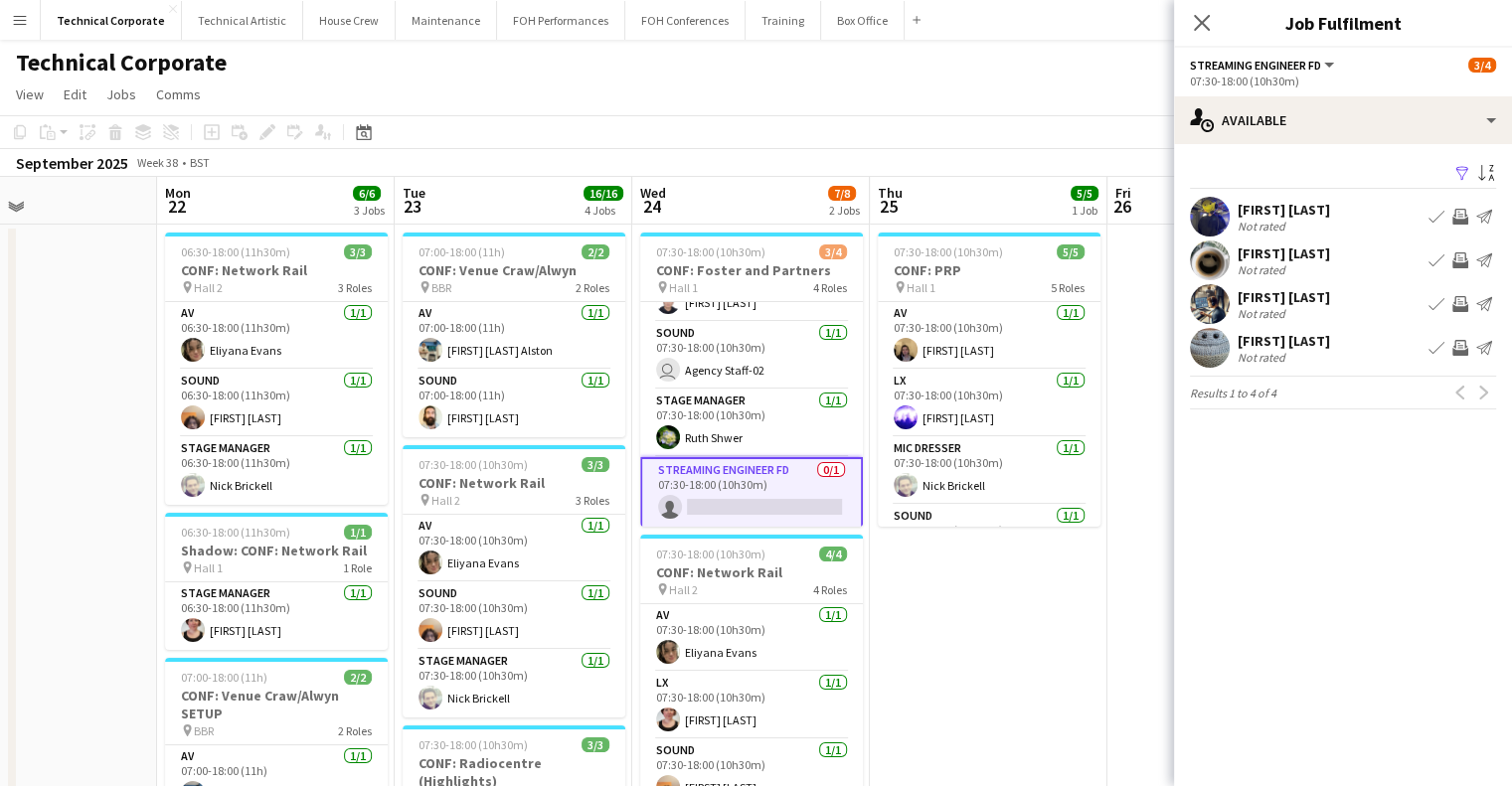 click on "Invite crew" at bounding box center [1460, 217] 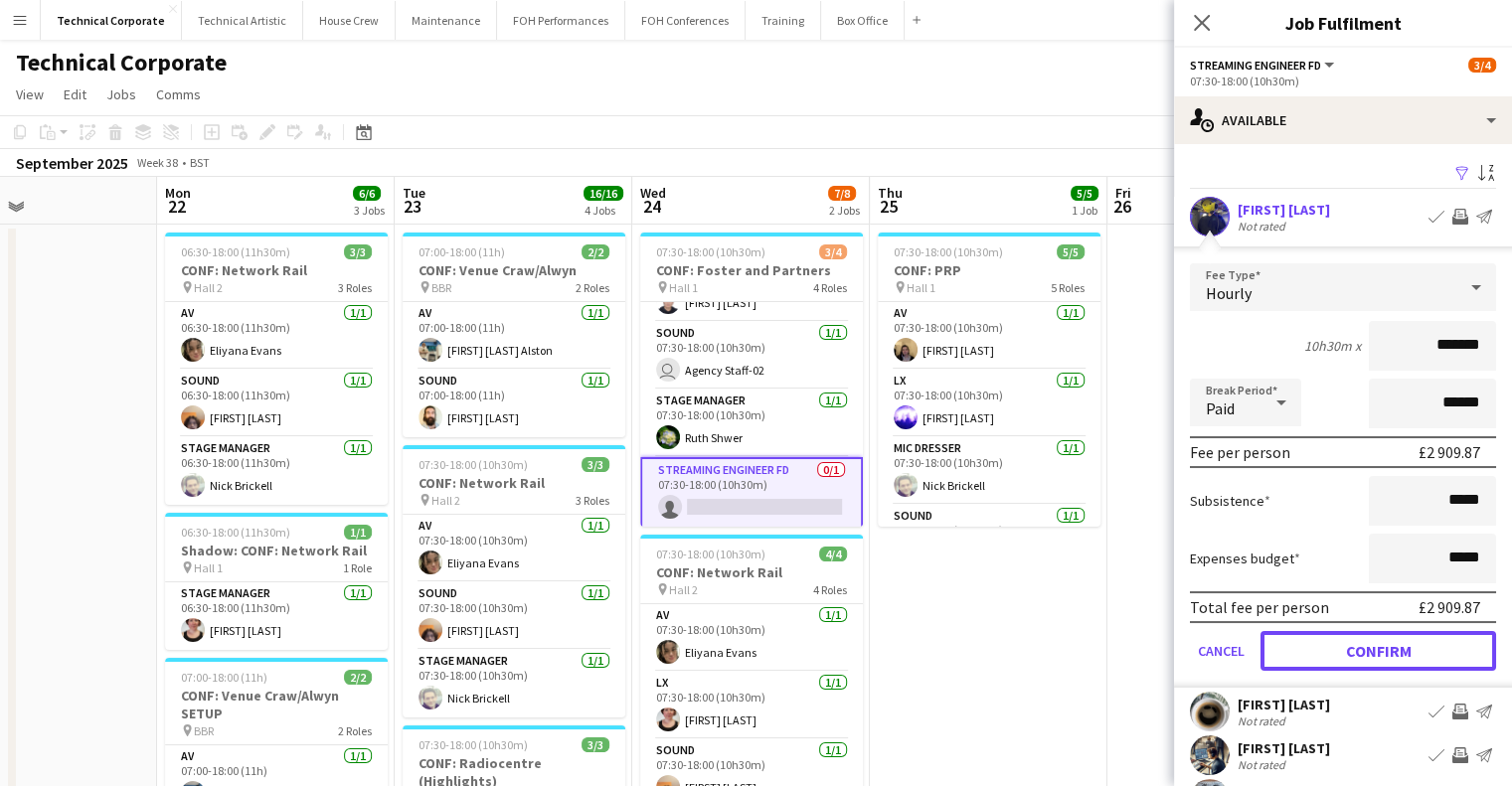 click on "Confirm" at bounding box center (1378, 651) 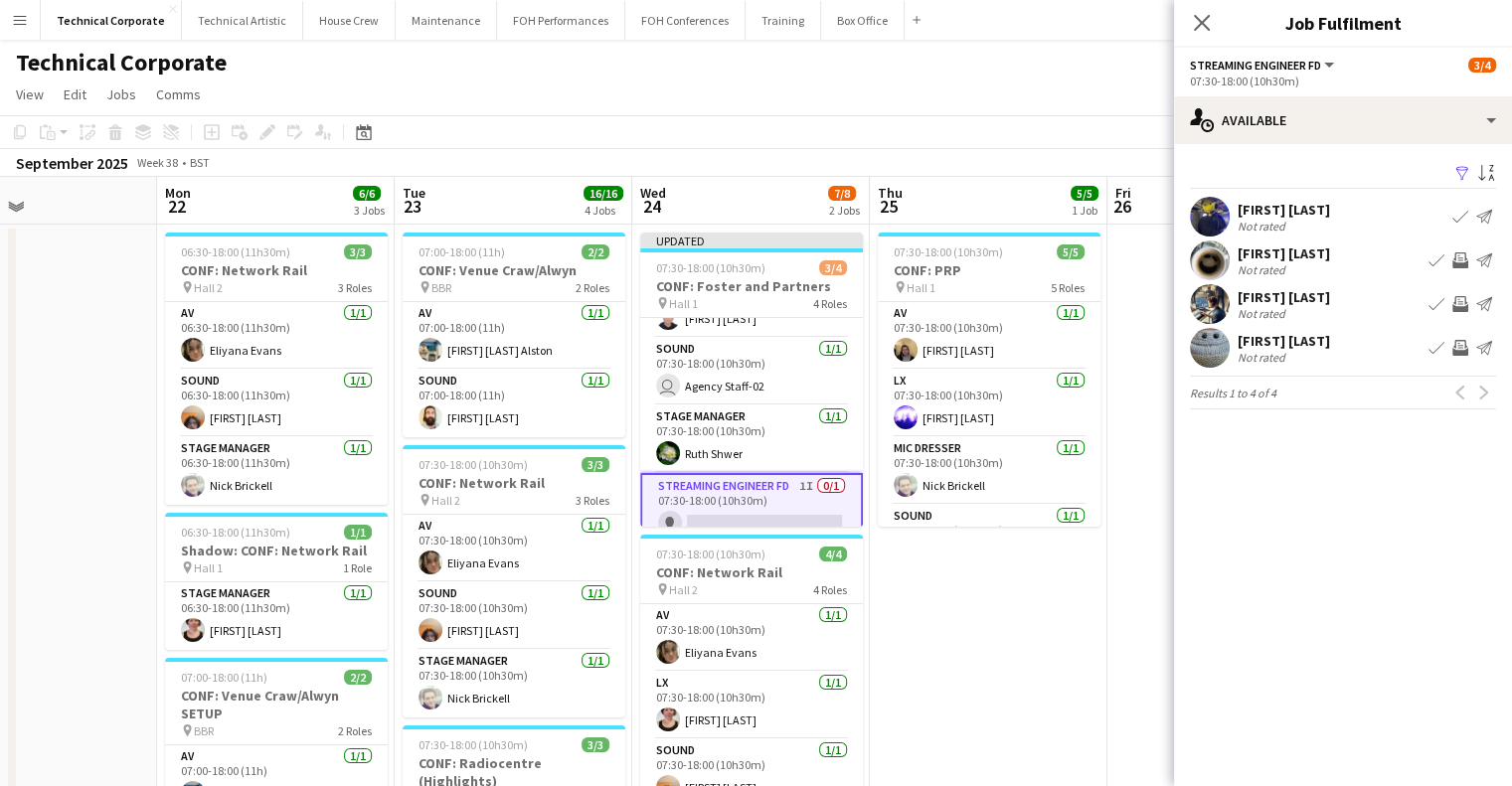 click on "07:30-18:00 (10h30m)    5/5   CONF: PRP
pin
Hall 1   5 Roles   AV   1/1   07:30-18:00 (10h30m)
James Reyes-Gomez  LX   1/1   07:30-18:00 (10h30m)
Jacek Klepacki  Mic Dresser   1/1   07:30-18:00 (10h30m)
Nick Brickell  Sound   1/1   07:30-18:00 (10h30m)
Anders PERM Waller  Stage Manager   1/1   07:30-18:00 (10h30m)
Christopher Miller" at bounding box center [988, 802] 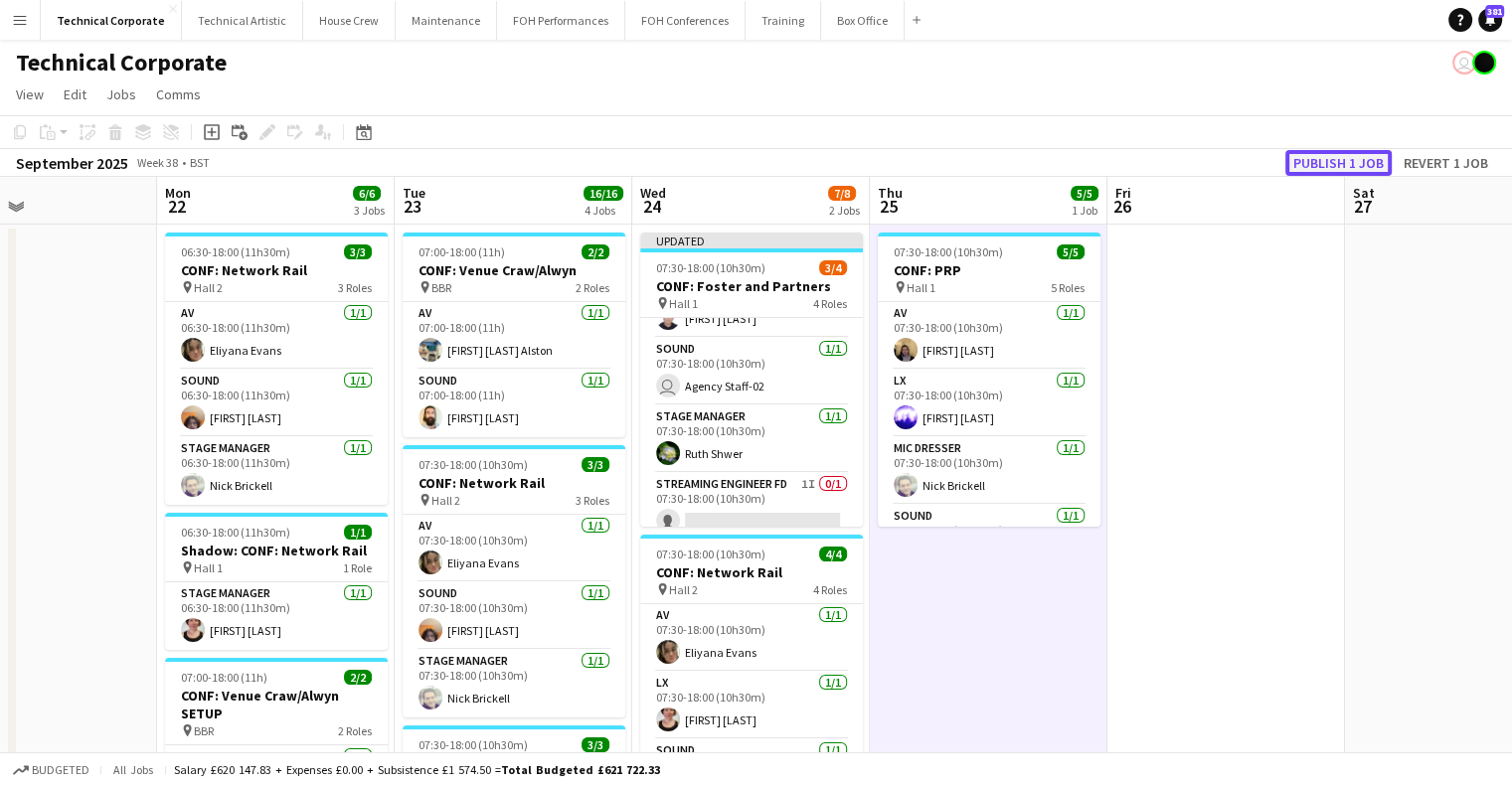 click on "Publish 1 job" 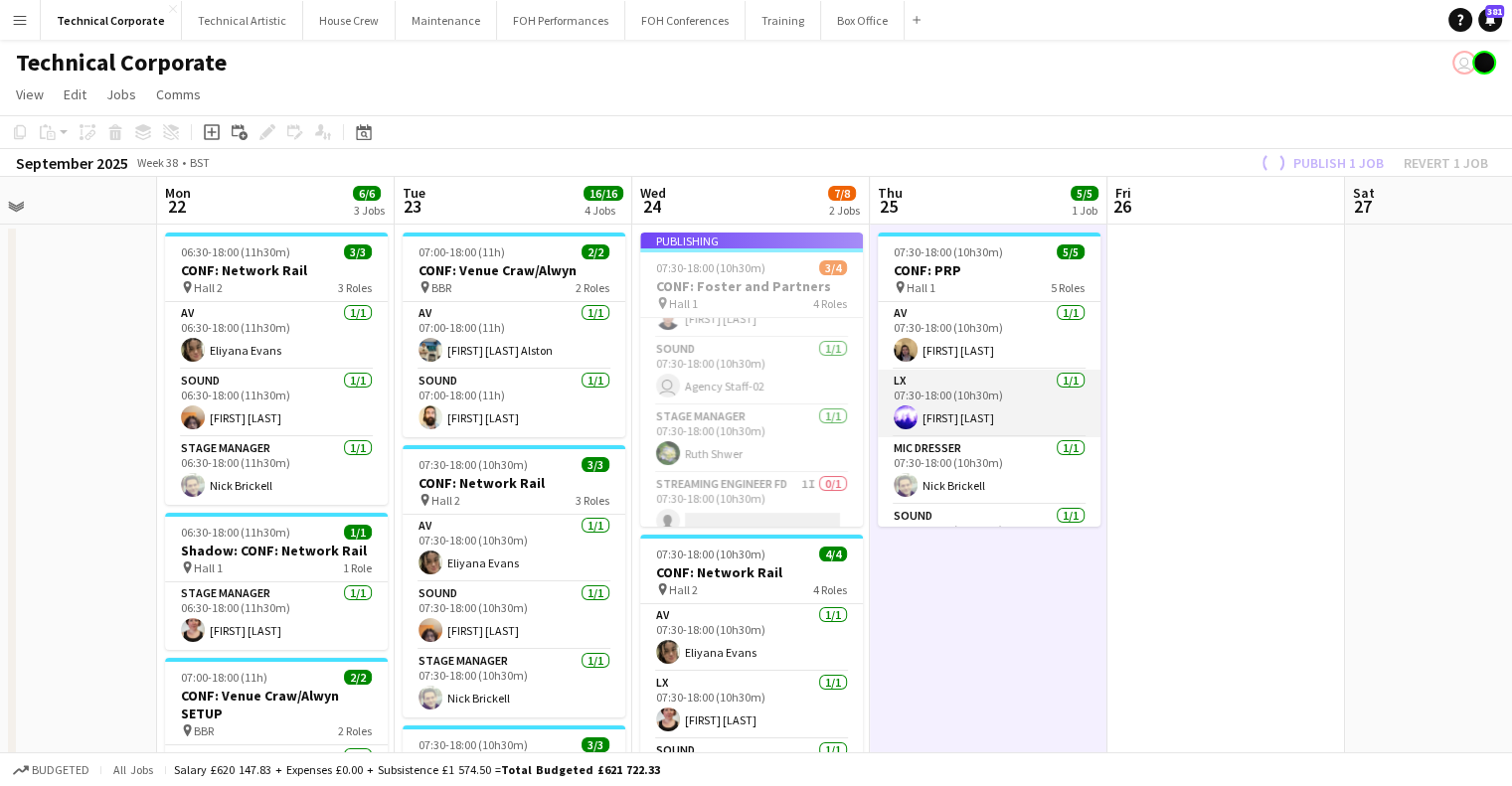 scroll, scrollTop: 83, scrollLeft: 0, axis: vertical 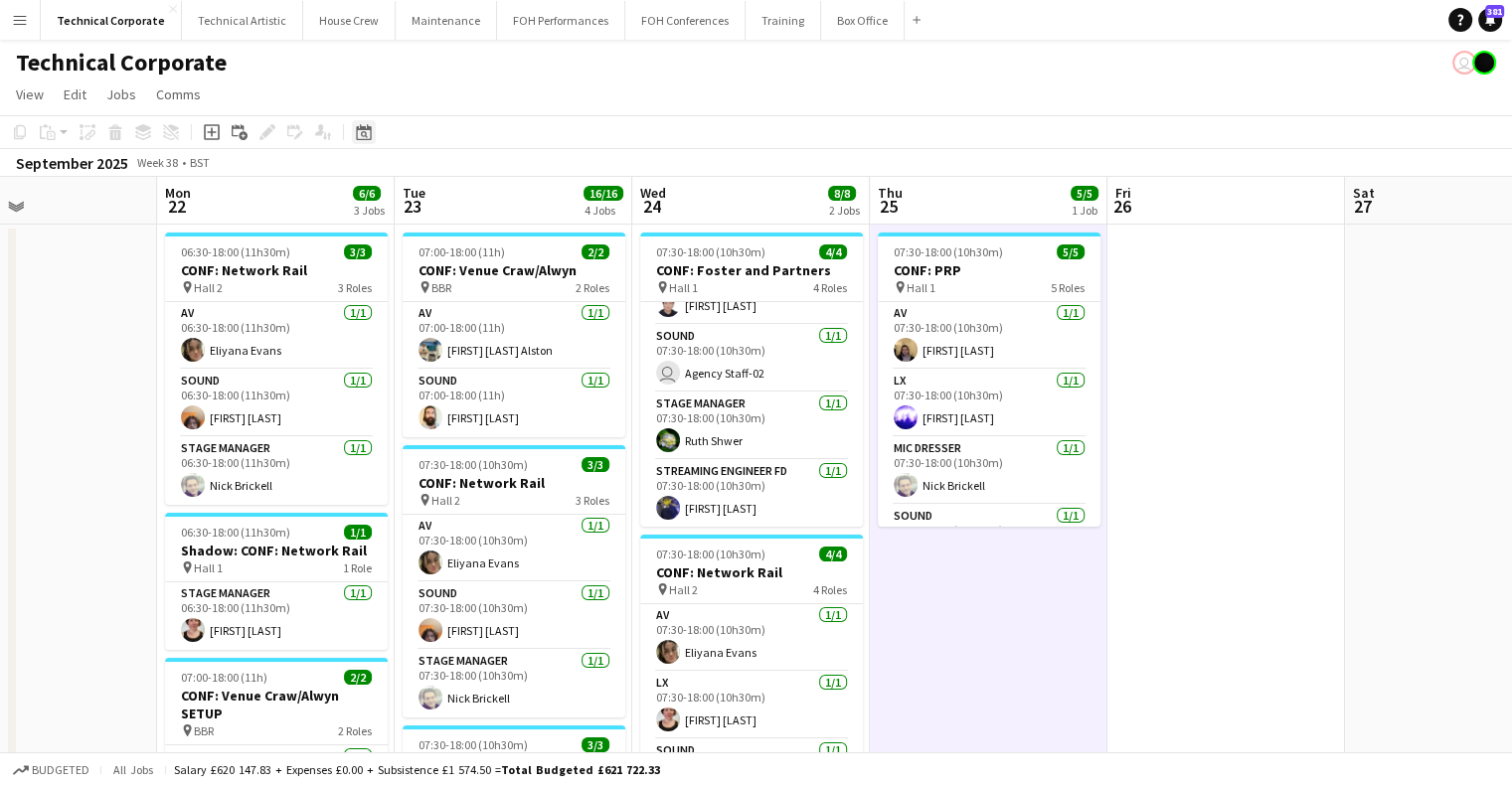click 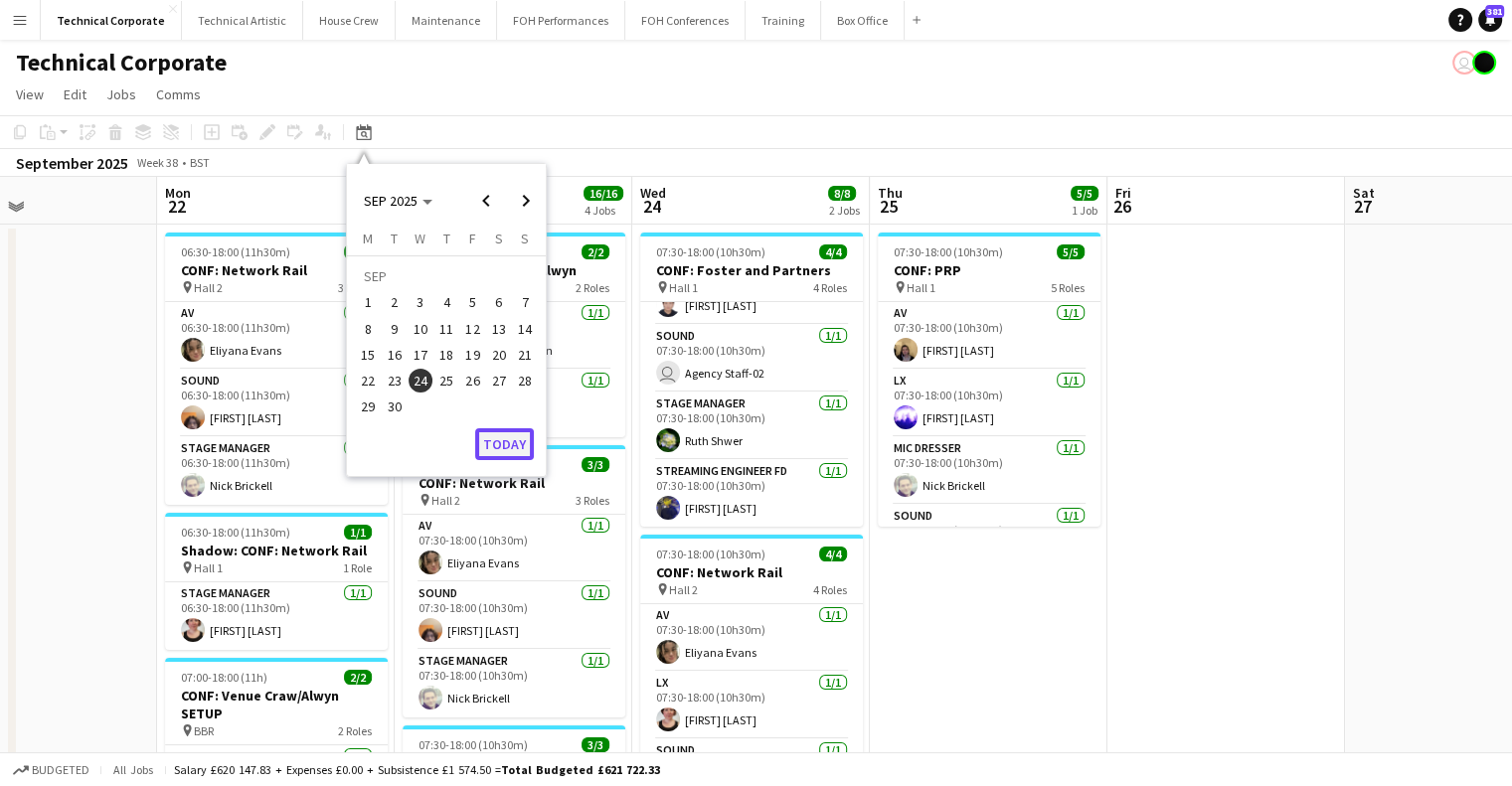 click on "Today" at bounding box center [504, 444] 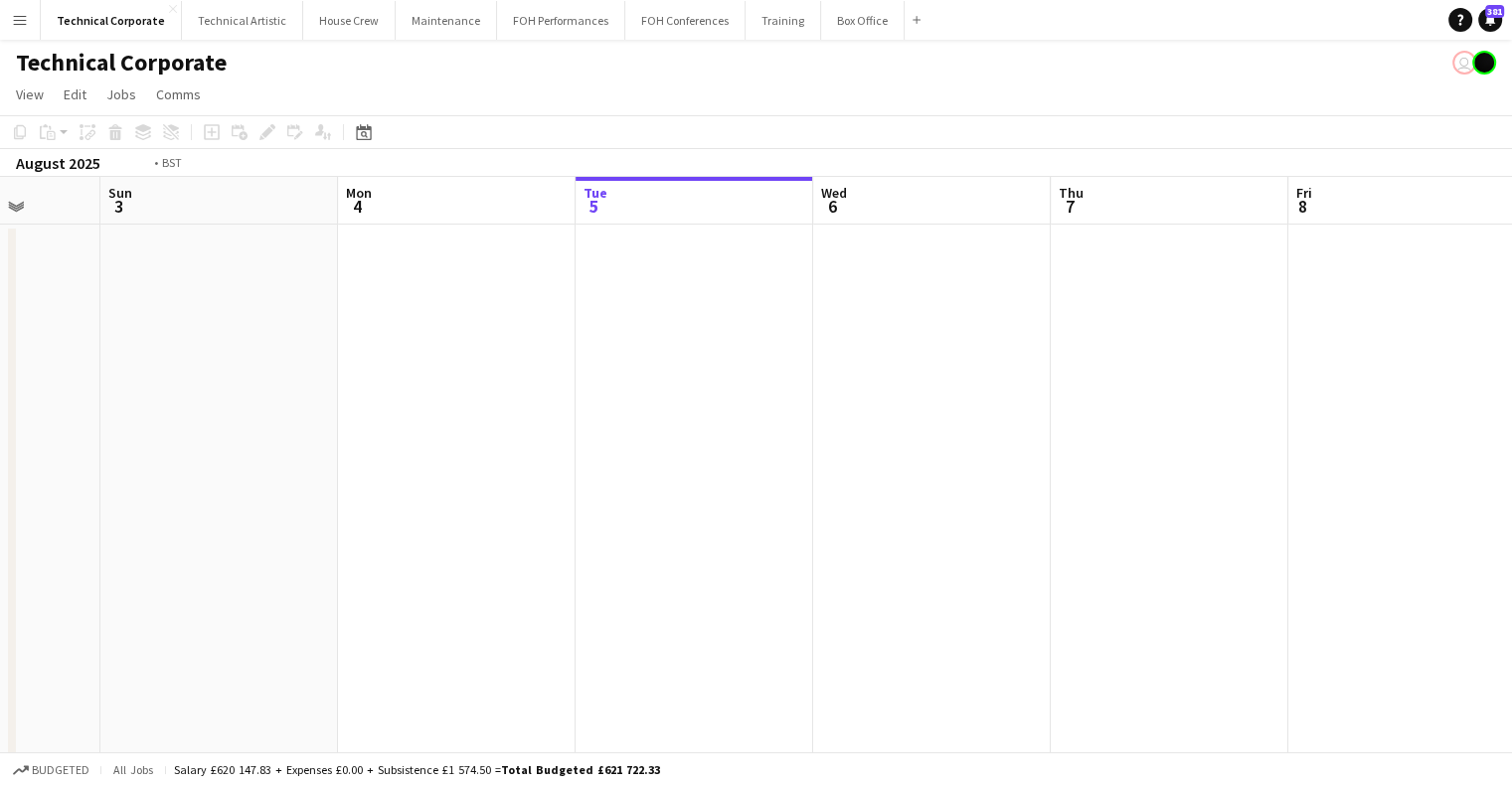 drag, startPoint x: 906, startPoint y: 396, endPoint x: 396, endPoint y: 397, distance: 510.001 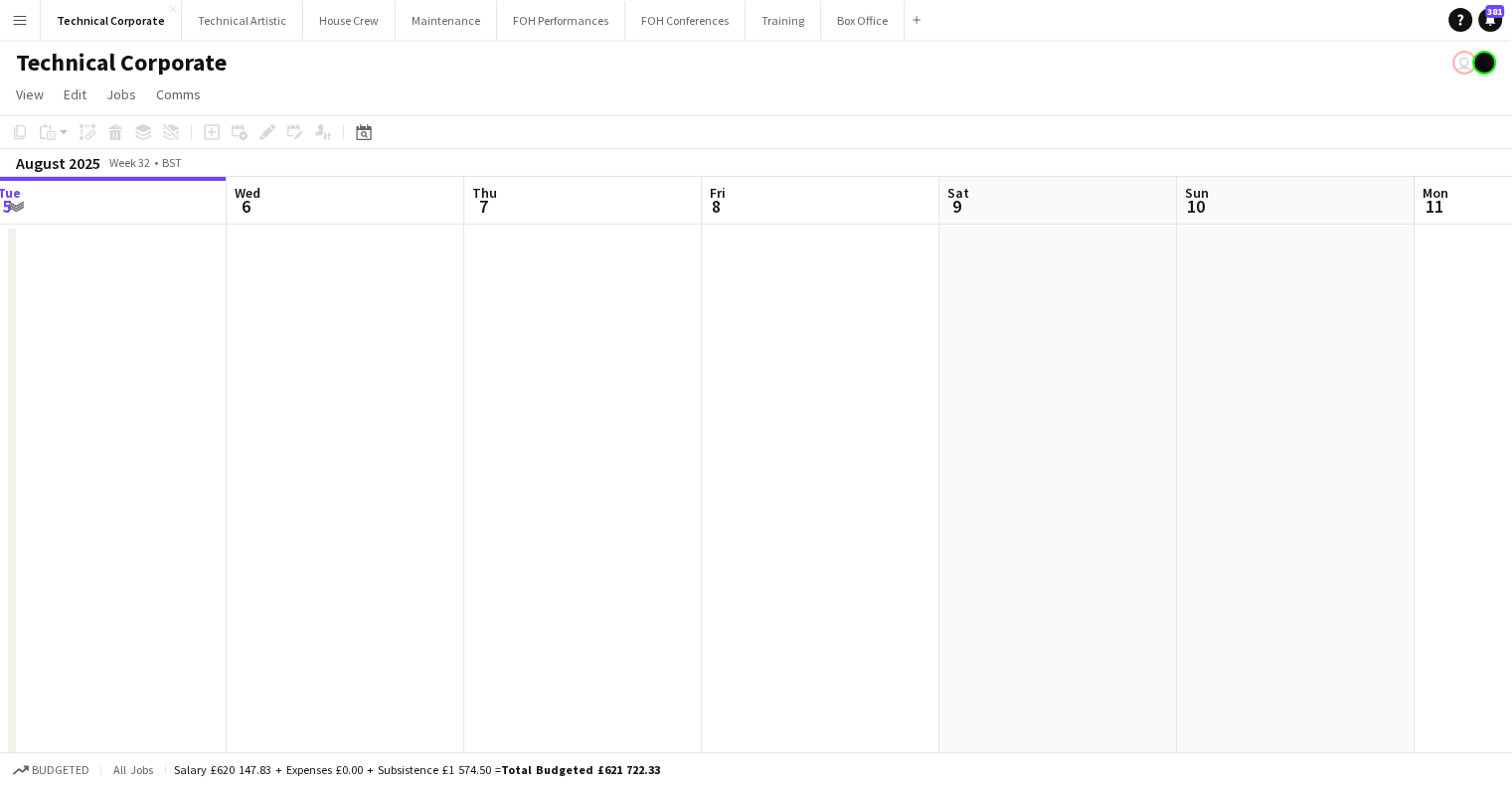drag, startPoint x: 835, startPoint y: 397, endPoint x: 535, endPoint y: 410, distance: 300.28153 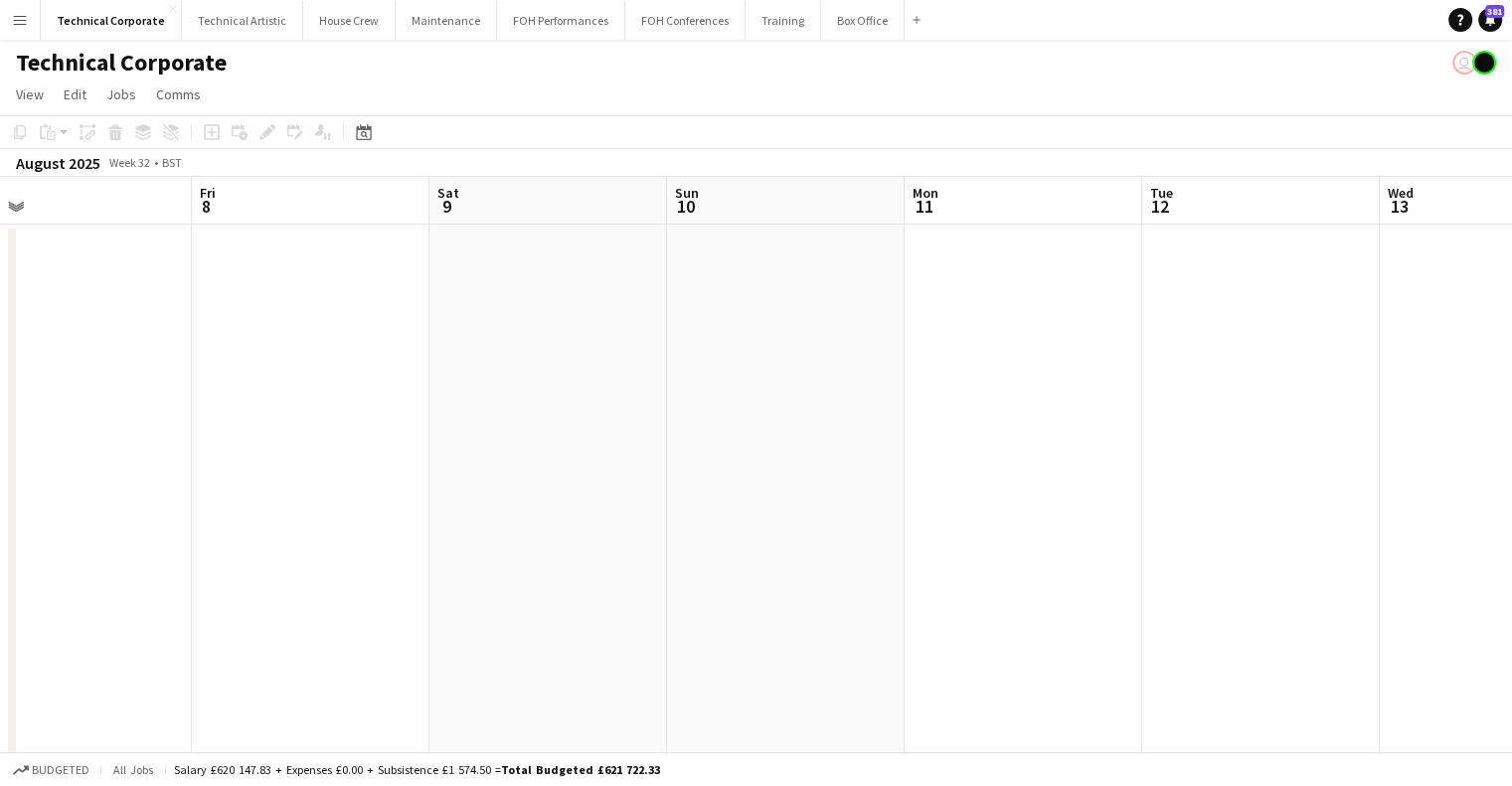 click on "Mon   4   Tue   5   Wed   6   Thu   7   Fri   8   Sat   9   Sun   10   Mon   11   Tue   12   Wed   13   Thu   14   Fri   15" at bounding box center (756, 778) 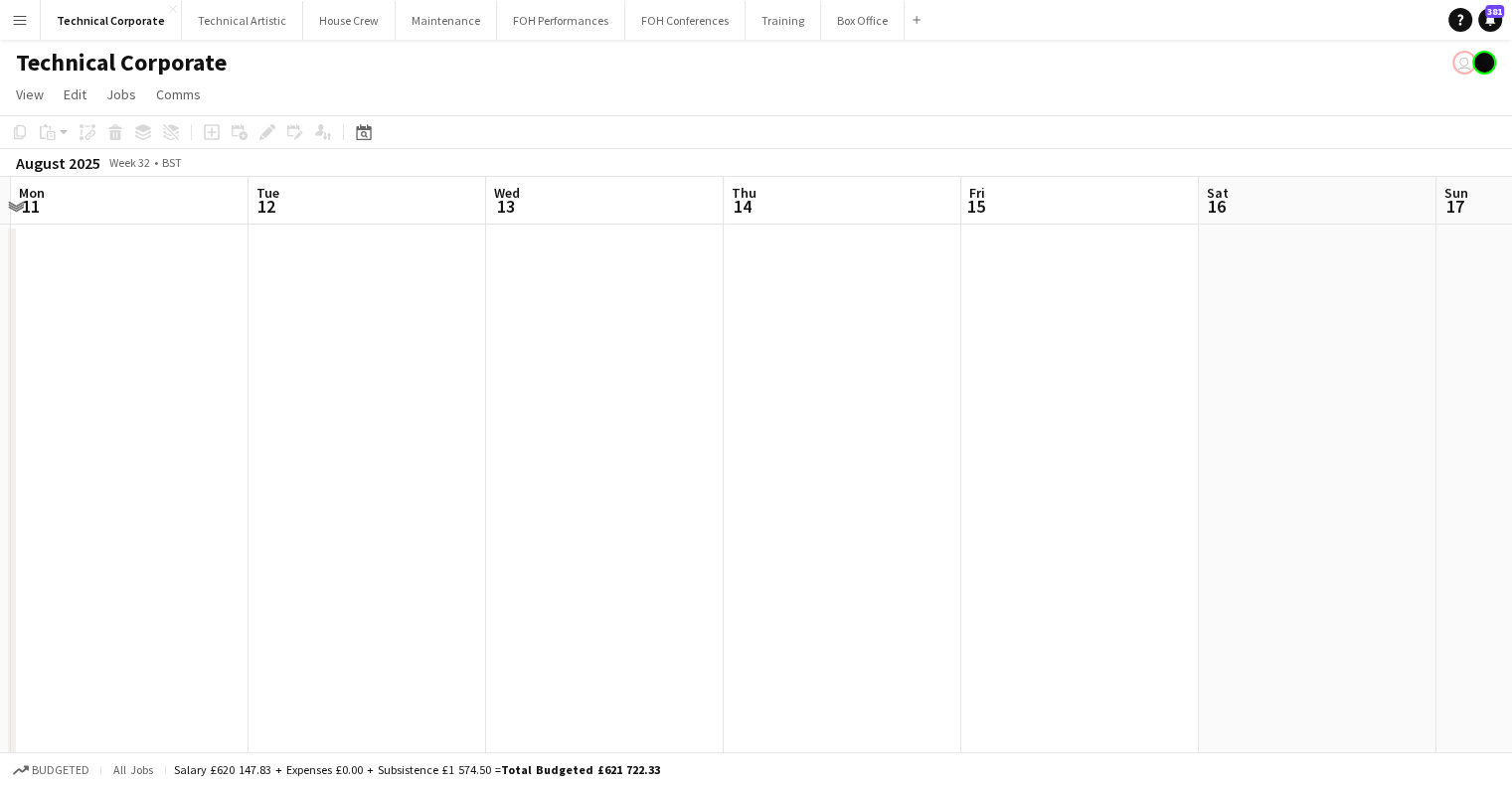 drag, startPoint x: 565, startPoint y: 441, endPoint x: 570, endPoint y: 462, distance: 21.587033 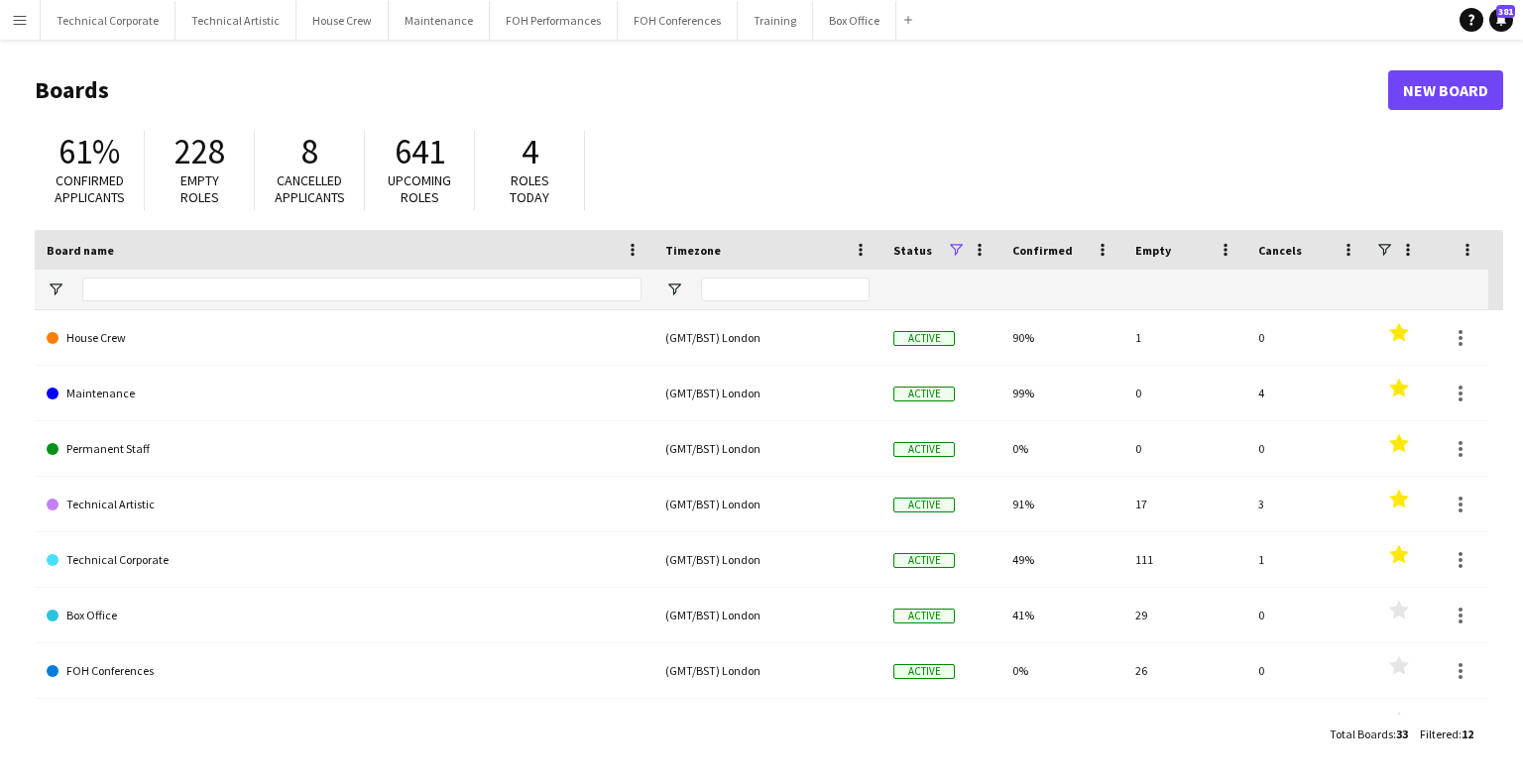 scroll, scrollTop: 0, scrollLeft: 0, axis: both 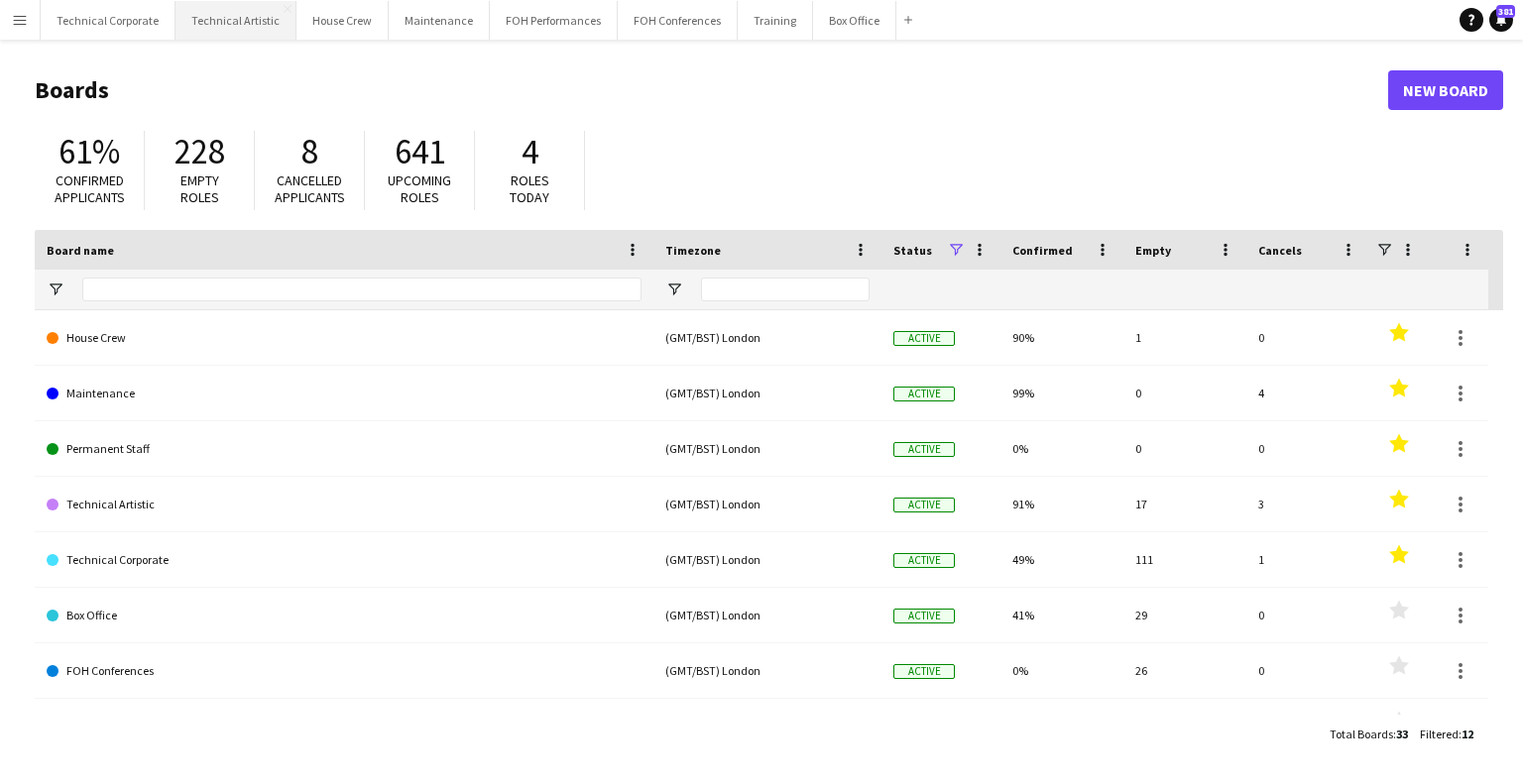 click on "Technical Artistic
Close" at bounding box center (236, 20) 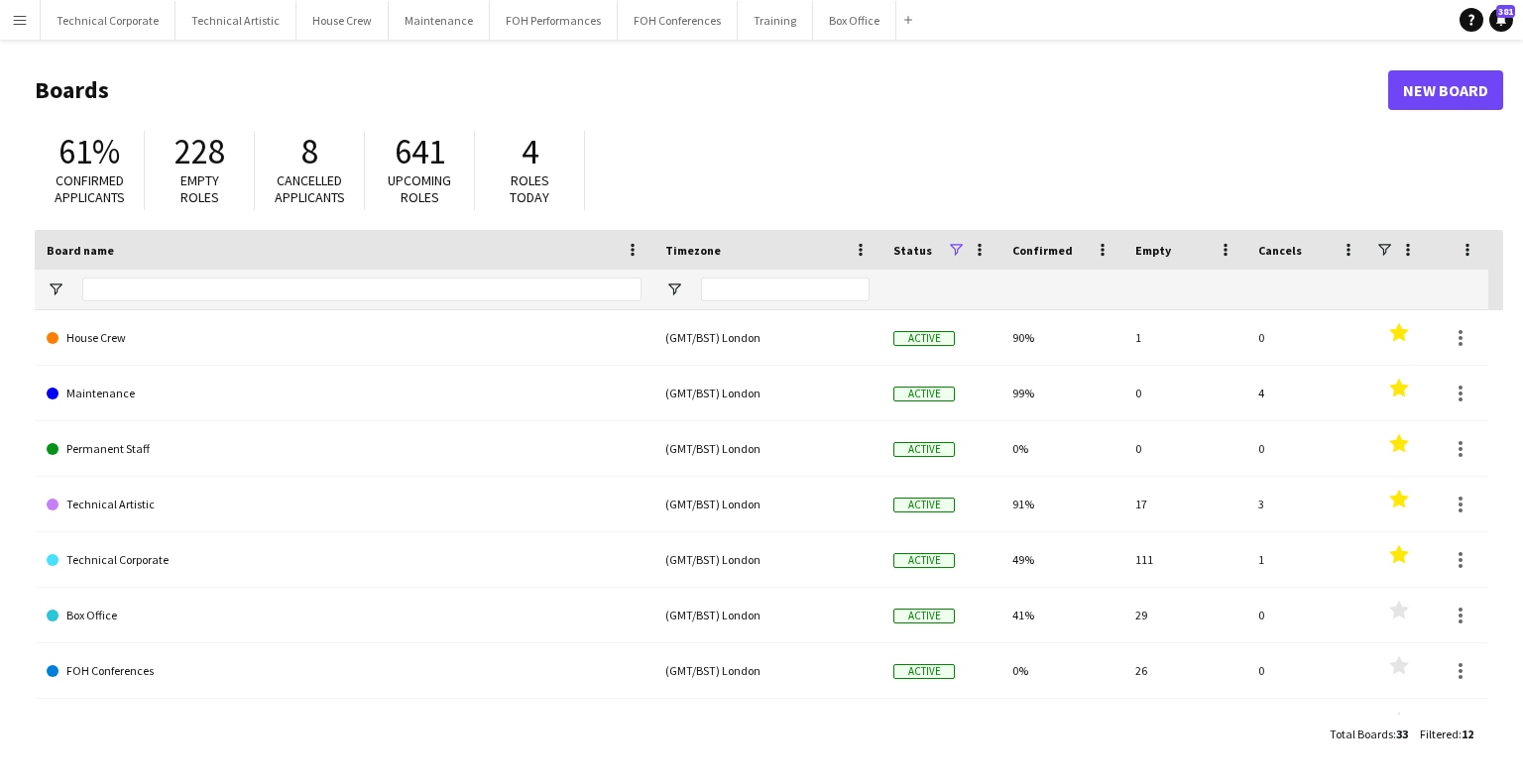 scroll, scrollTop: 0, scrollLeft: 0, axis: both 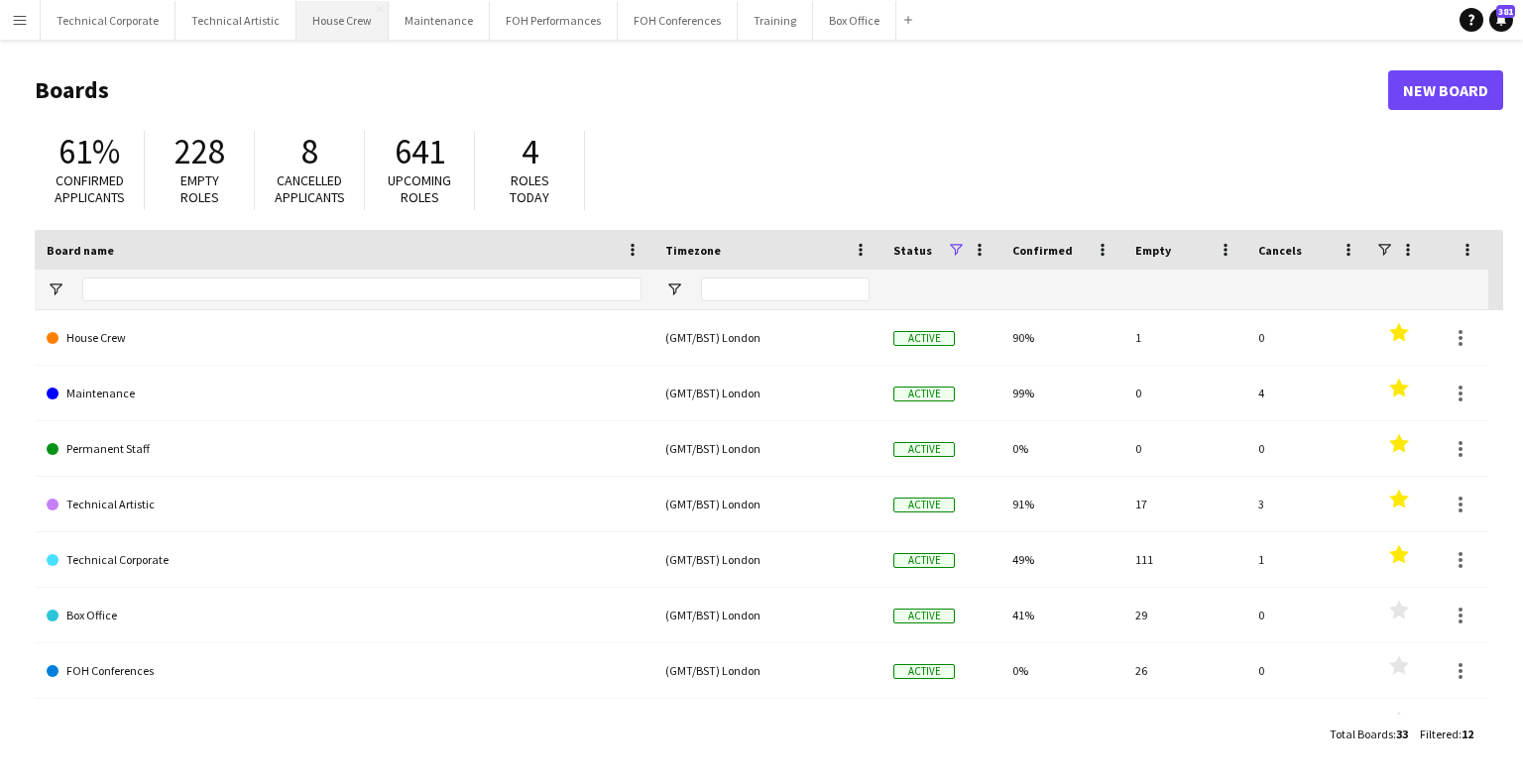 click on "House Crew
Close" at bounding box center (342, 20) 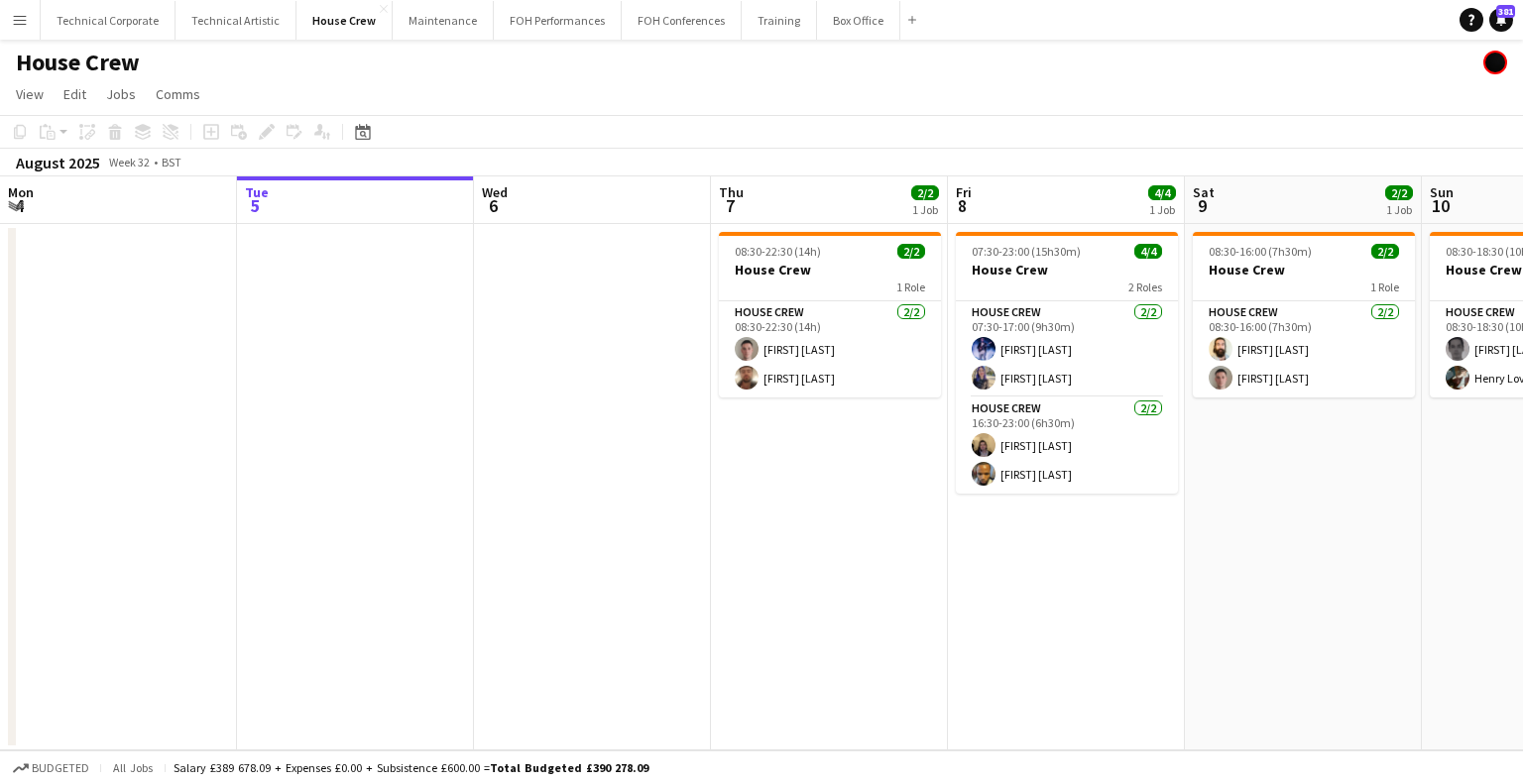 drag, startPoint x: 811, startPoint y: 460, endPoint x: 924, endPoint y: 446, distance: 113.86395 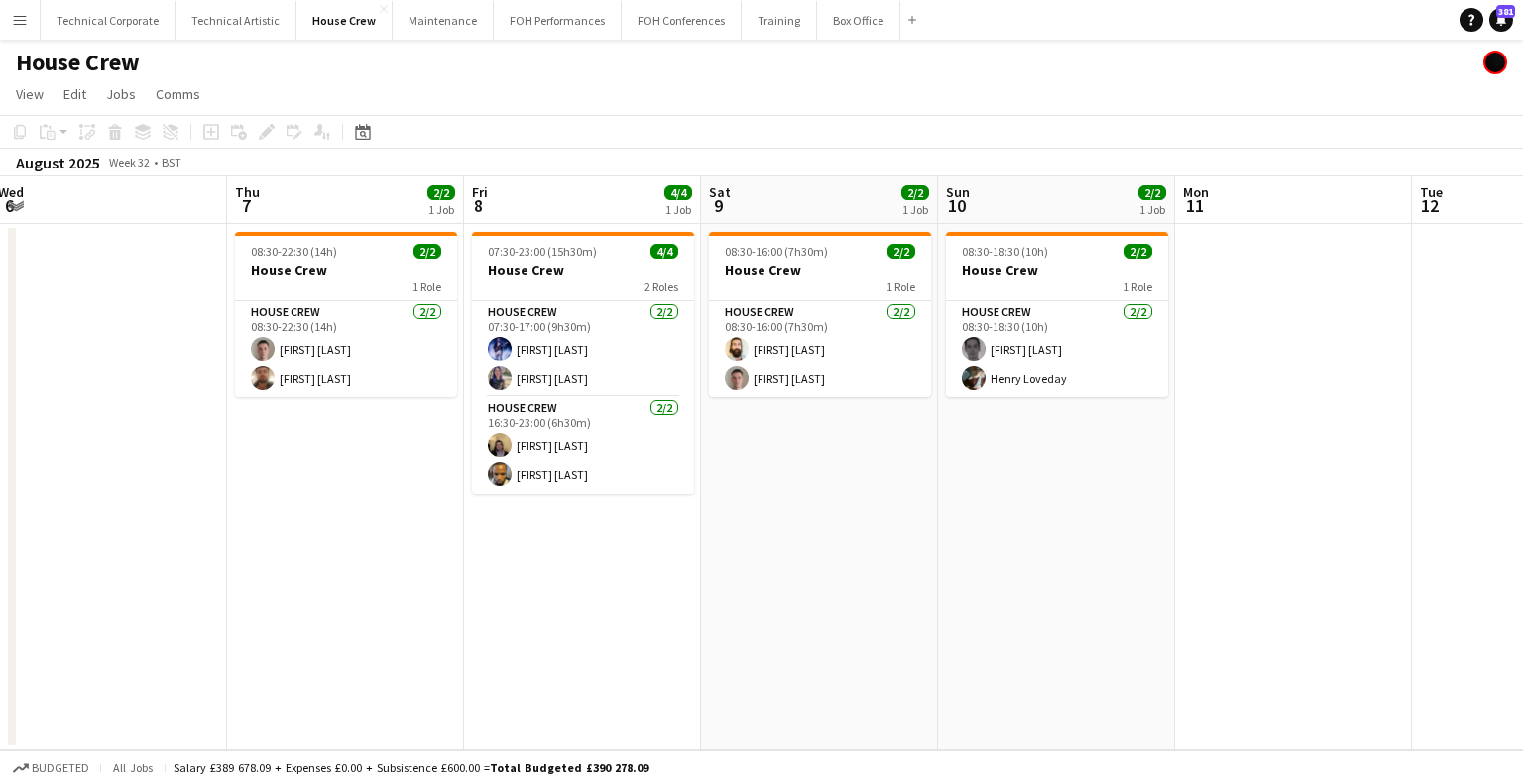 click on "Sun   3   Mon   4   Tue   5   Wed   6   Thu   7   2/2   1 Job   Fri   8   4/4   1 Job   Sat   9   2/2   1 Job   Sun   10   2/2   1 Job   Mon   11   Tue   12   Wed   13   Thu   14      08:30-22:30 (14h)    2/2   House Crew   1 Role   House Crew   2/2   08:30-22:30 (14h)
[FIRST] [LAST] [FIRST] [LAST]     07:30-23:00 (15h30m)    4/4   House Crew   2 Roles   House Crew   2/2   07:30-17:00 (9h30m)
[FIRST] [LAST] [FIRST] [LAST]  House Crew   2/2   16:30-23:00 (6h30m)
[FIRST] [LAST] [FIRST] [LAST]     08:30-16:00 (7h30m)    2/2   House Crew   1 Role   House Crew   2/2   08:30-16:00 (7h30m)
[FIRST] [LAST] [FIRST] [LAST]     08:30-18:30 (10h)    2/2   House Crew   1 Role   House Crew   2/2   08:30-18:30 (10h)
[FIRST] [LAST] [FIRST] [LAST]" at bounding box center (762, 463) 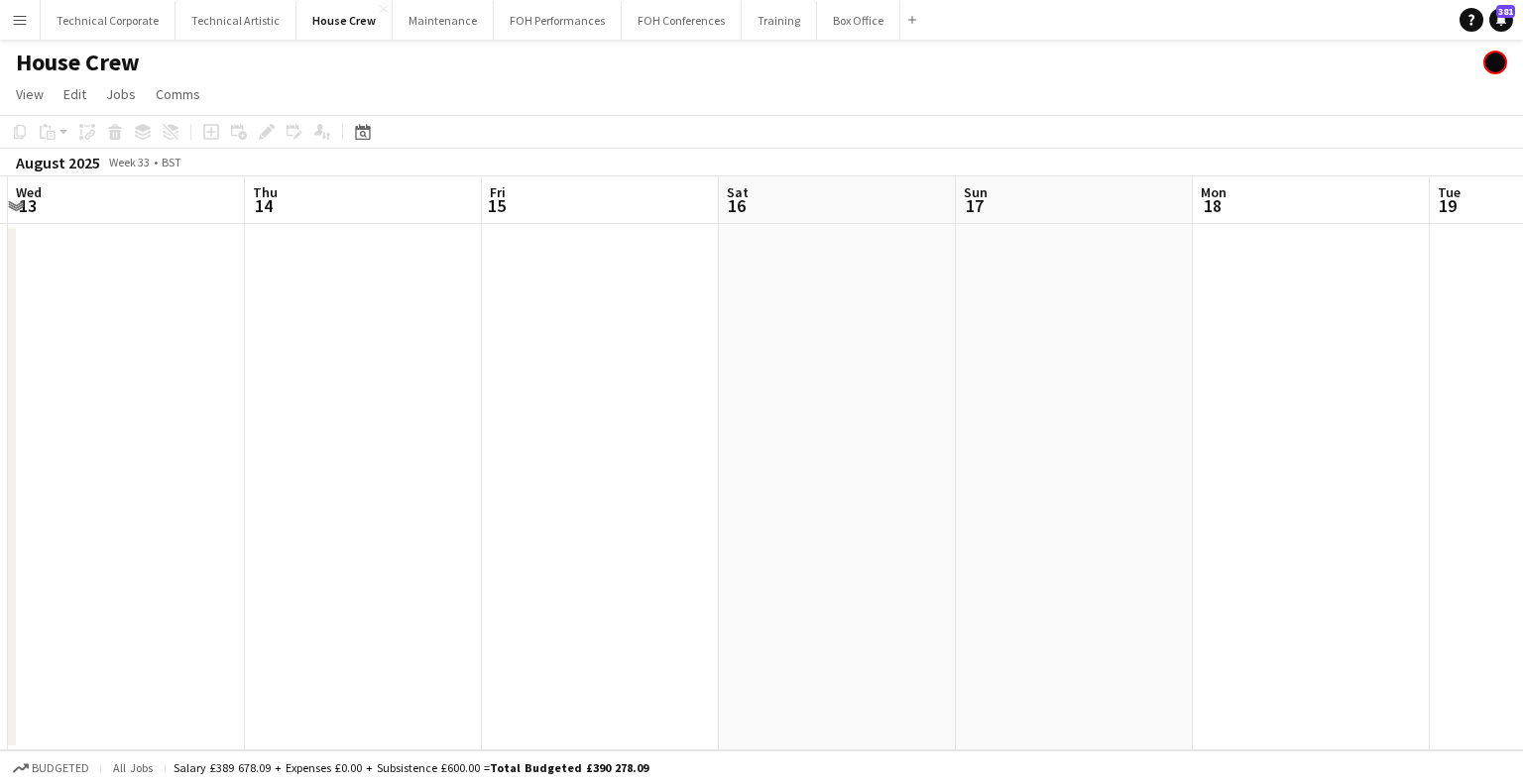 drag, startPoint x: 302, startPoint y: 455, endPoint x: 406, endPoint y: 456, distance: 104.00481 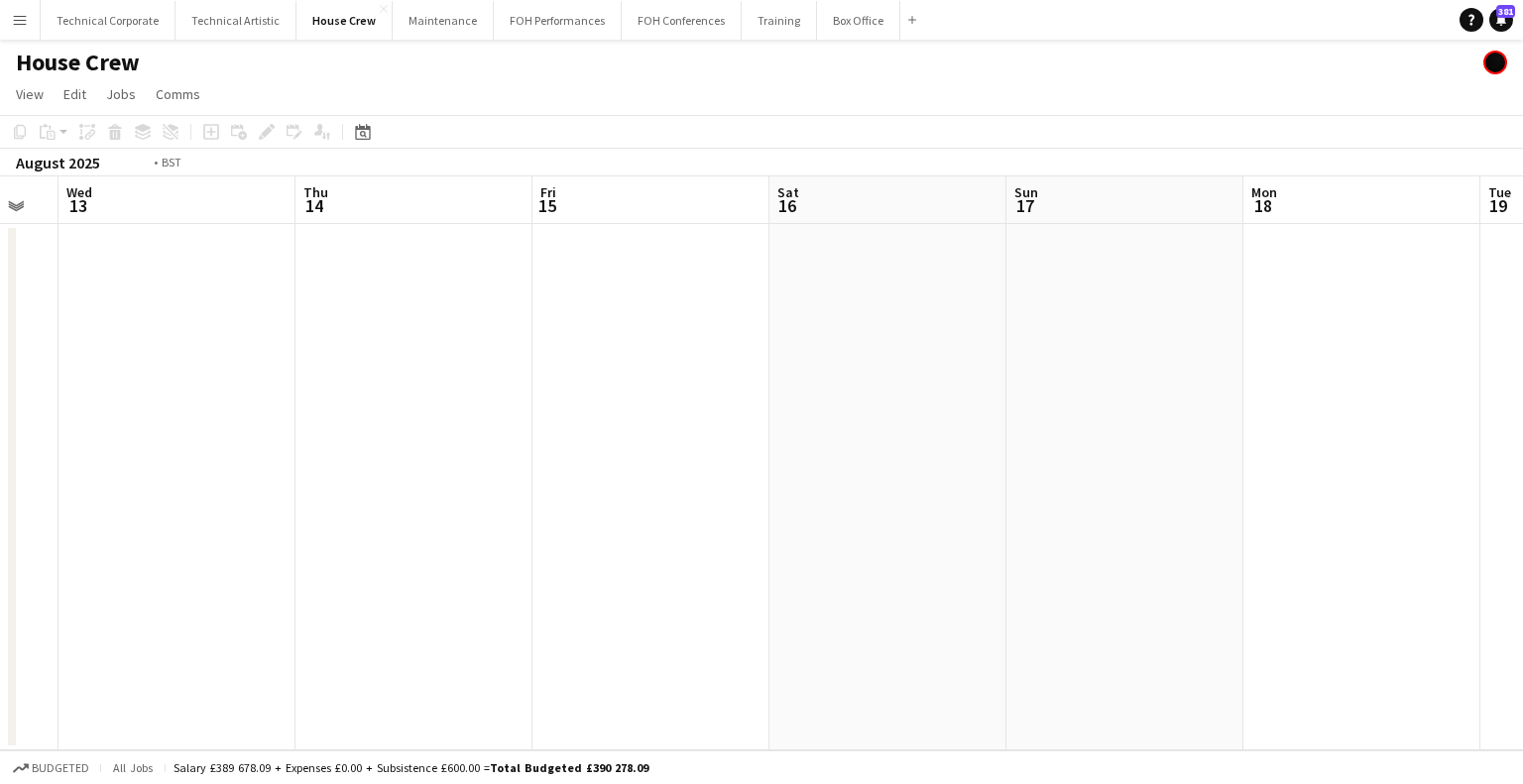 drag, startPoint x: 788, startPoint y: 461, endPoint x: 606, endPoint y: 486, distance: 183.709 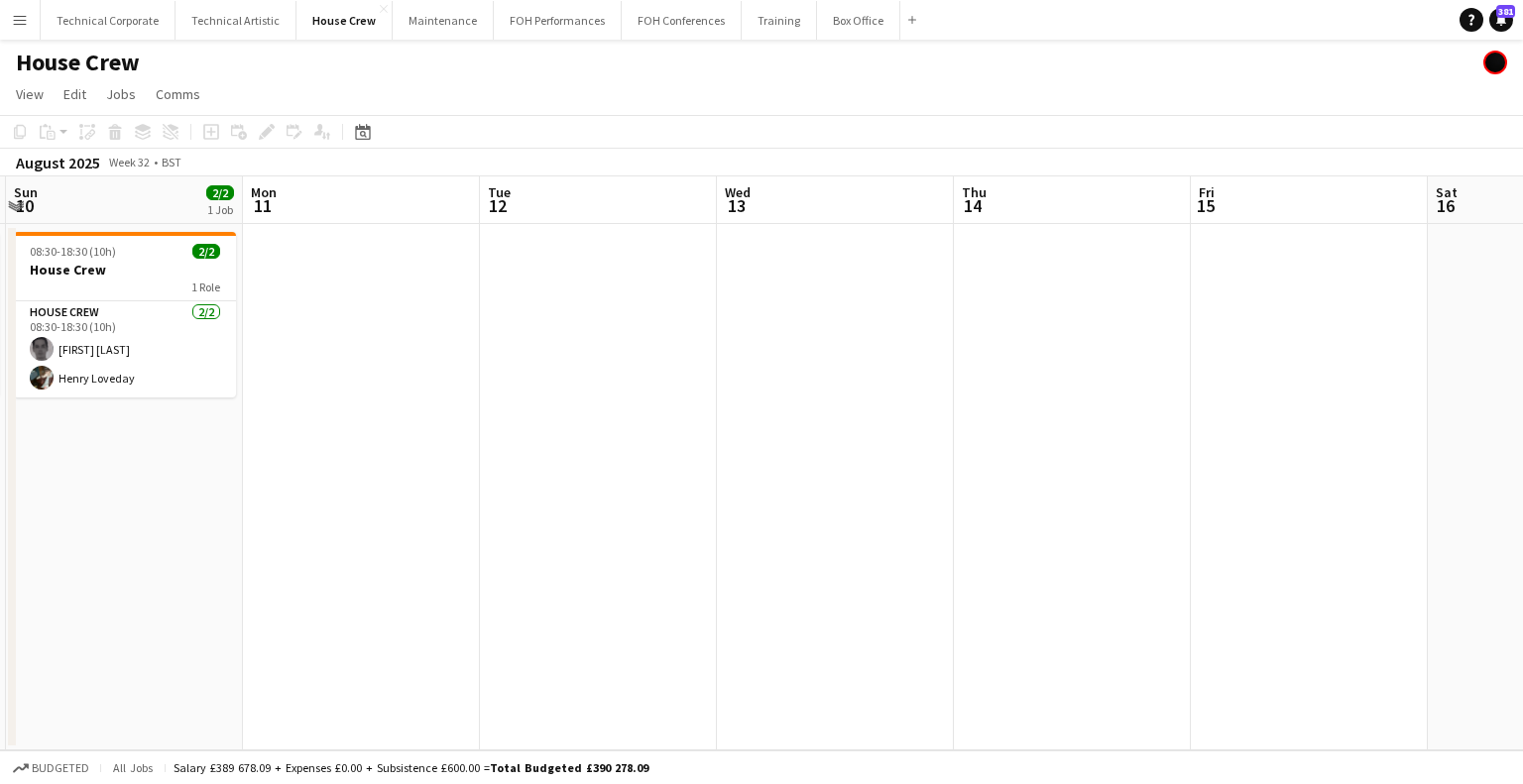 click on "Fri   8   4/4   1 Job   Sat   9   2/2   1 Job   Sun   10   2/2   1 Job   Mon   11   Tue   12   Wed   13   Thu   14   Fri   15   Sat   16   Sun   17   Mon   18   Tue   19      07:30-23:00 (15h30m)    4/4   House Crew   2 Roles   House Crew   2/2   07:30-17:00 (9h30m)
Ed Dampier Venetia Anastasakou  House Crew   2/2   16:30-23:00 (6h30m)
James Reyes-Gomez Rhyan Jordan Holder     08:30-16:00 (7h30m)    2/2   House Crew   1 Role   House Crew   2/2   08:30-16:00 (7h30m)
Justin Gartry Robert Buckland     08:30-18:30 (10h)    2/2   House Crew   1 Role   House Crew   2/2   08:30-18:30 (10h)
Johnny McCaughan Henry Loveday" at bounding box center (762, 463) 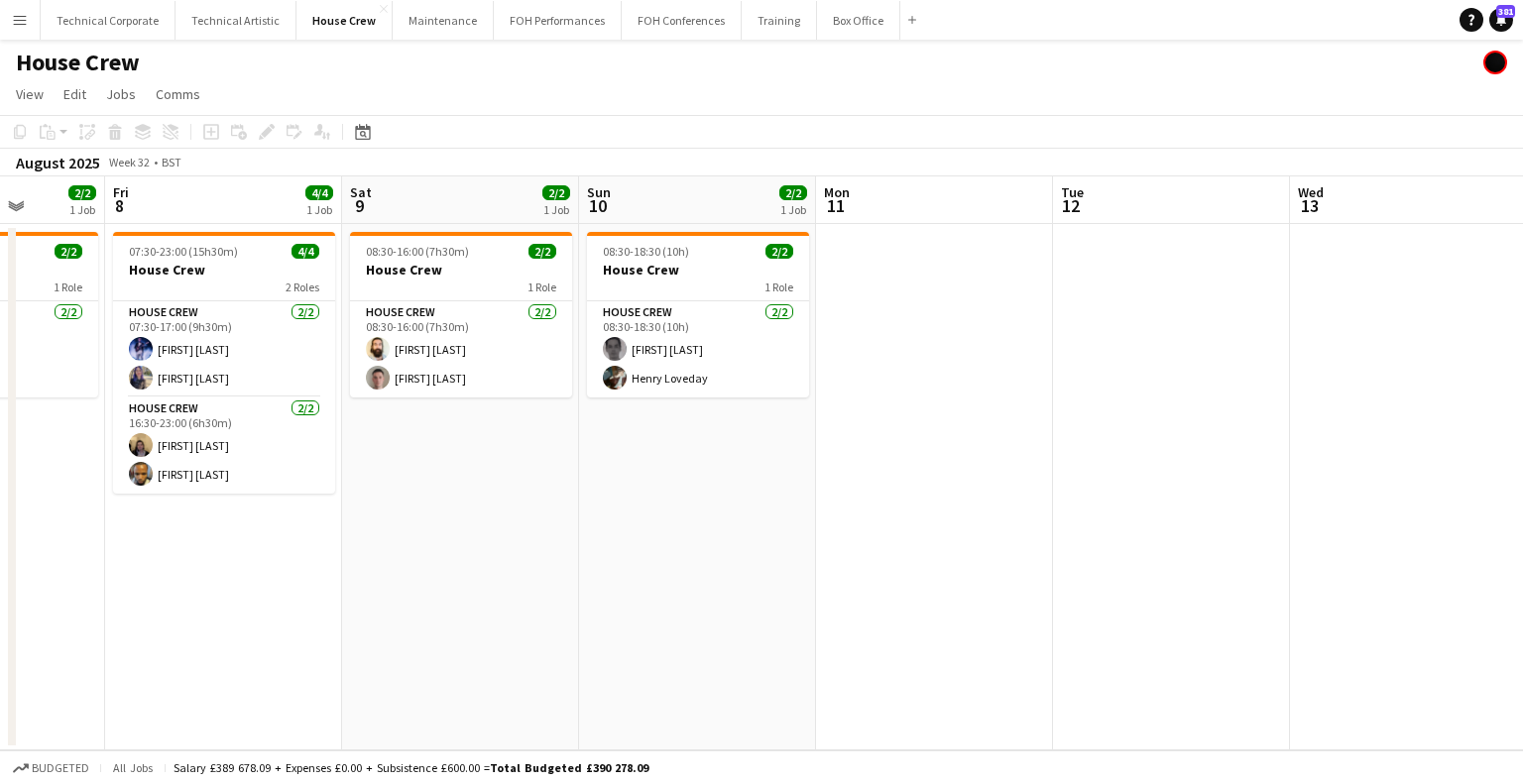 drag, startPoint x: 706, startPoint y: 493, endPoint x: 1194, endPoint y: 538, distance: 490.0704 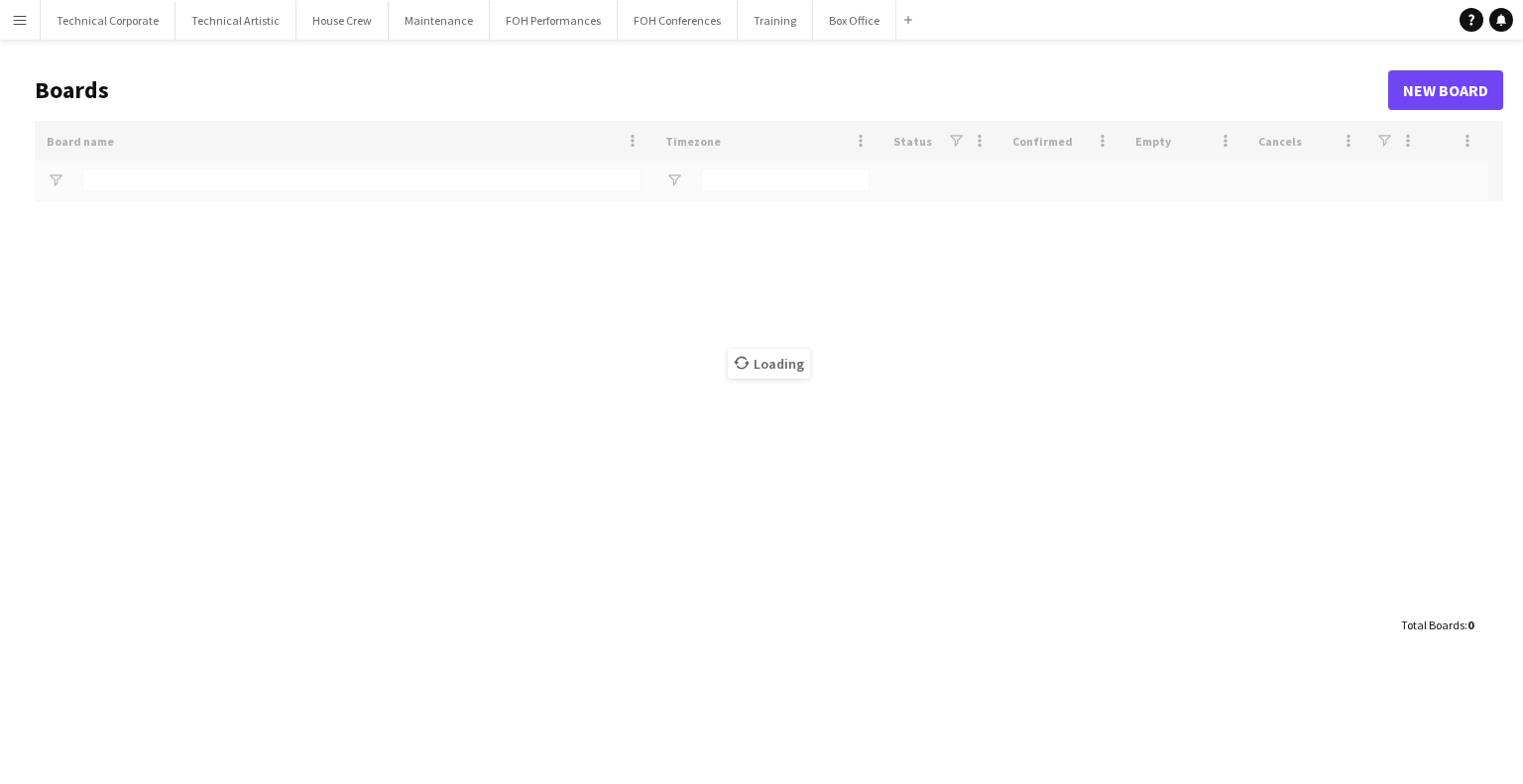 scroll, scrollTop: 0, scrollLeft: 0, axis: both 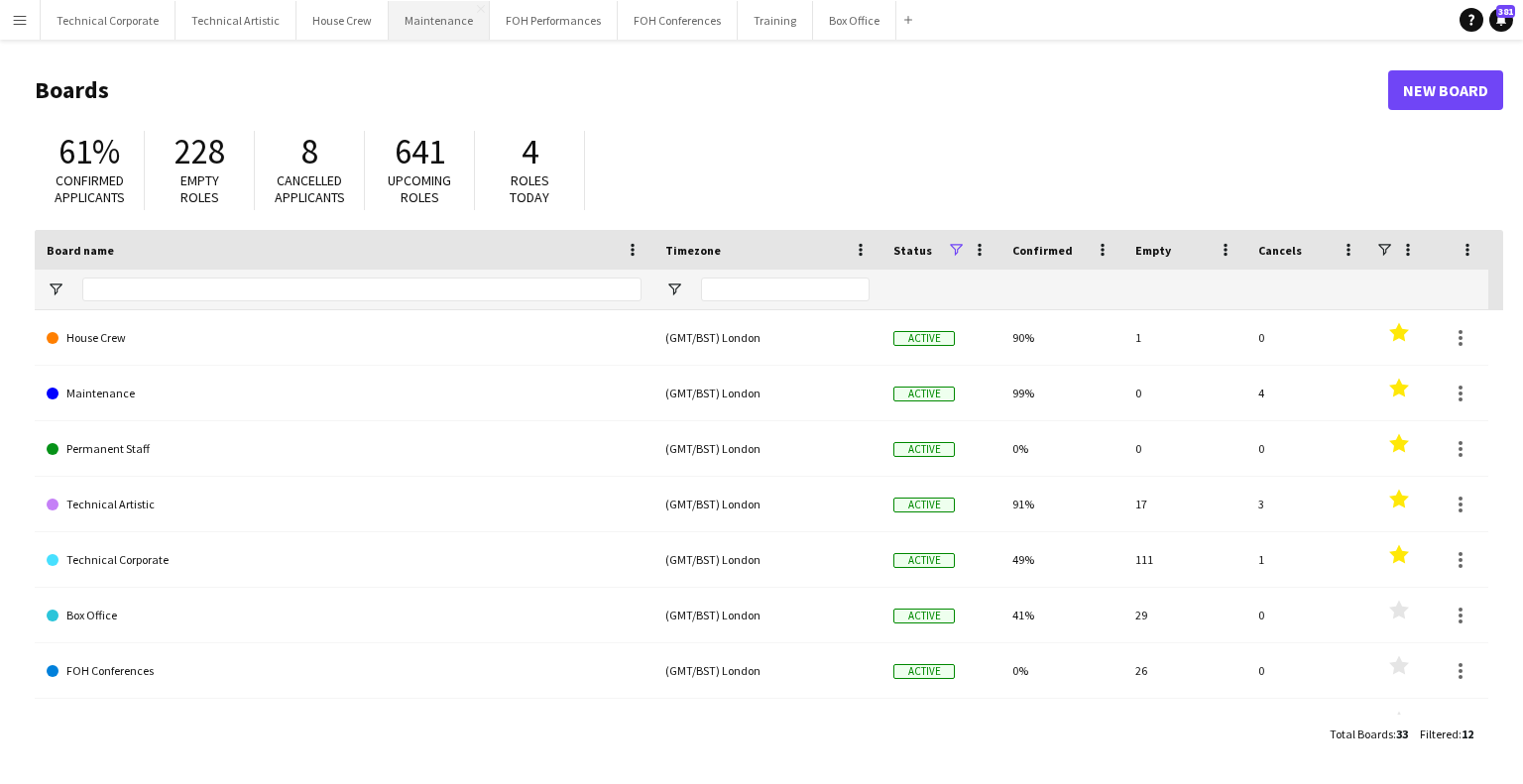 click on "Maintenance
Close" at bounding box center (439, 20) 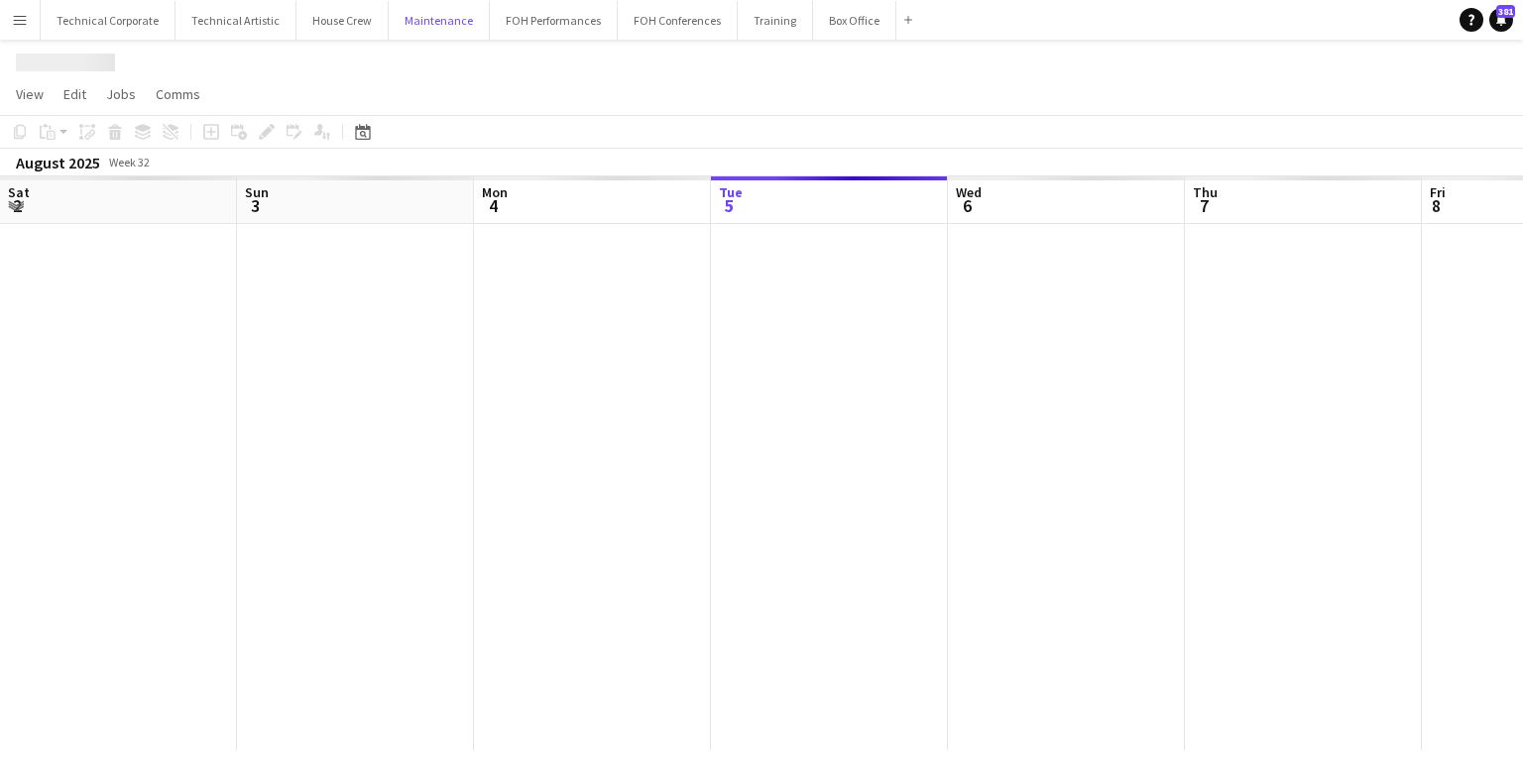 scroll, scrollTop: 0, scrollLeft: 474, axis: horizontal 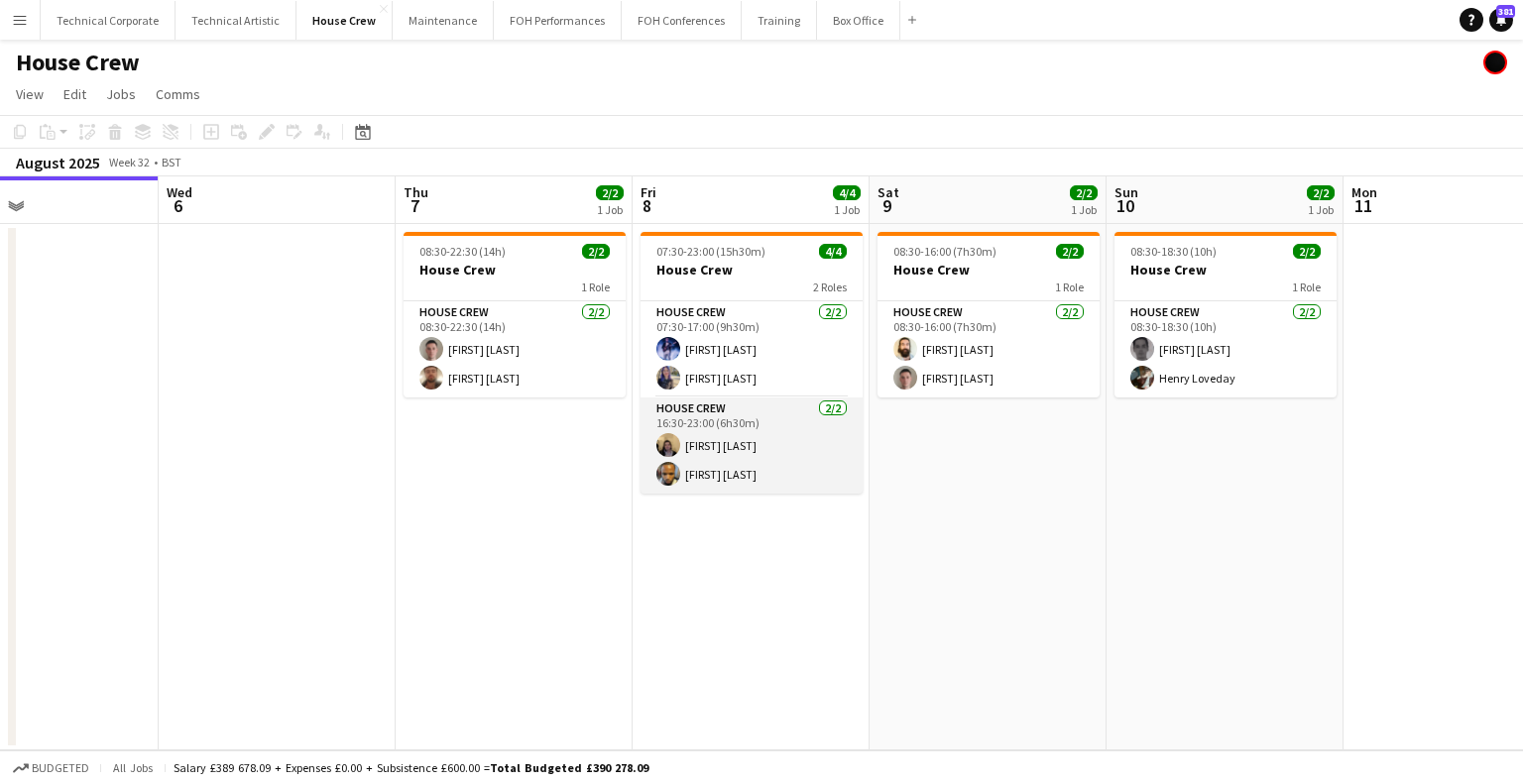 click on "House Crew   2/2   16:30-23:00 (6h30m)
James Reyes-Gomez Rhyan Jordan Holder" at bounding box center [752, 445] 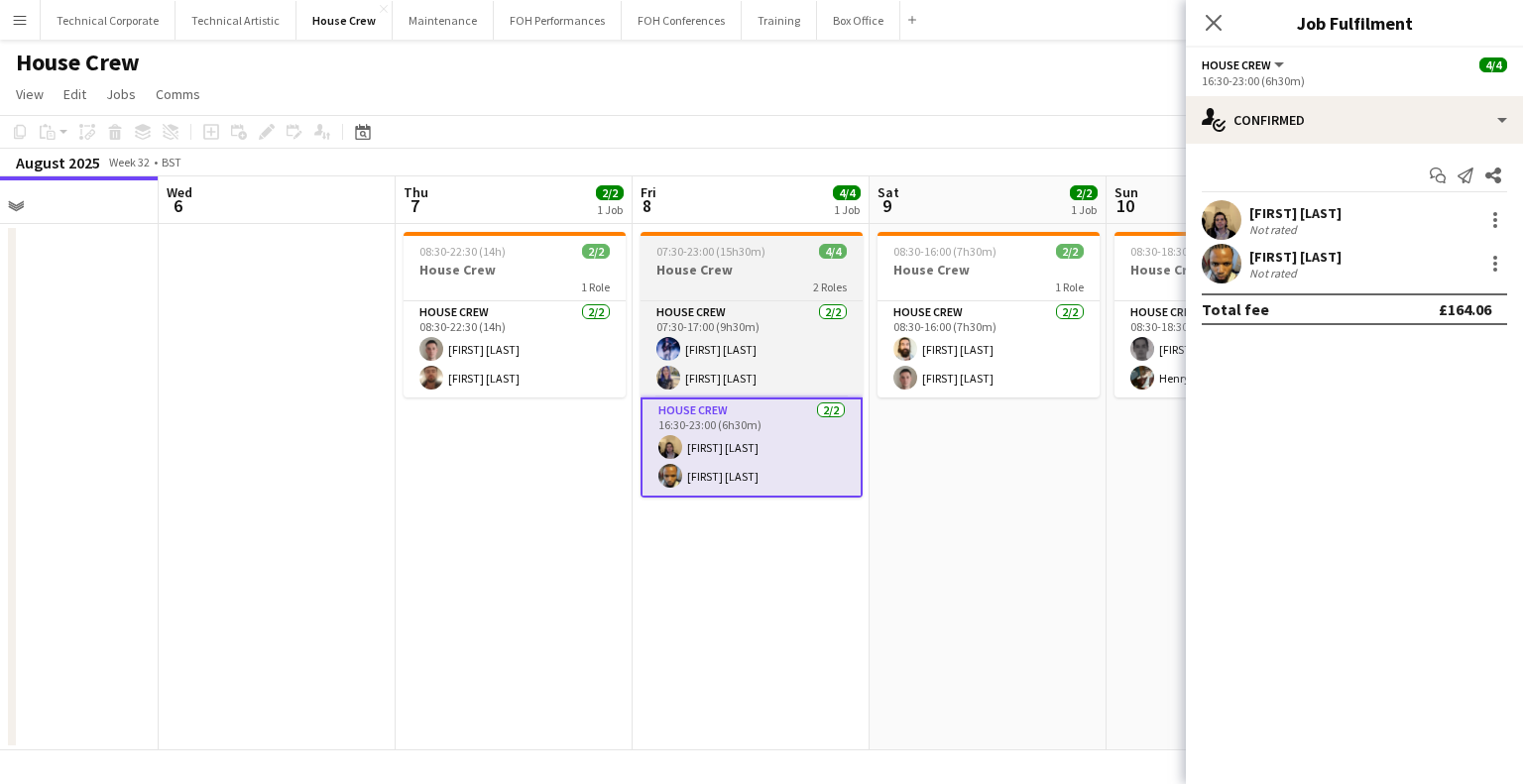 click on "House Crew" at bounding box center (752, 270) 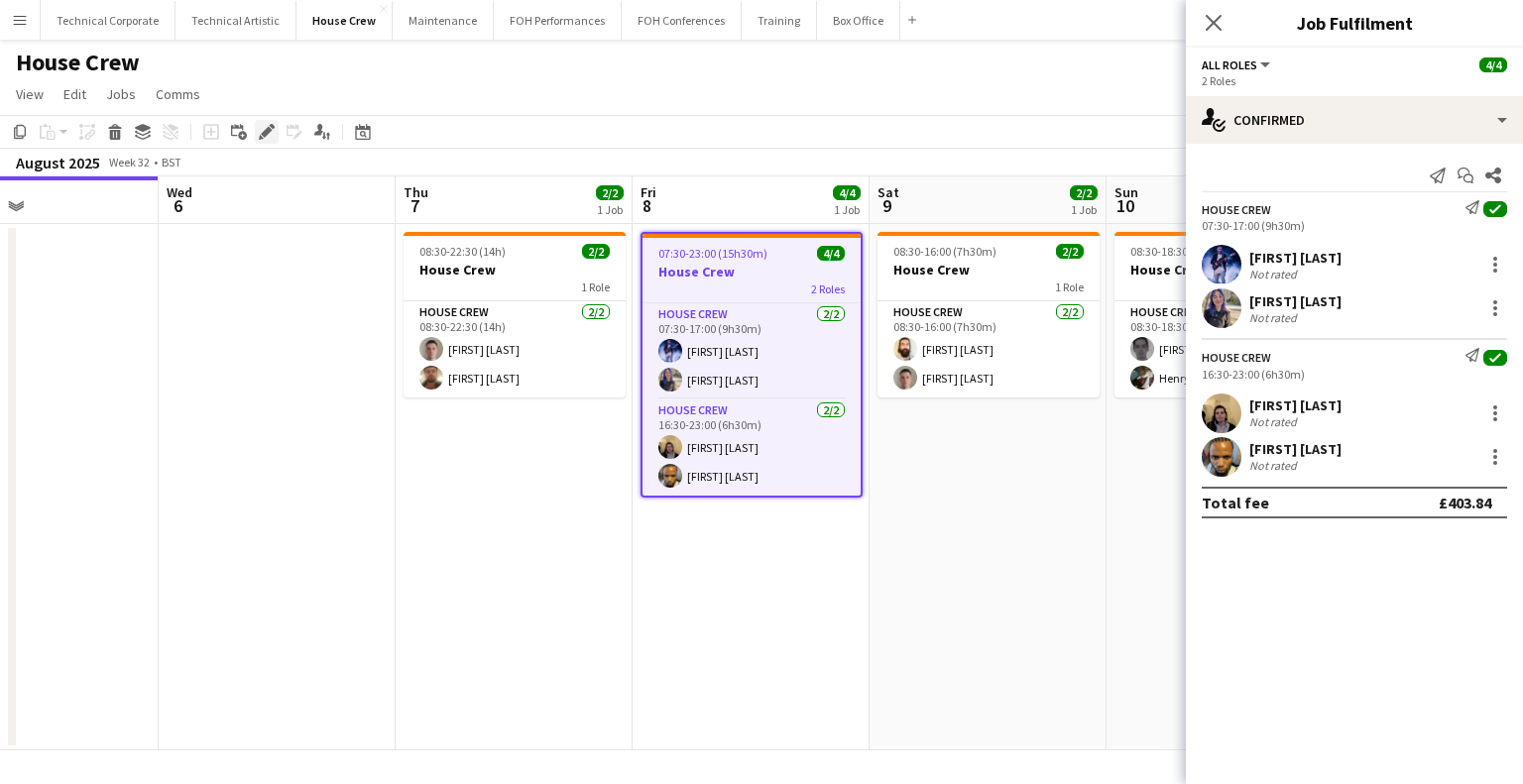 click on "Edit" 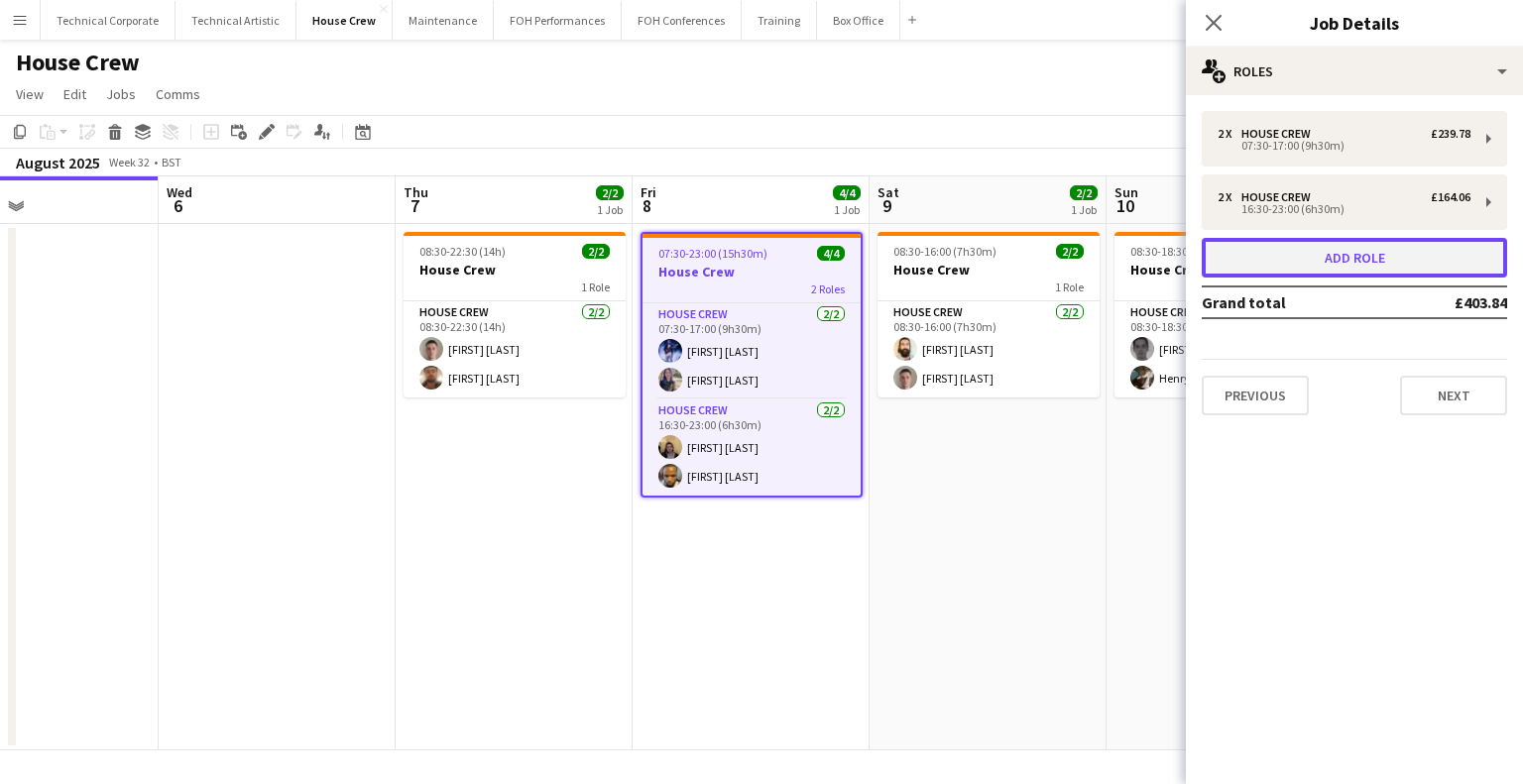 click on "Add role" at bounding box center [1354, 258] 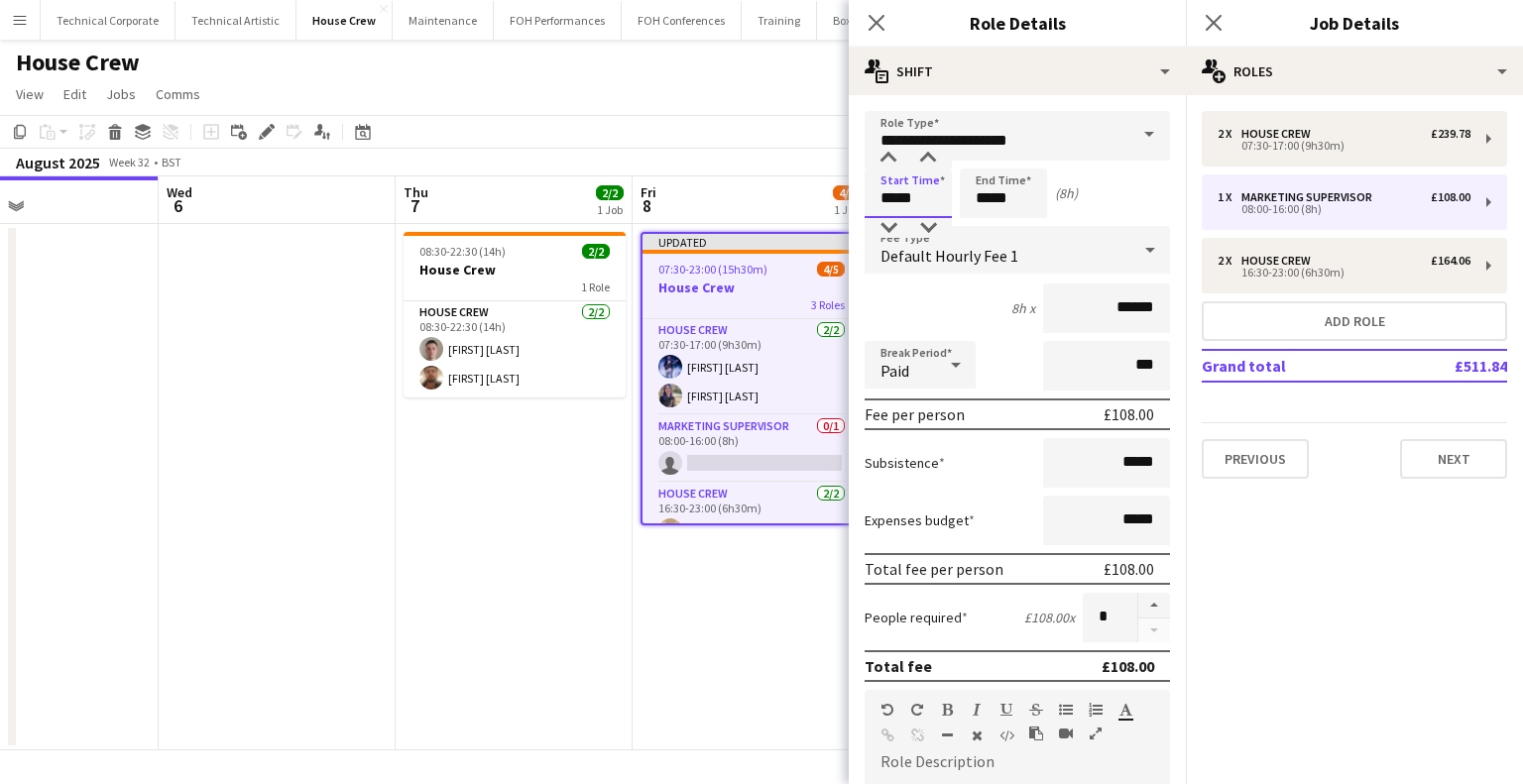 drag, startPoint x: 940, startPoint y: 200, endPoint x: 845, endPoint y: 202, distance: 95.02105 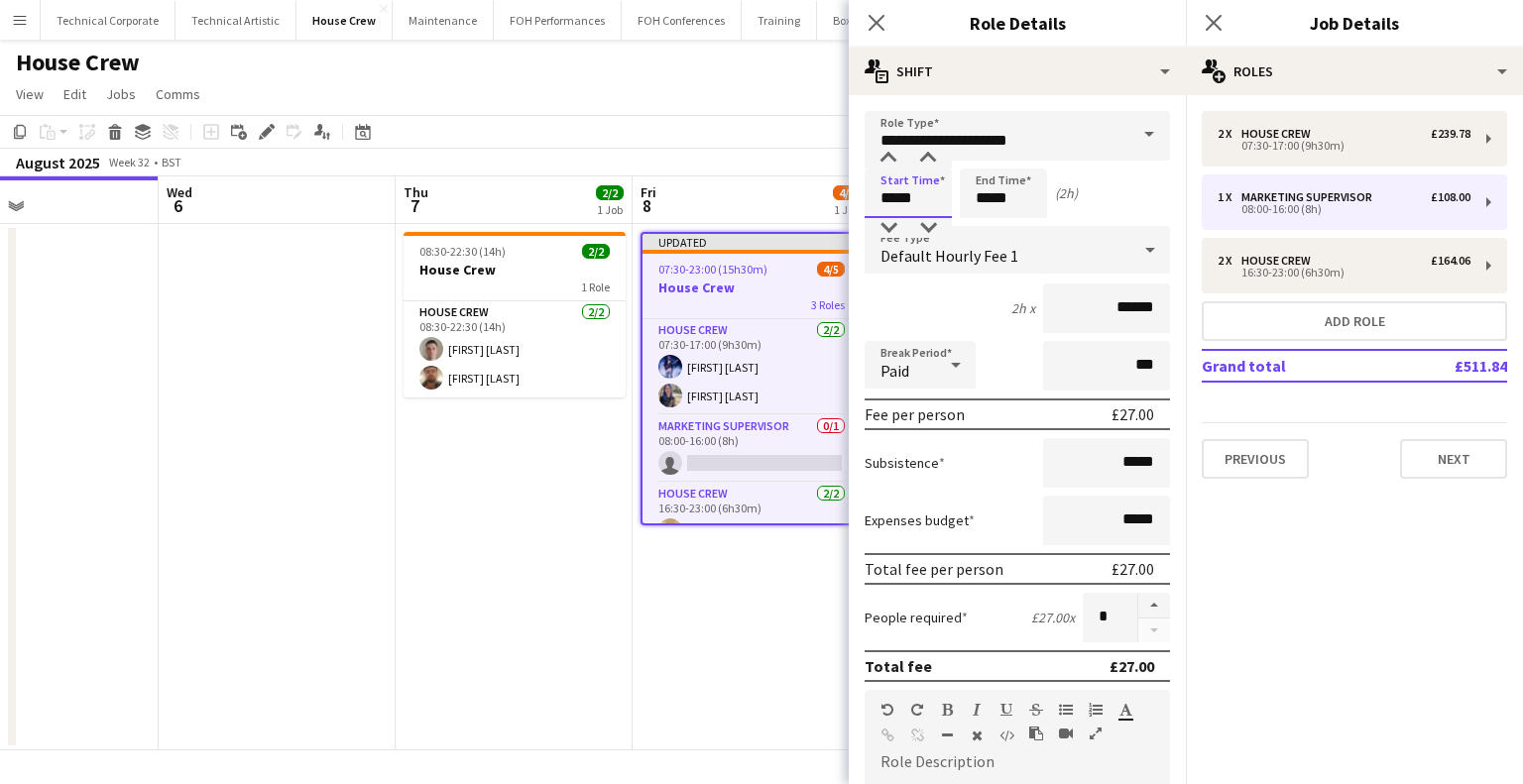 type on "*****" 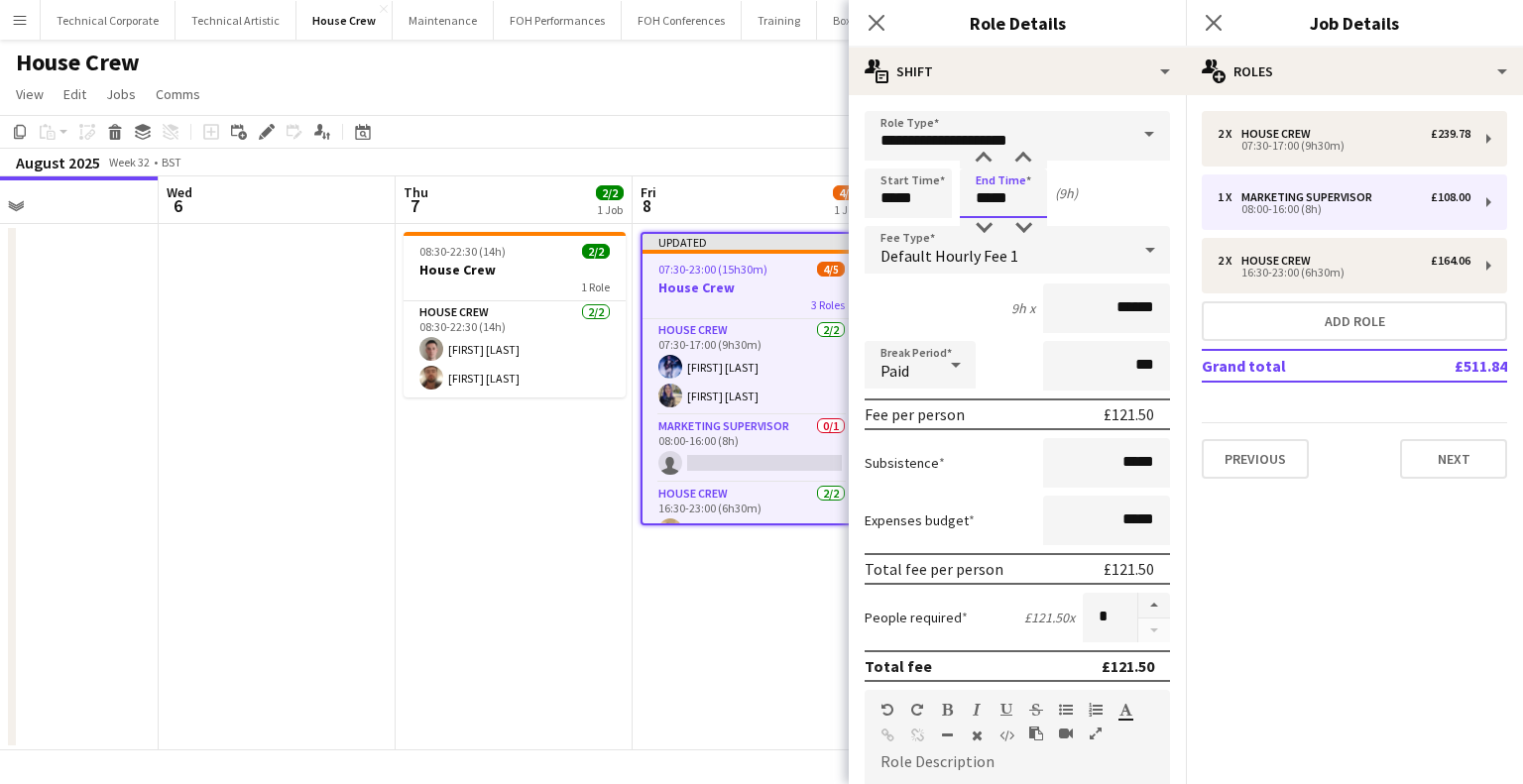 type on "*****" 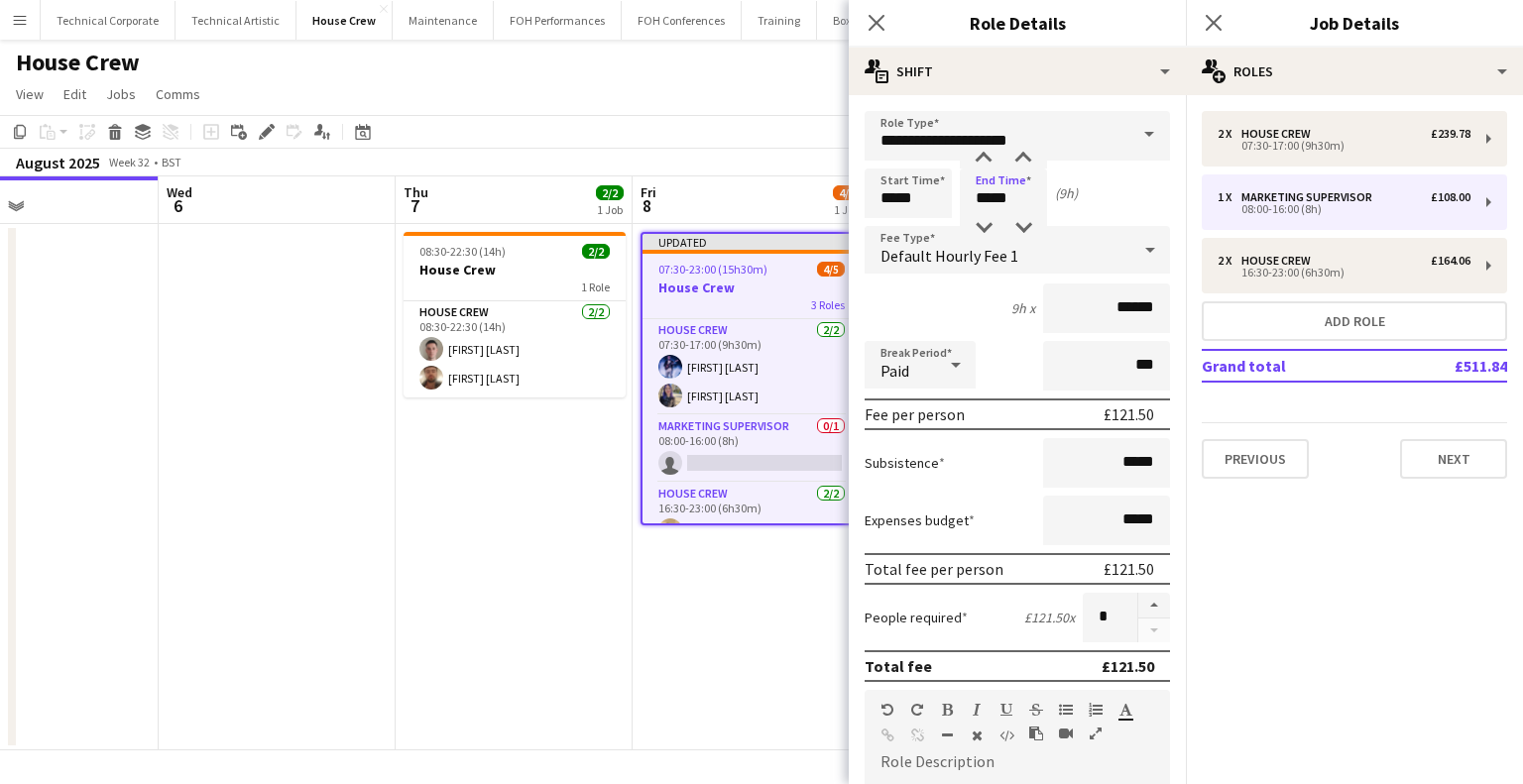 click on "Default Hourly Fee 1" at bounding box center (949, 256) 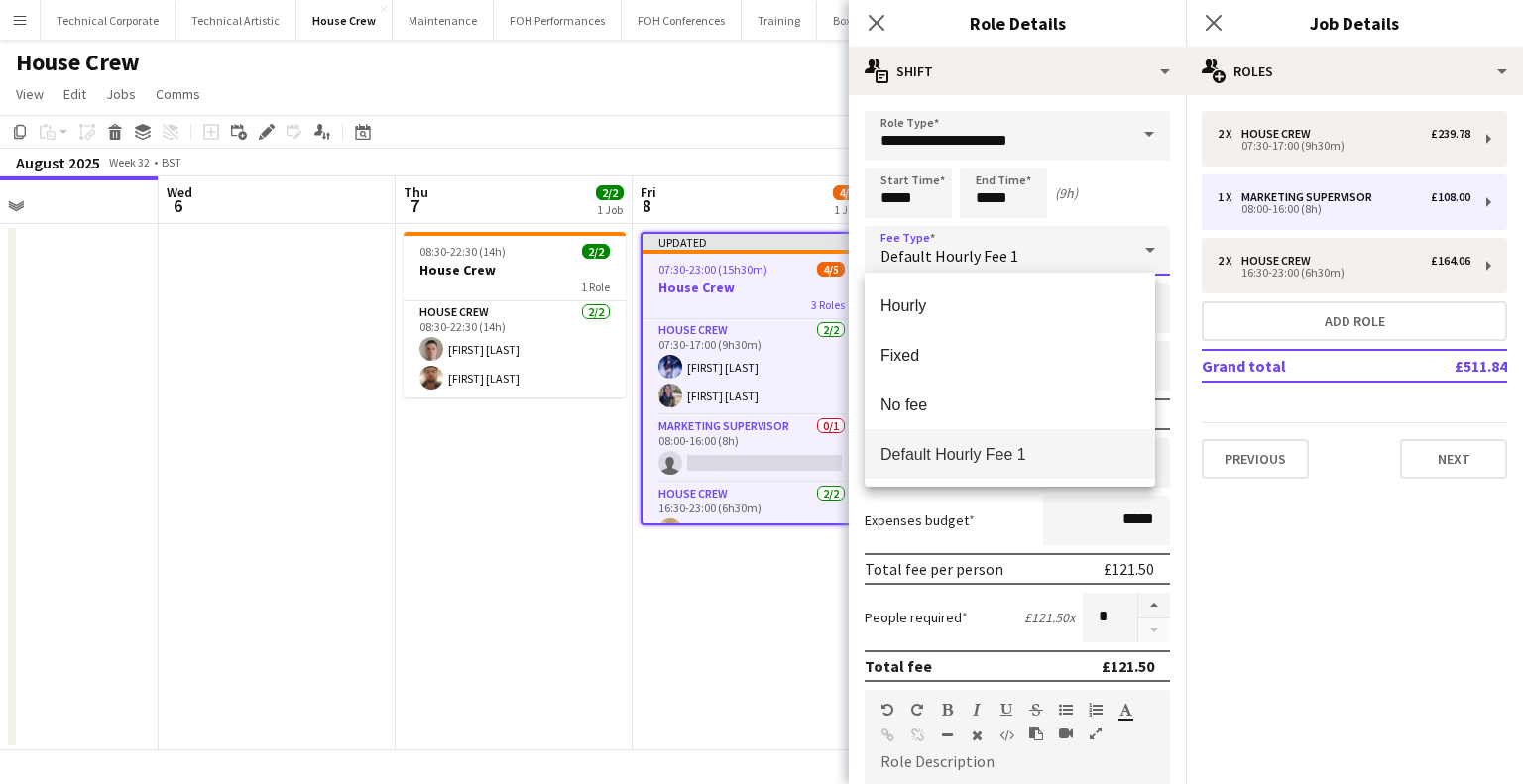 click on "Default Hourly Fee 1" at bounding box center [1009, 454] 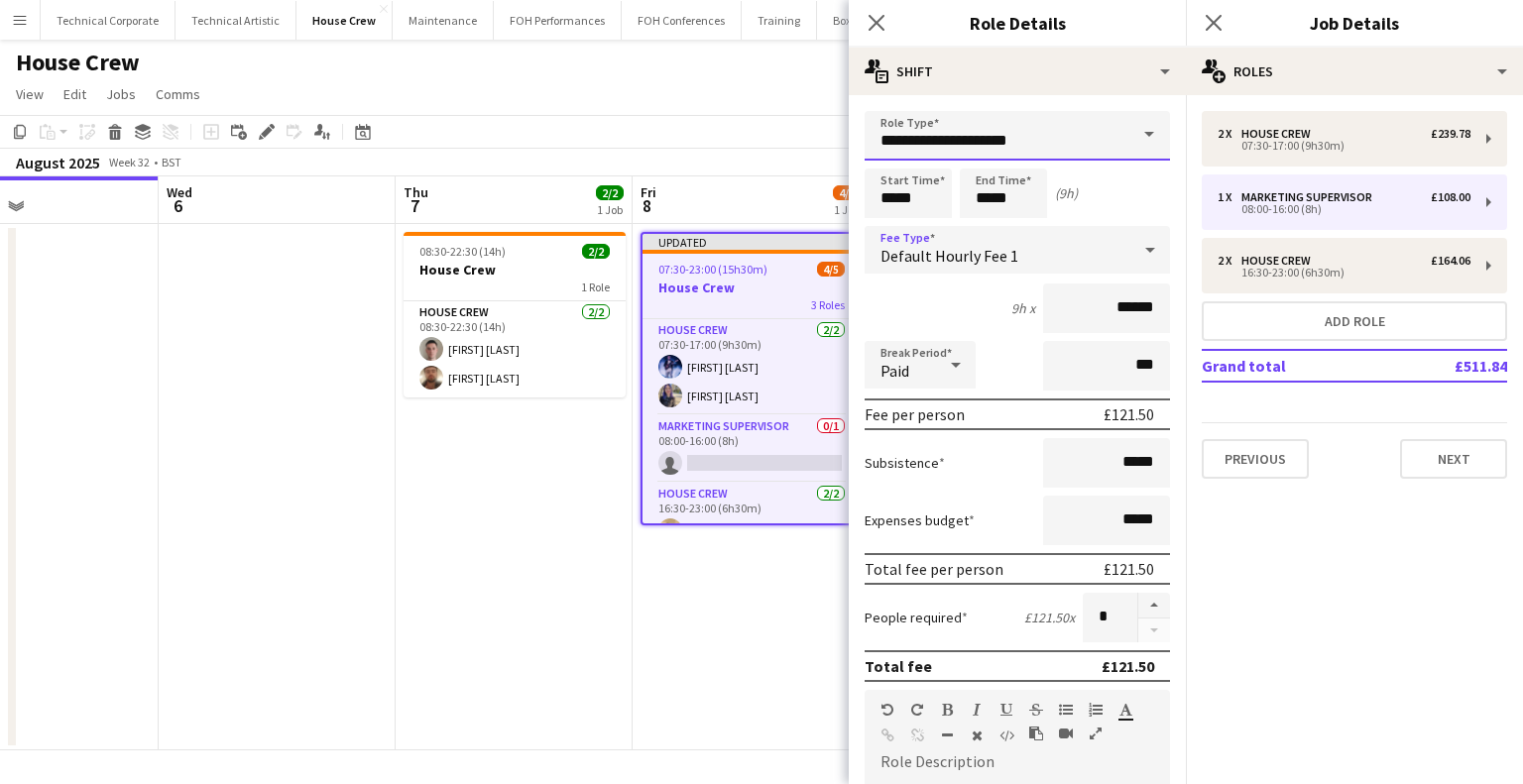 drag, startPoint x: 1022, startPoint y: 139, endPoint x: 718, endPoint y: 151, distance: 304.23675 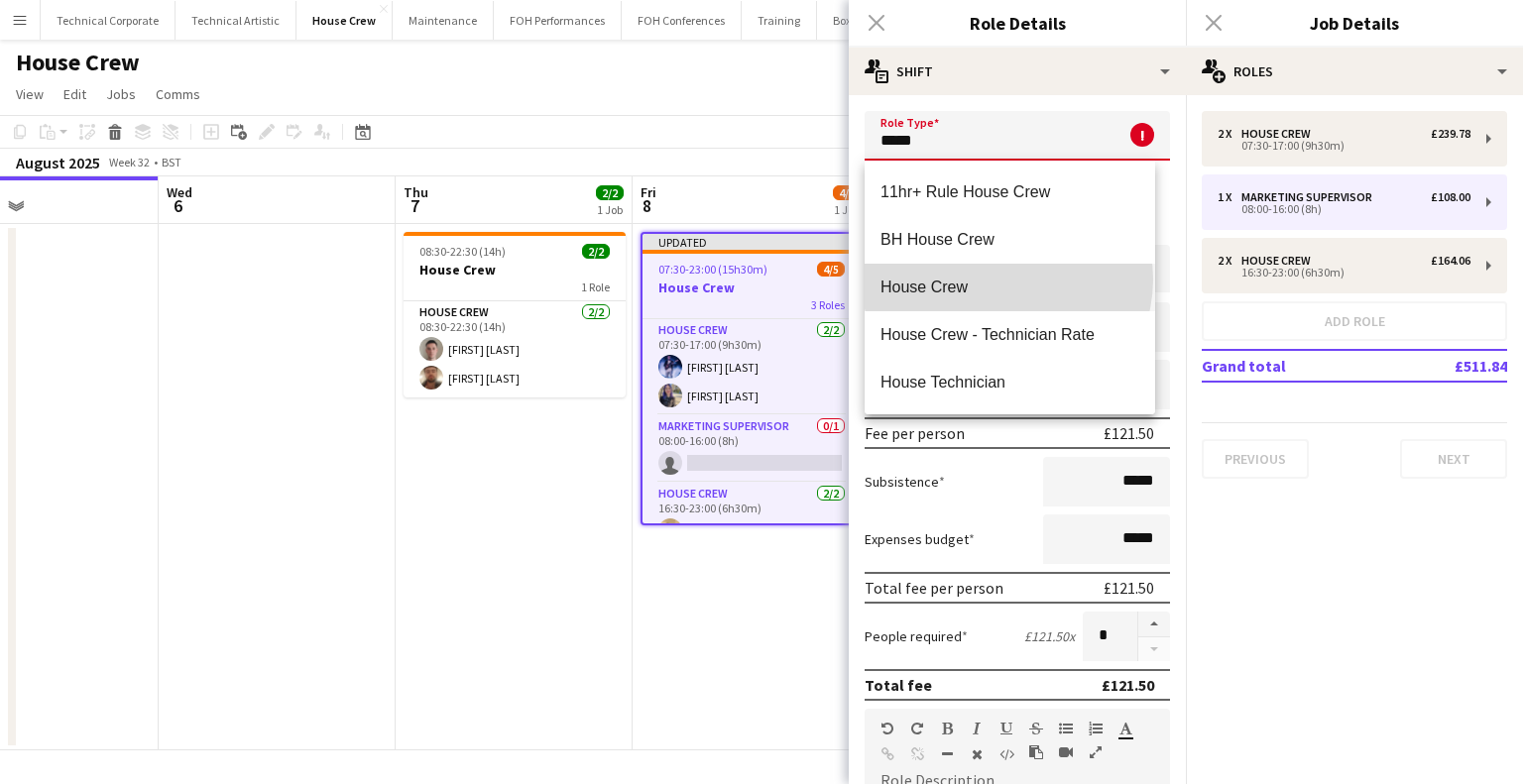 click on "House Crew" at bounding box center [1009, 286] 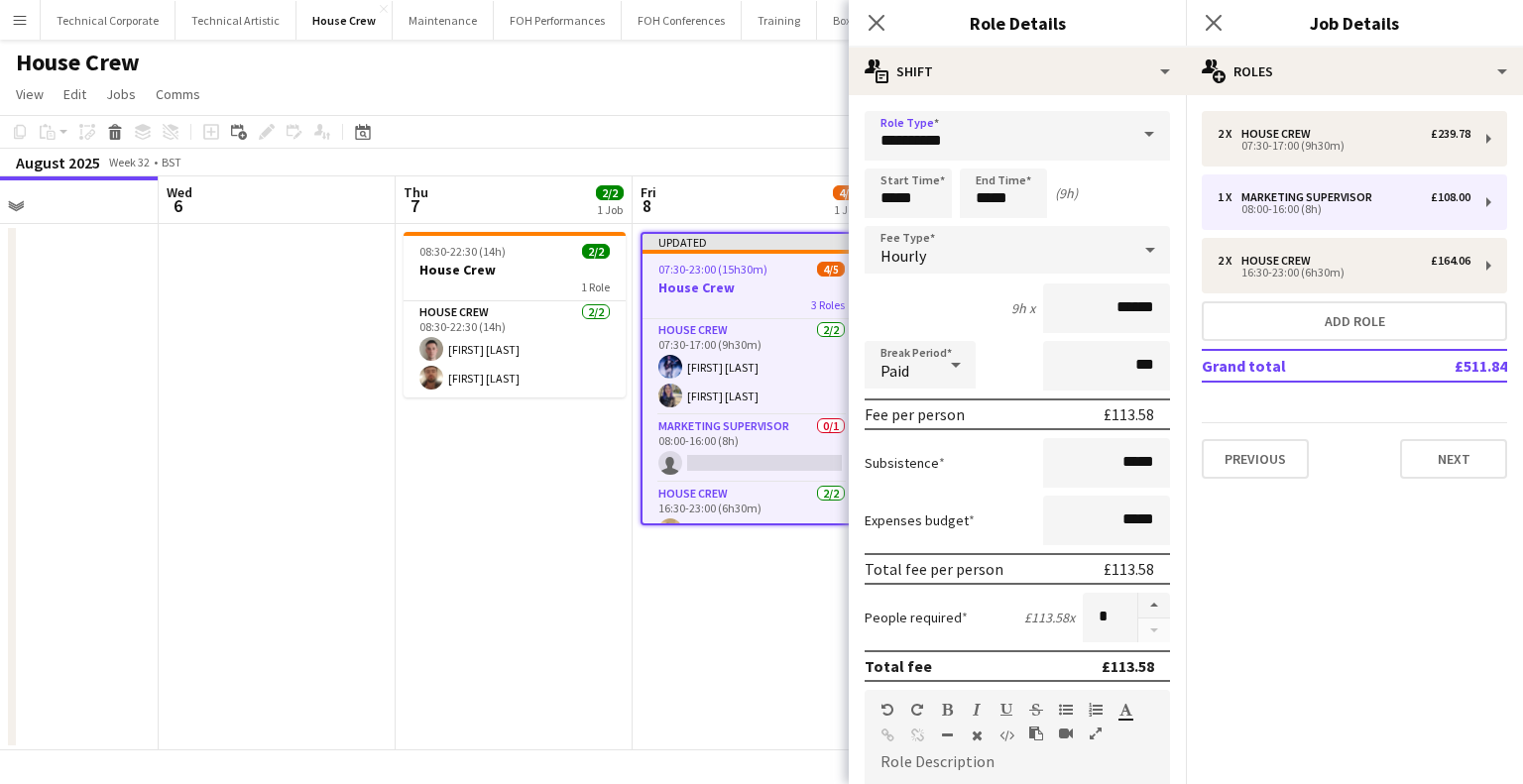 click on "Updated   07:30-23:00 (15h30m)    4/5   House Crew   3 Roles   House Crew   2/2   07:30-17:00 (9h30m)
Ed Dampier Venetia Anastasakou   Marketing Supervisor   0/1   08:00-16:00 (8h)
single-neutral-actions
House Crew   2/2   16:30-23:00 (6h30m)
James Reyes-Gomez Rhyan Jordan Holder" at bounding box center [751, 487] 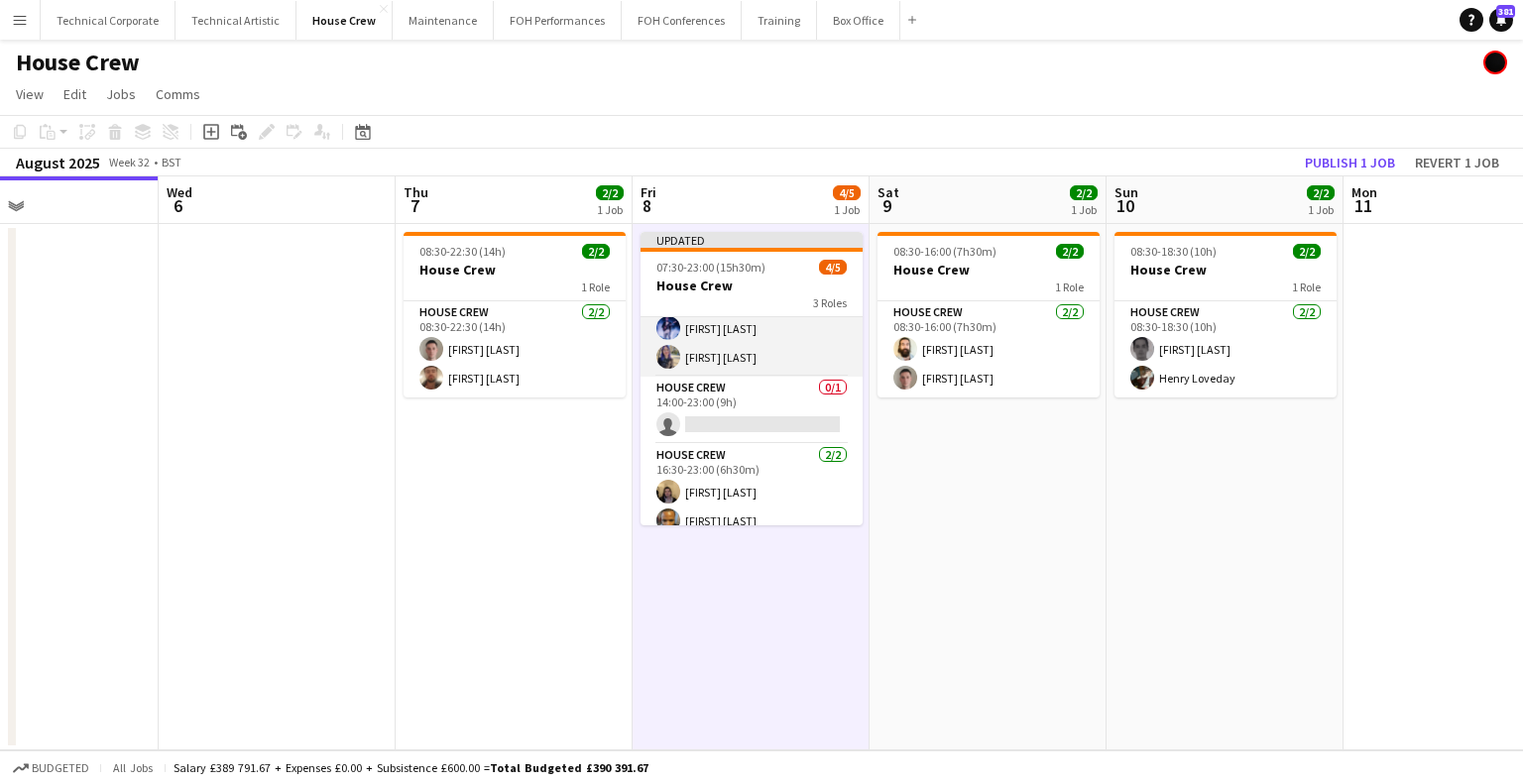 scroll, scrollTop: 52, scrollLeft: 0, axis: vertical 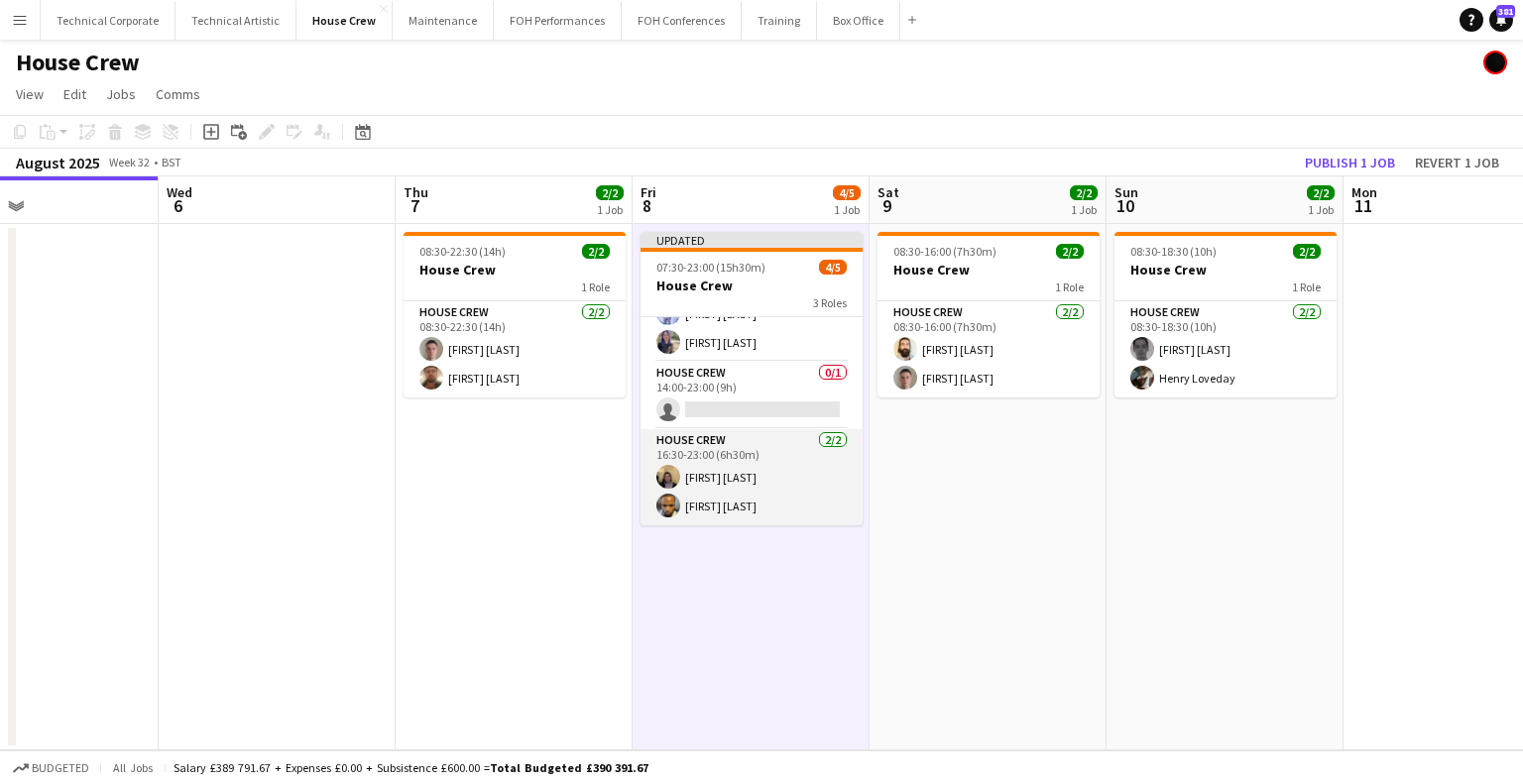 click on "House Crew   2/2   16:30-23:00 (6h30m)
James Reyes-Gomez Rhyan Jordan Holder" at bounding box center [752, 477] 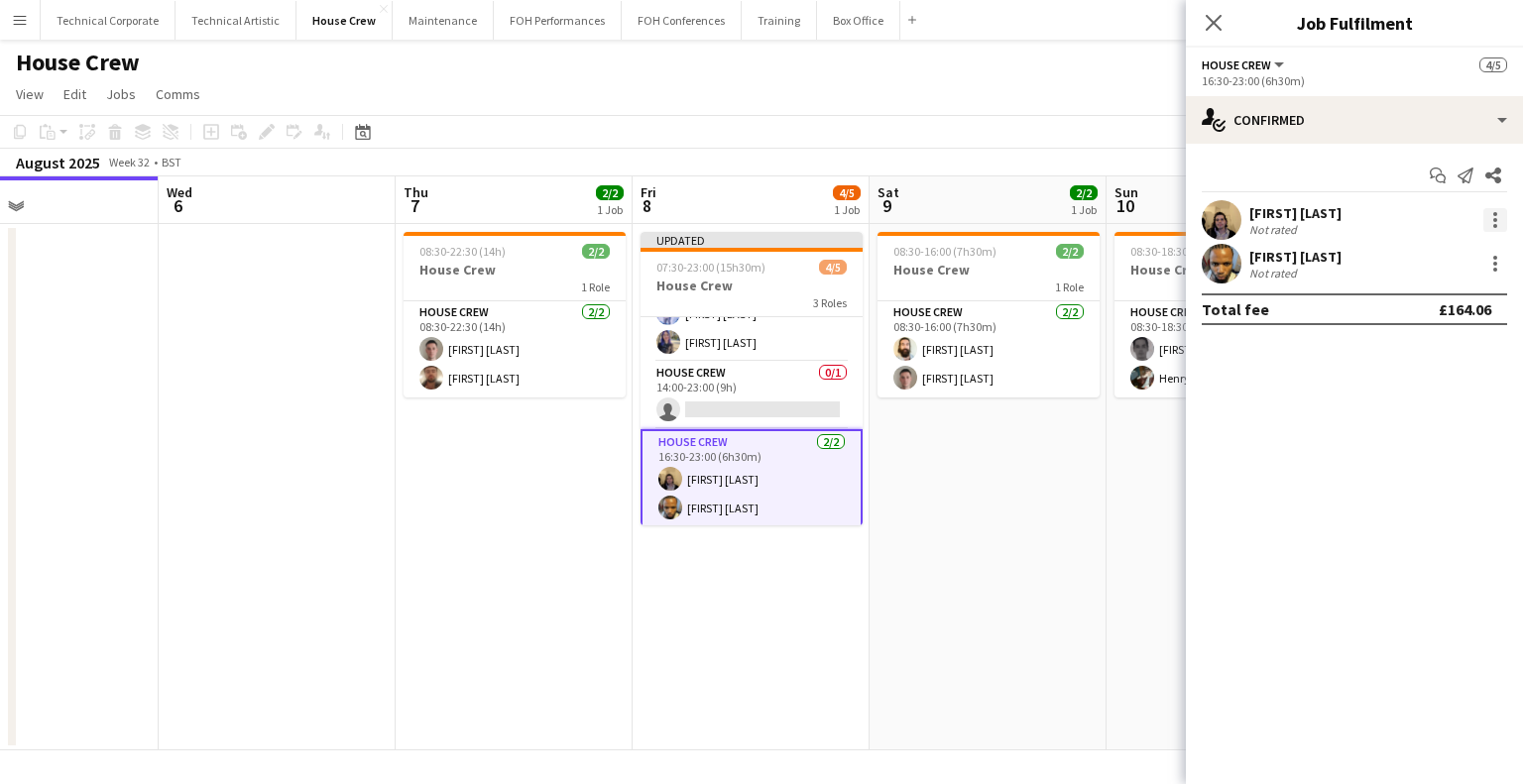 click at bounding box center (1495, 220) 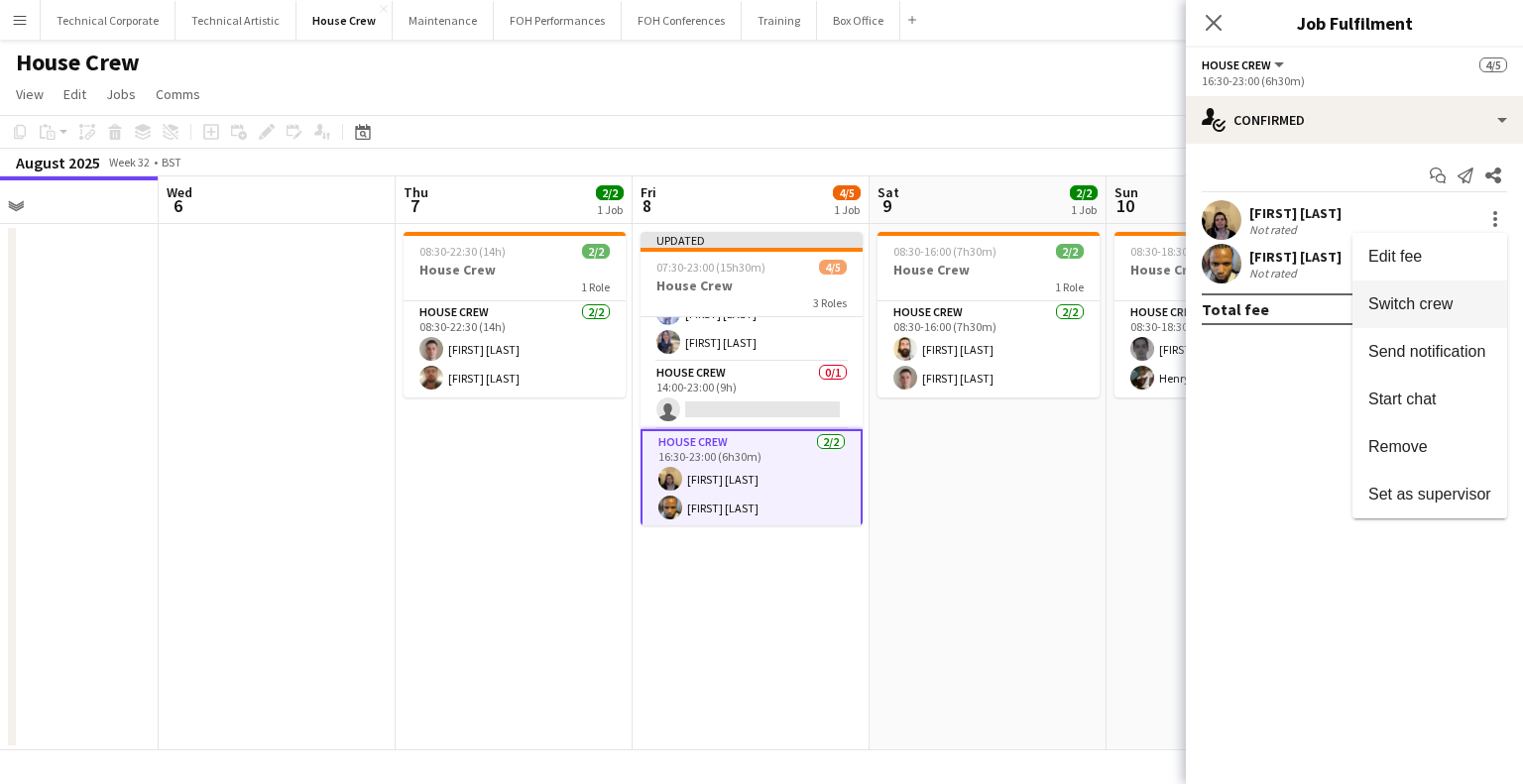 click on "Switch crew" at bounding box center (1430, 304) 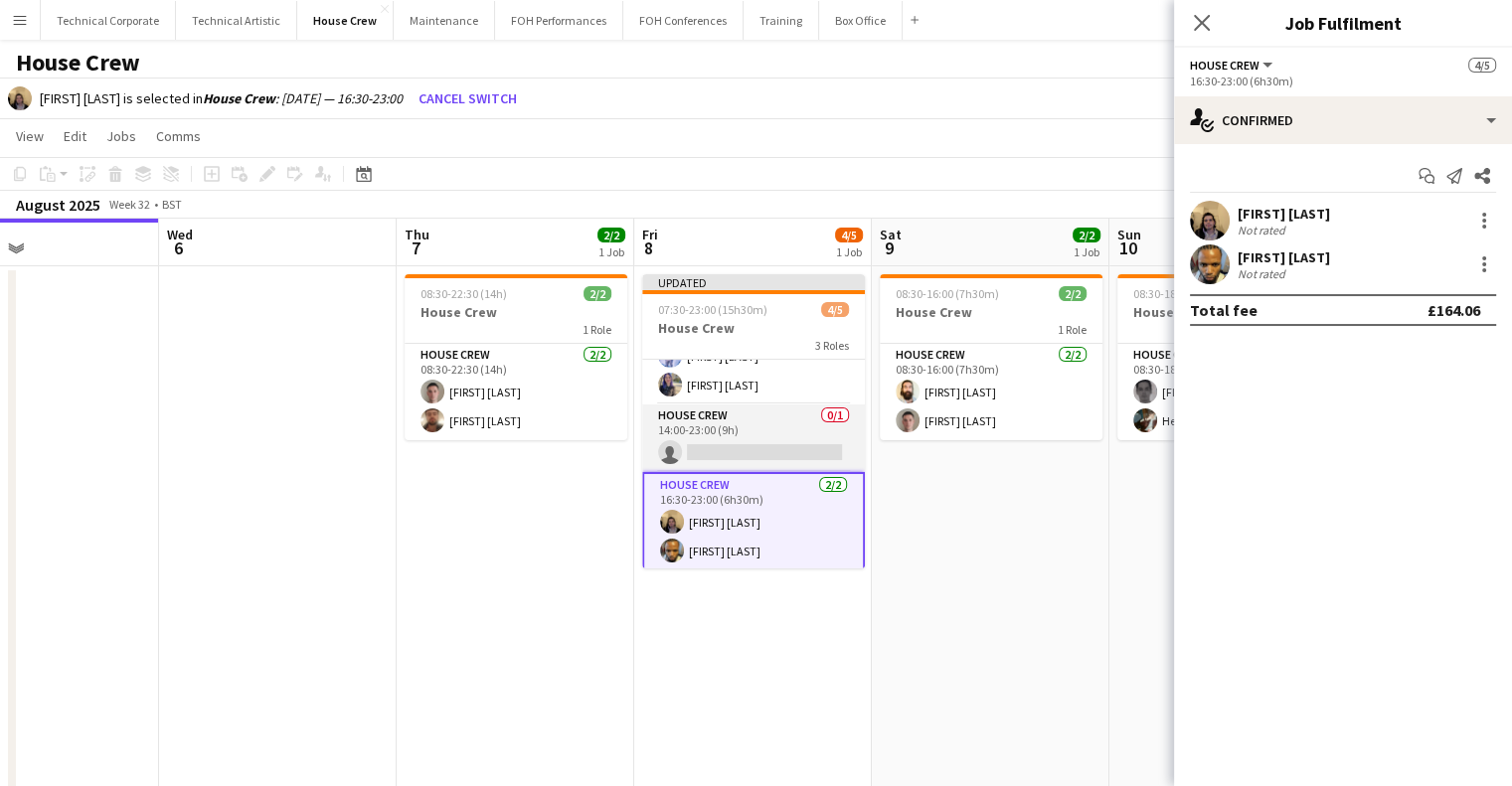 click on "House Crew   0/1   14:00-23:00 (9h)
single-neutral-actions" at bounding box center [754, 438] 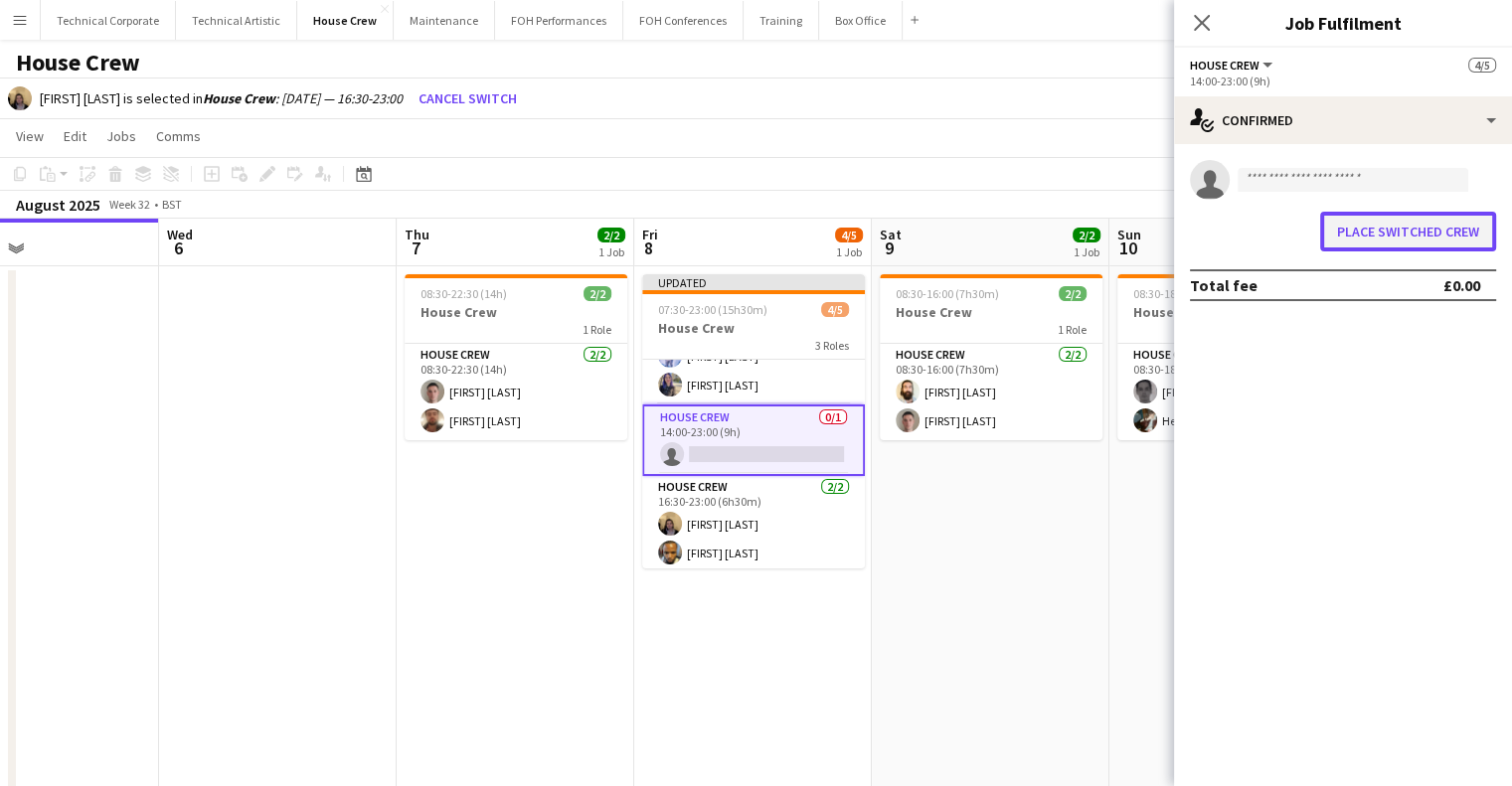 click on "Place switched crew" at bounding box center [1408, 232] 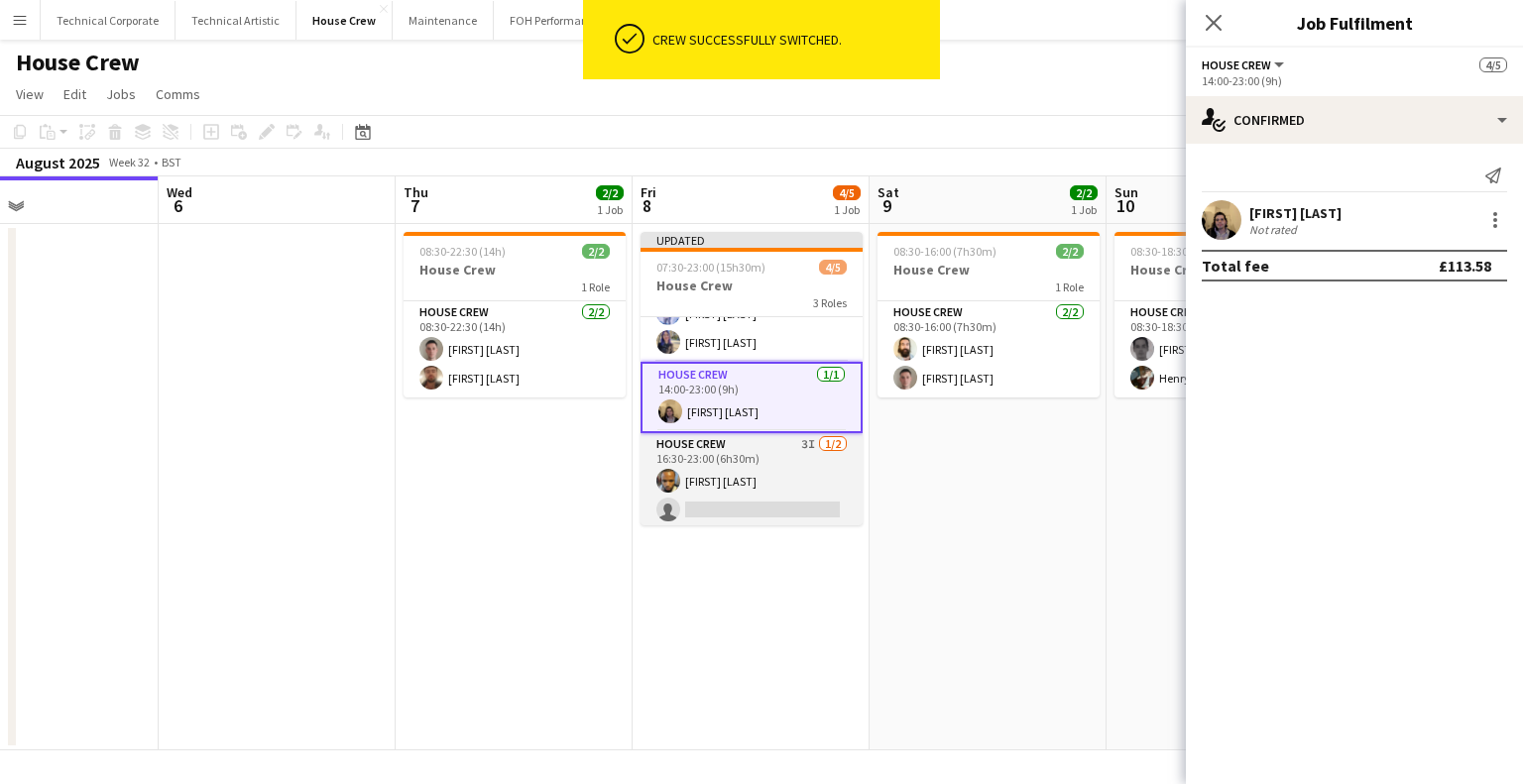 click on "House Crew   3I   1/2   16:30-23:00 (6h30m)
Rhyan Jordan Holder
single-neutral-actions" at bounding box center [752, 481] 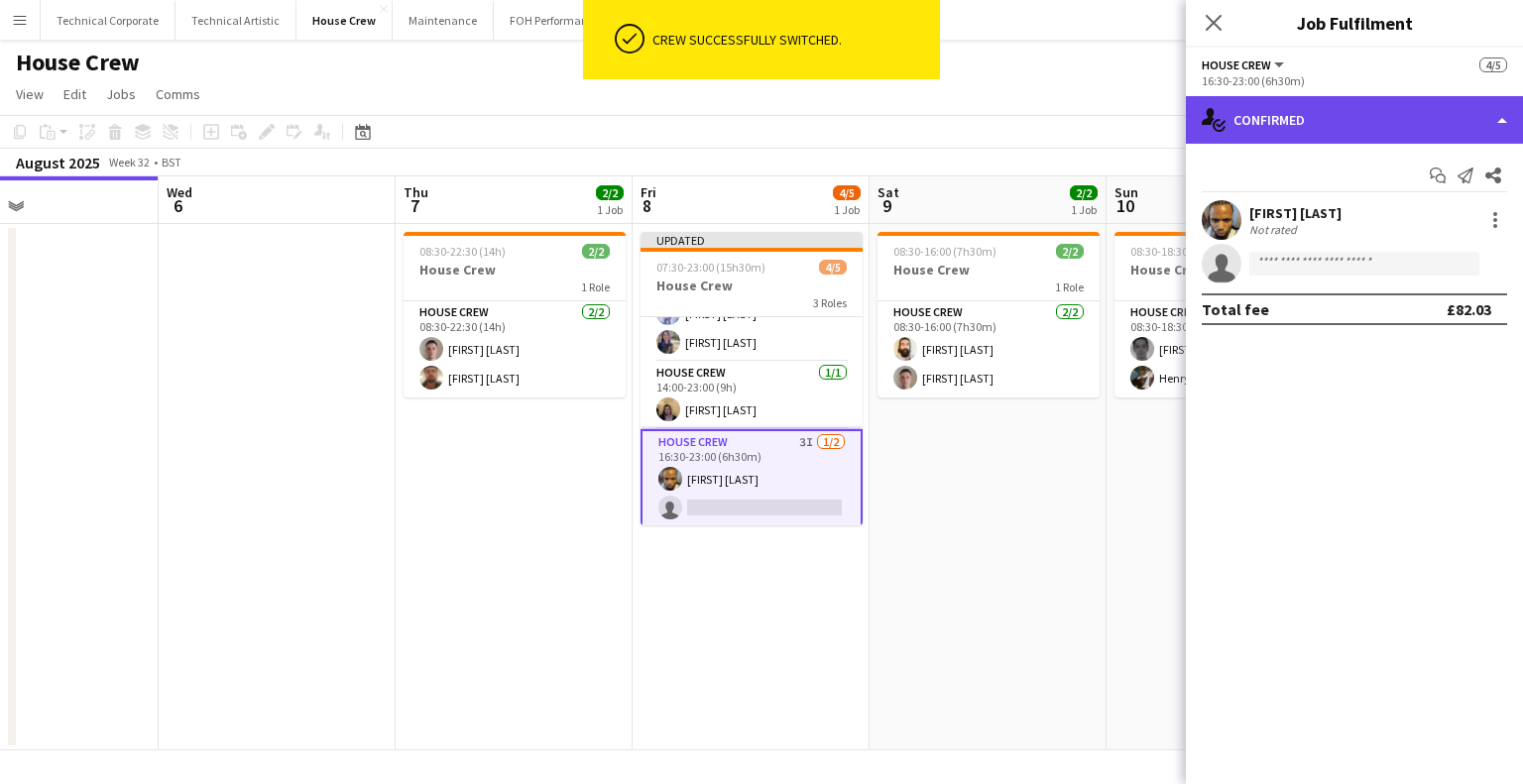click on "single-neutral-actions-check-2
Confirmed" 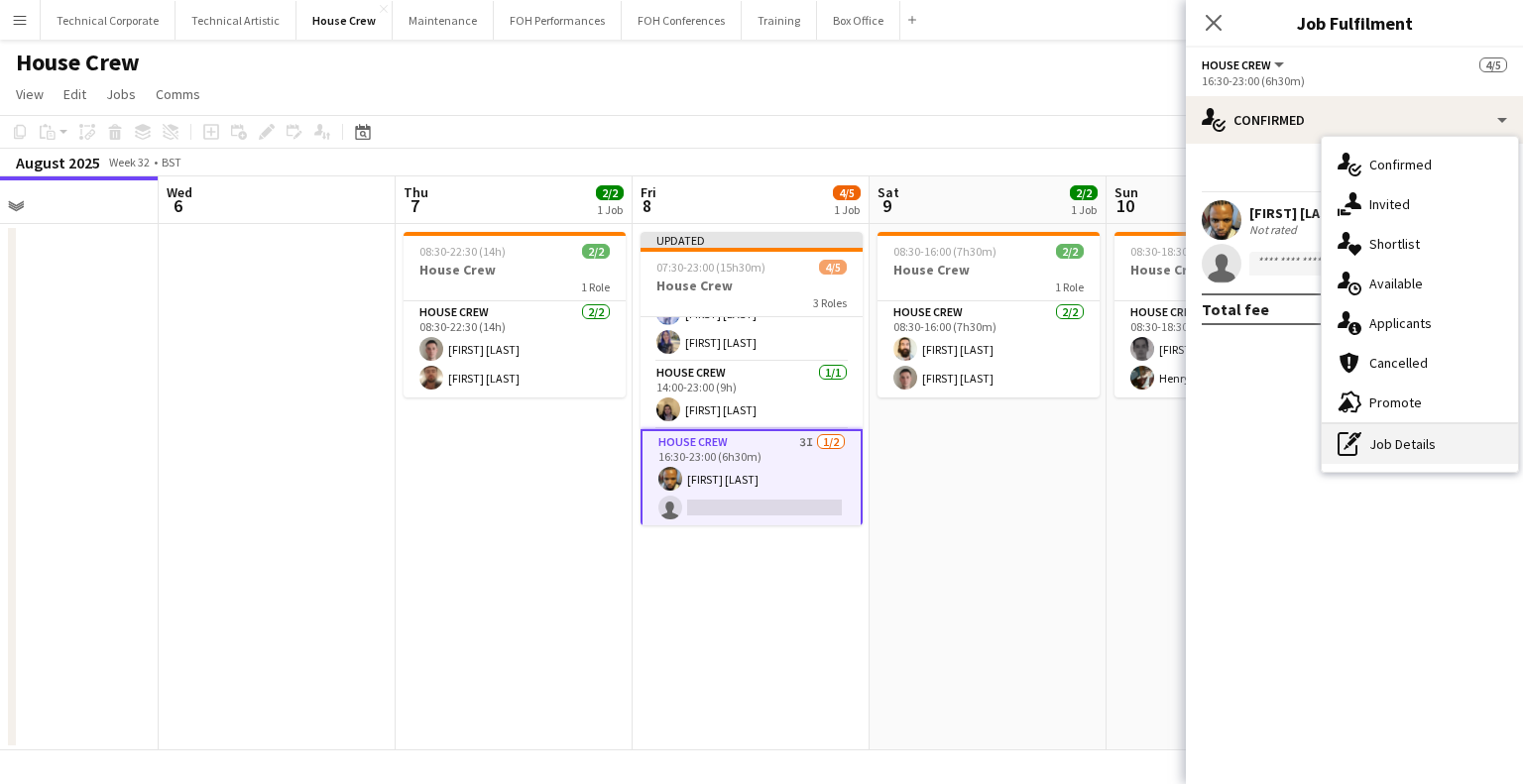 click on "pen-write
Job Details" at bounding box center (1420, 444) 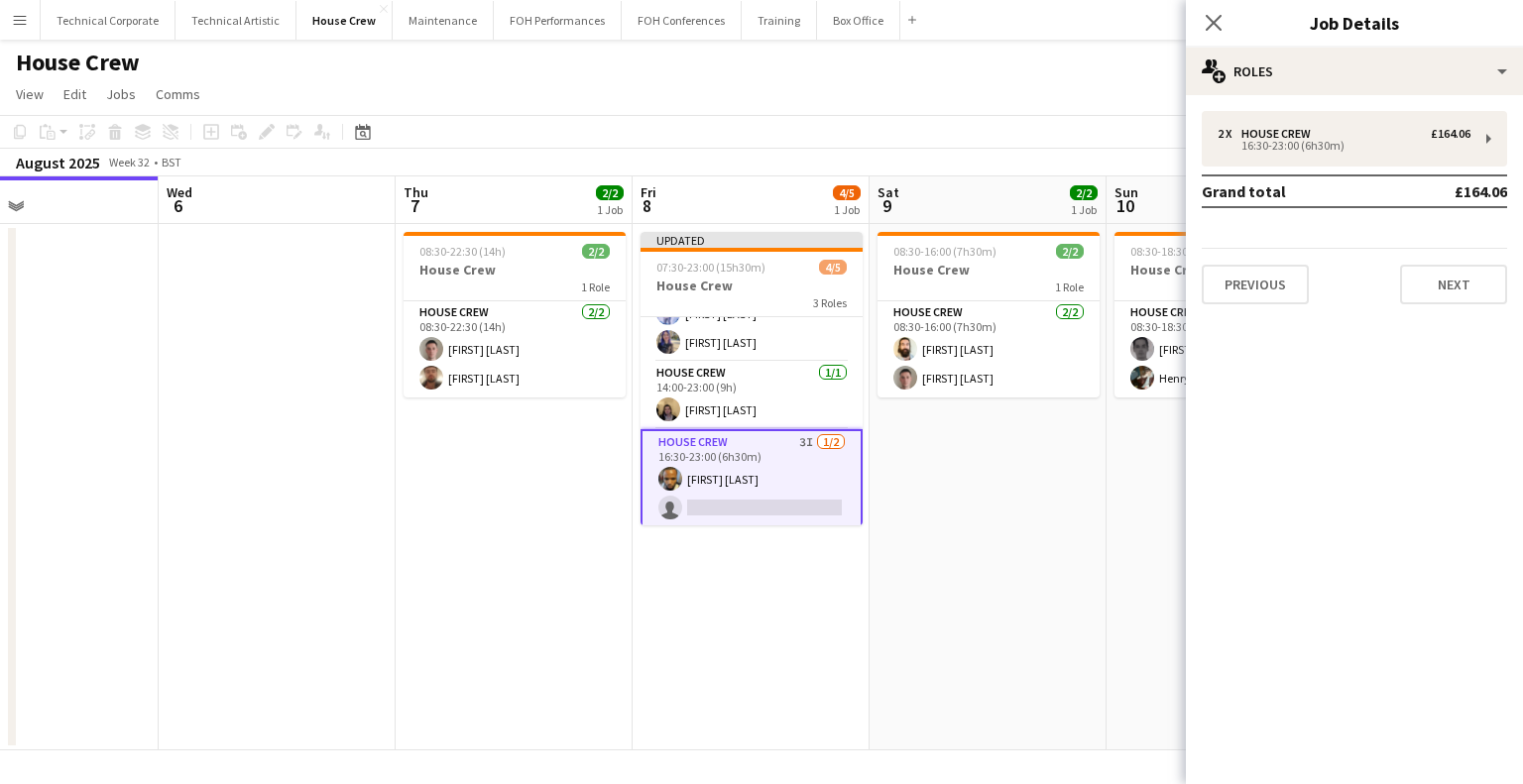 click on "Grand total" at bounding box center (1295, 191) 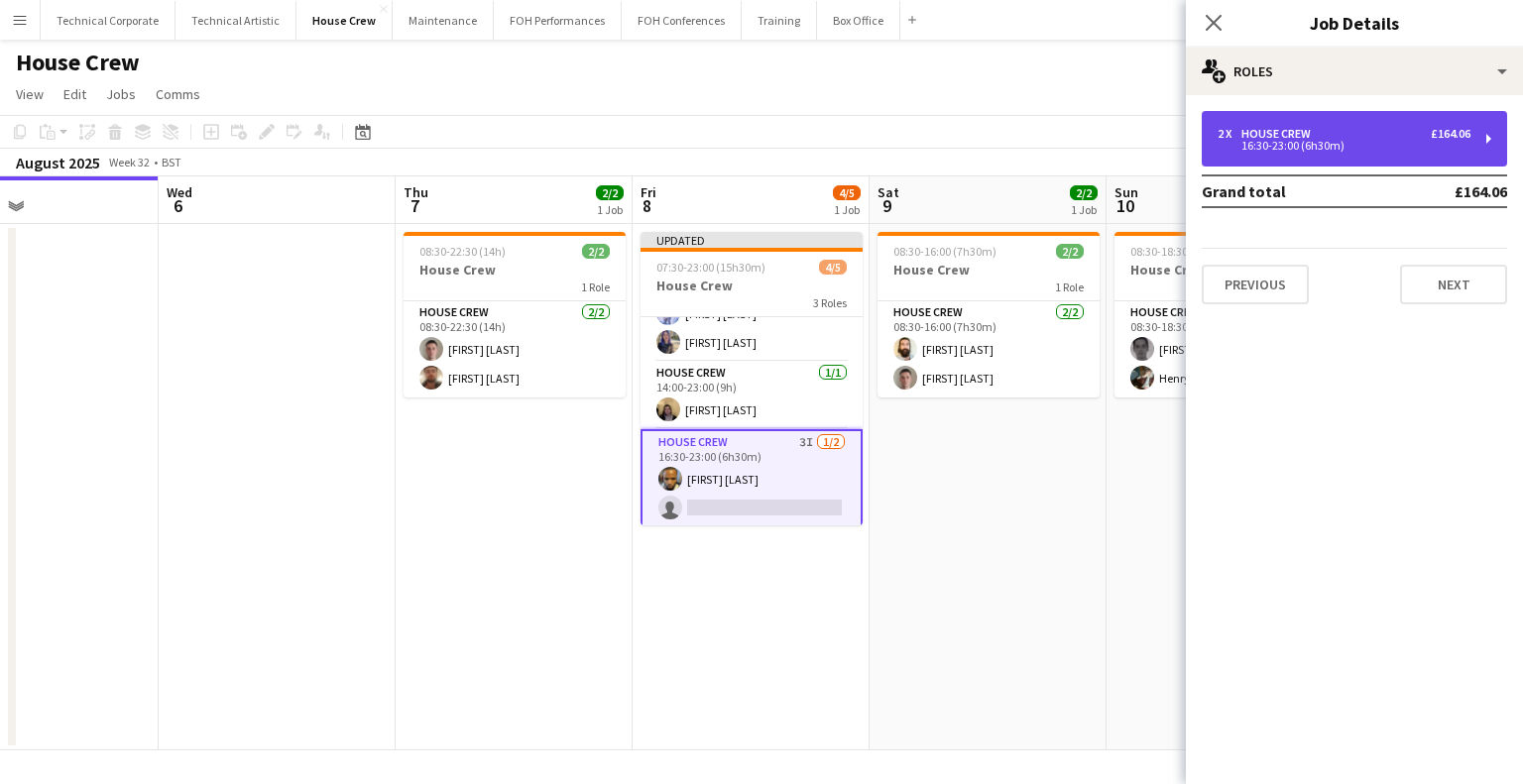 click on "House Crew" at bounding box center [1280, 134] 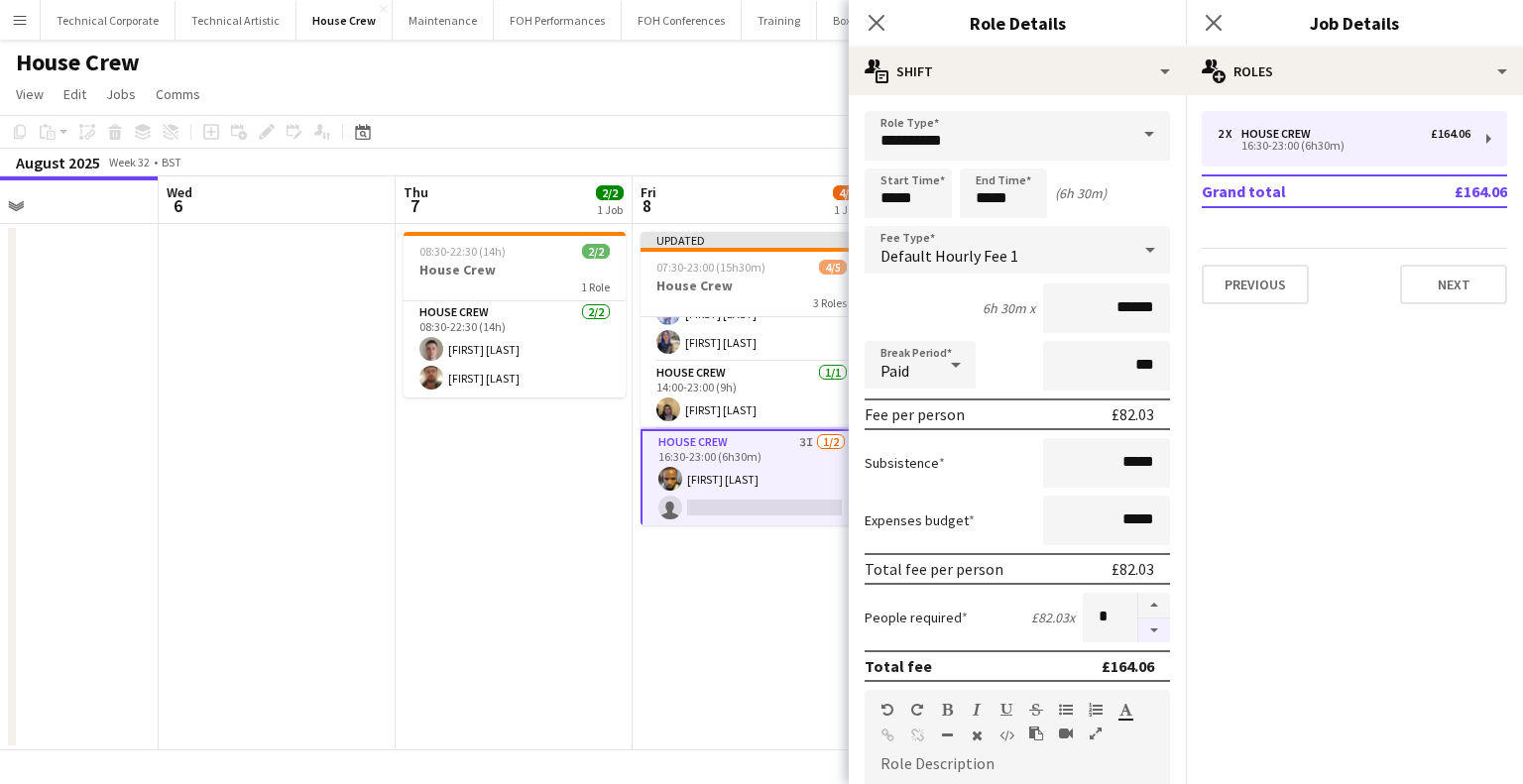 click at bounding box center (1154, 630) 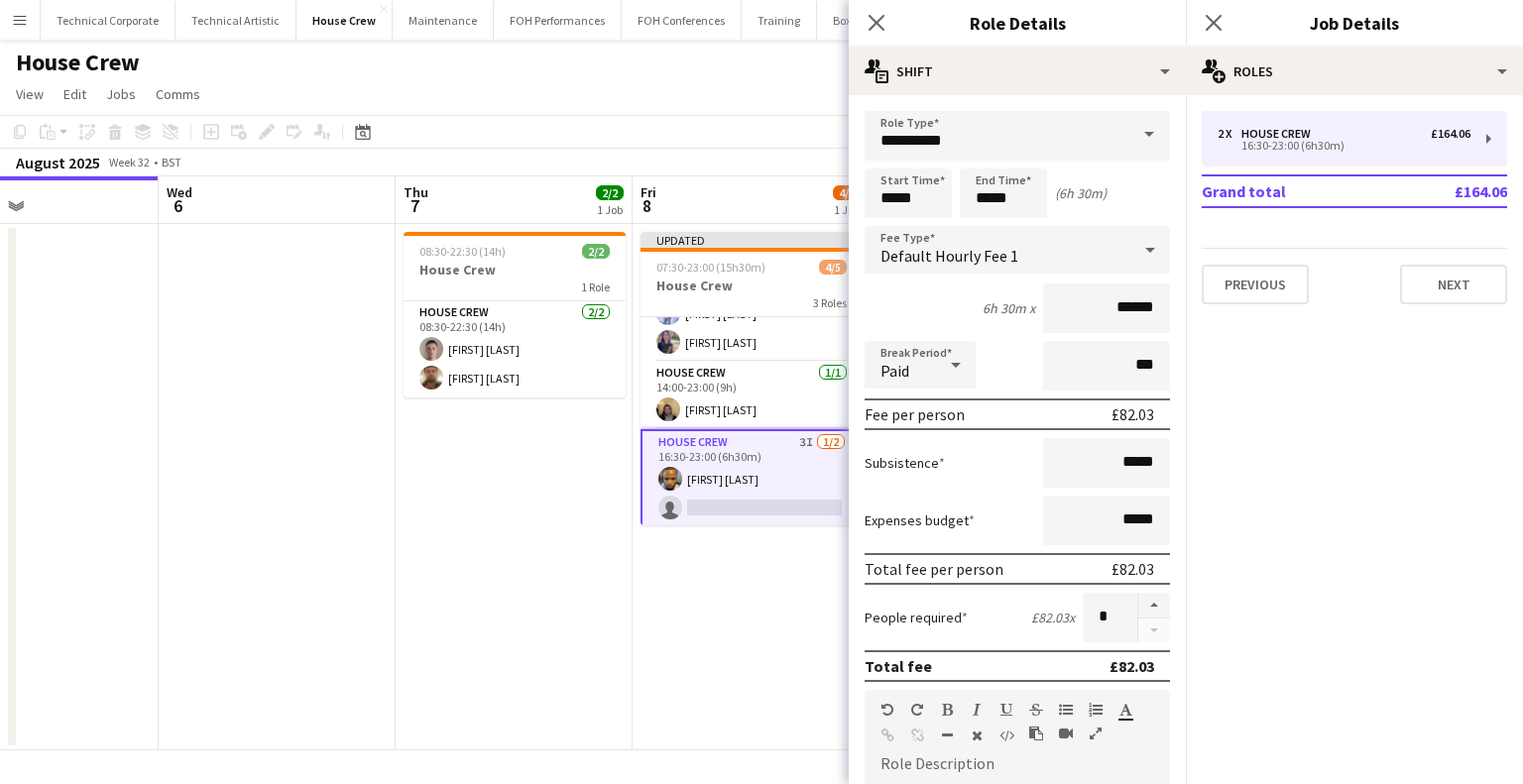 click on "Updated   07:30-23:00 (15h30m)    4/5   House Crew   3 Roles   House Crew   2/2   07:30-17:00 (9h30m)
Ed Dampier Venetia Anastasakou  House Crew   1/1   14:00-23:00 (9h)
James Reyes-Gomez  House Crew   3I   1/2   16:30-23:00 (6h30m)
Rhyan Jordan Holder
single-neutral-actions" at bounding box center [751, 487] 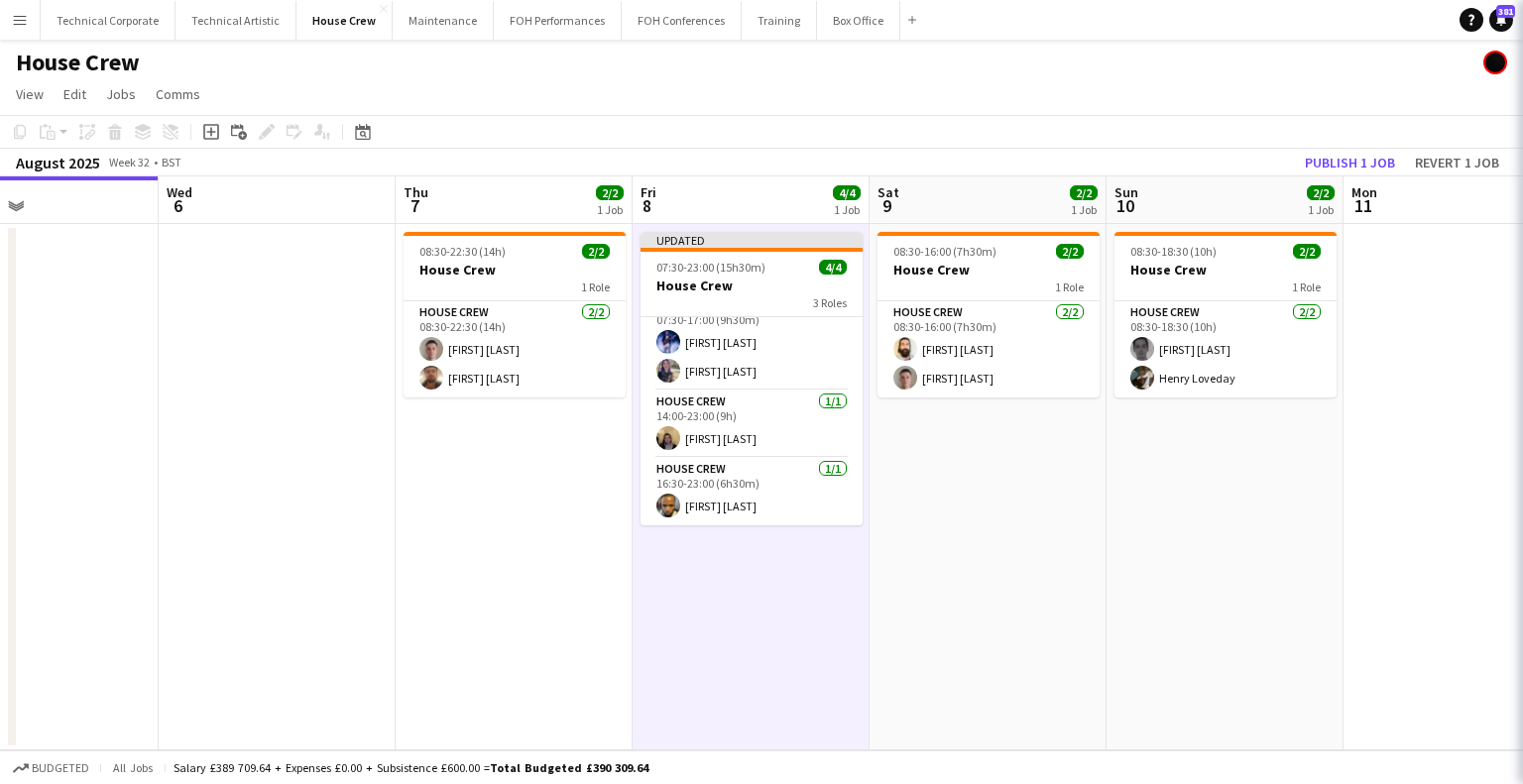 scroll, scrollTop: 22, scrollLeft: 0, axis: vertical 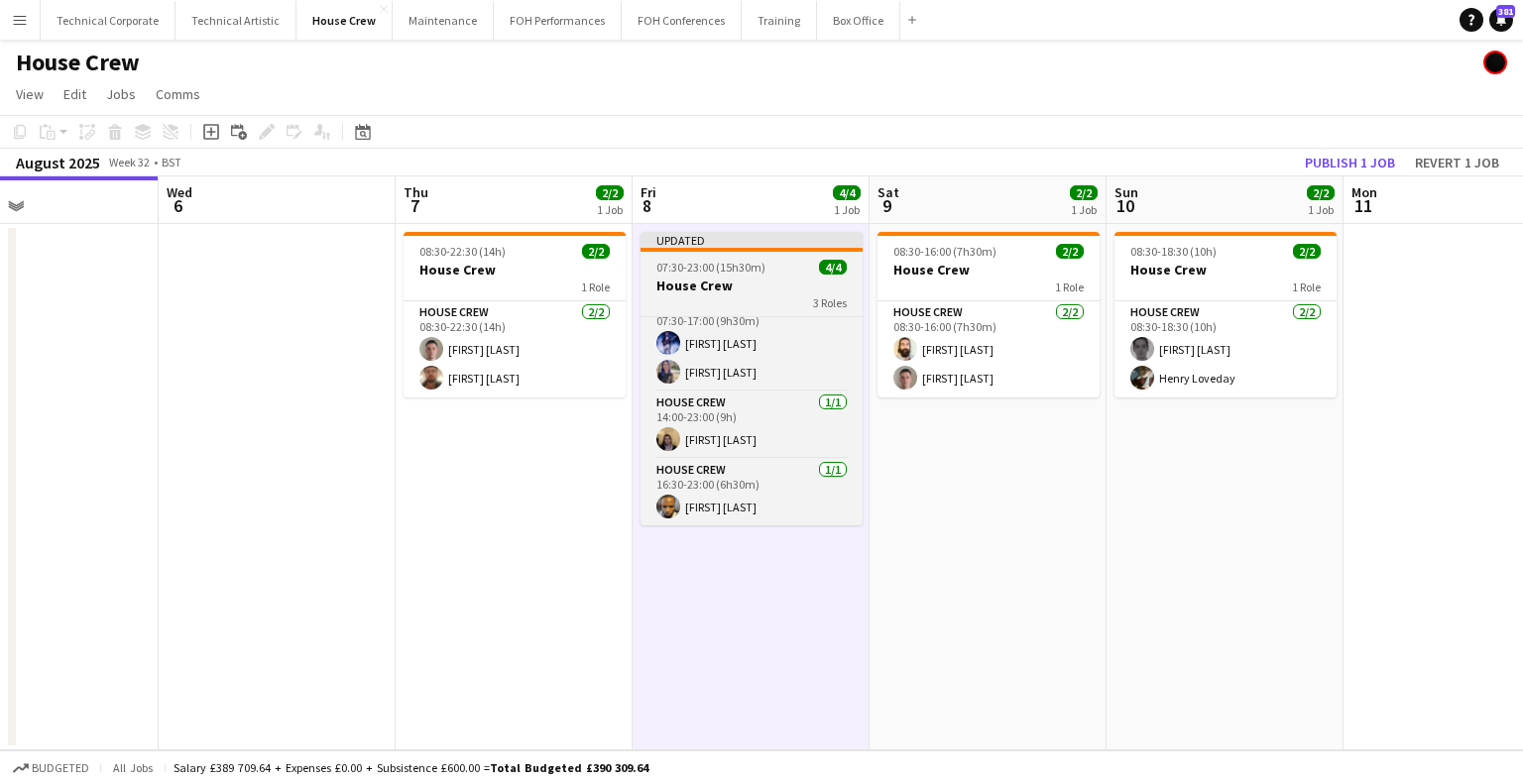 click on "House Crew" at bounding box center [752, 285] 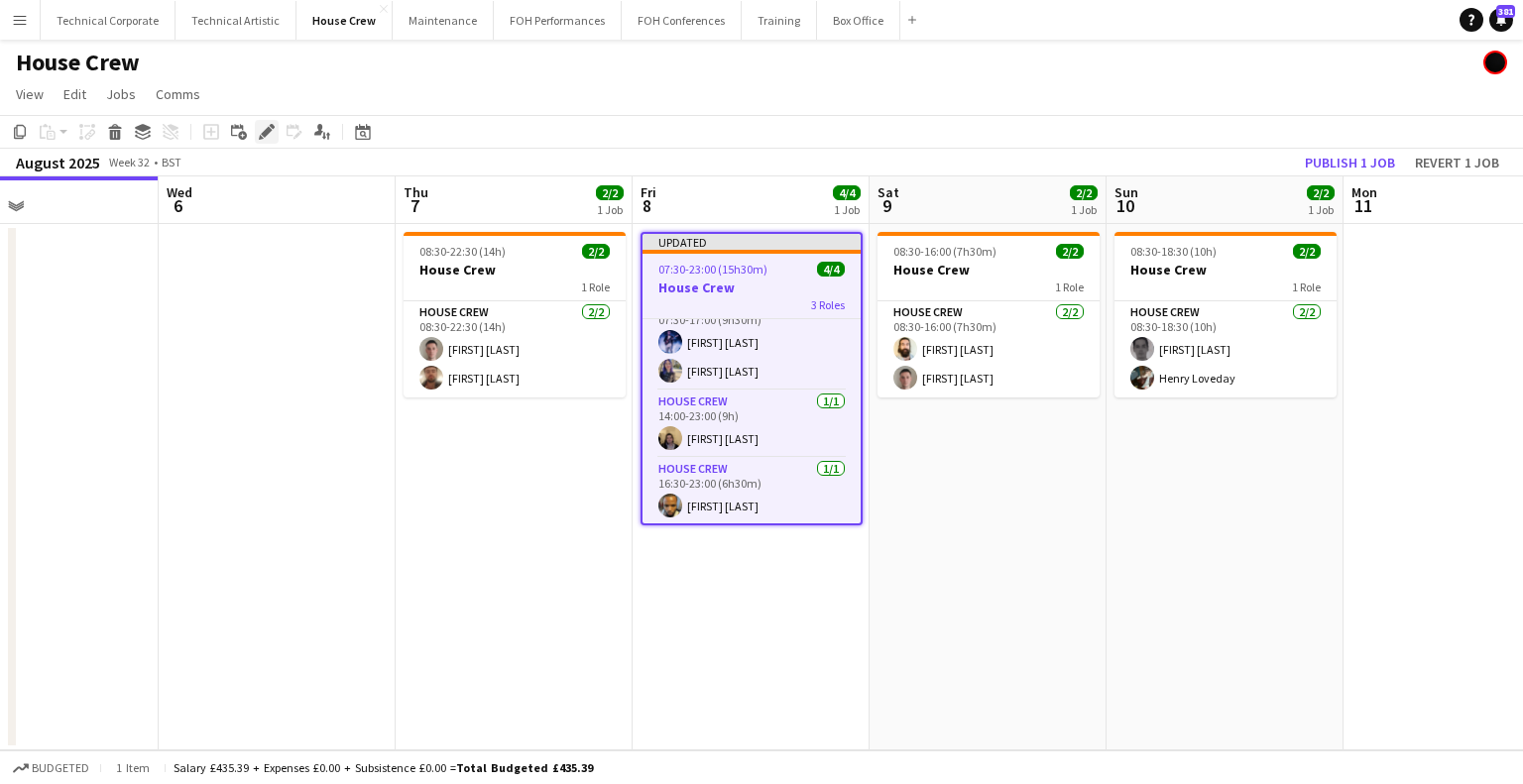 click on "Edit" 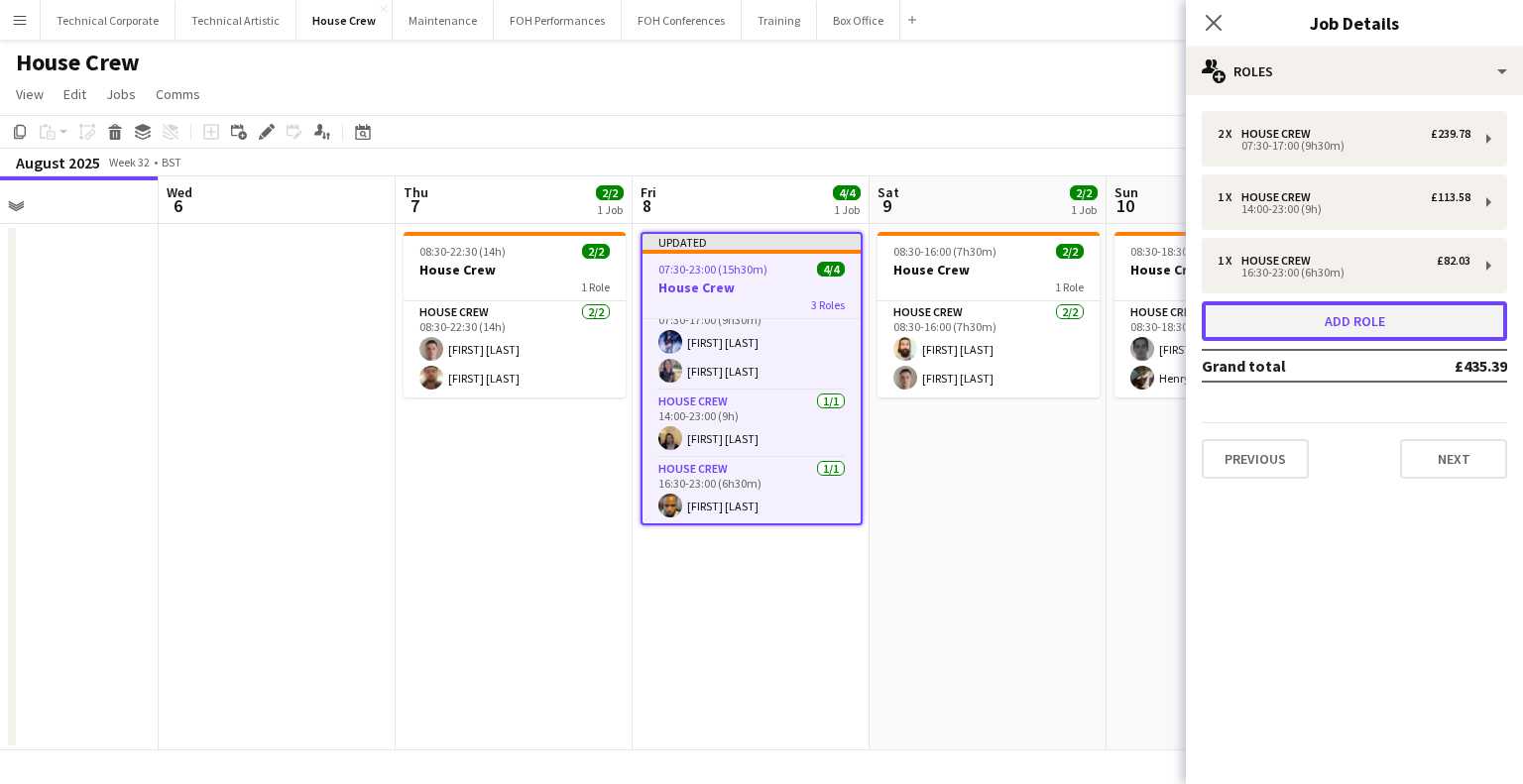 click on "Add role" at bounding box center (1354, 321) 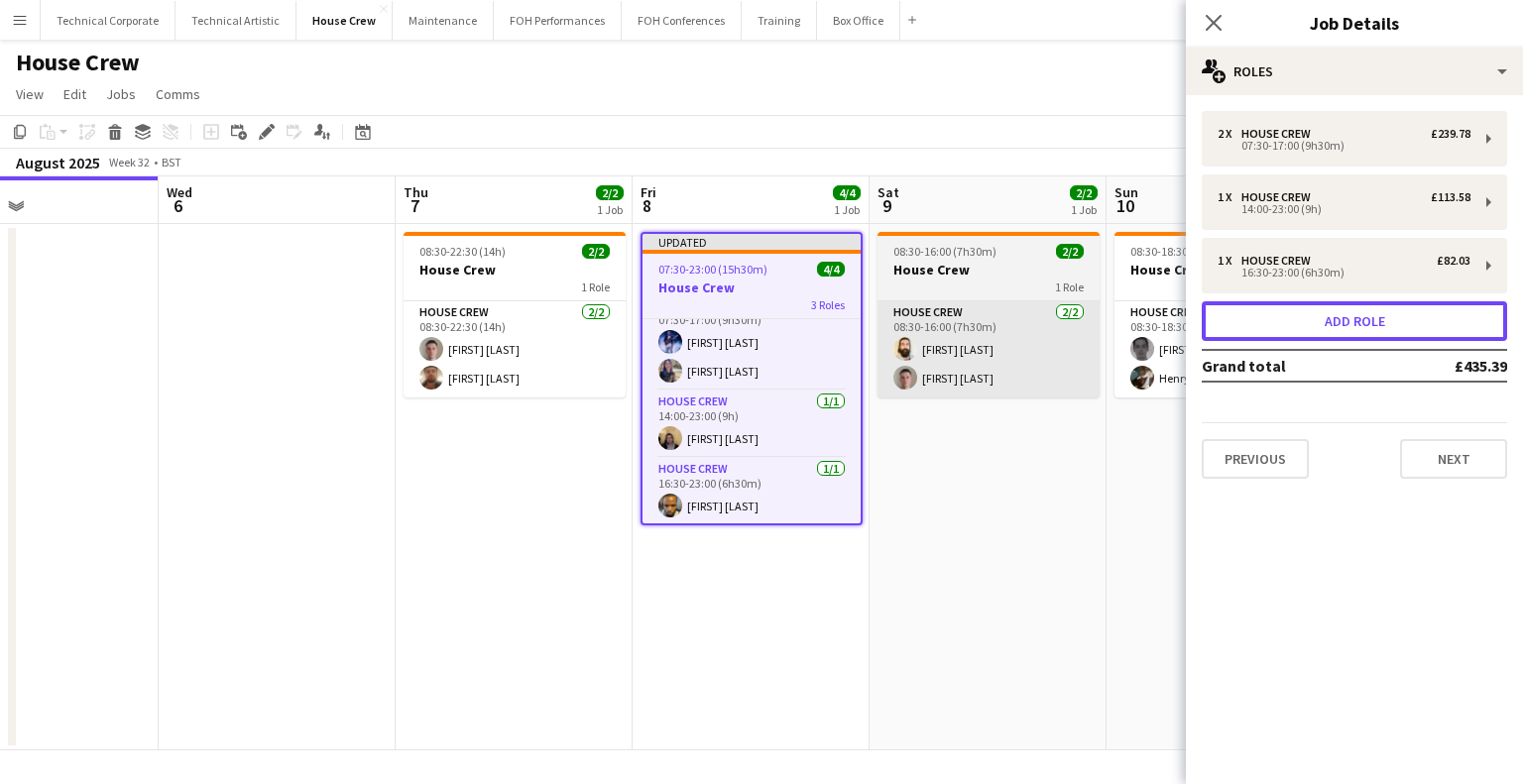 scroll, scrollTop: 52, scrollLeft: 0, axis: vertical 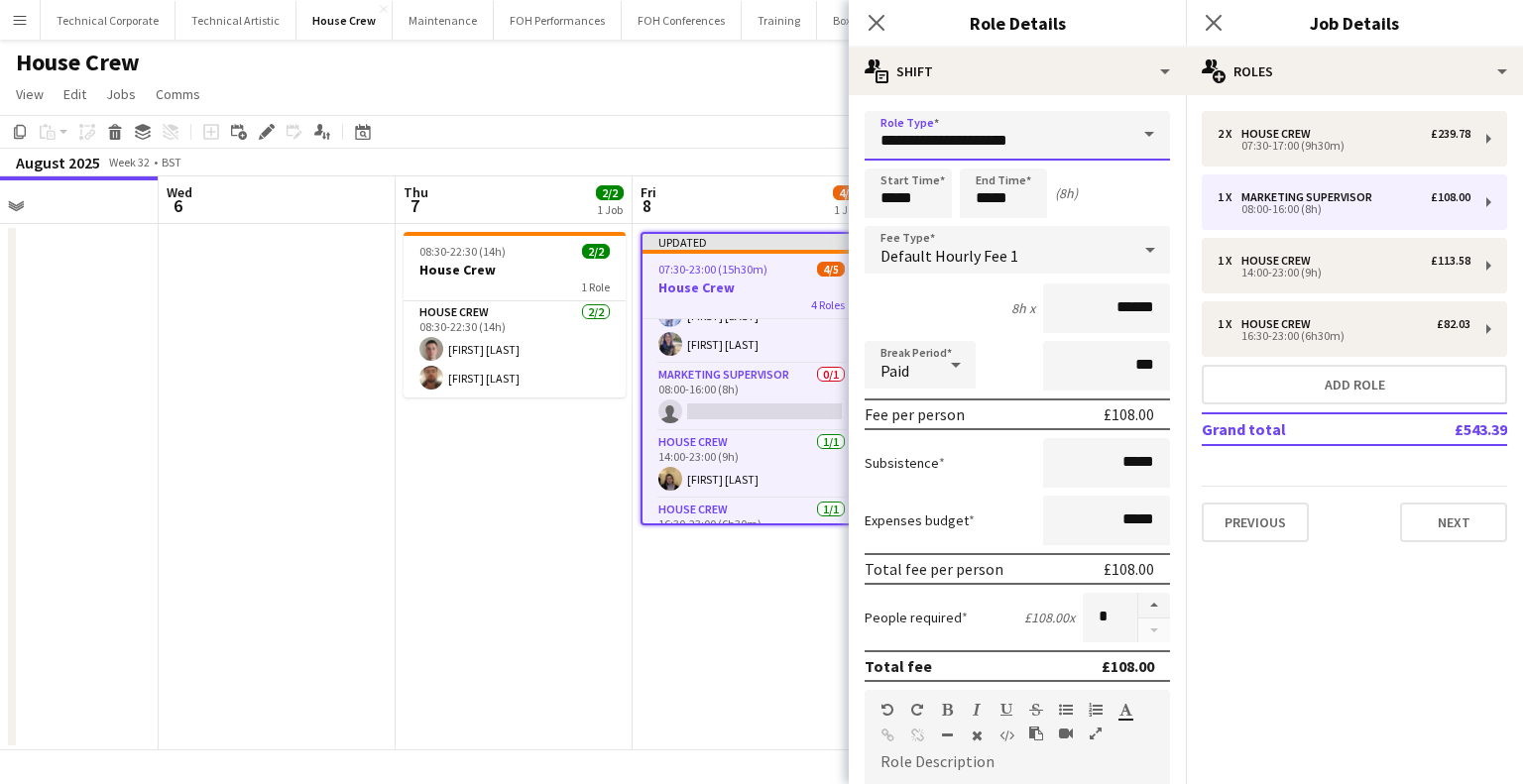 drag, startPoint x: 853, startPoint y: 139, endPoint x: 812, endPoint y: 142, distance: 41.10961 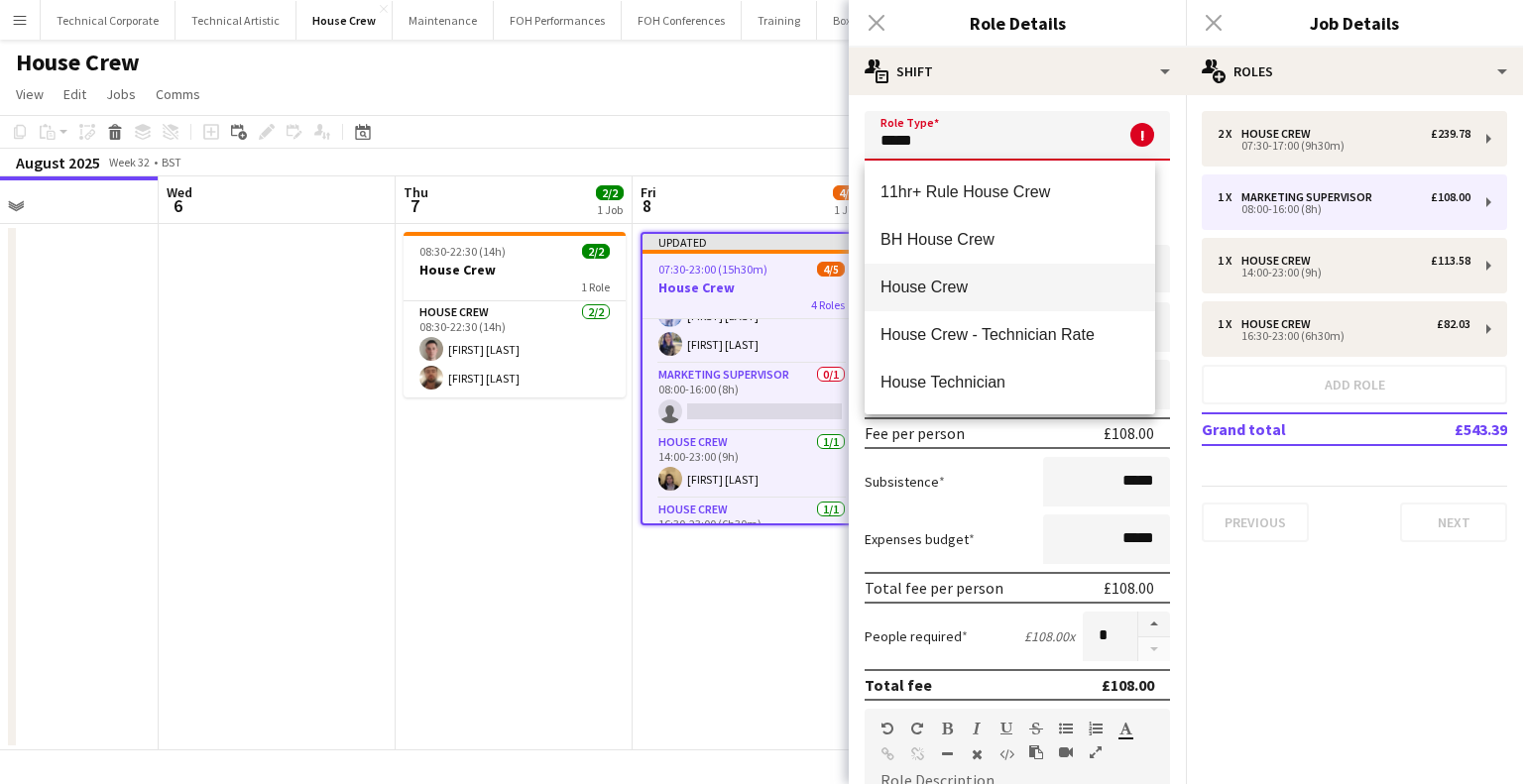 click on "House Crew" at bounding box center [1009, 286] 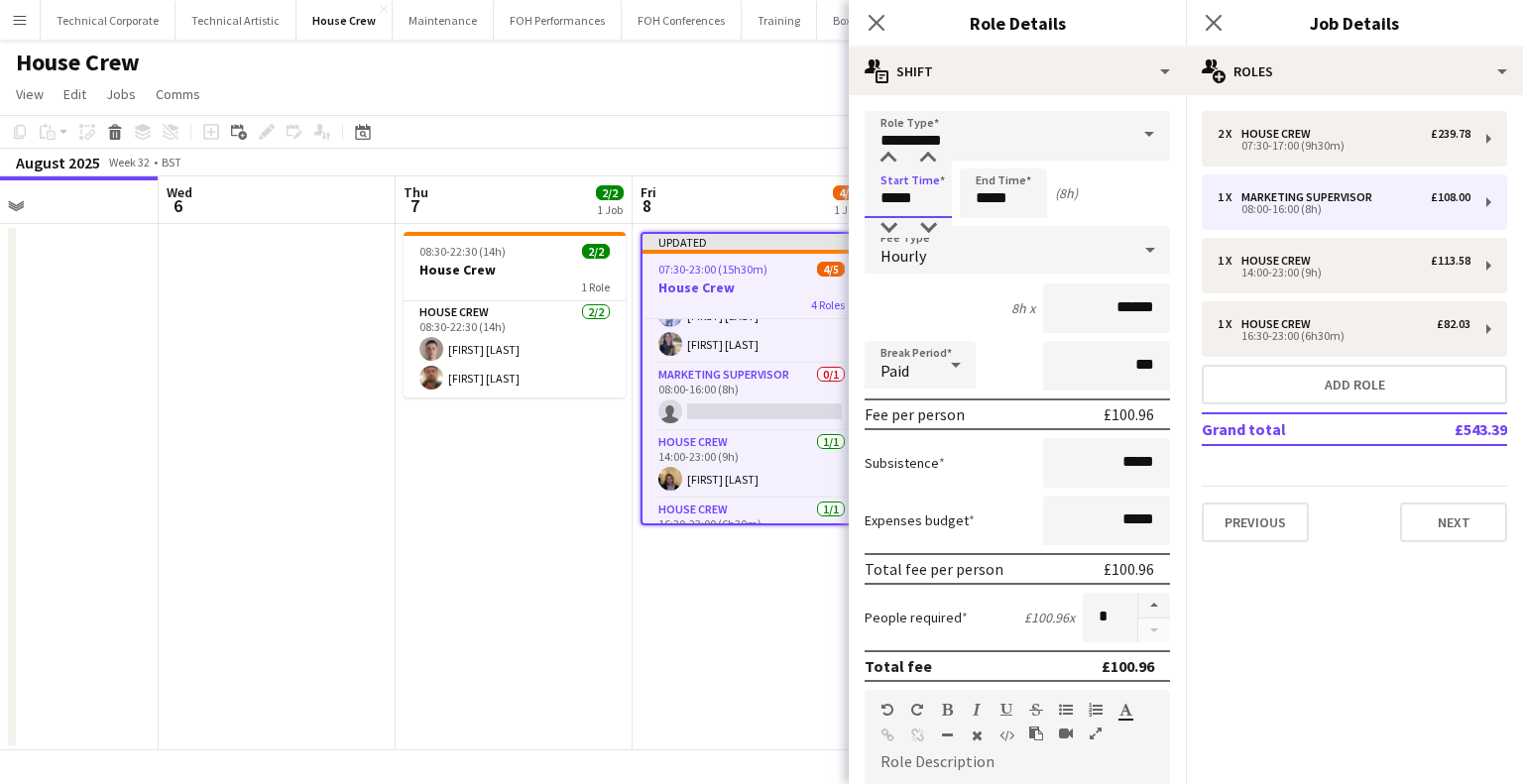 drag, startPoint x: 931, startPoint y: 204, endPoint x: 831, endPoint y: 207, distance: 100.04499 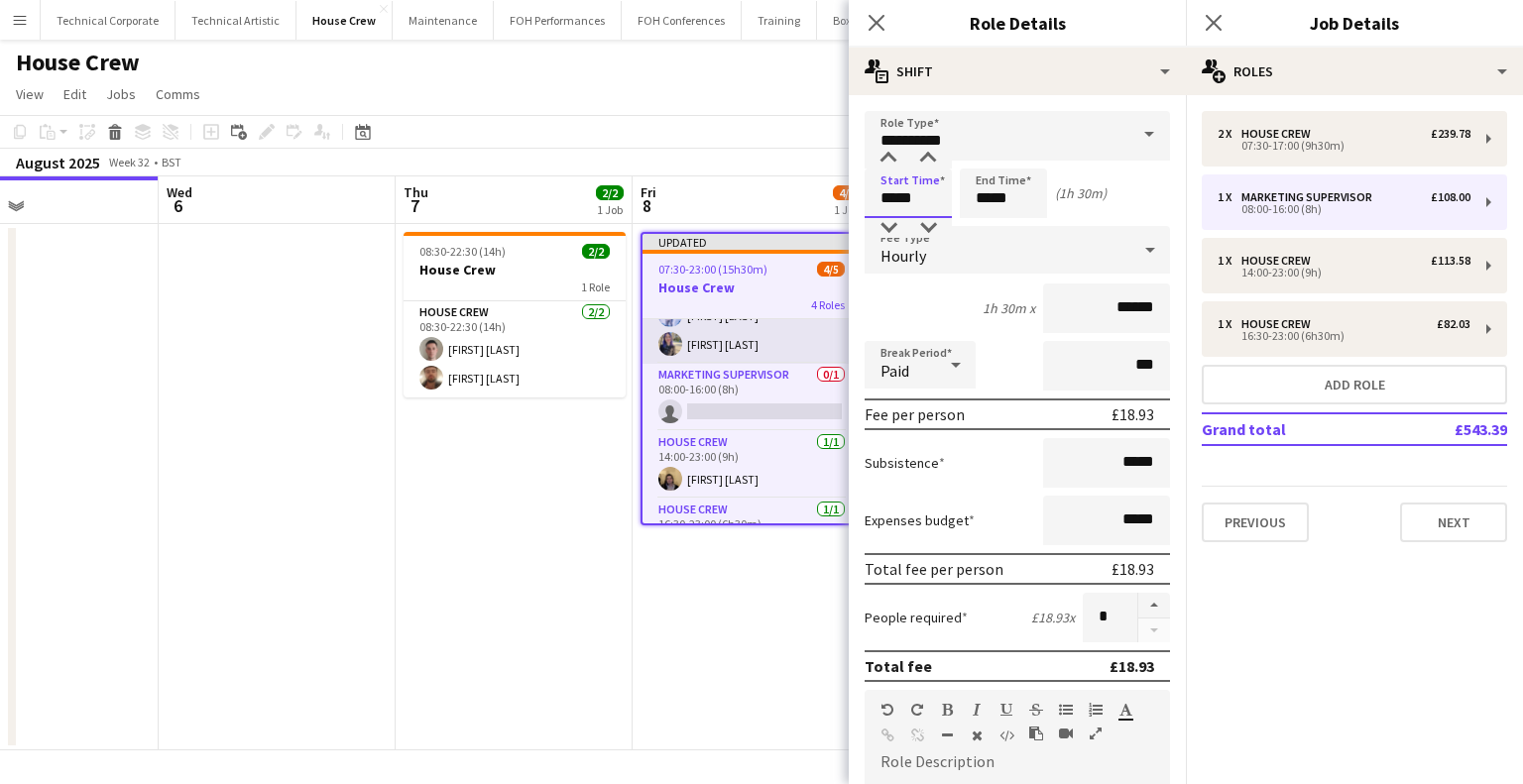 drag, startPoint x: 920, startPoint y: 194, endPoint x: 714, endPoint y: 321, distance: 242.0021 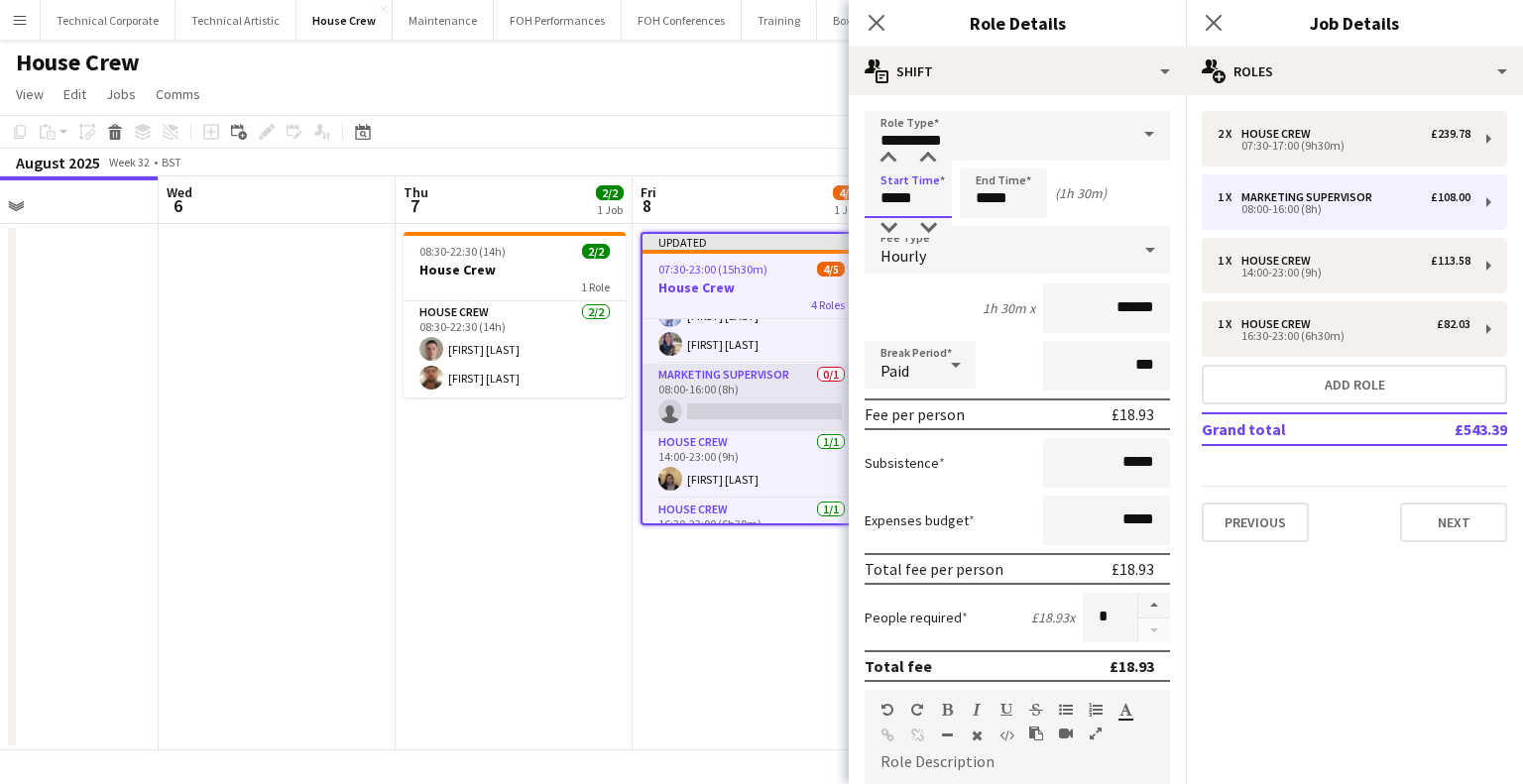 scroll, scrollTop: 0, scrollLeft: 0, axis: both 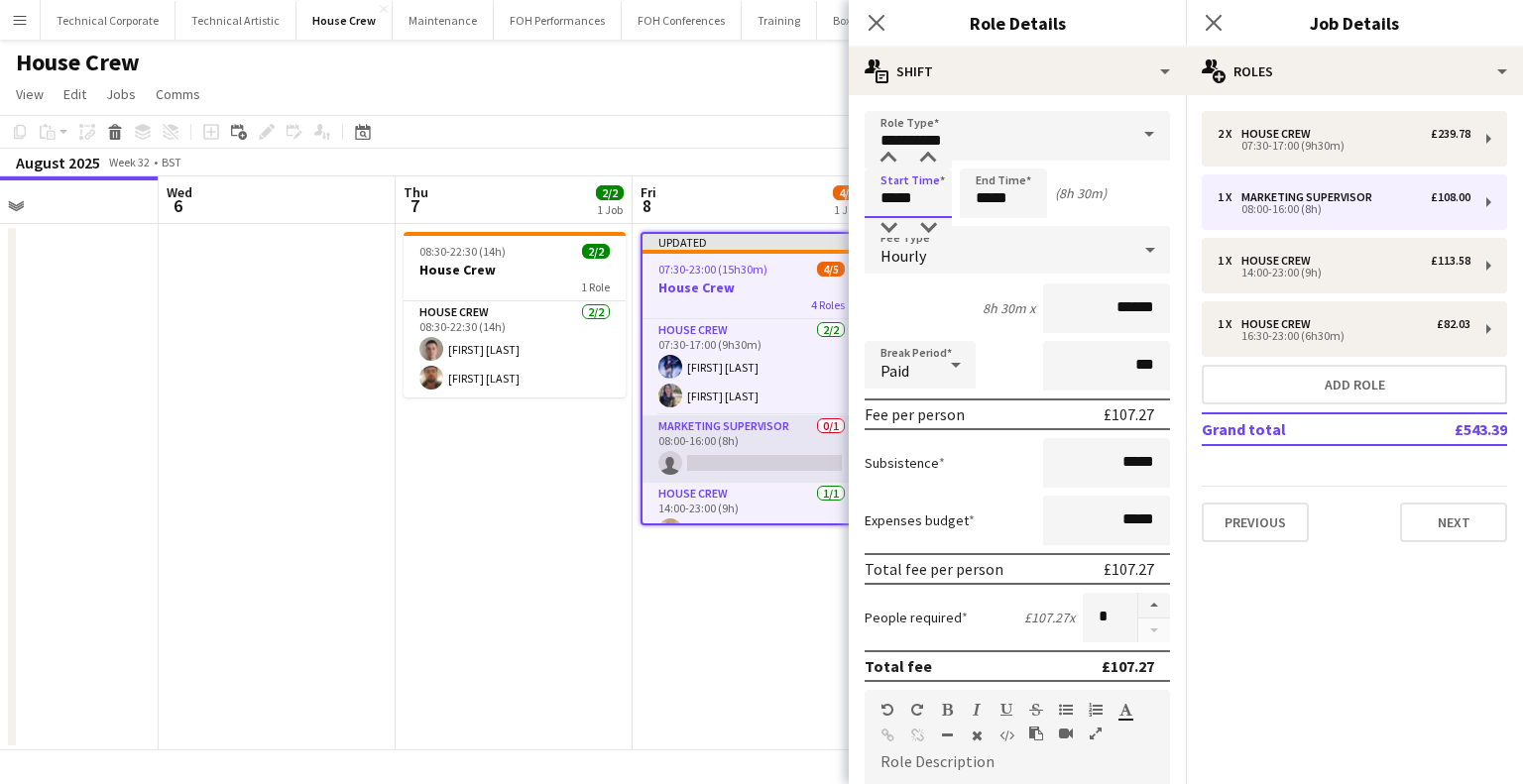 type on "*****" 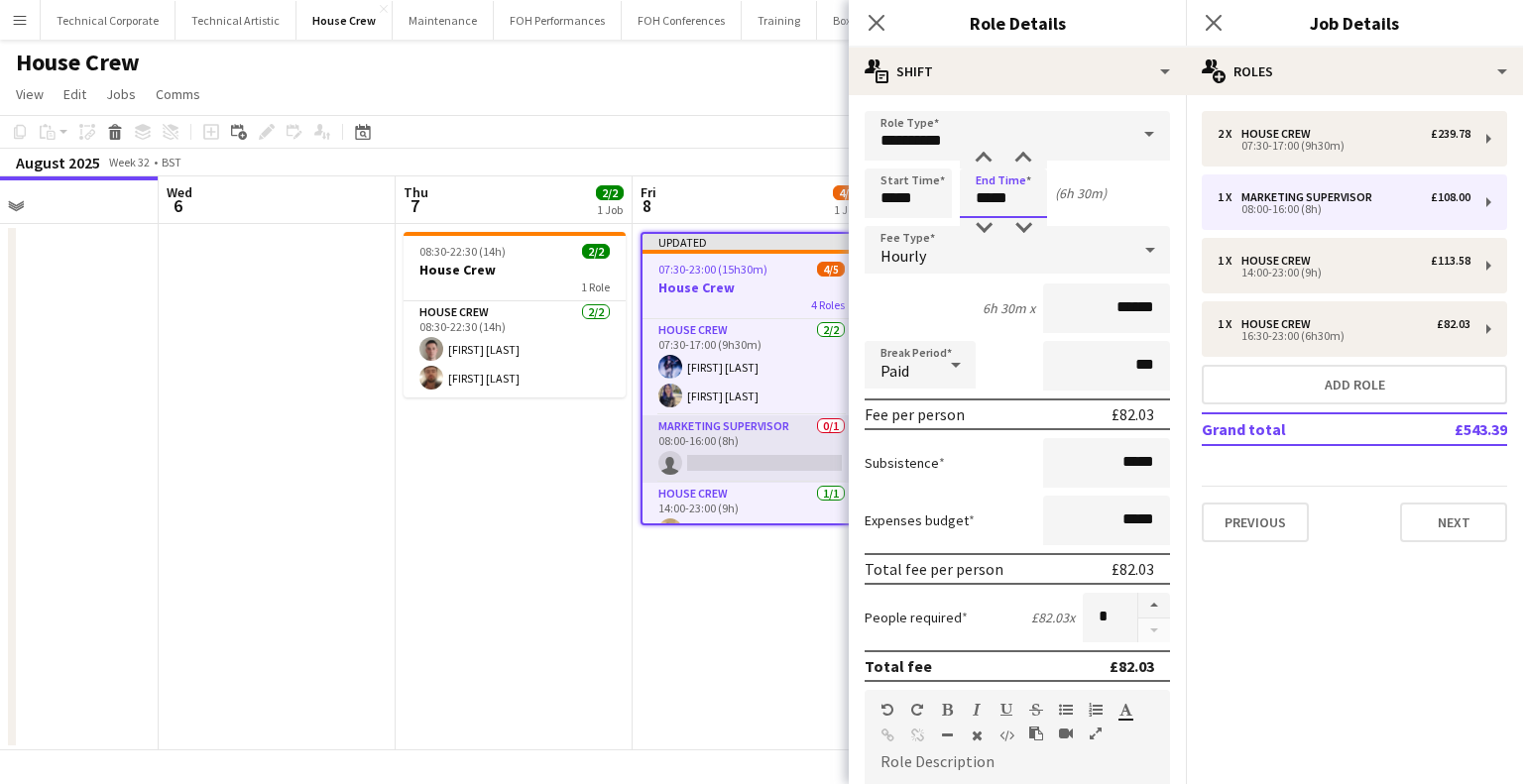 type on "*****" 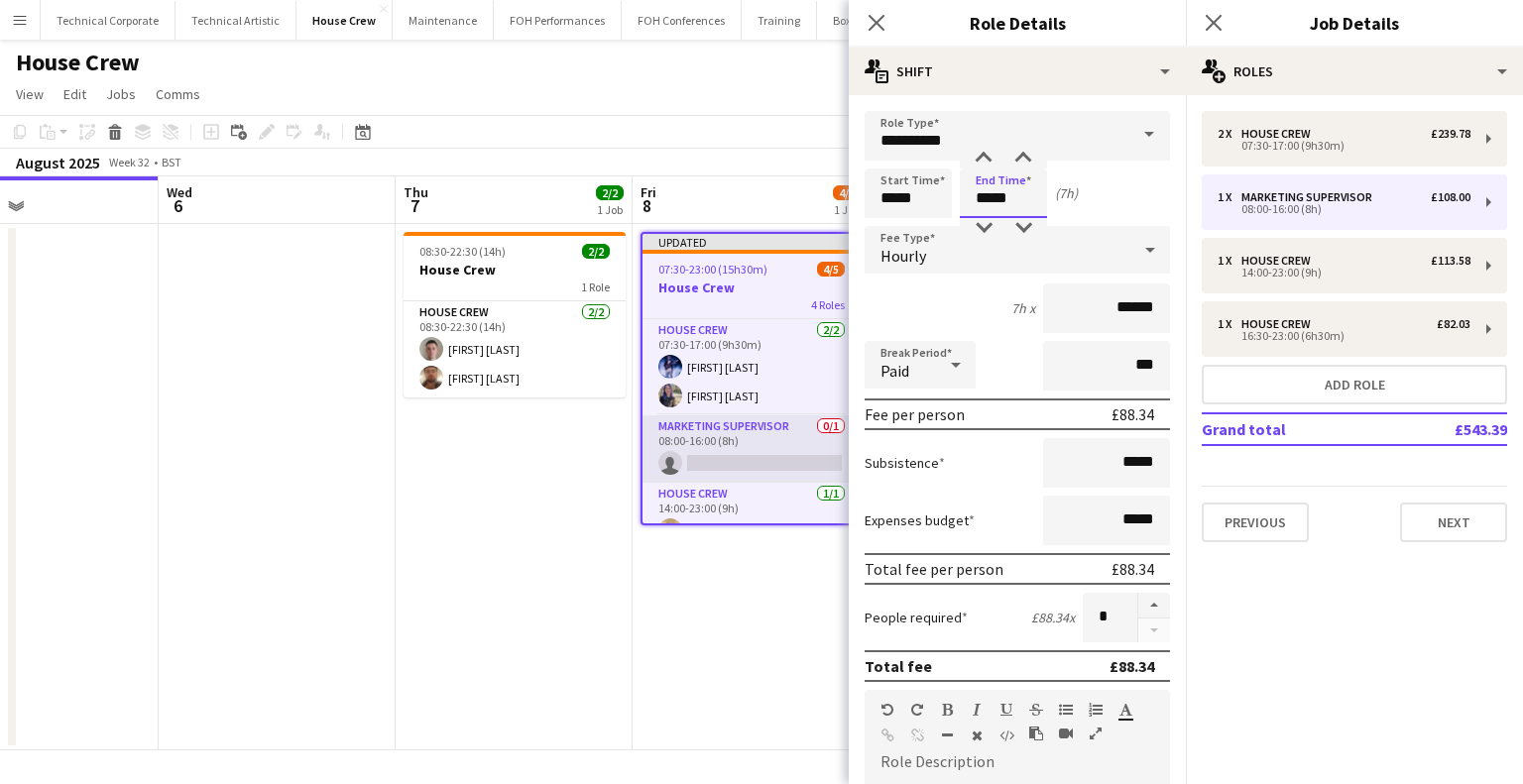 click on "Next" at bounding box center (1116, 1205) 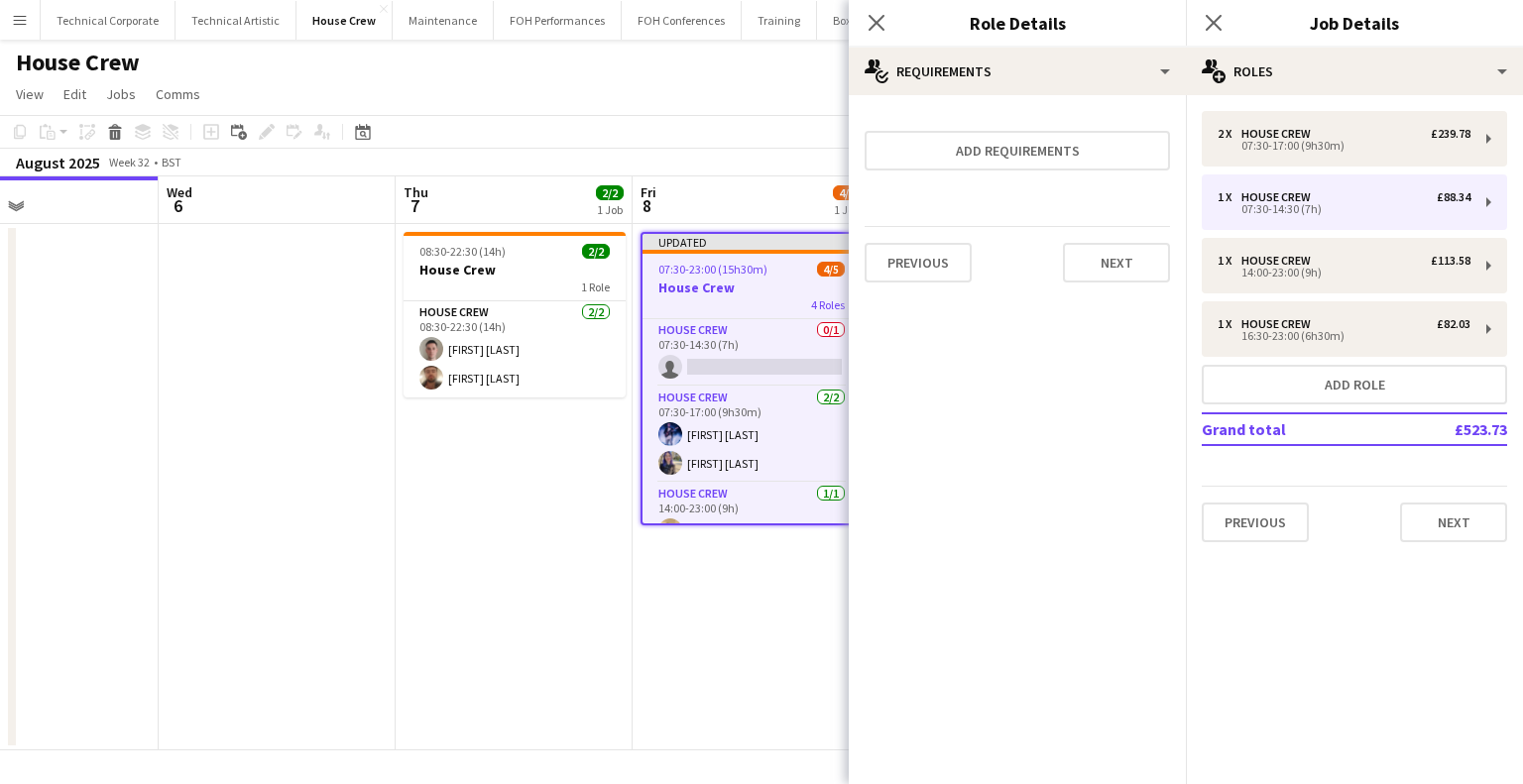 click on "08:30-22:30 (14h)    2/2   House Crew   1 Role   House Crew   2/2   08:30-22:30 (14h)
Robert Buckland Donnacha Mooney" at bounding box center (514, 487) 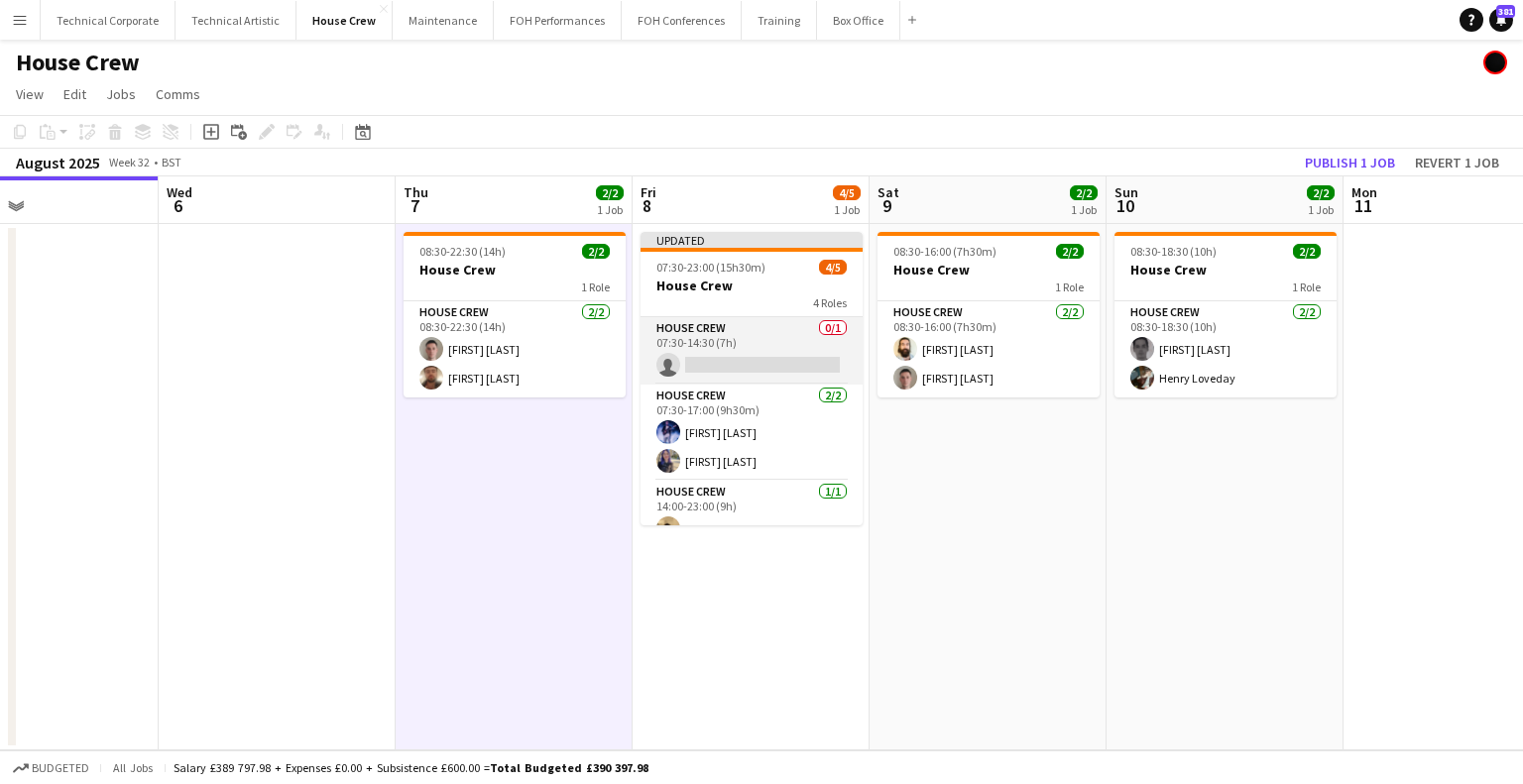 click on "House Crew   0/1   07:30-14:30 (7h)
single-neutral-actions" at bounding box center (752, 351) 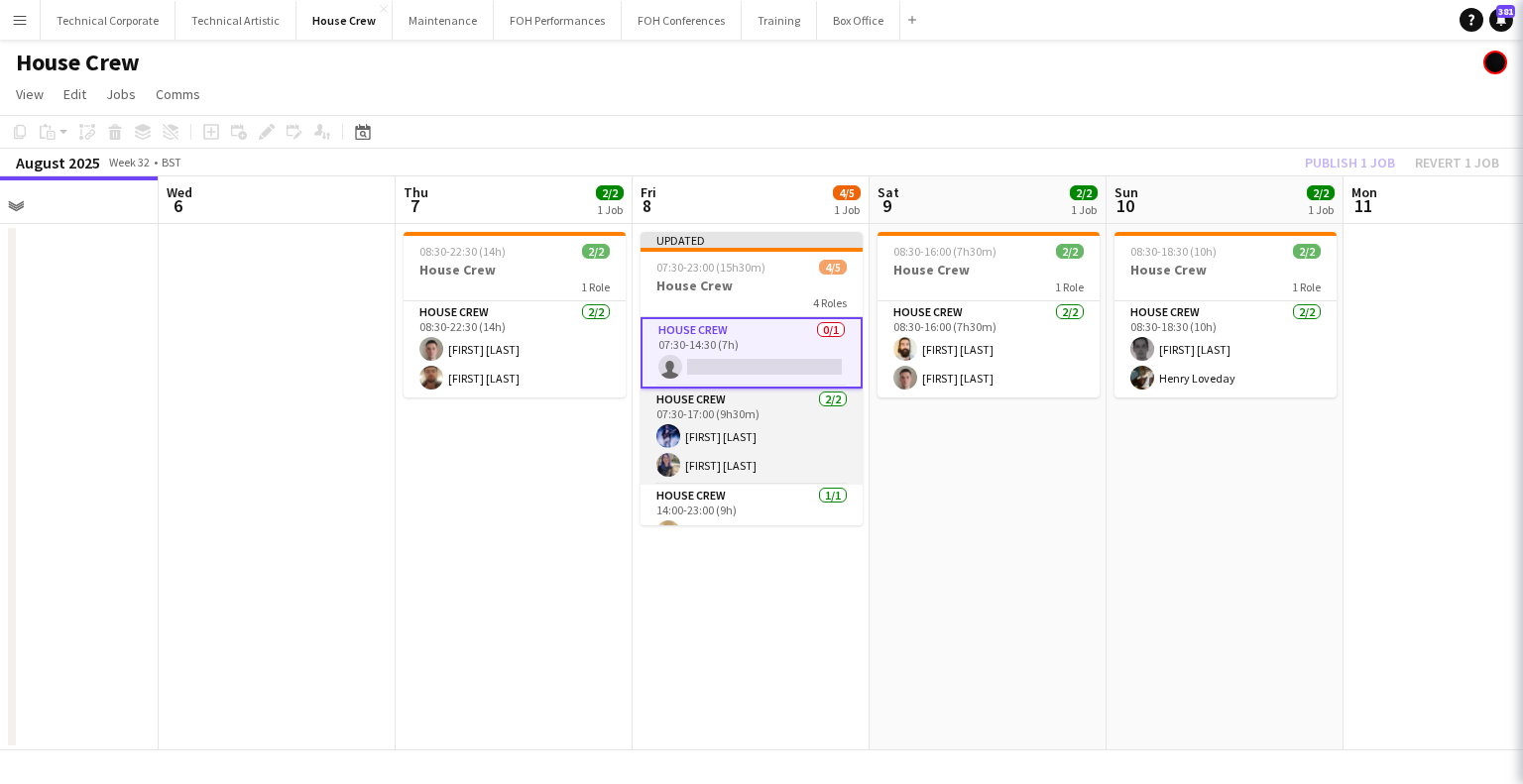 drag, startPoint x: 751, startPoint y: 420, endPoint x: 801, endPoint y: 417, distance: 50.089919 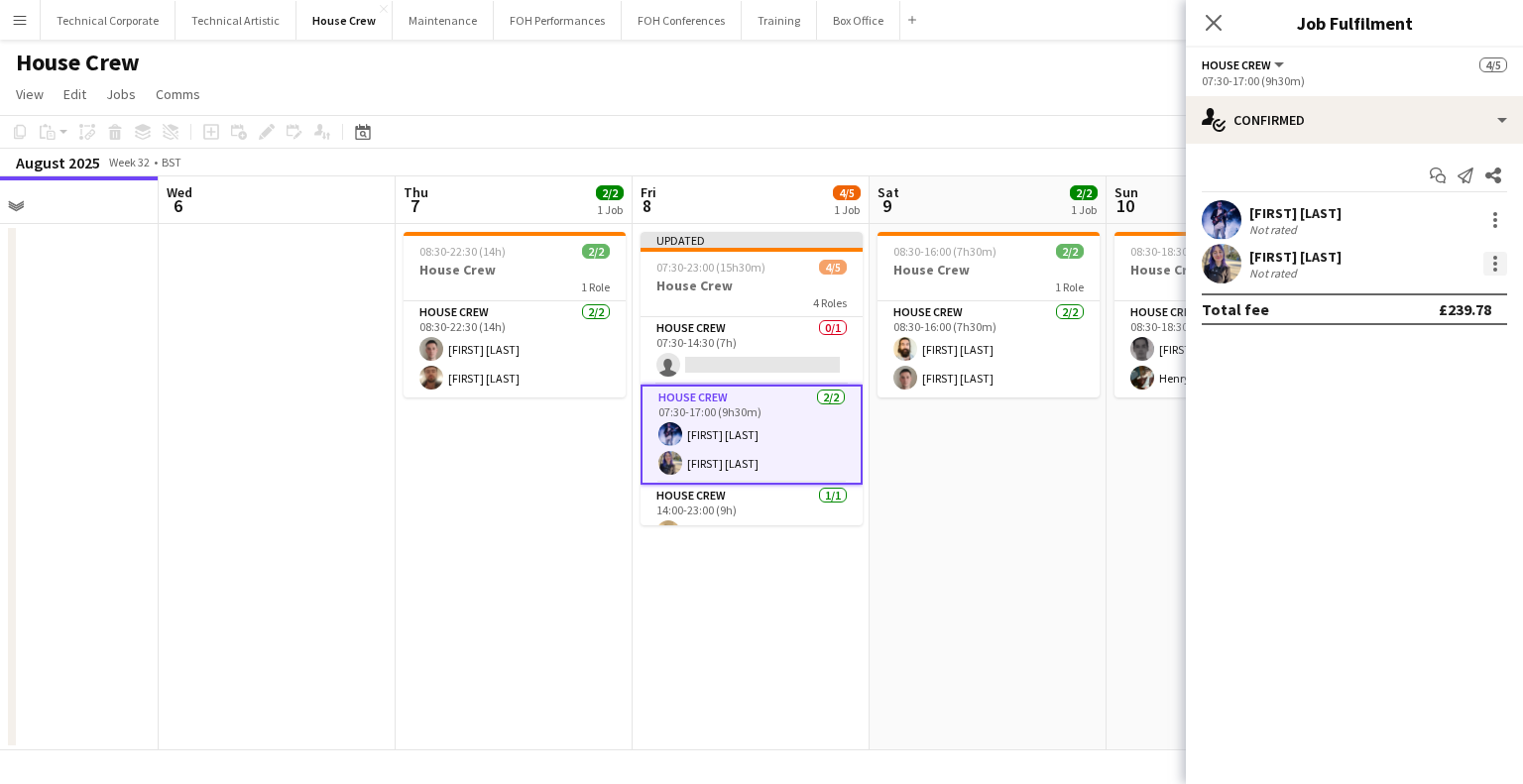 click at bounding box center (1495, 264) 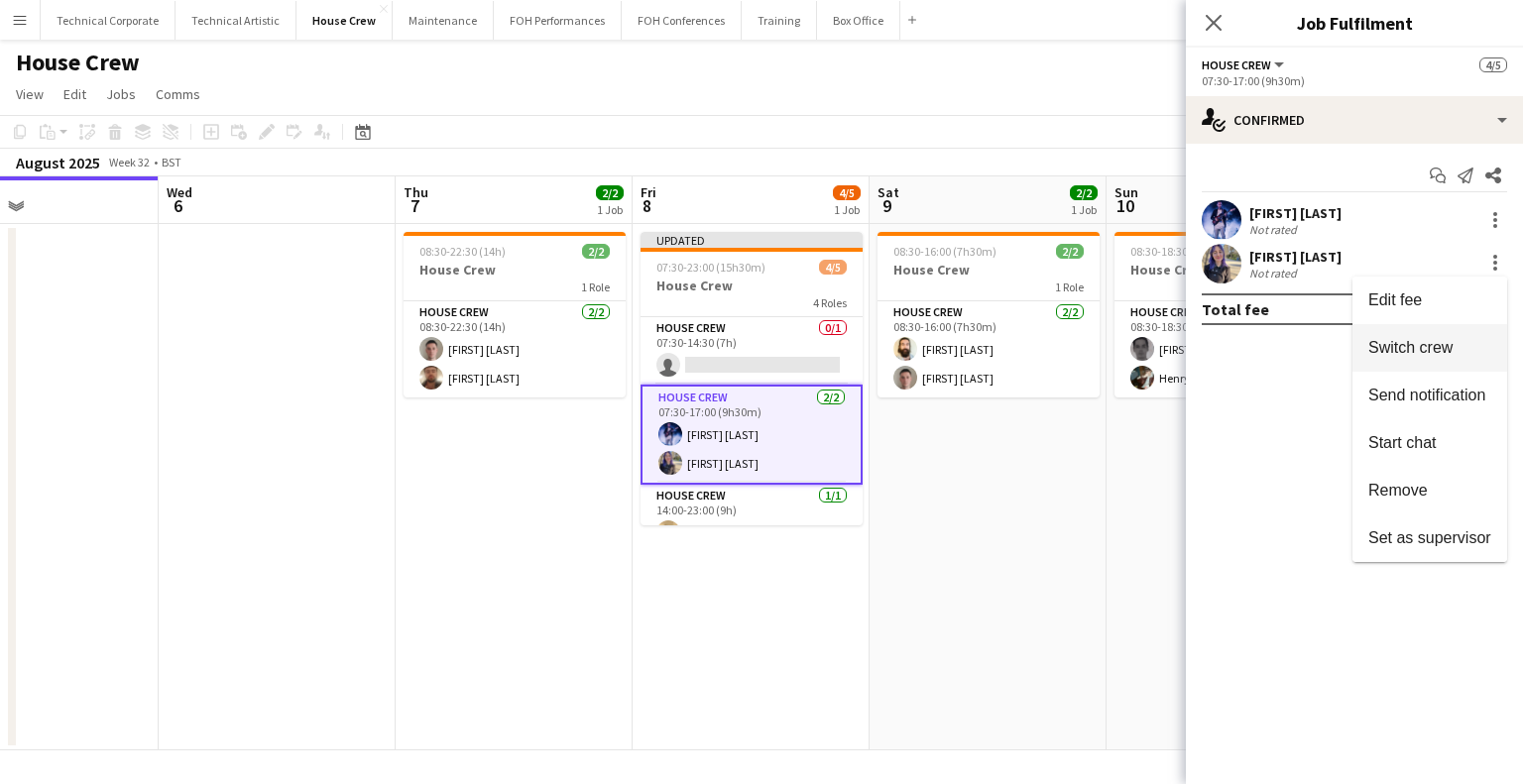 click on "Switch crew" at bounding box center (1430, 348) 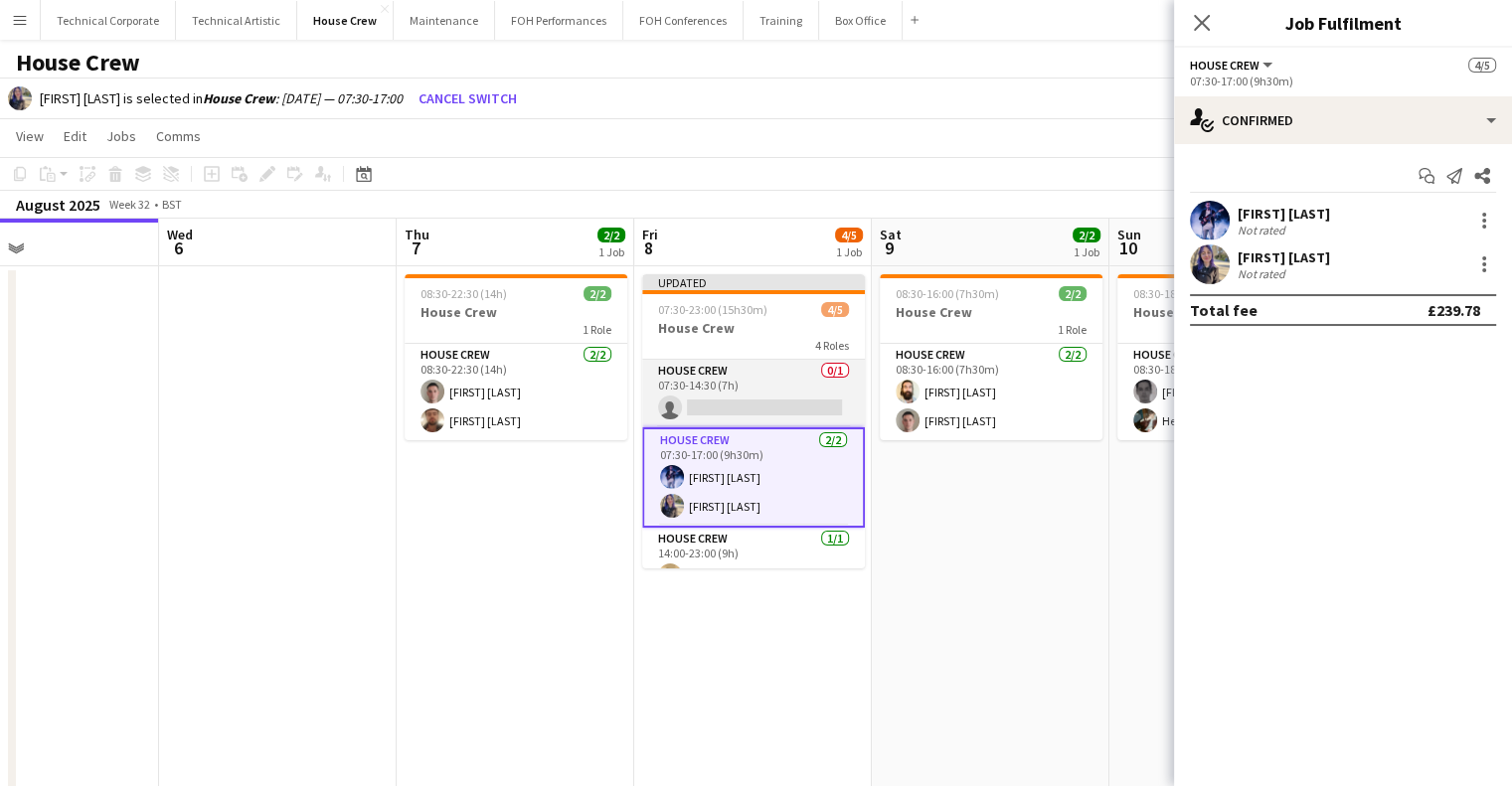 click on "House Crew   0/1   07:30-14:30 (7h)
single-neutral-actions" at bounding box center (754, 393) 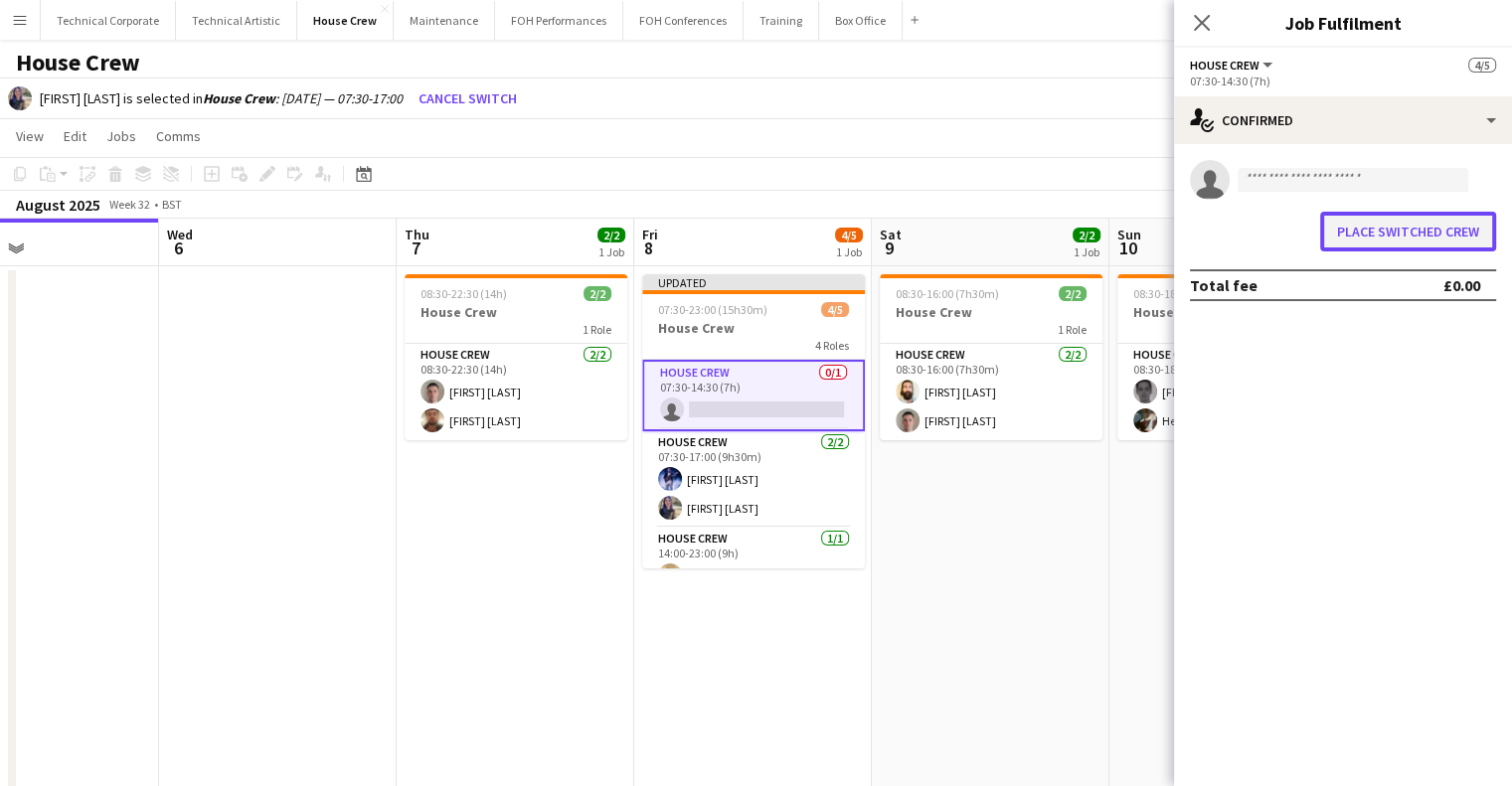click on "Place switched crew" at bounding box center (1408, 232) 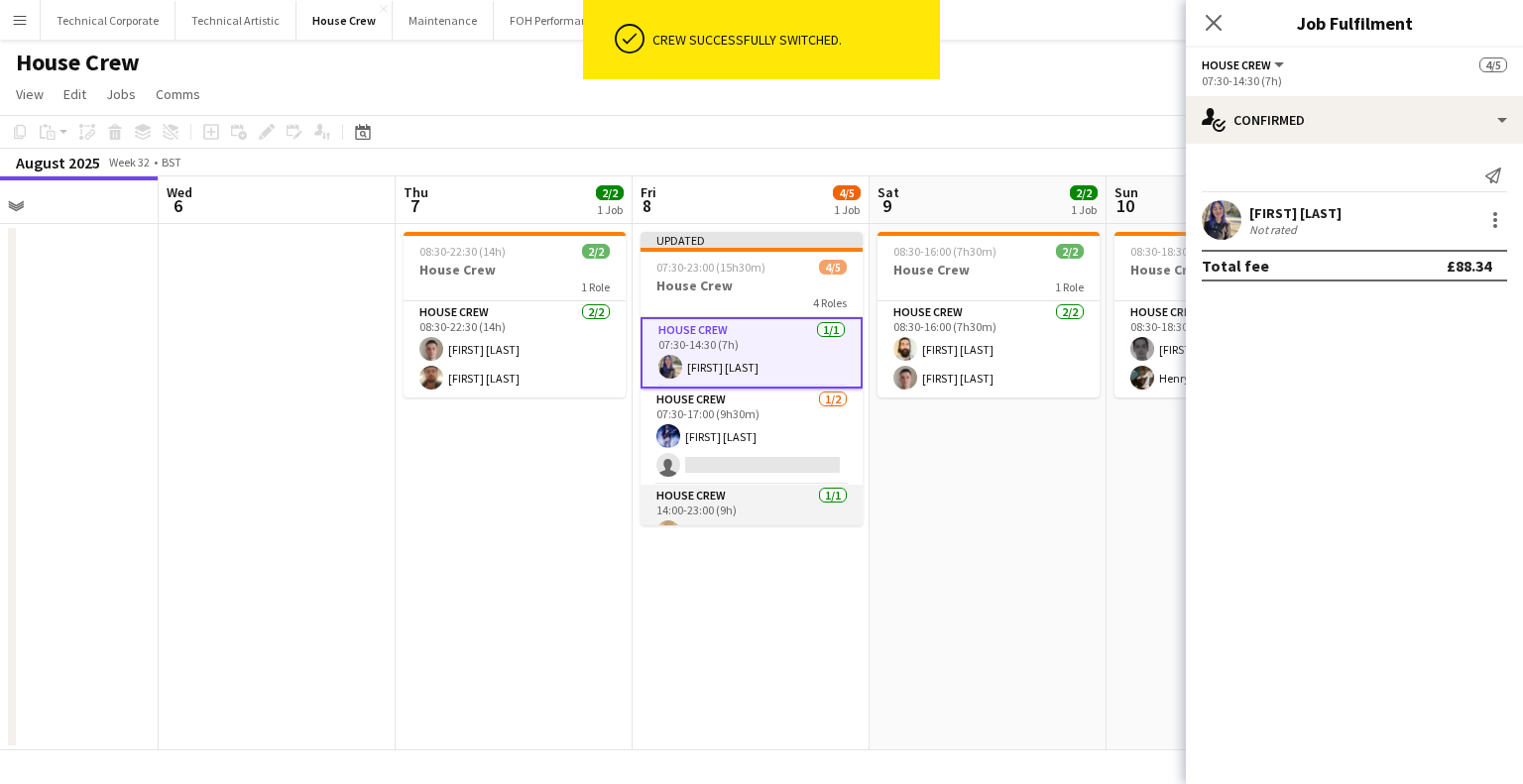 click on "House Crew   1/1   14:00-23:00 (9h)
James Reyes-Gomez" at bounding box center [752, 518] 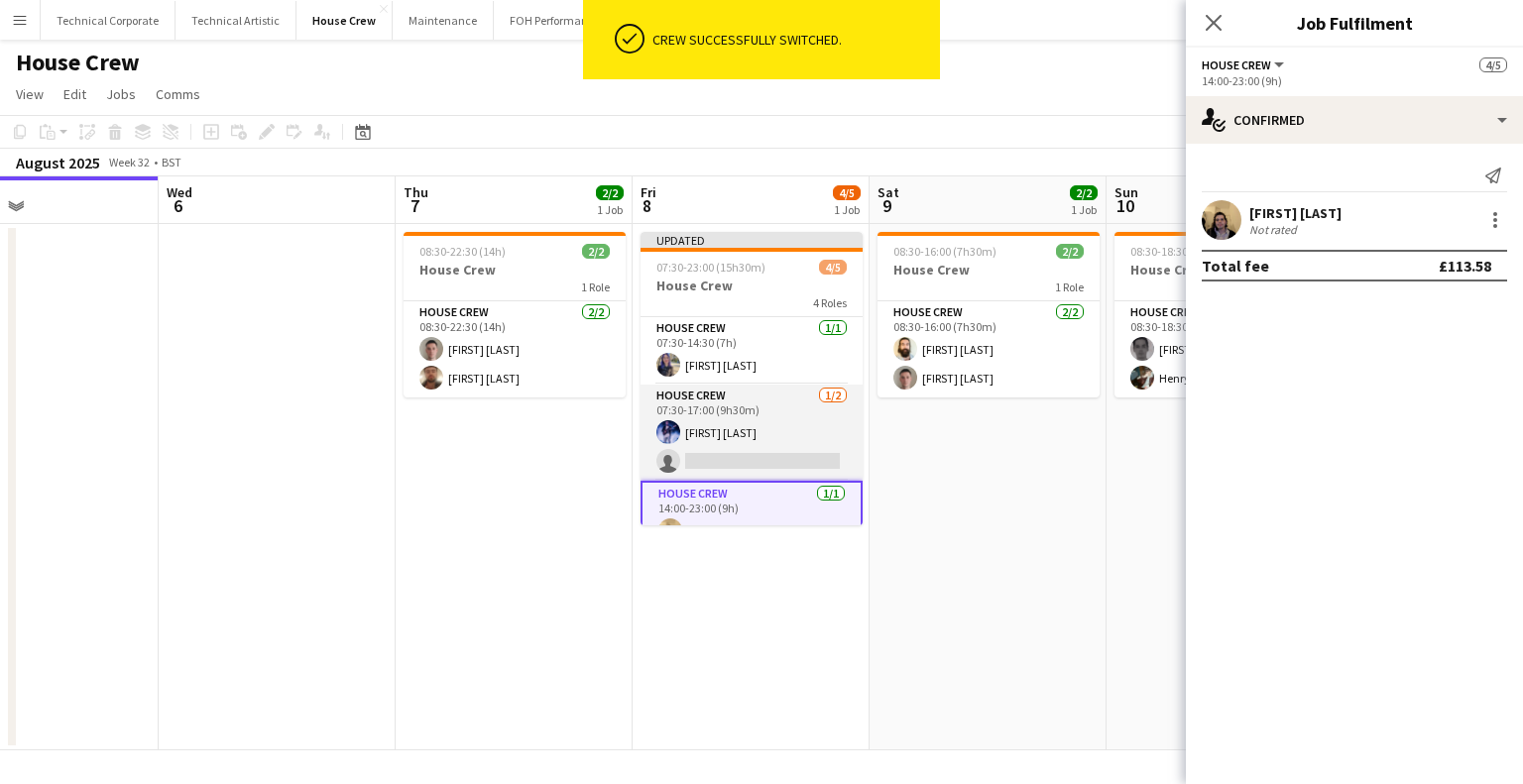 click on "House Crew   1/2   07:30-17:00 (9h30m)
Ed Dampier
single-neutral-actions" at bounding box center (752, 432) 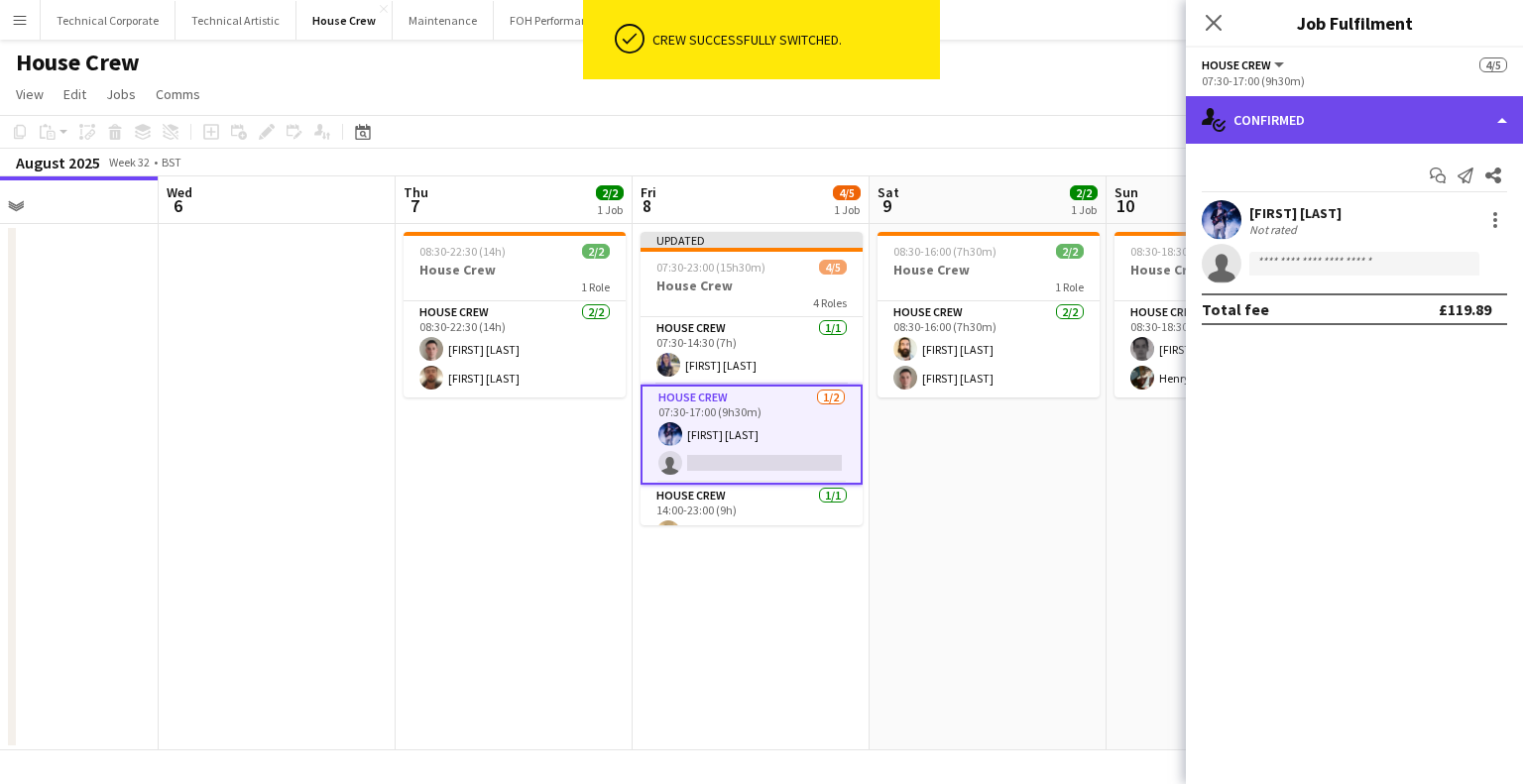 click on "single-neutral-actions-check-2
Confirmed" 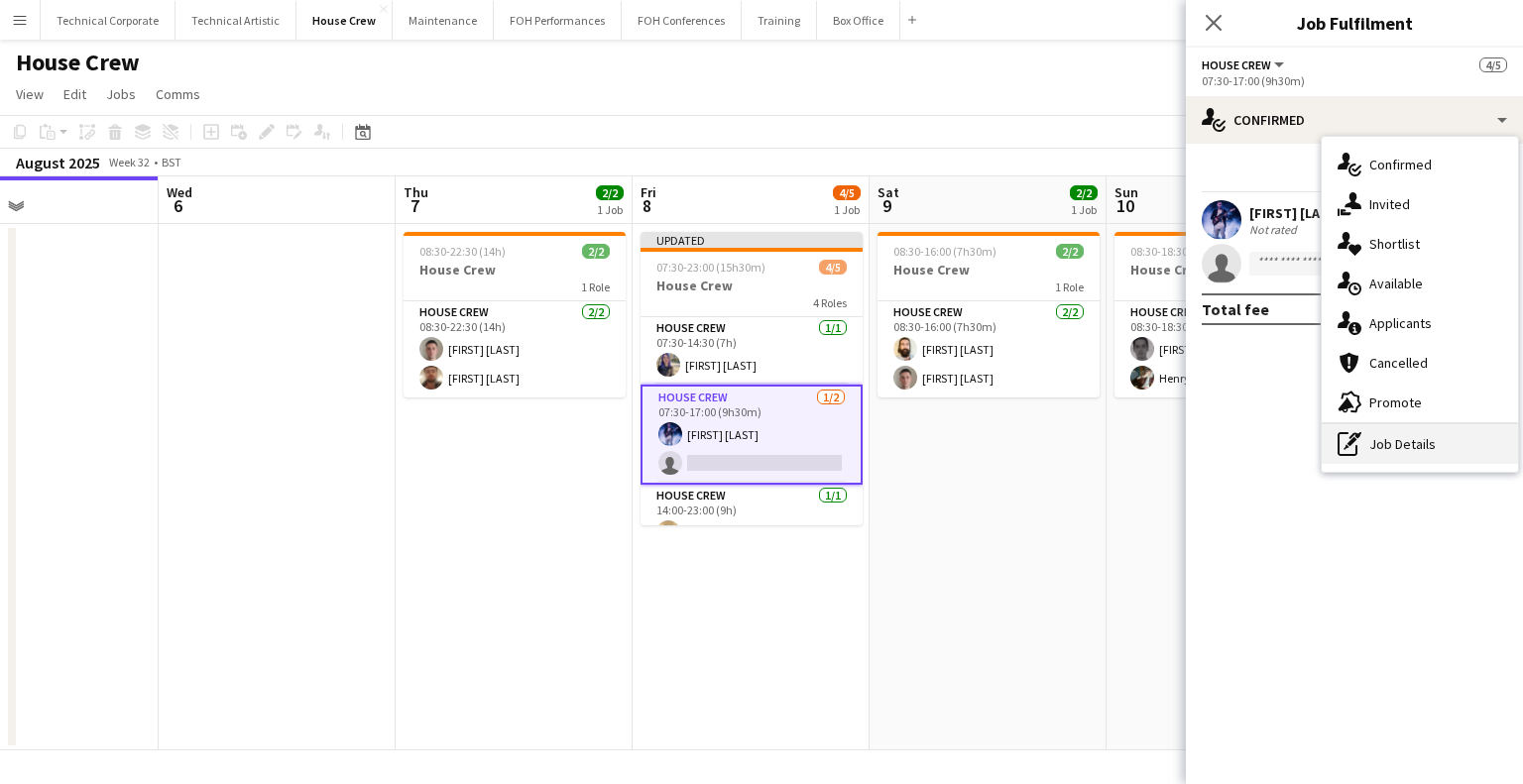 click on "pen-write
Job Details" at bounding box center [1420, 444] 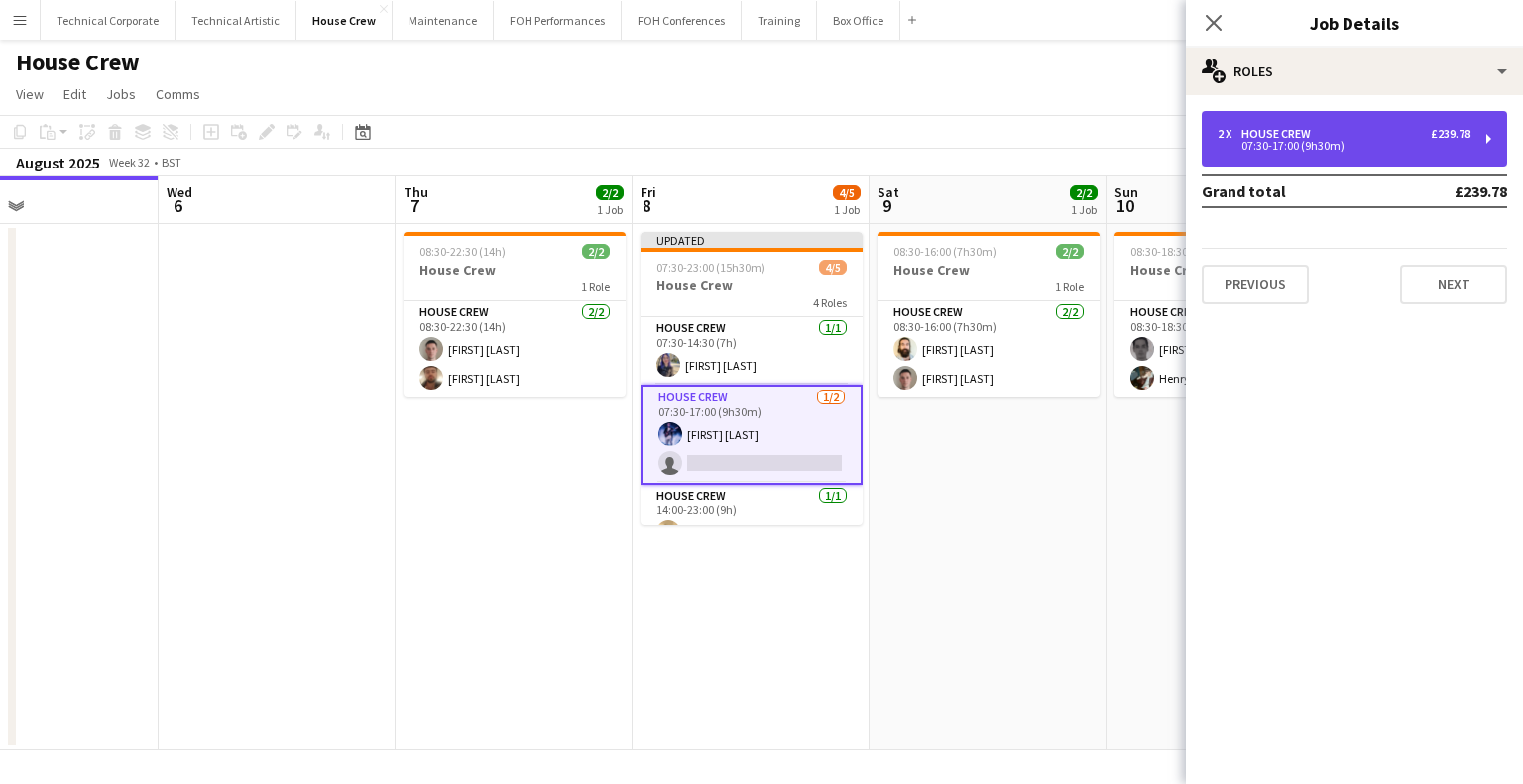 click on "2 x   House Crew   £239.78" at bounding box center [1344, 134] 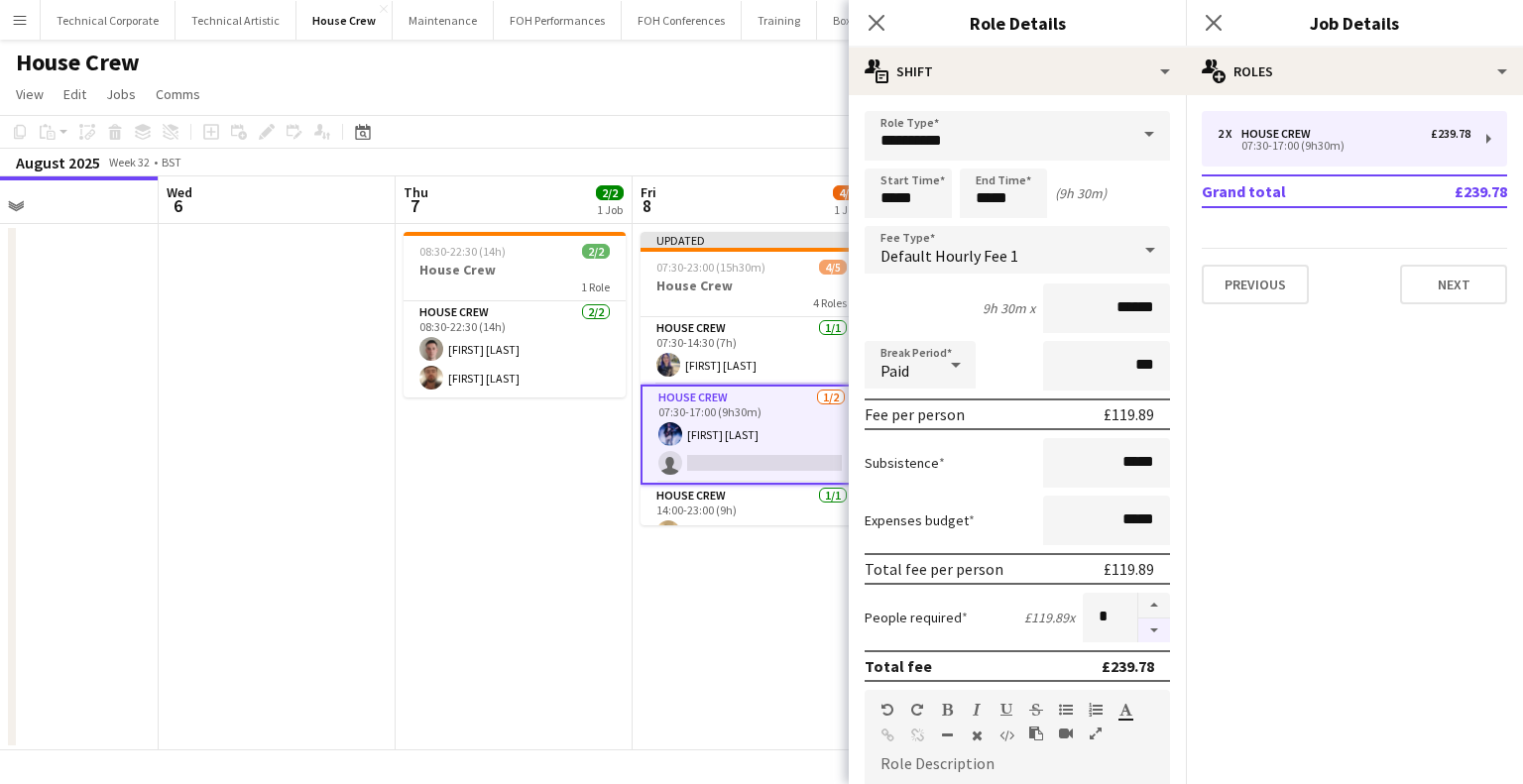 click at bounding box center [1154, 630] 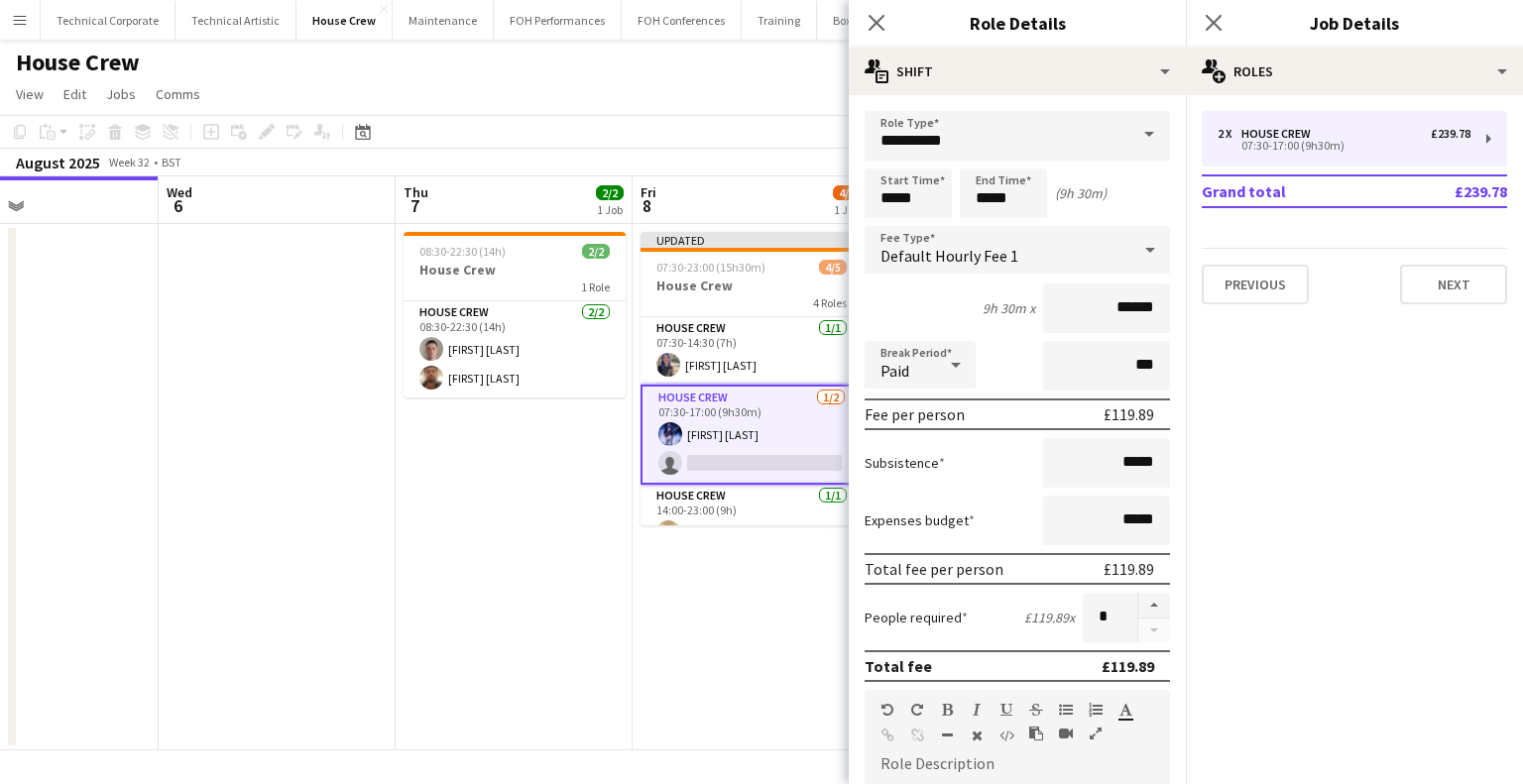 click on "Updated   07:30-23:00 (15h30m)    4/5   House Crew   4 Roles   House Crew   1/1   07:30-14:30 (7h)
Venetia Anastasakou  House Crew   1/2   07:30-17:00 (9h30m)
Ed Dampier
single-neutral-actions
House Crew   1/1   14:00-23:00 (9h)
James Reyes-Gomez  House Crew   1/1   16:30-23:00 (6h30m)
Rhyan Jordan Holder" at bounding box center (751, 487) 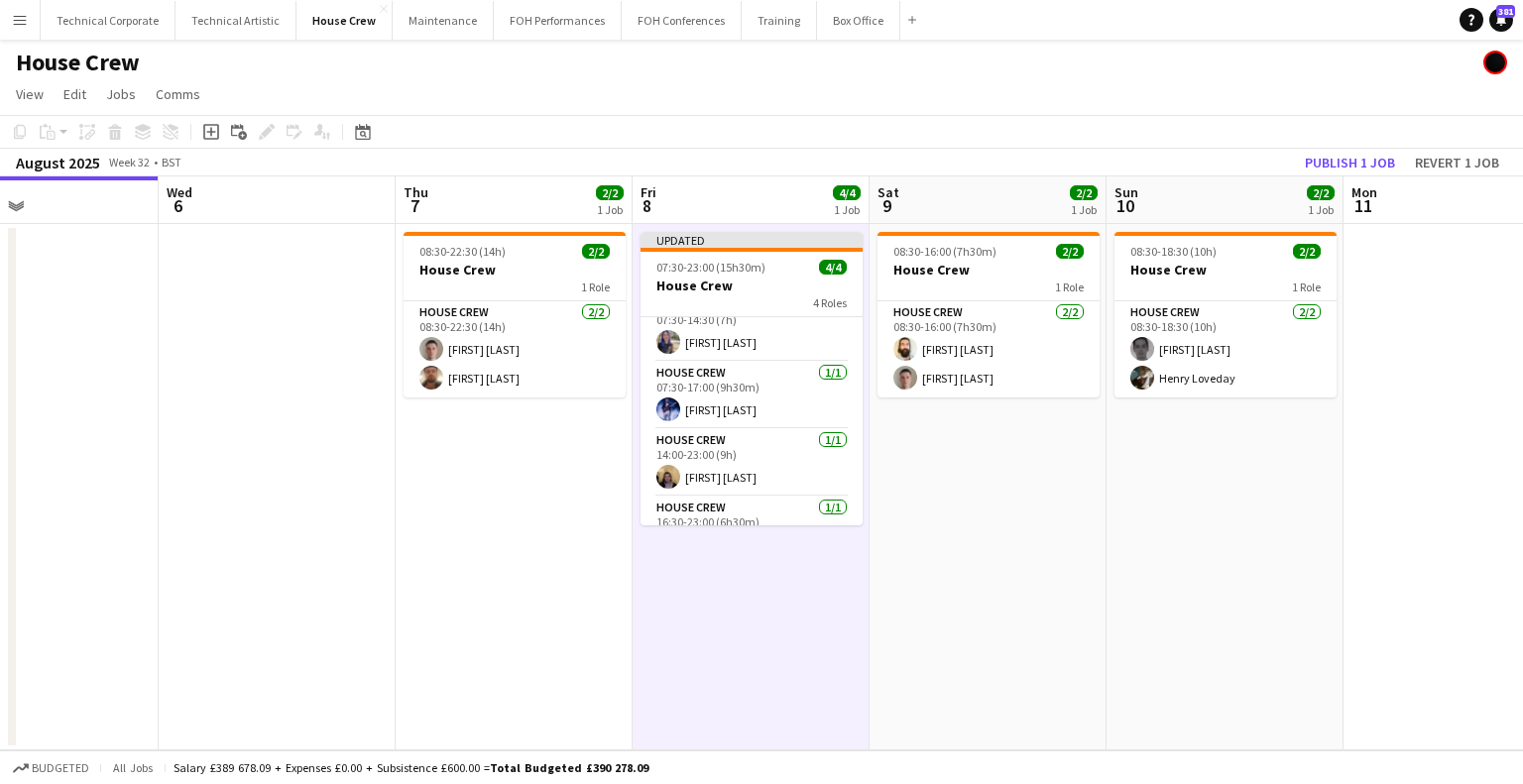 scroll, scrollTop: 60, scrollLeft: 0, axis: vertical 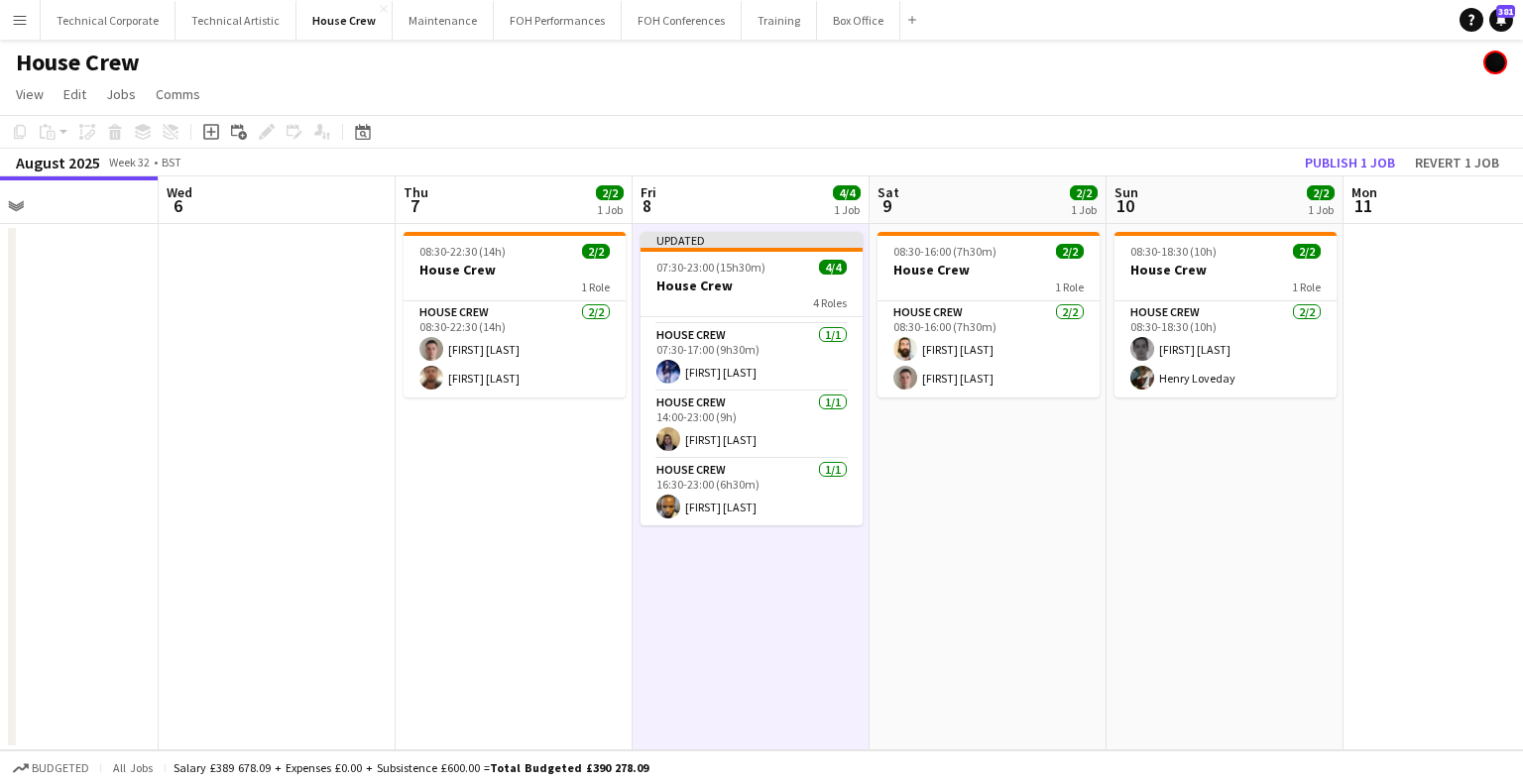 click on "Updated   07:30-23:00 (15h30m)    4/4   House Crew   4 Roles   House Crew   1/1   07:30-14:30 (7h)
Venetia Anastasakou  House Crew   1/1   07:30-17:00 (9h30m)
Ed Dampier  House Crew   1/1   14:00-23:00 (9h)
James Reyes-Gomez  House Crew   1/1   16:30-23:00 (6h30m)
Rhyan Jordan Holder" at bounding box center [751, 487] 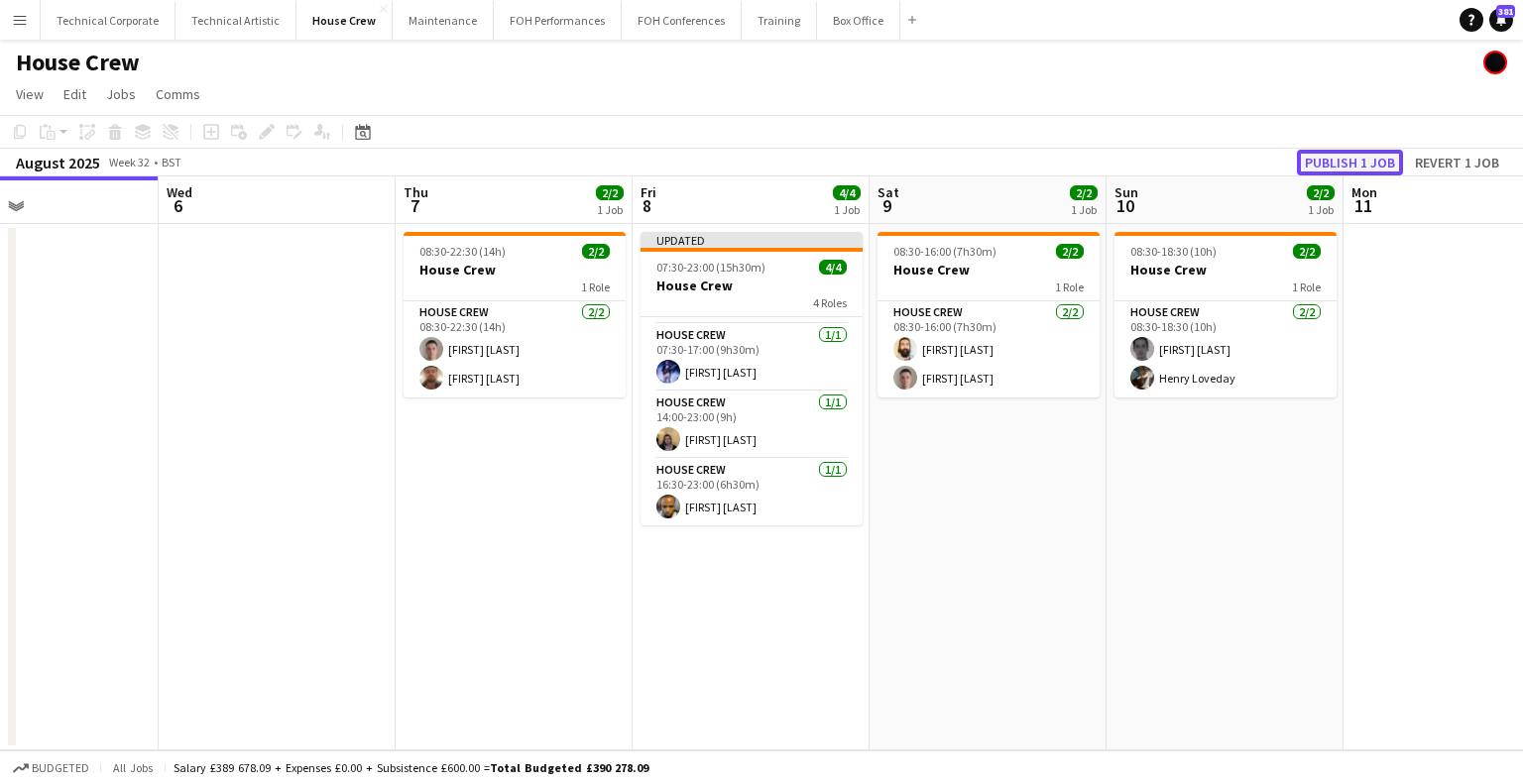 click on "Publish 1 job" 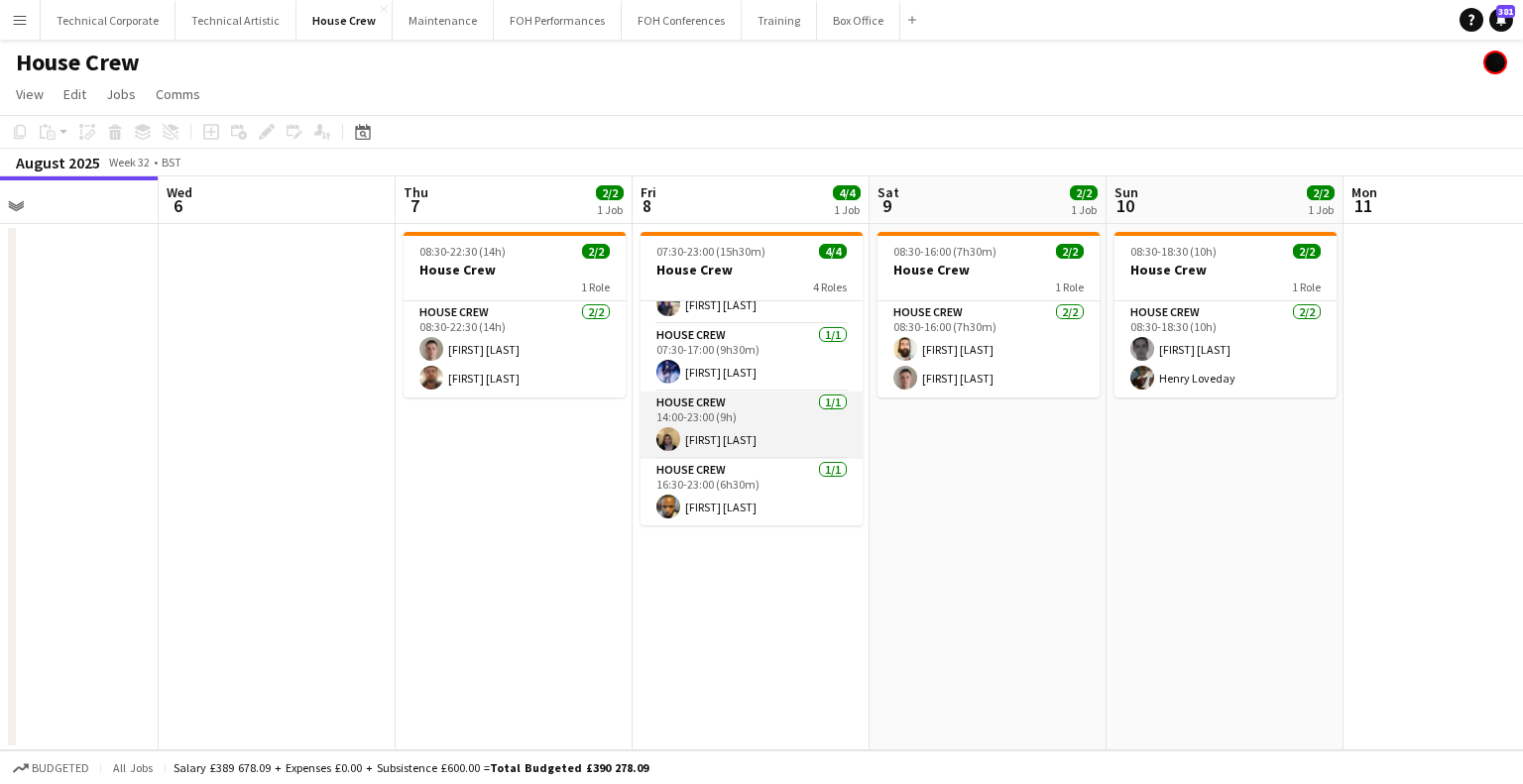 scroll, scrollTop: 0, scrollLeft: 0, axis: both 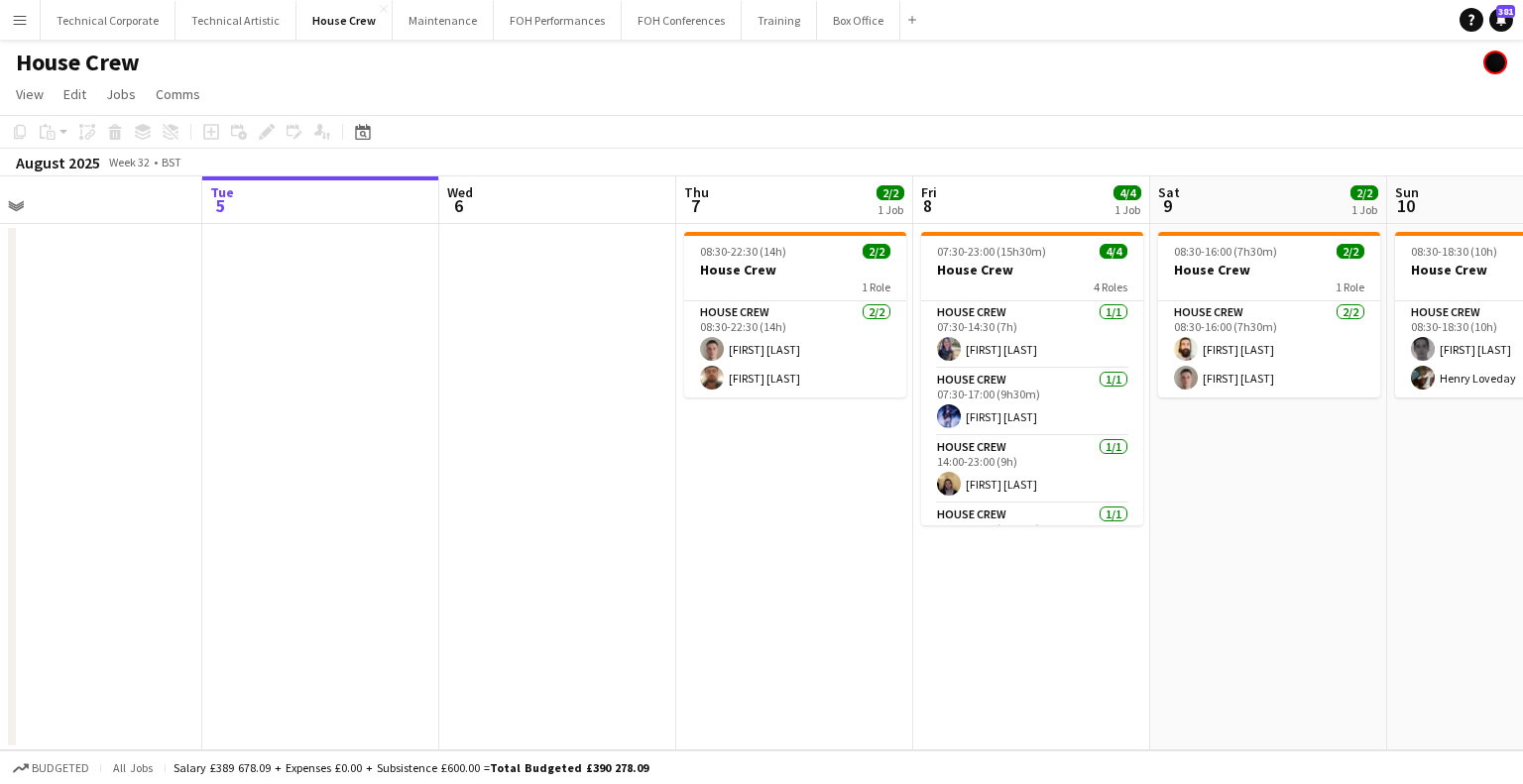 click on "Sat   2   Sun   3   Mon   4   Tue   5   Wed   6   Thu   7   2/2   1 Job   Fri   8   4/4   1 Job   Sat   9   2/2   1 Job   Sun   10   2/2   1 Job   Mon   11   Tue   12   Wed   13      08:30-22:30 (14h)    2/2   House Crew   1 Role   House Crew   2/2   08:30-22:30 (14h)
Robert Buckland Donnacha Mooney     07:30-23:00 (15h30m)    4/4   House Crew   4 Roles   House Crew   1/1   07:30-14:30 (7h)
Venetia Anastasakou  House Crew   1/1   07:30-17:00 (9h30m)
Ed Dampier  House Crew   1/1   14:00-23:00 (9h)
James Reyes-Gomez  House Crew   1/1   16:30-23:00 (6h30m)
Rhyan Jordan Holder     08:30-16:00 (7h30m)    2/2   House Crew   1 Role   House Crew   2/2   08:30-16:00 (7h30m)
Justin Gartry Robert Buckland     08:30-18:30 (10h)    2/2   House Crew   1 Role   House Crew   2/2   08:30-18:30 (10h)
Johnny McCaughan Henry Loveday" at bounding box center [762, 463] 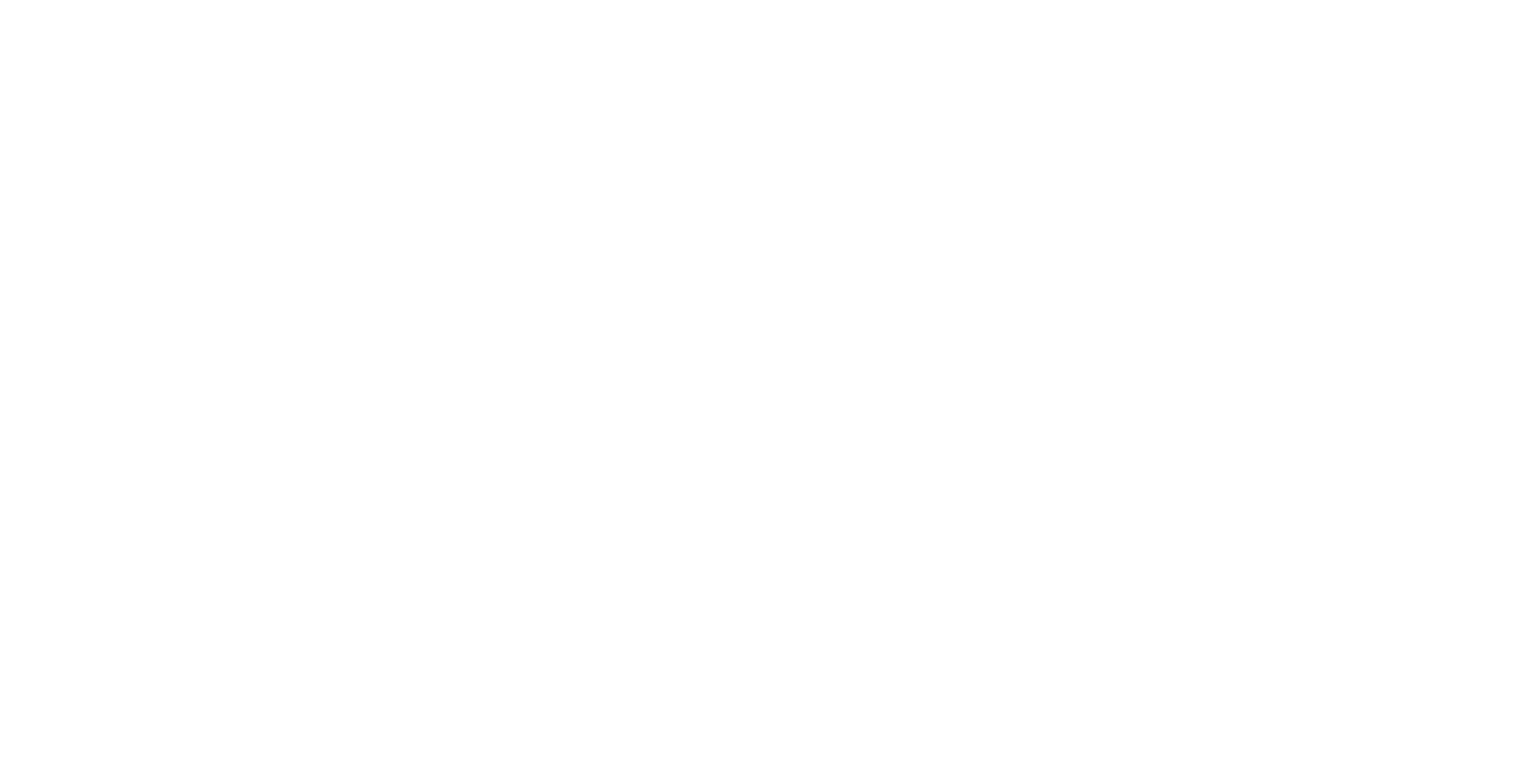 scroll, scrollTop: 0, scrollLeft: 0, axis: both 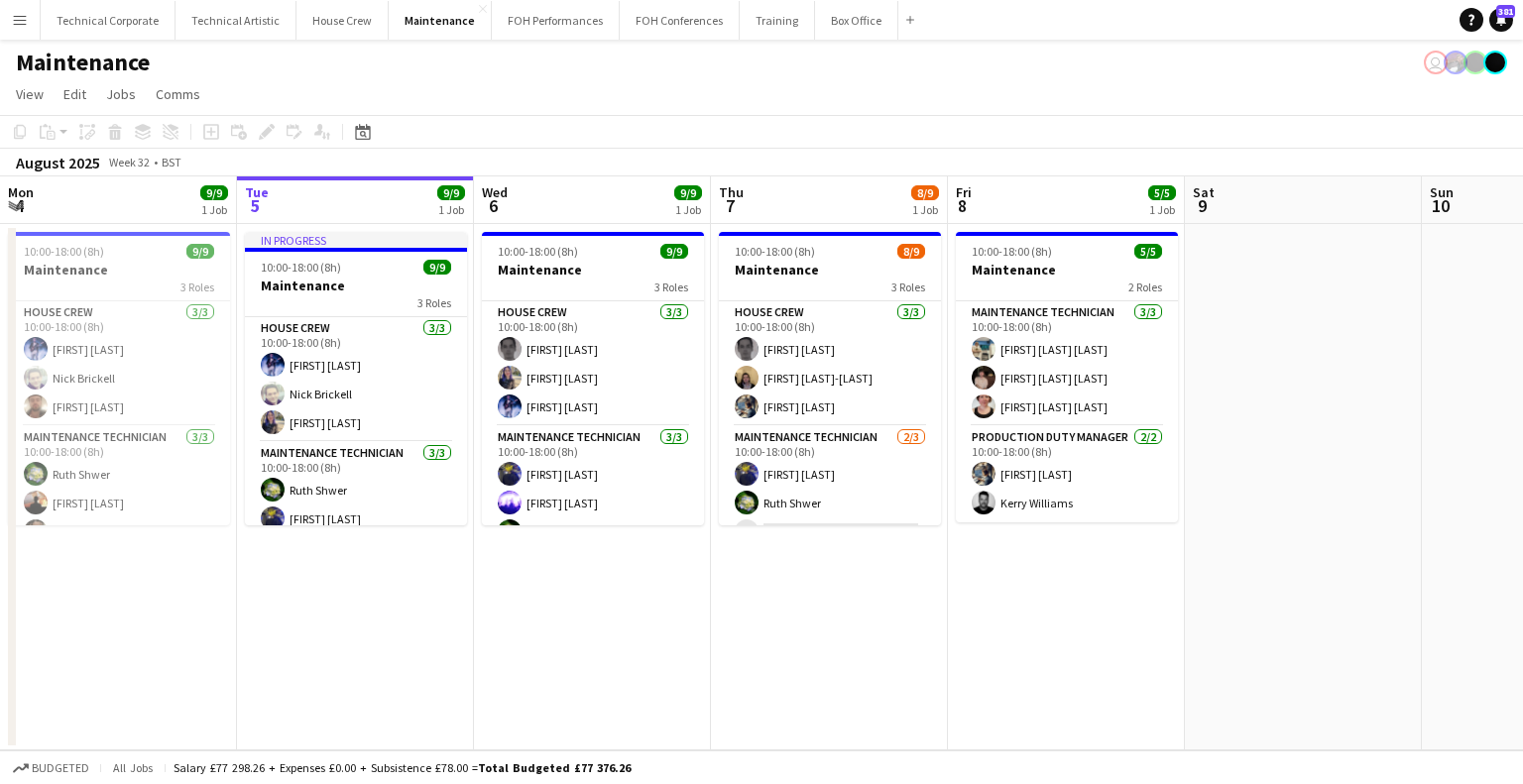 click at bounding box center (1303, 487) 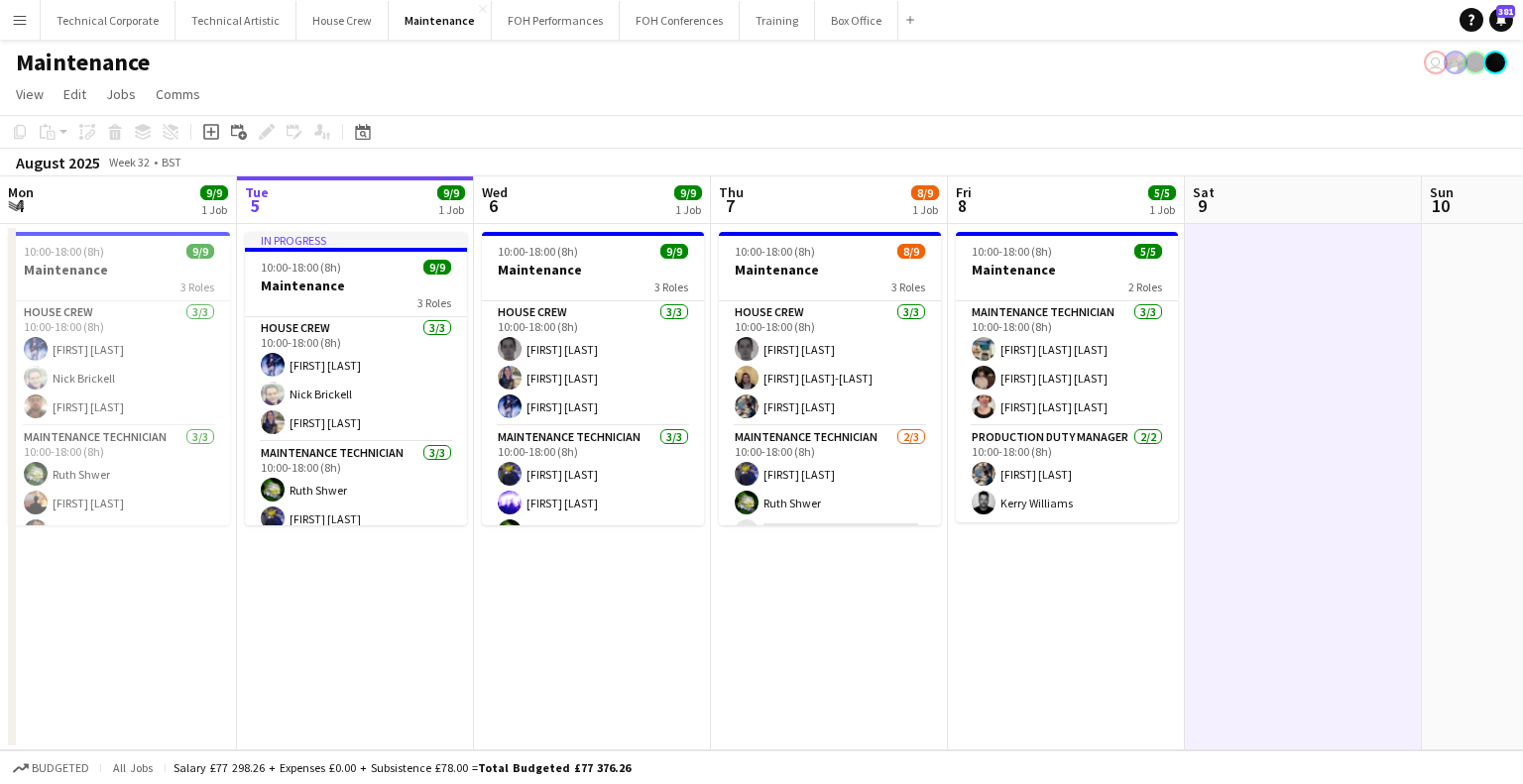 click on "Menu" at bounding box center [20, 20] 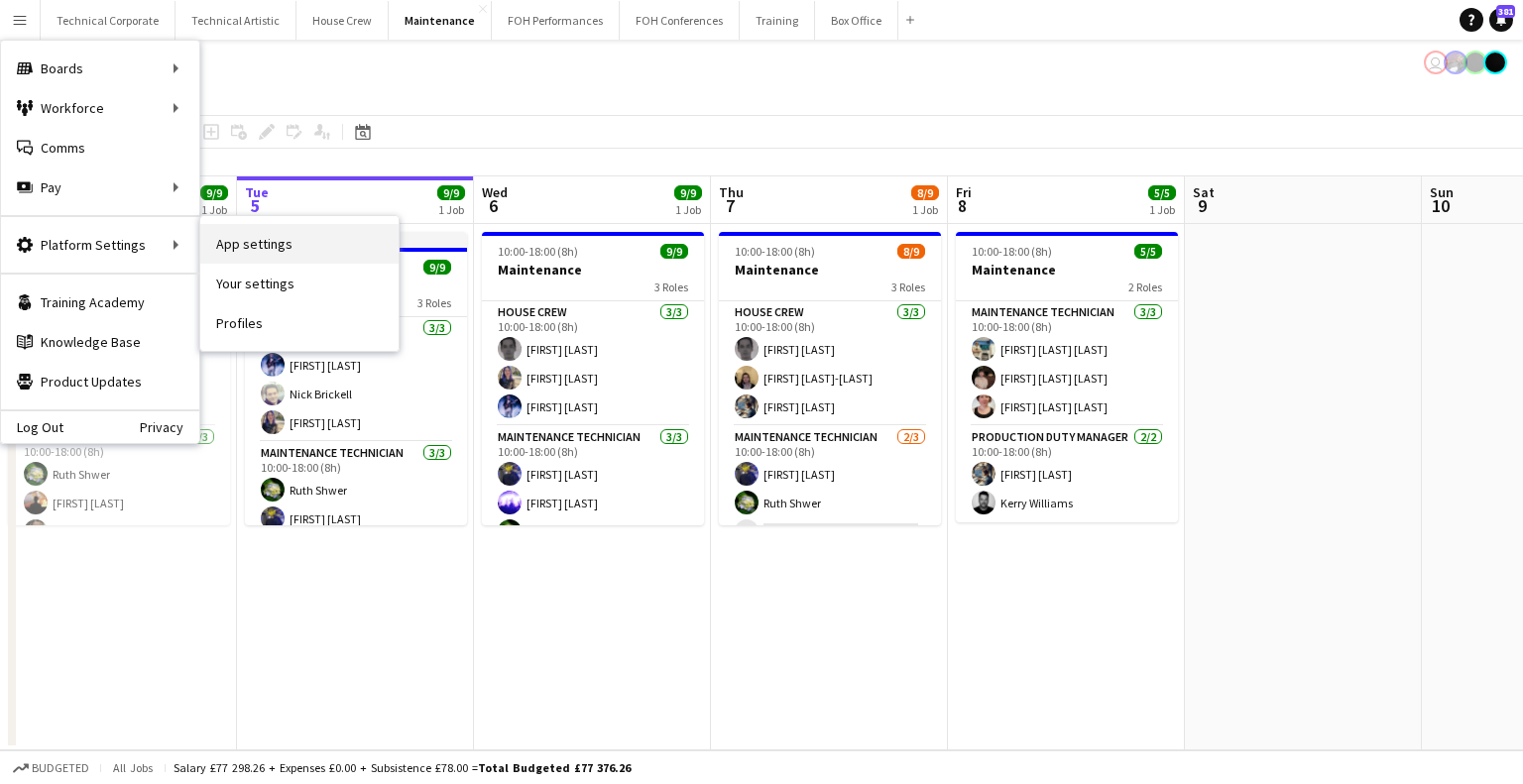 click on "App settings" at bounding box center [299, 244] 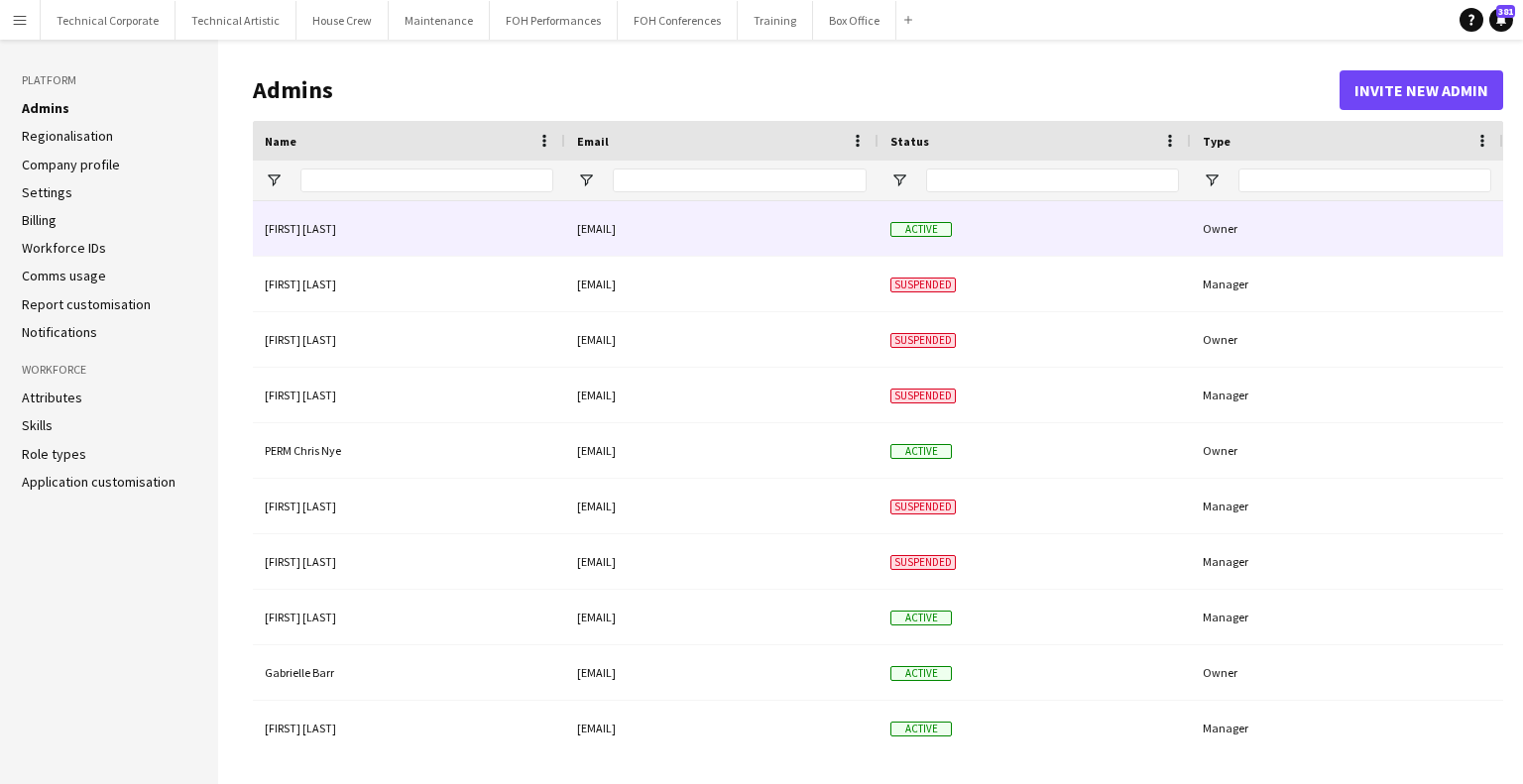 type on "**********" 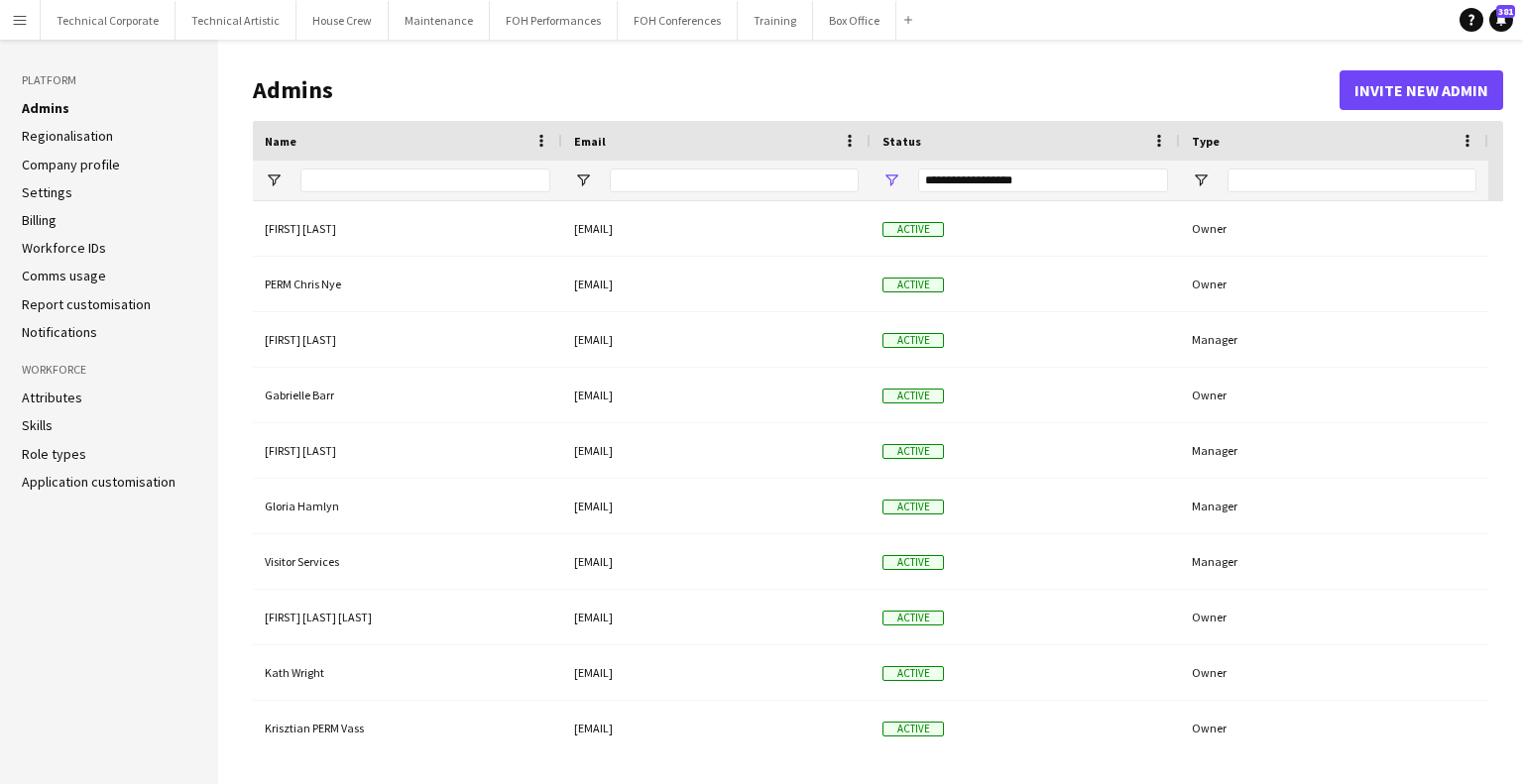 scroll, scrollTop: 496, scrollLeft: 0, axis: vertical 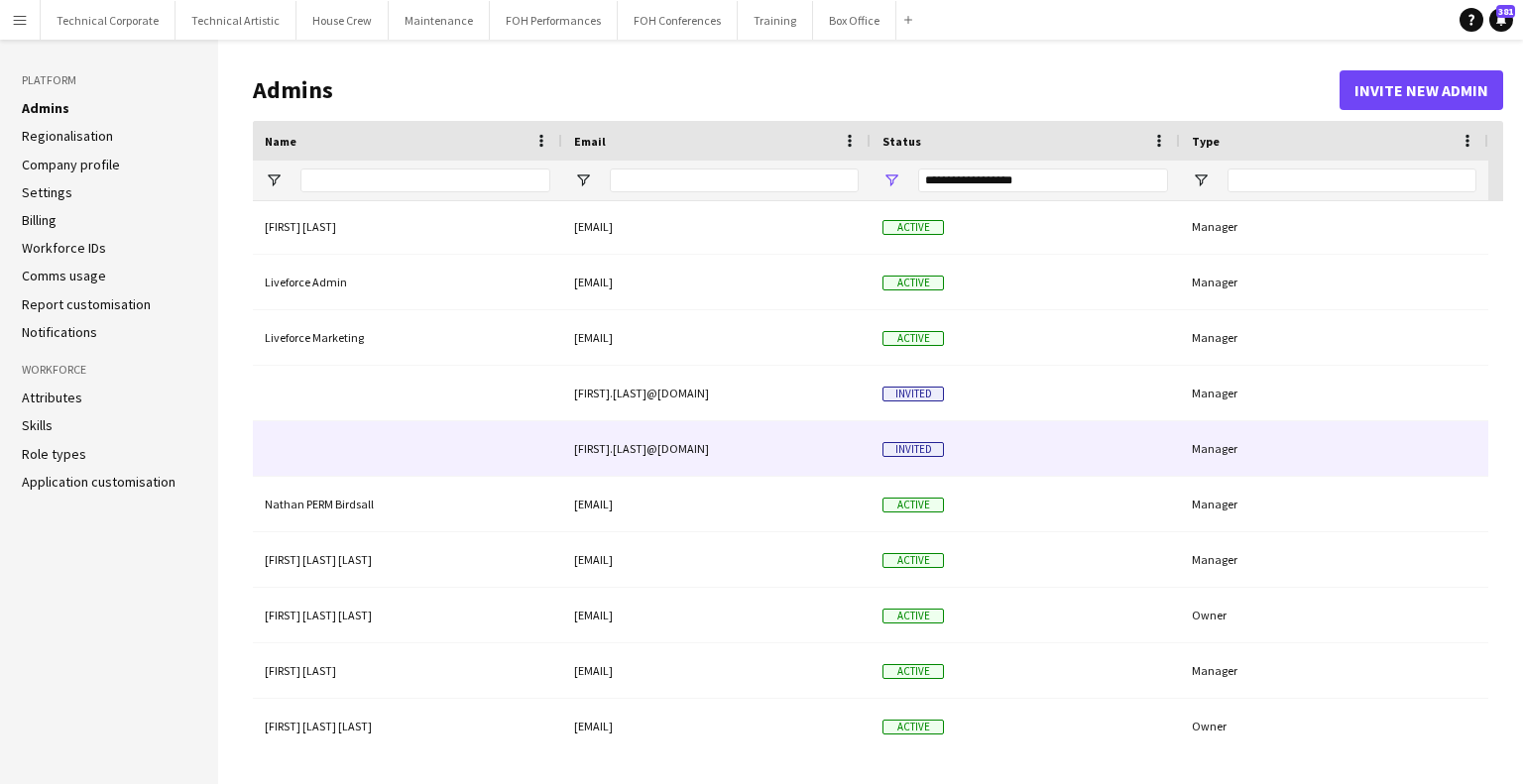 click on "Millie.Haldane@kingsplace.co.uk" 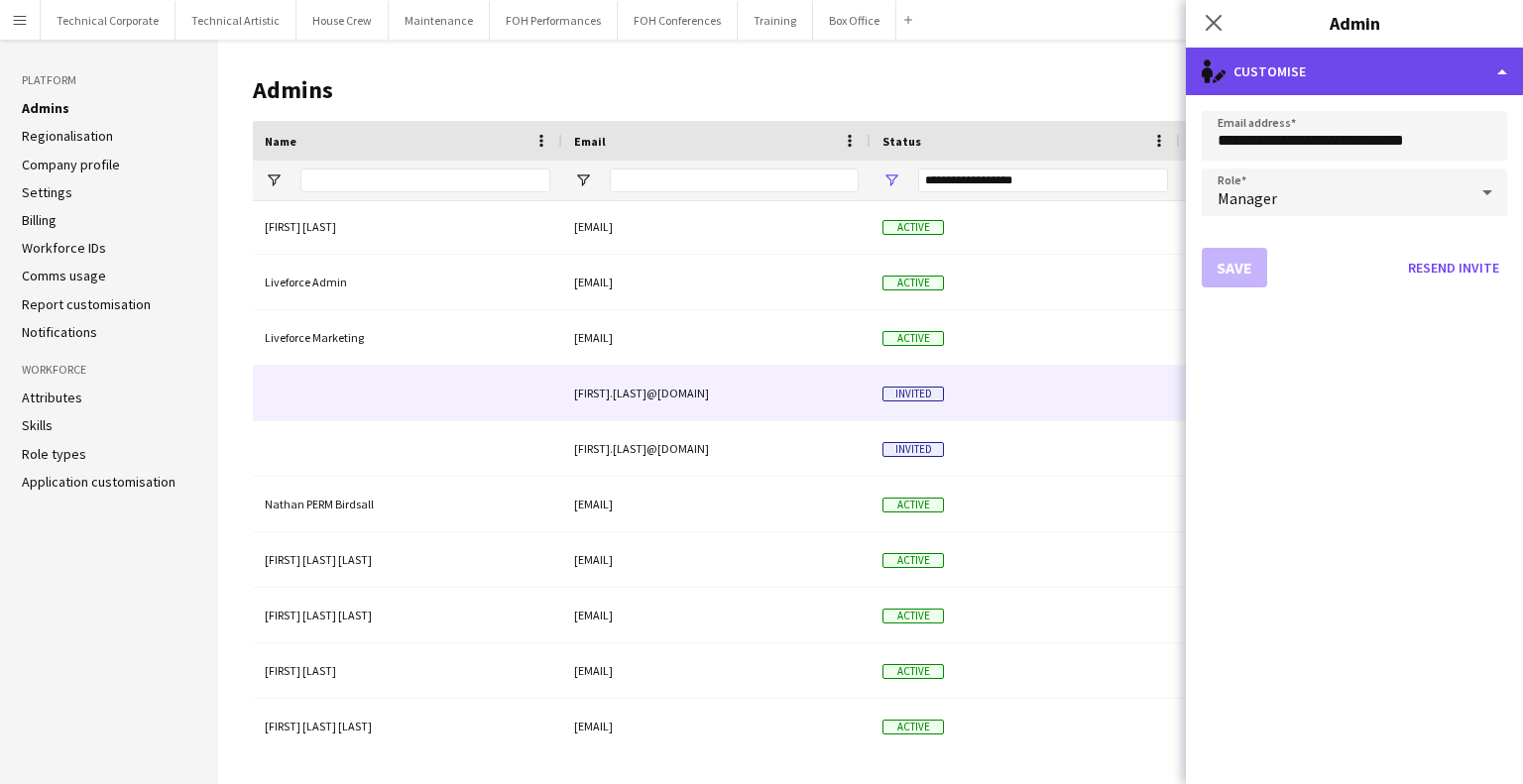 click on "single-neutral-actions-edit-1
Customise" 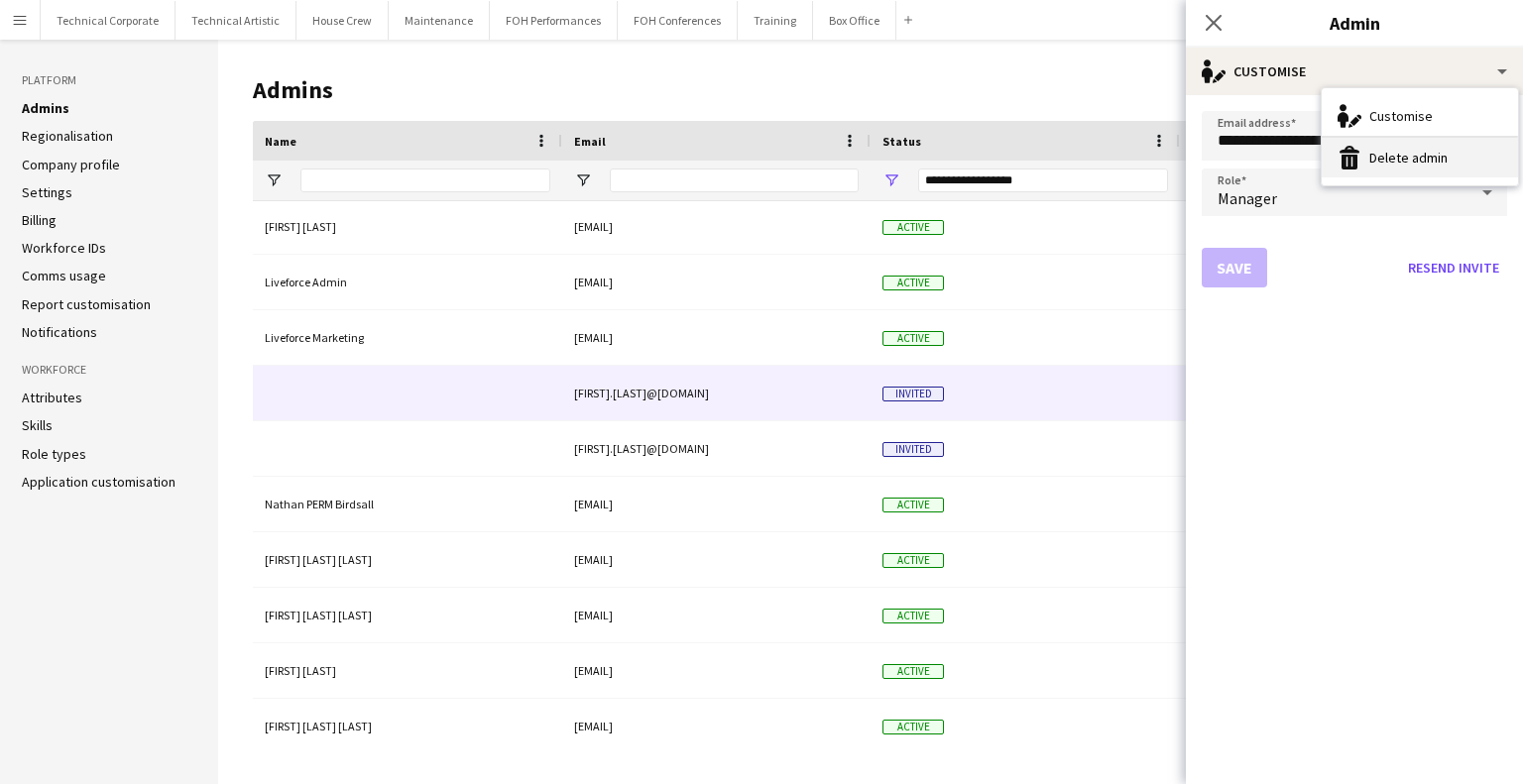 click on "Delete admin
Delete admin" at bounding box center (1420, 158) 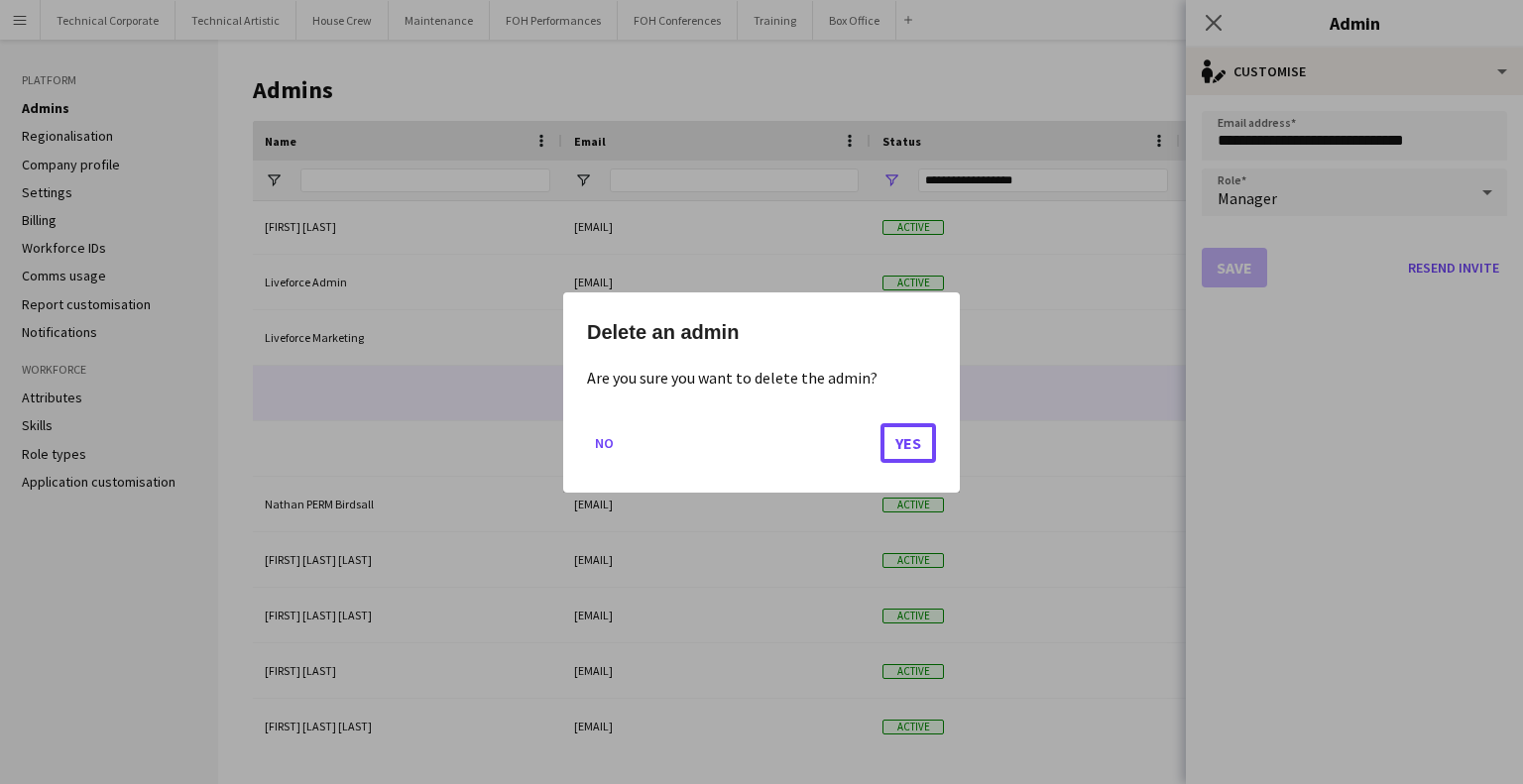 drag, startPoint x: 916, startPoint y: 450, endPoint x: 863, endPoint y: 707, distance: 262.40808 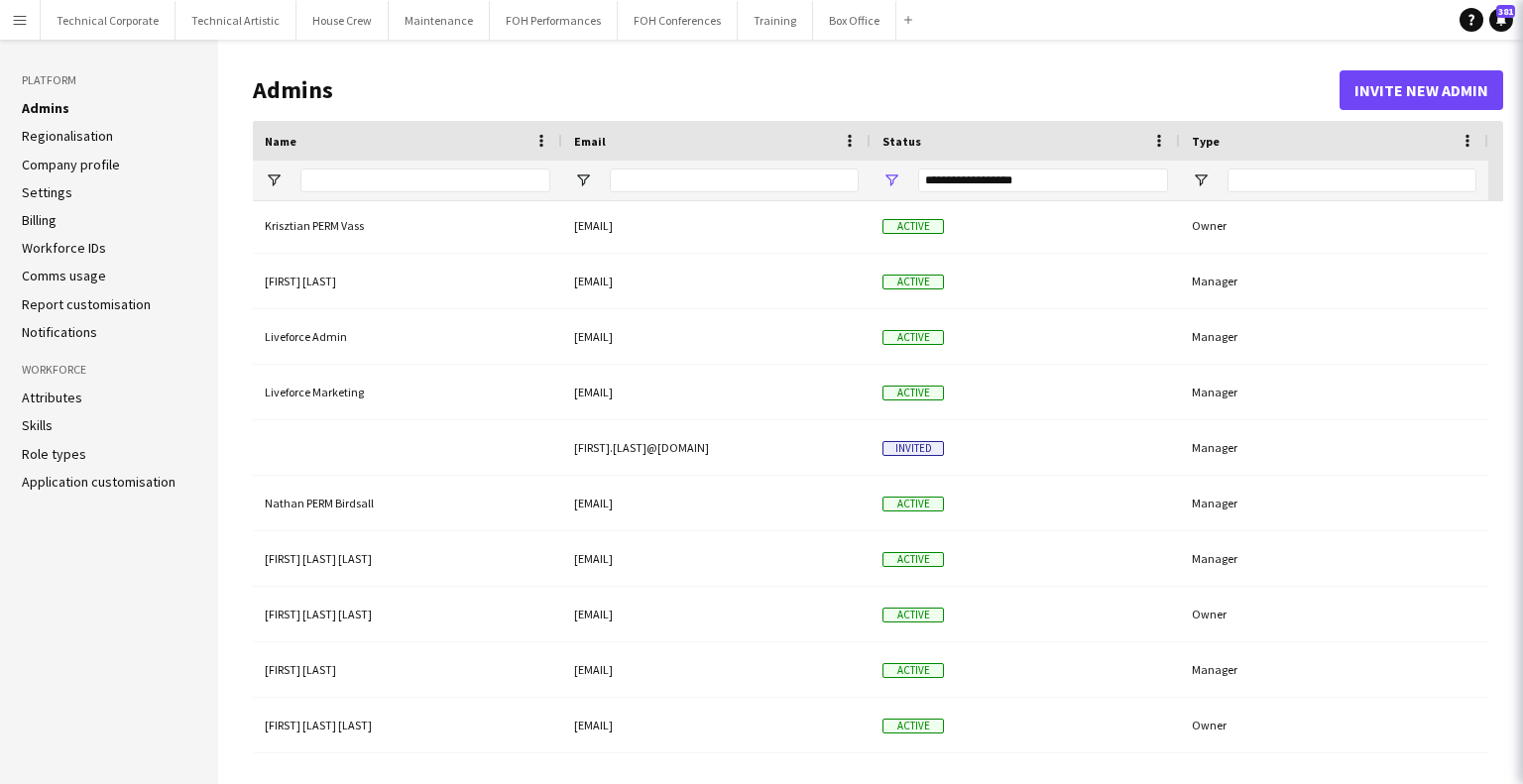 scroll, scrollTop: 502, scrollLeft: 0, axis: vertical 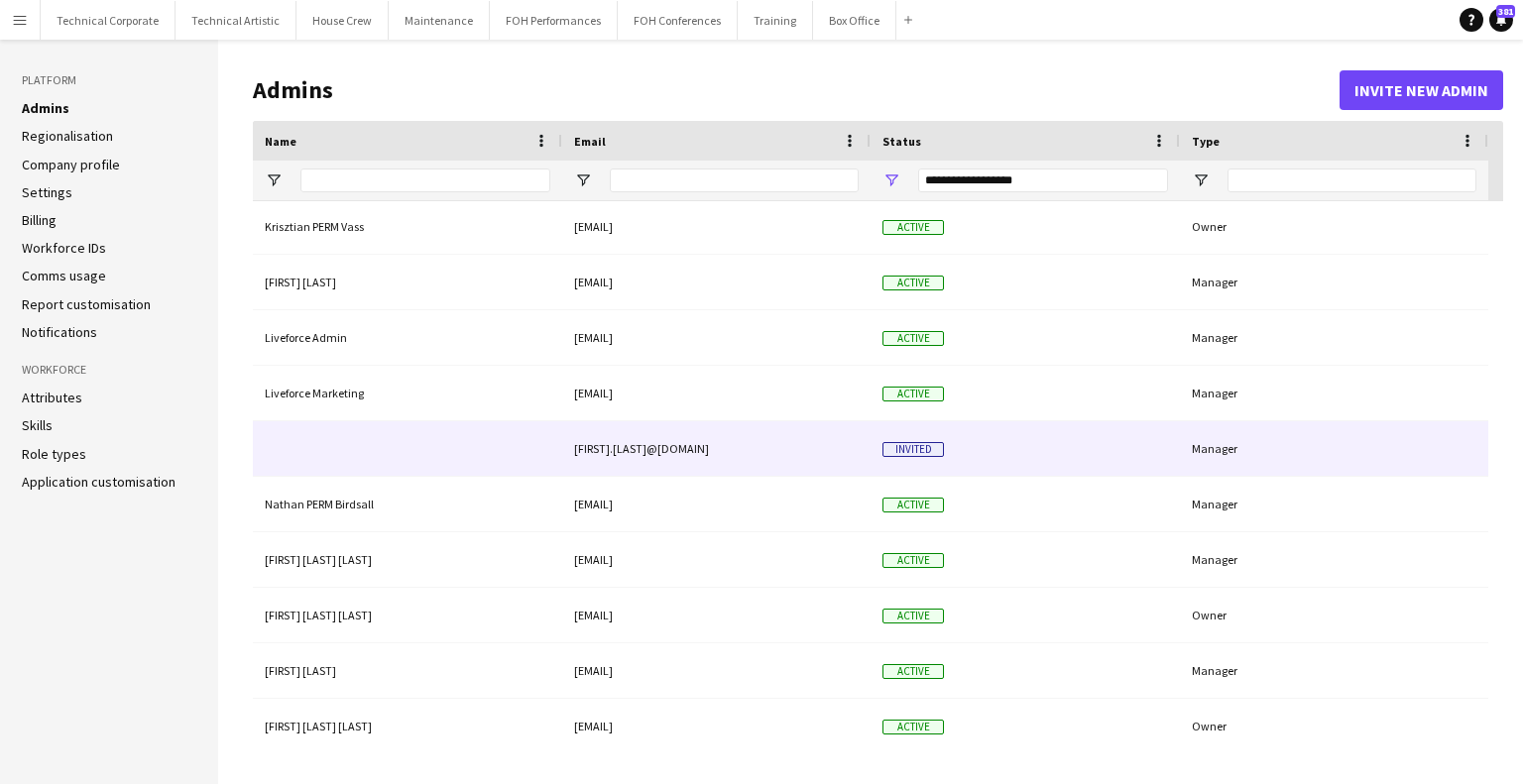 click on "Millie.Haldane@kingsplace.co.uk" 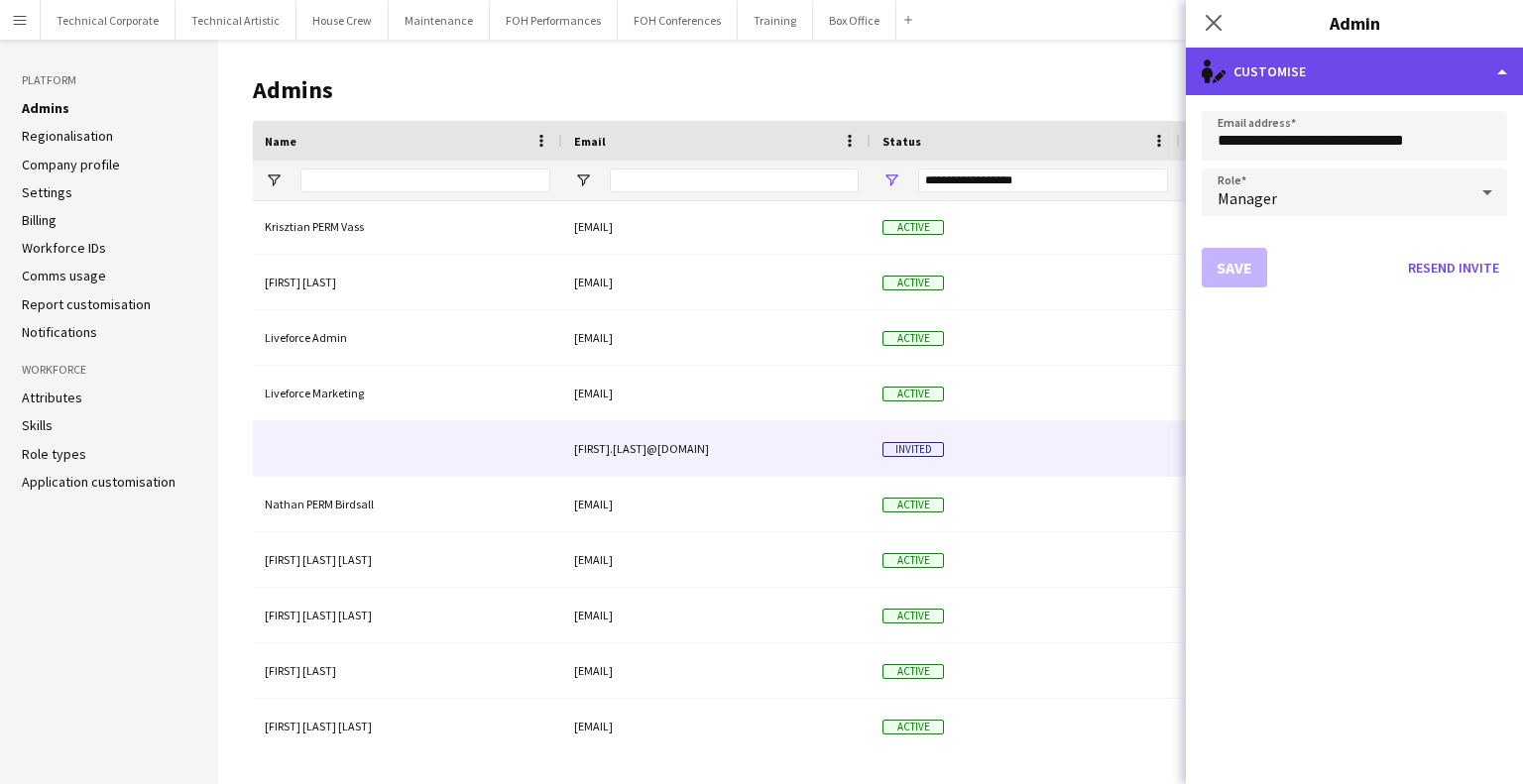 click on "single-neutral-actions-edit-1
Customise" 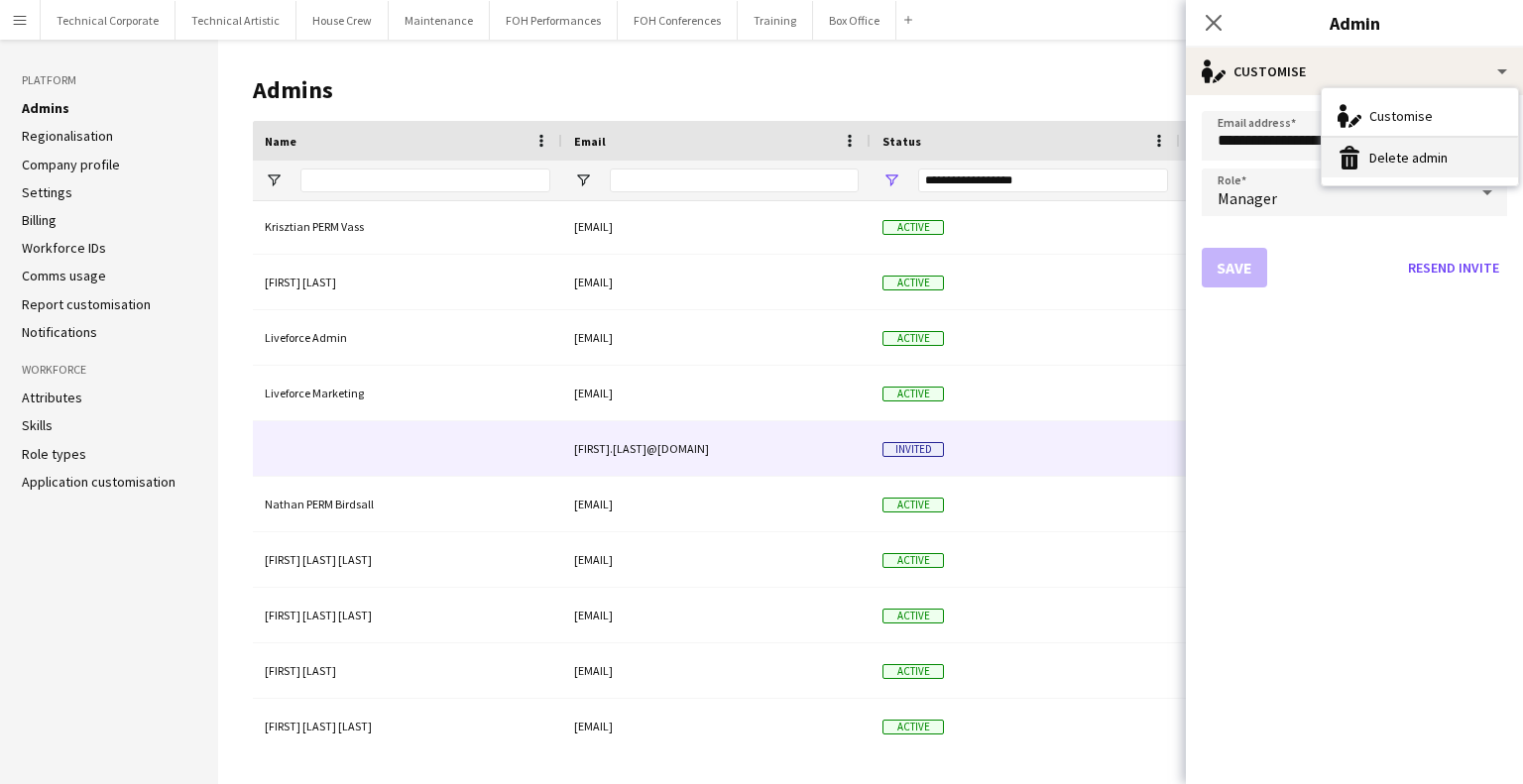 click on "Delete admin
Delete admin" at bounding box center [1420, 158] 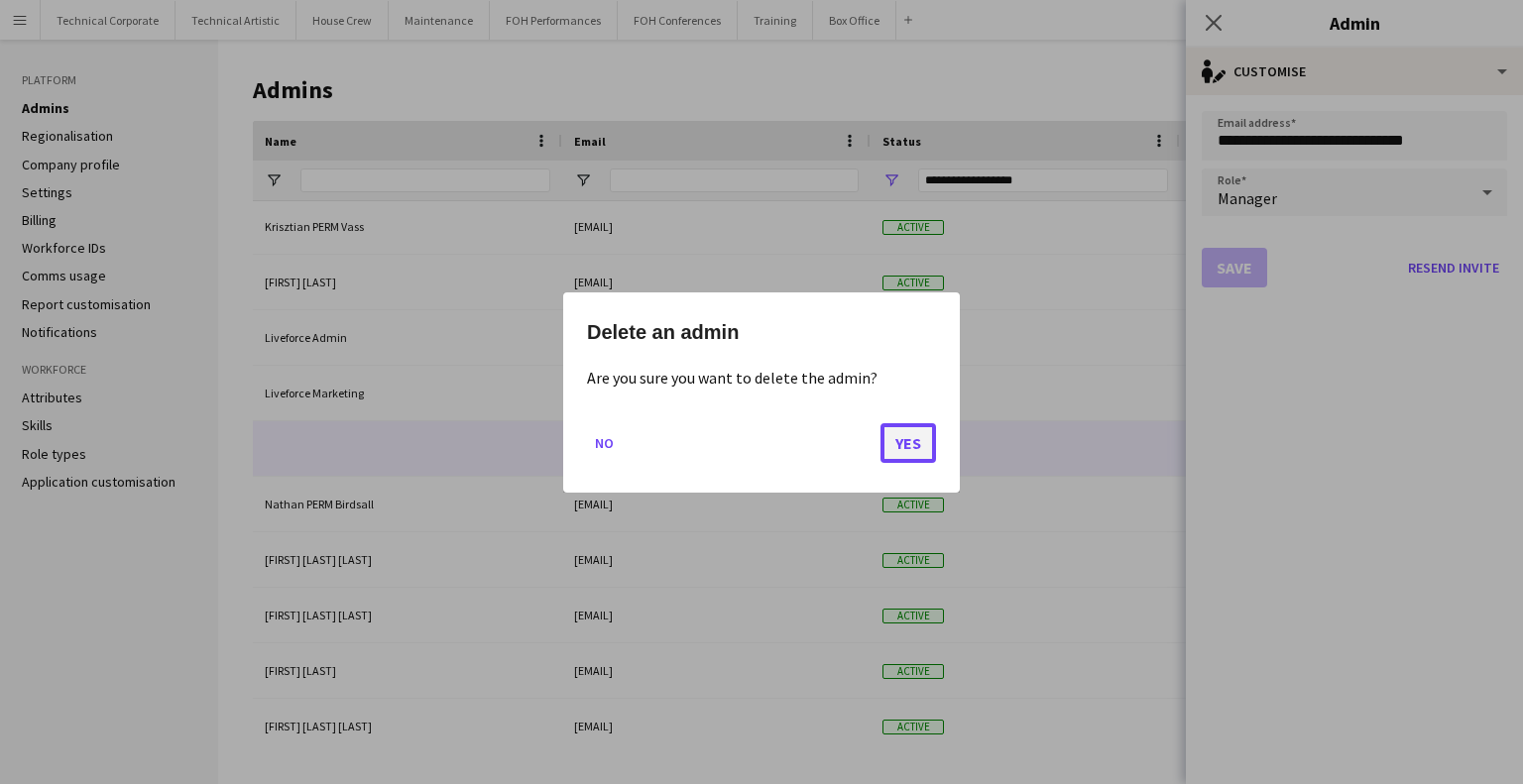 click on "Yes" 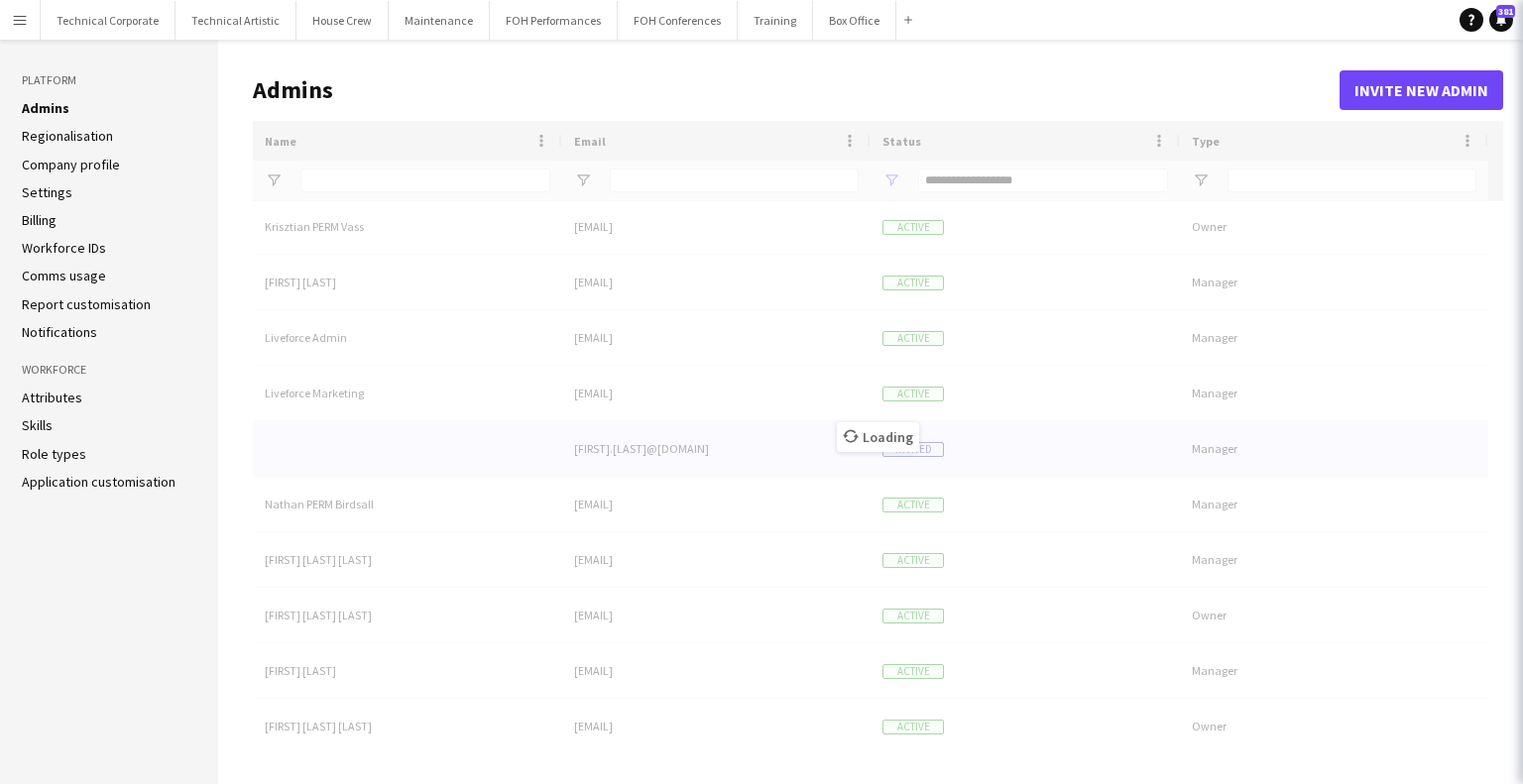 scroll, scrollTop: 446, scrollLeft: 0, axis: vertical 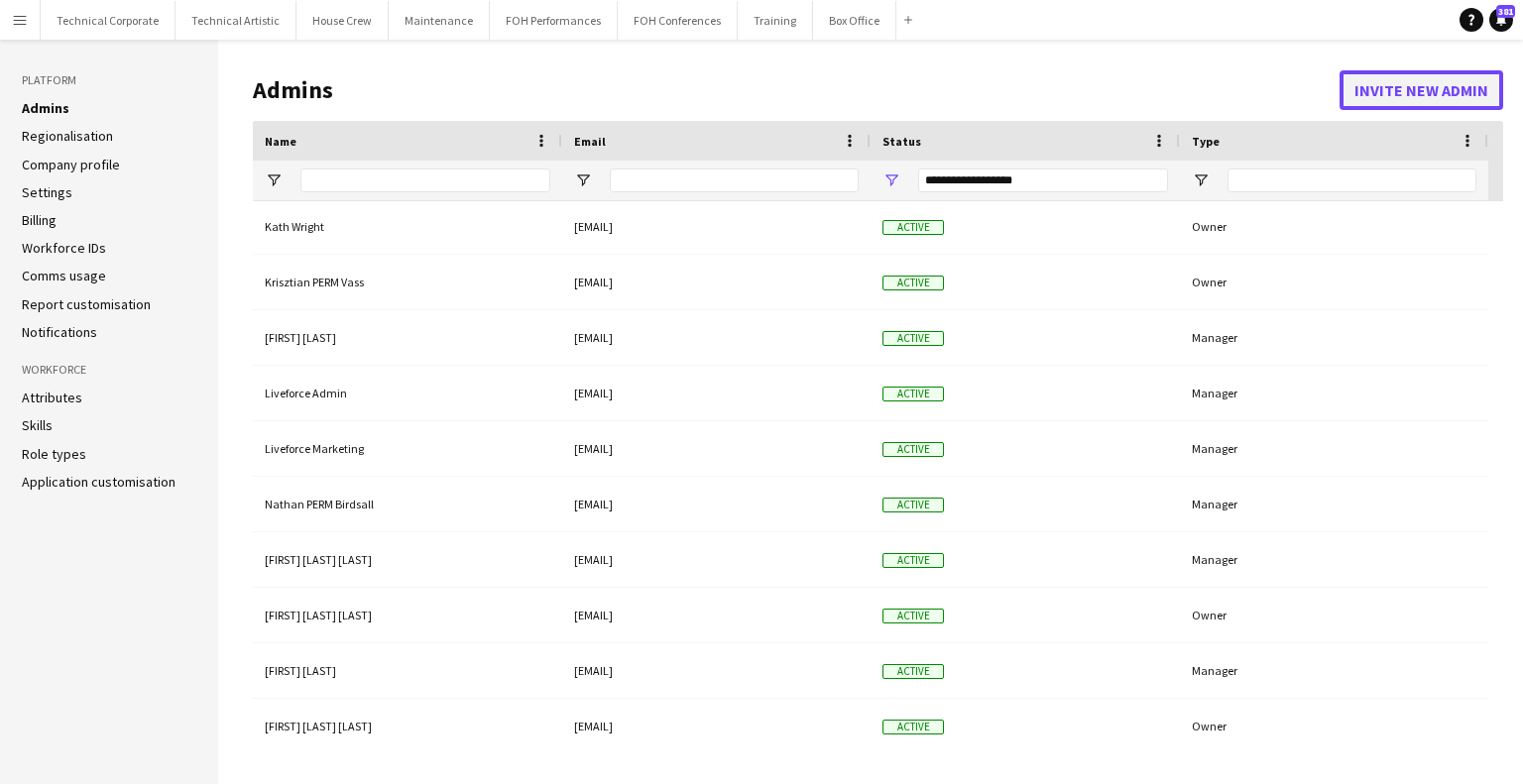 click on "Invite new admin" 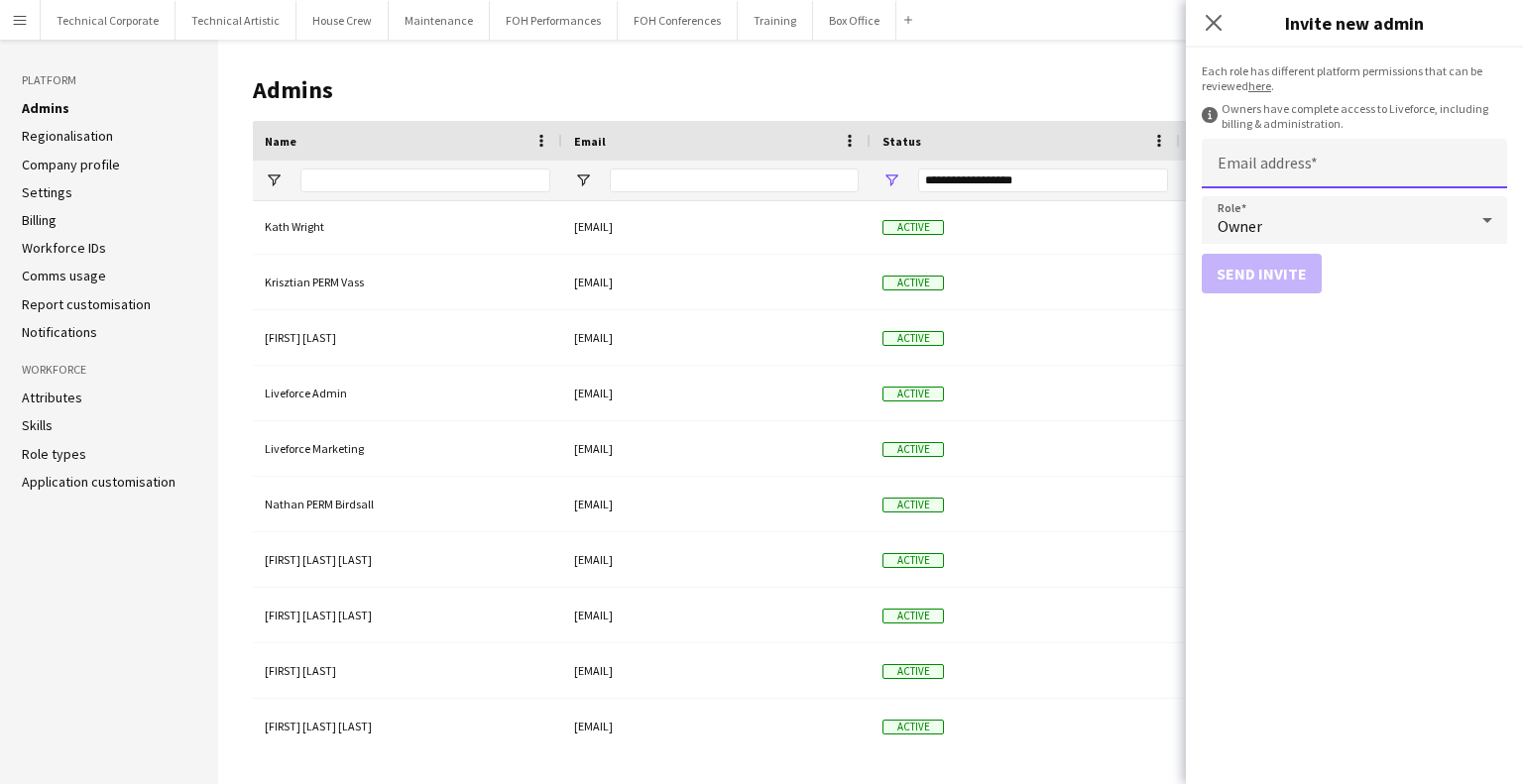 click on "Email address" at bounding box center (1354, 164) 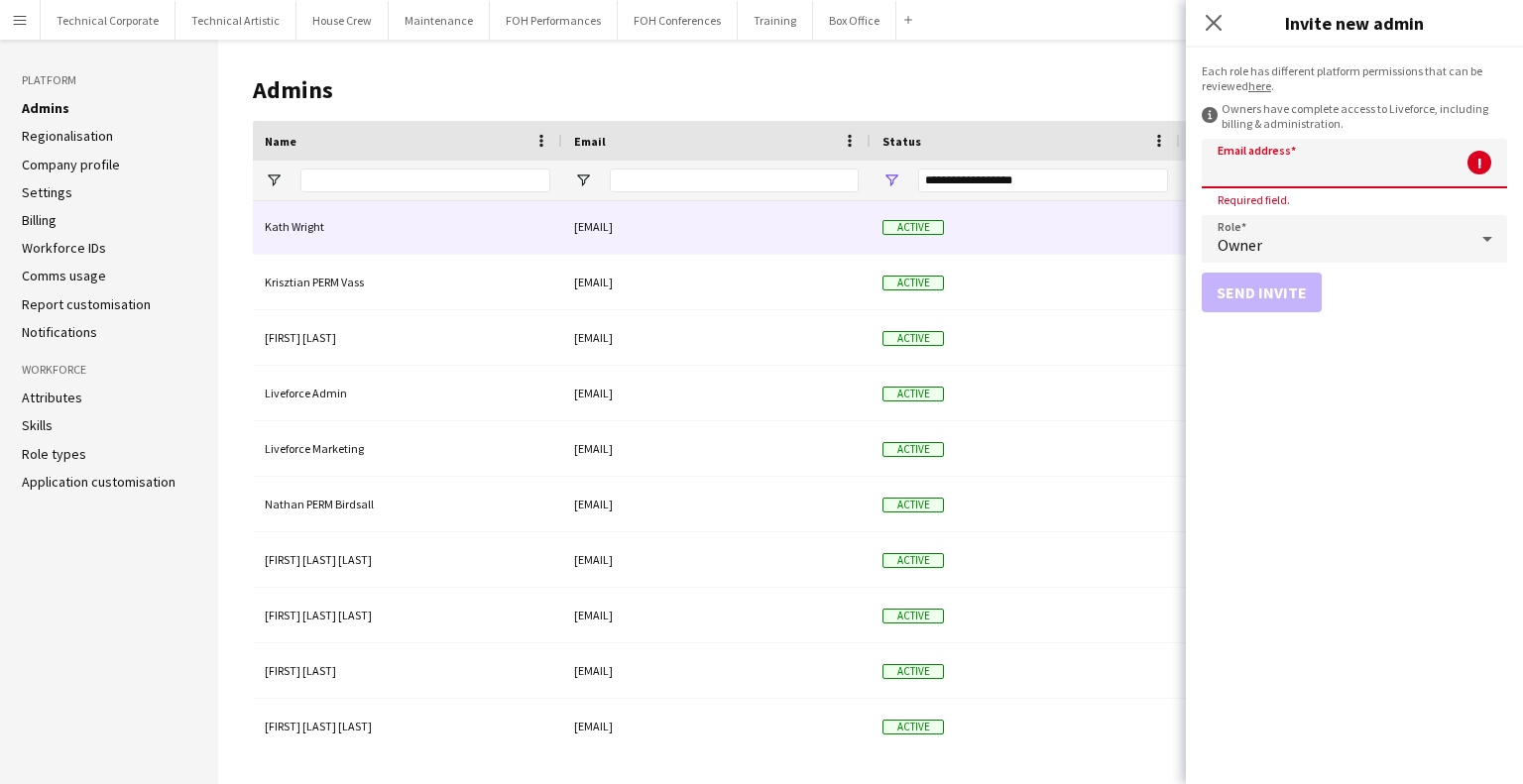 paste on "**********" 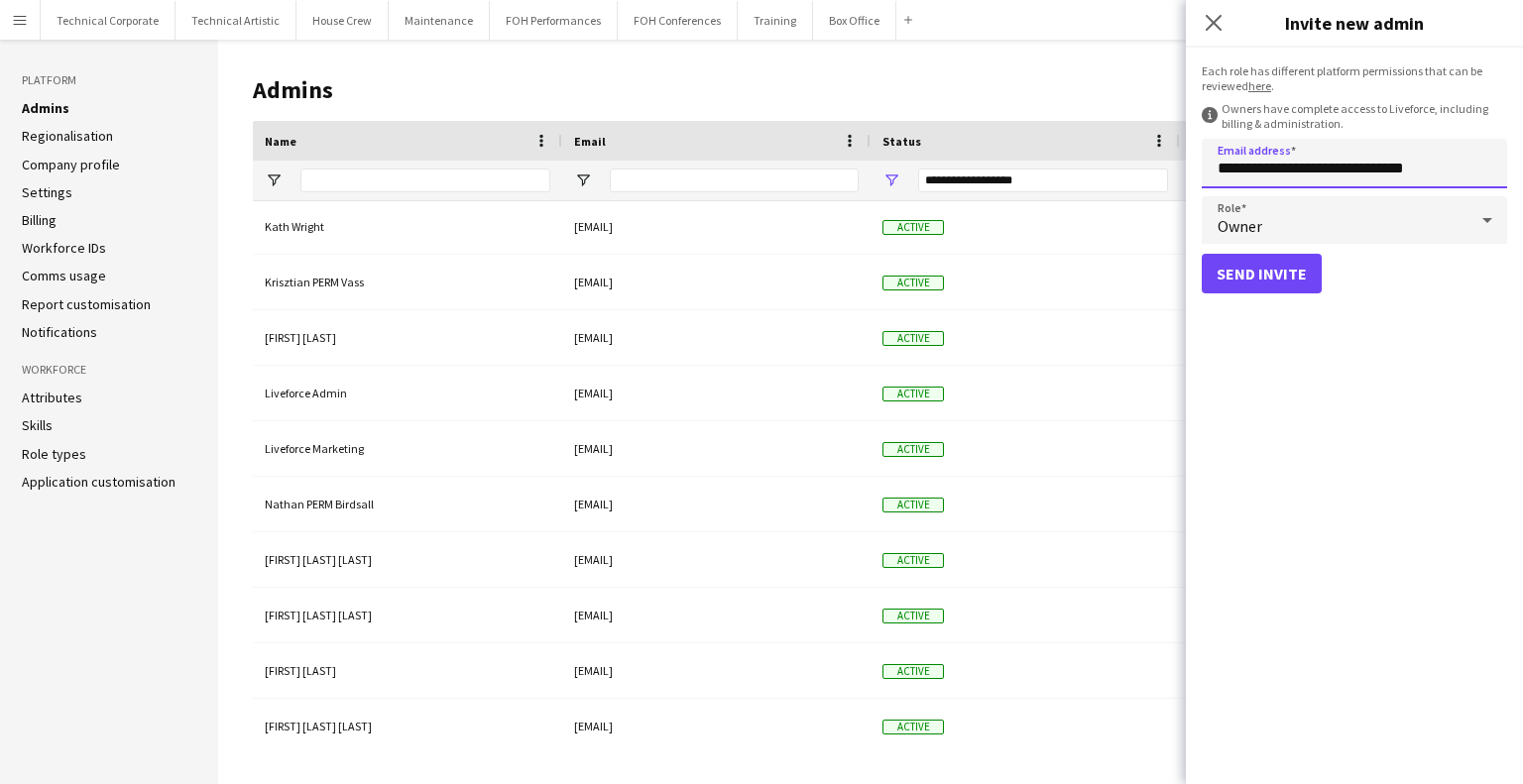 type on "**********" 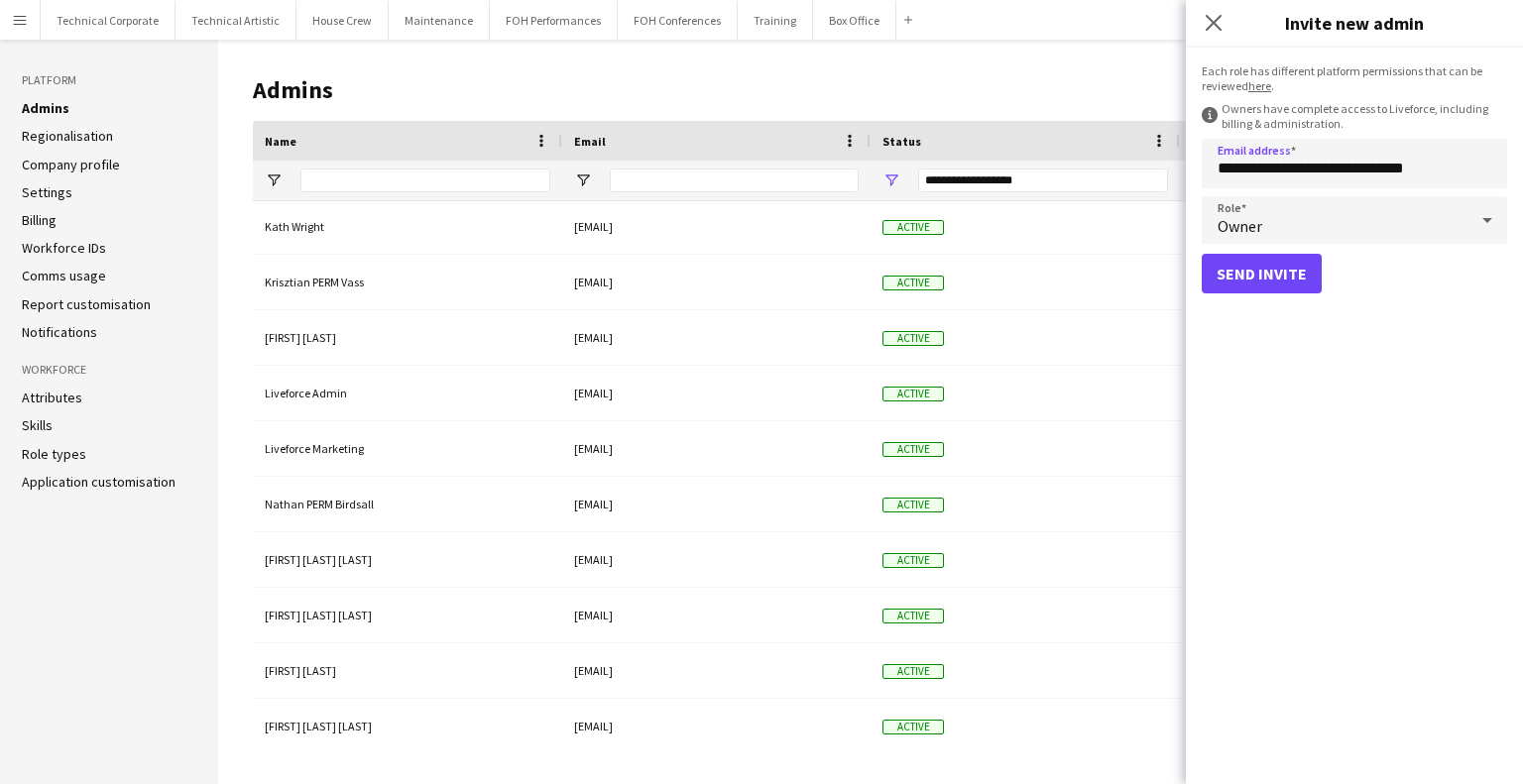 click on "Owner" at bounding box center (1335, 220) 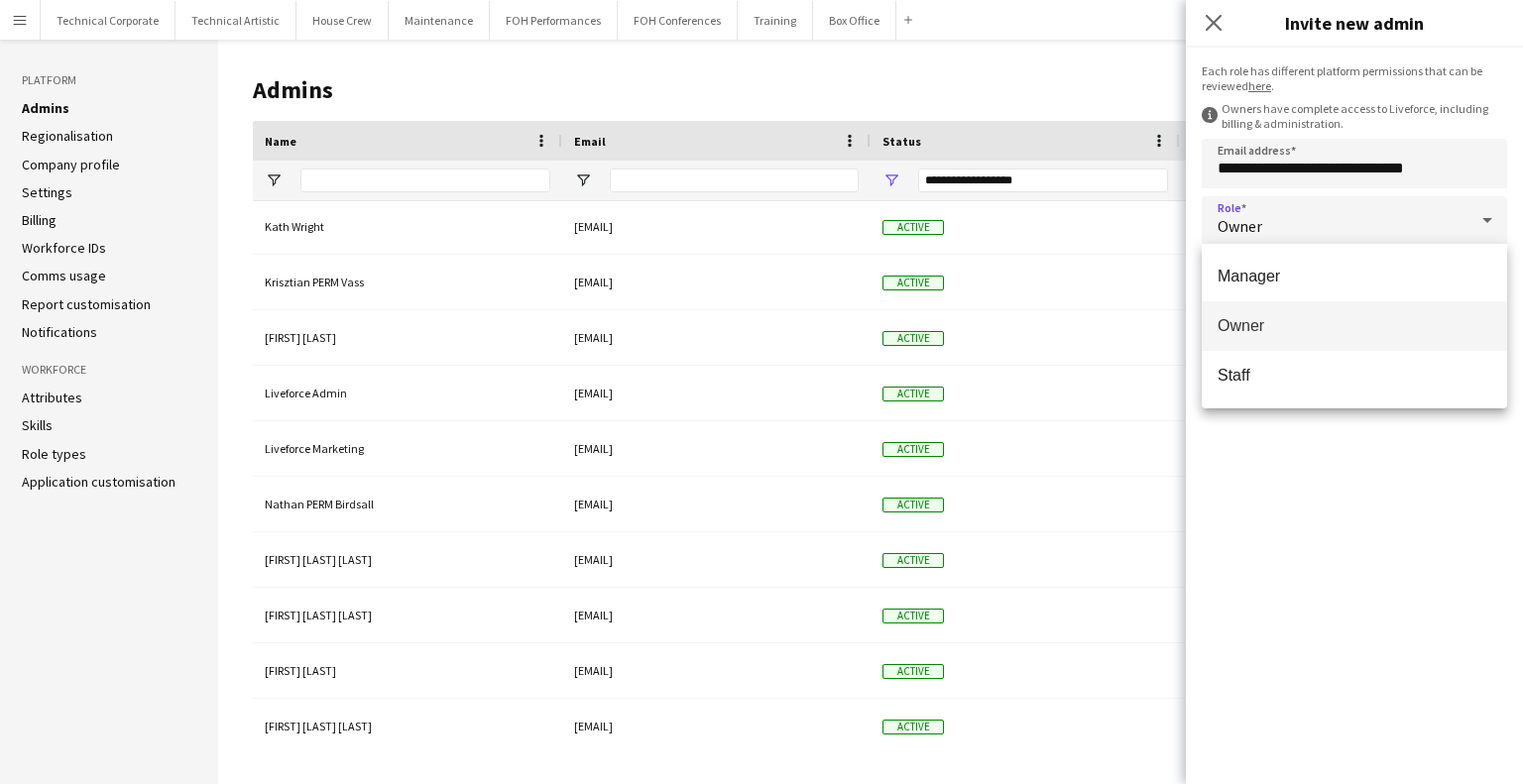 click on "Manager   Owner   Staff" at bounding box center (1354, 326) 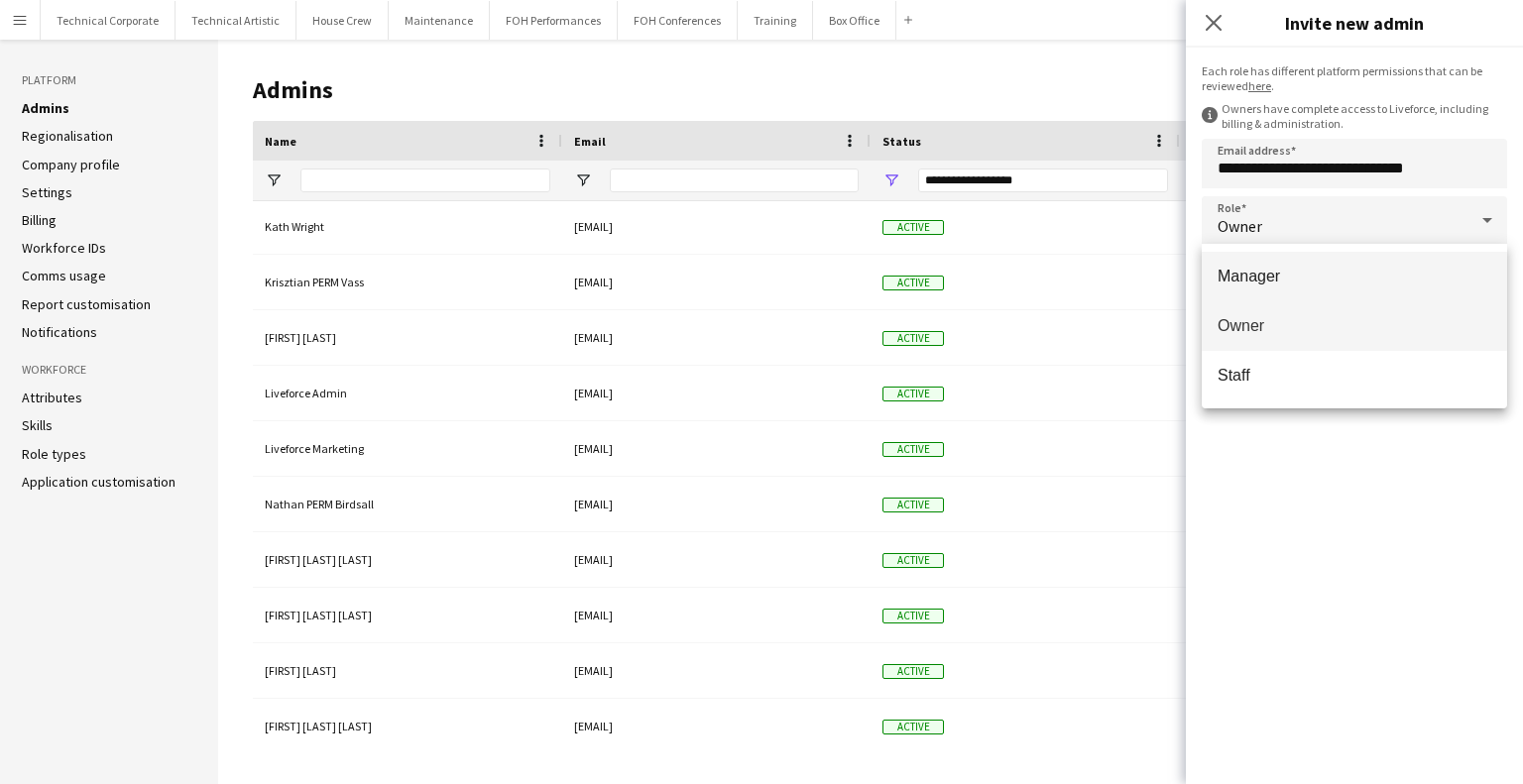 click on "Manager" at bounding box center (1354, 277) 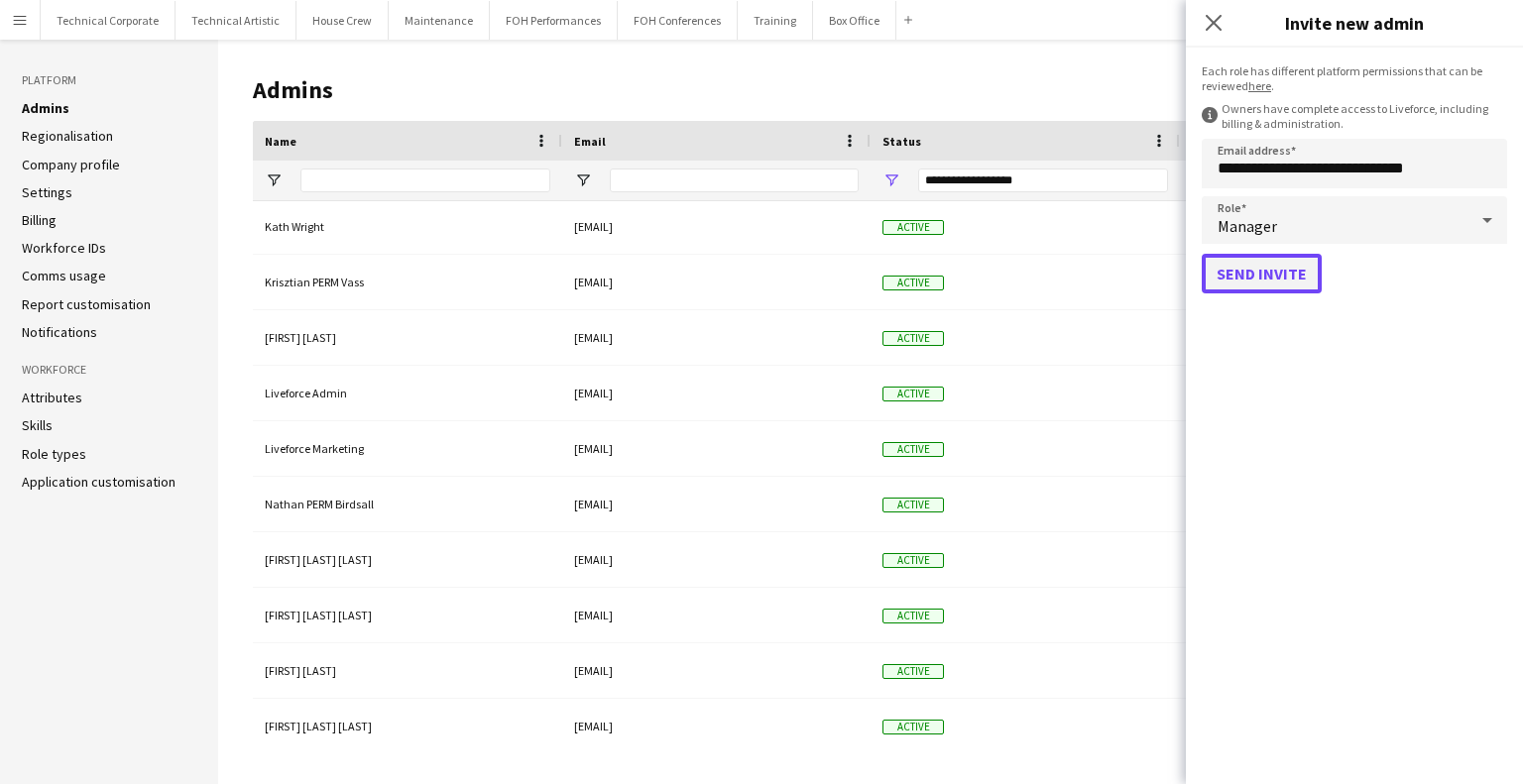 click on "Send invite" 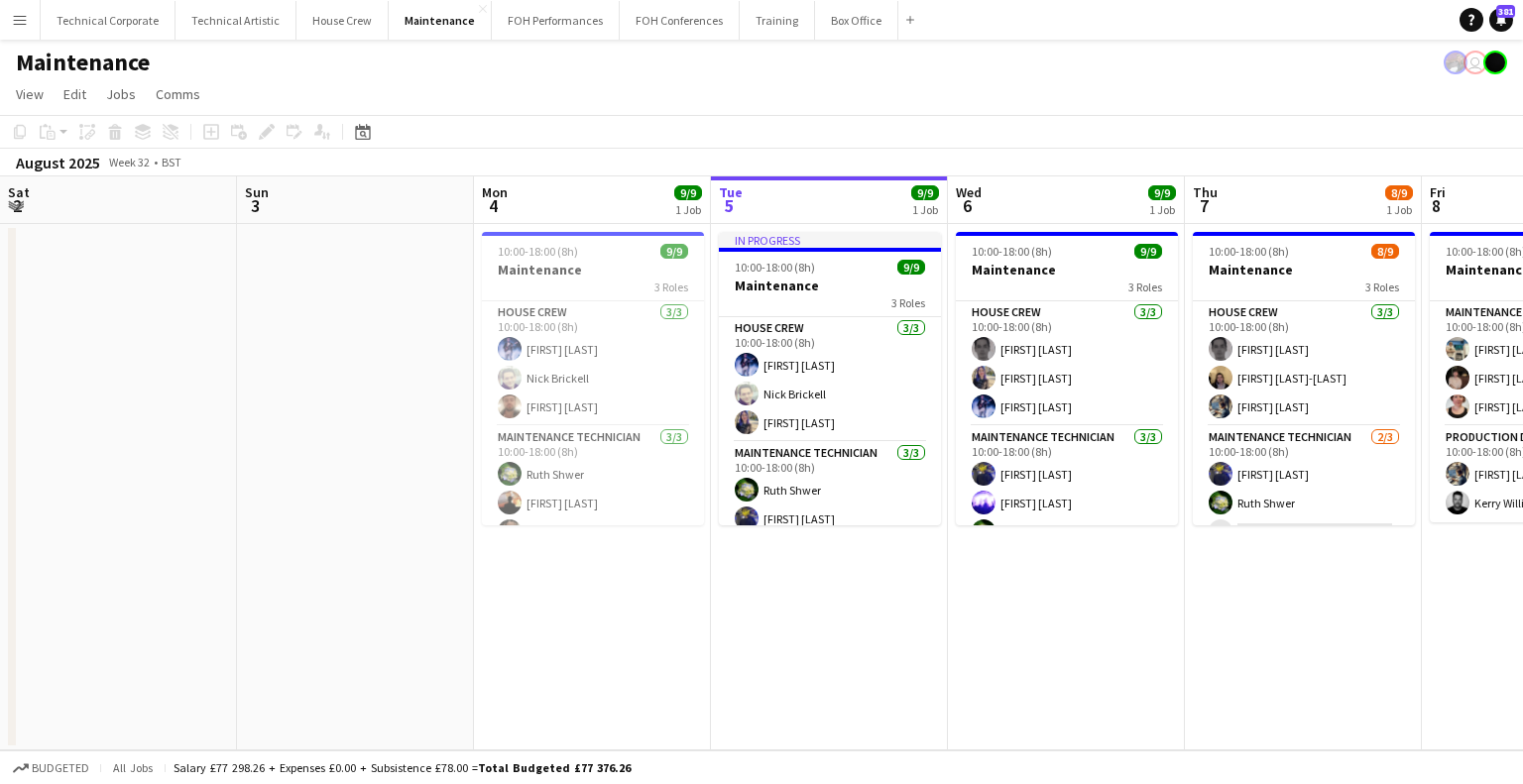 scroll, scrollTop: 0, scrollLeft: 0, axis: both 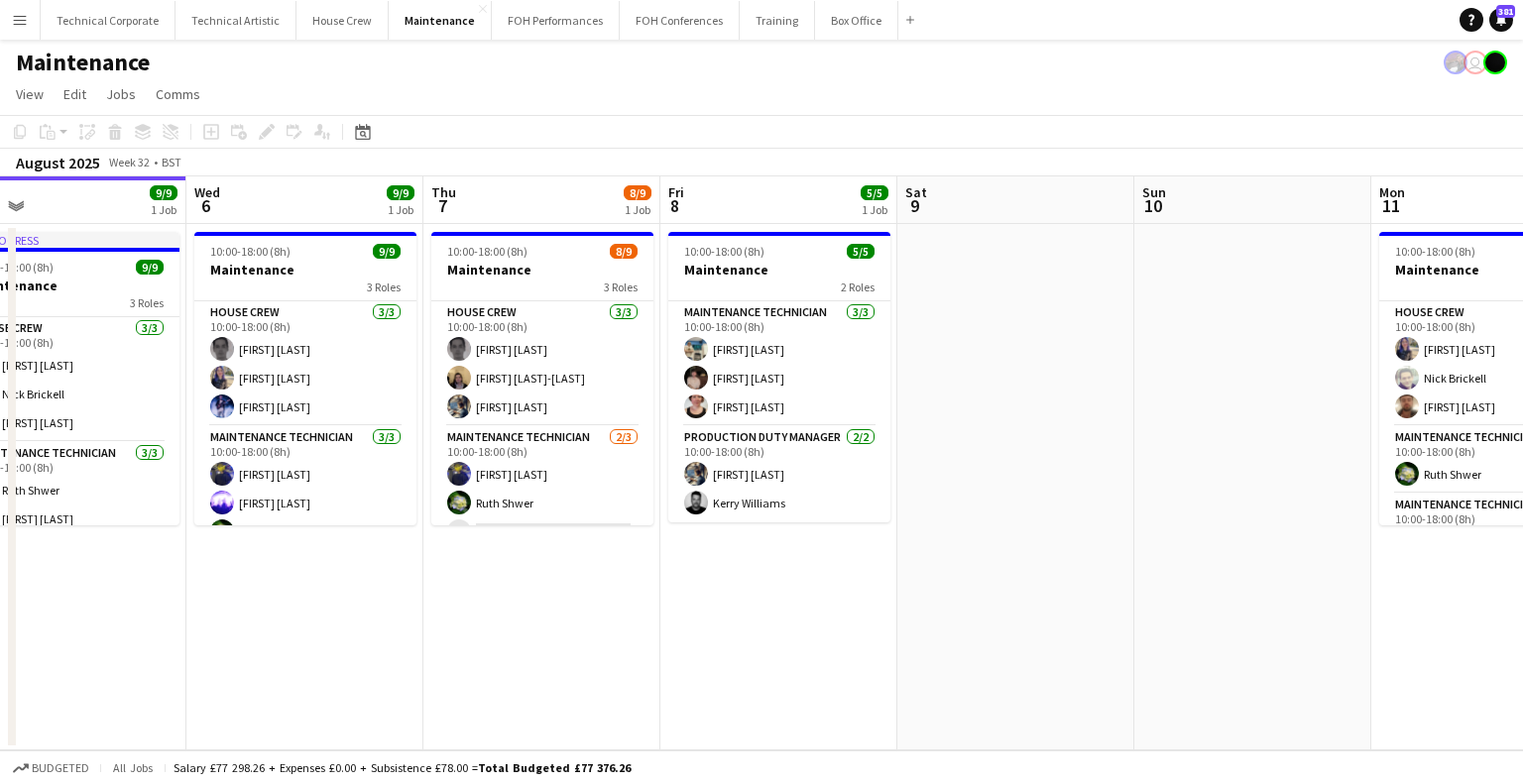 drag, startPoint x: 1222, startPoint y: 530, endPoint x: 460, endPoint y: 517, distance: 762.11088 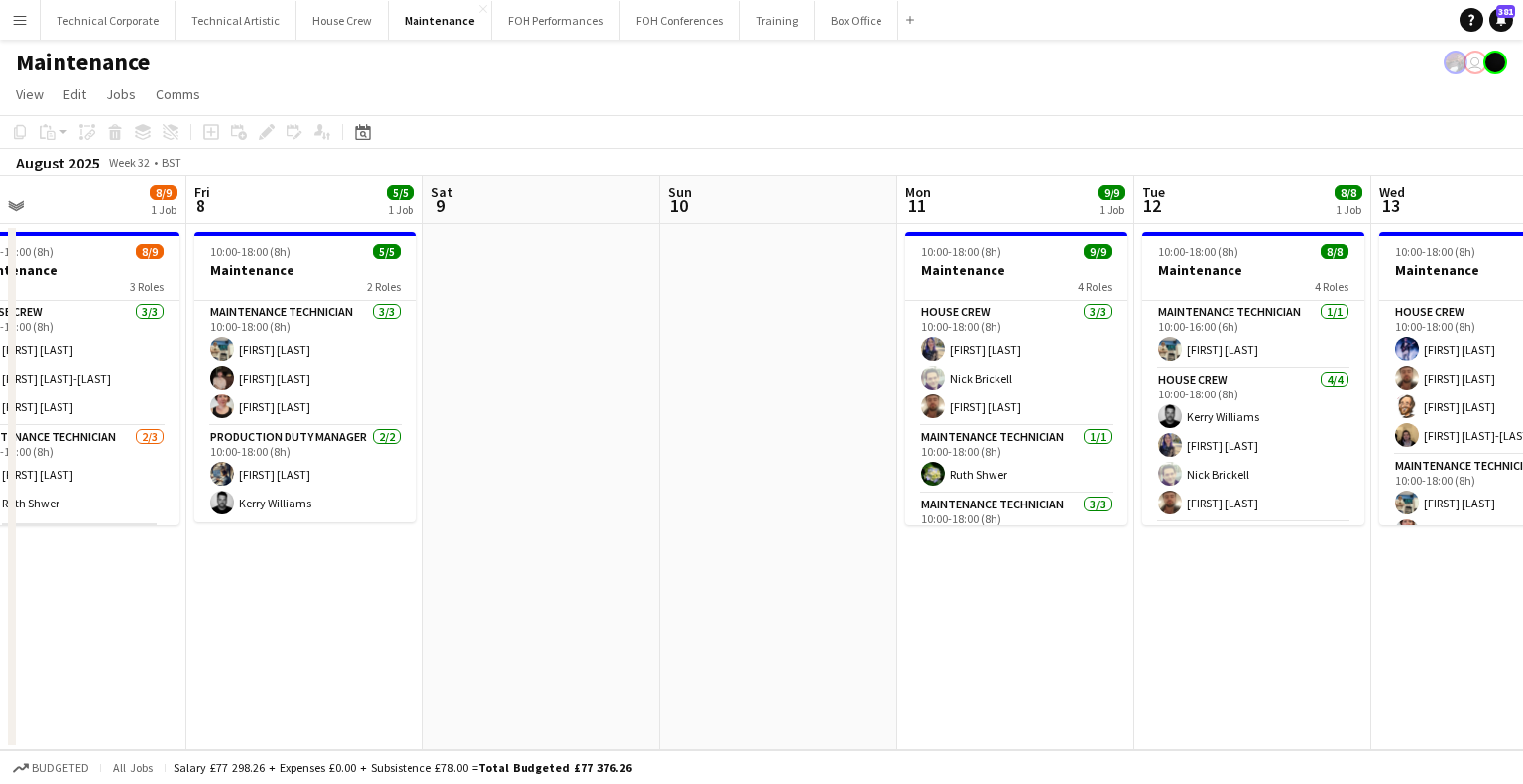 scroll, scrollTop: 0, scrollLeft: 556, axis: horizontal 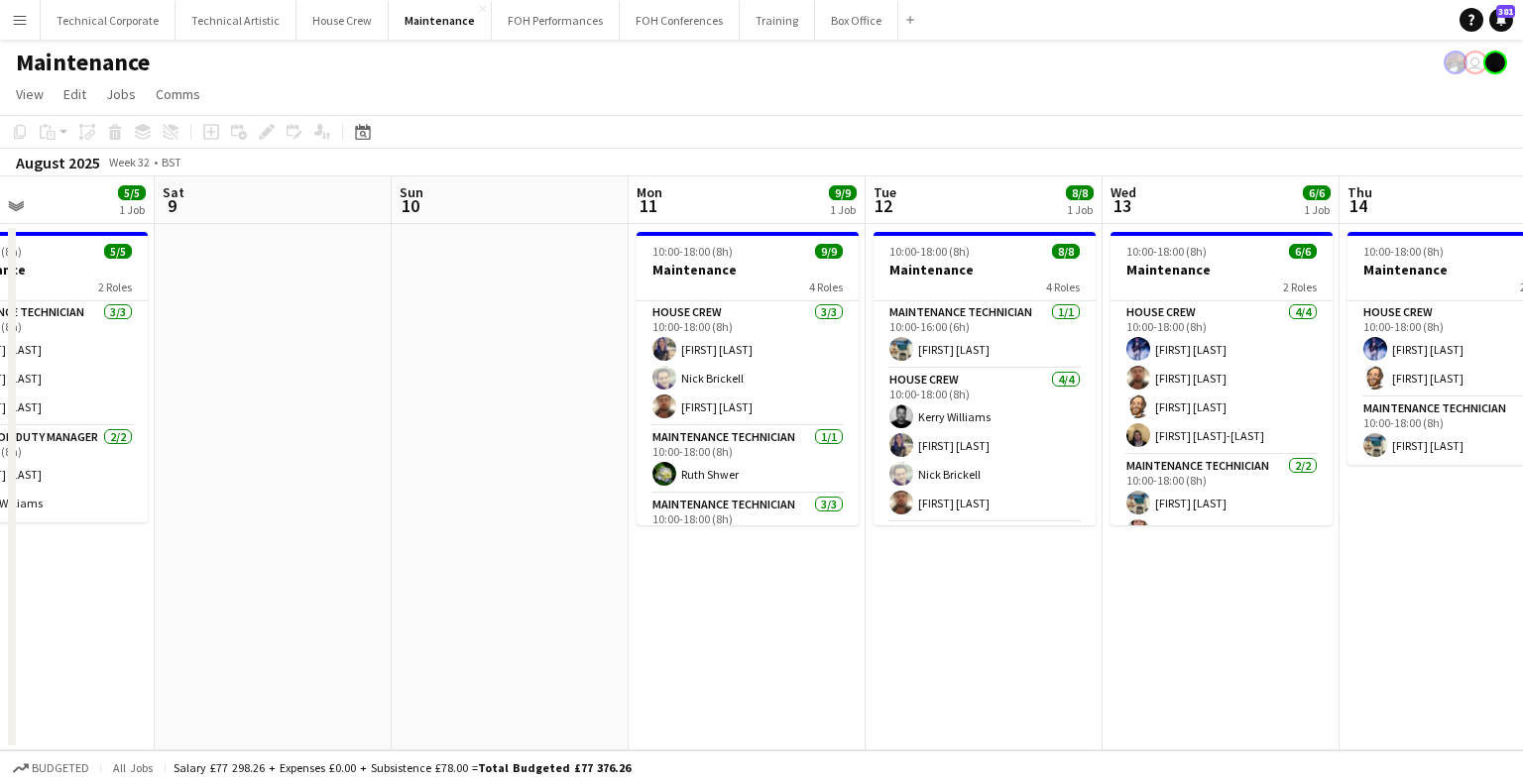 drag, startPoint x: 764, startPoint y: 434, endPoint x: 745, endPoint y: 434, distance: 19 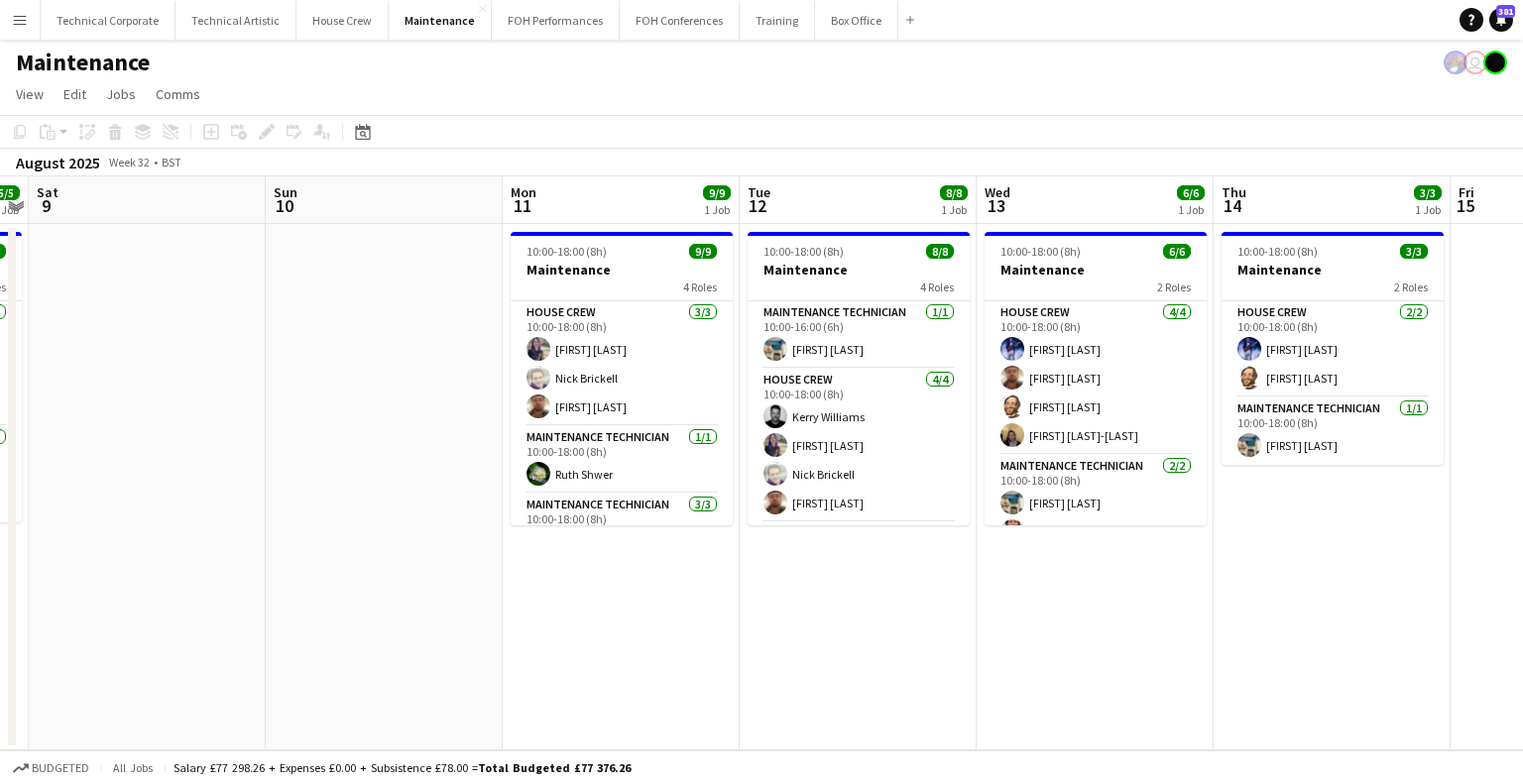 drag, startPoint x: 1125, startPoint y: 497, endPoint x: 976, endPoint y: 513, distance: 149.8566 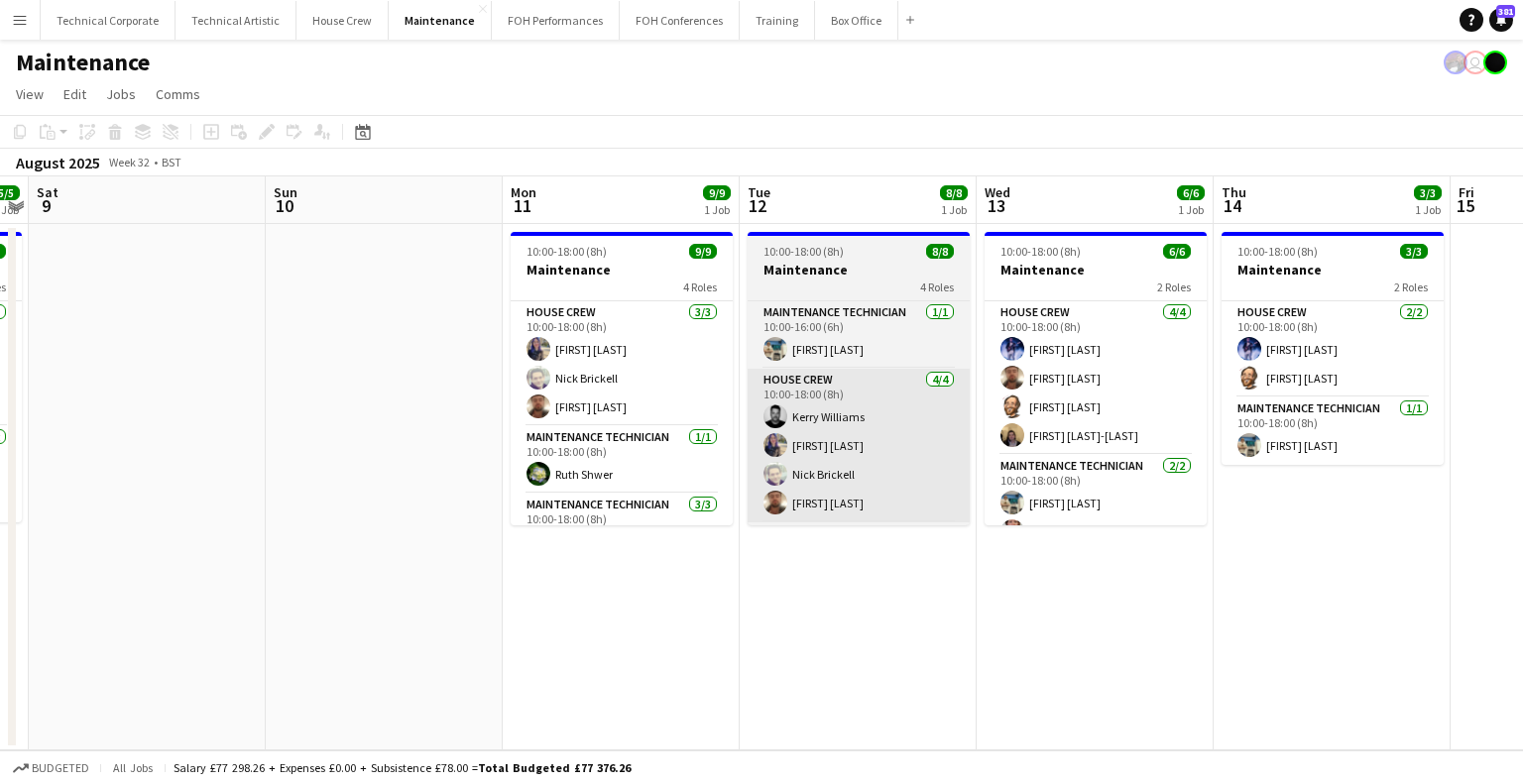 scroll, scrollTop: 0, scrollLeft: 702, axis: horizontal 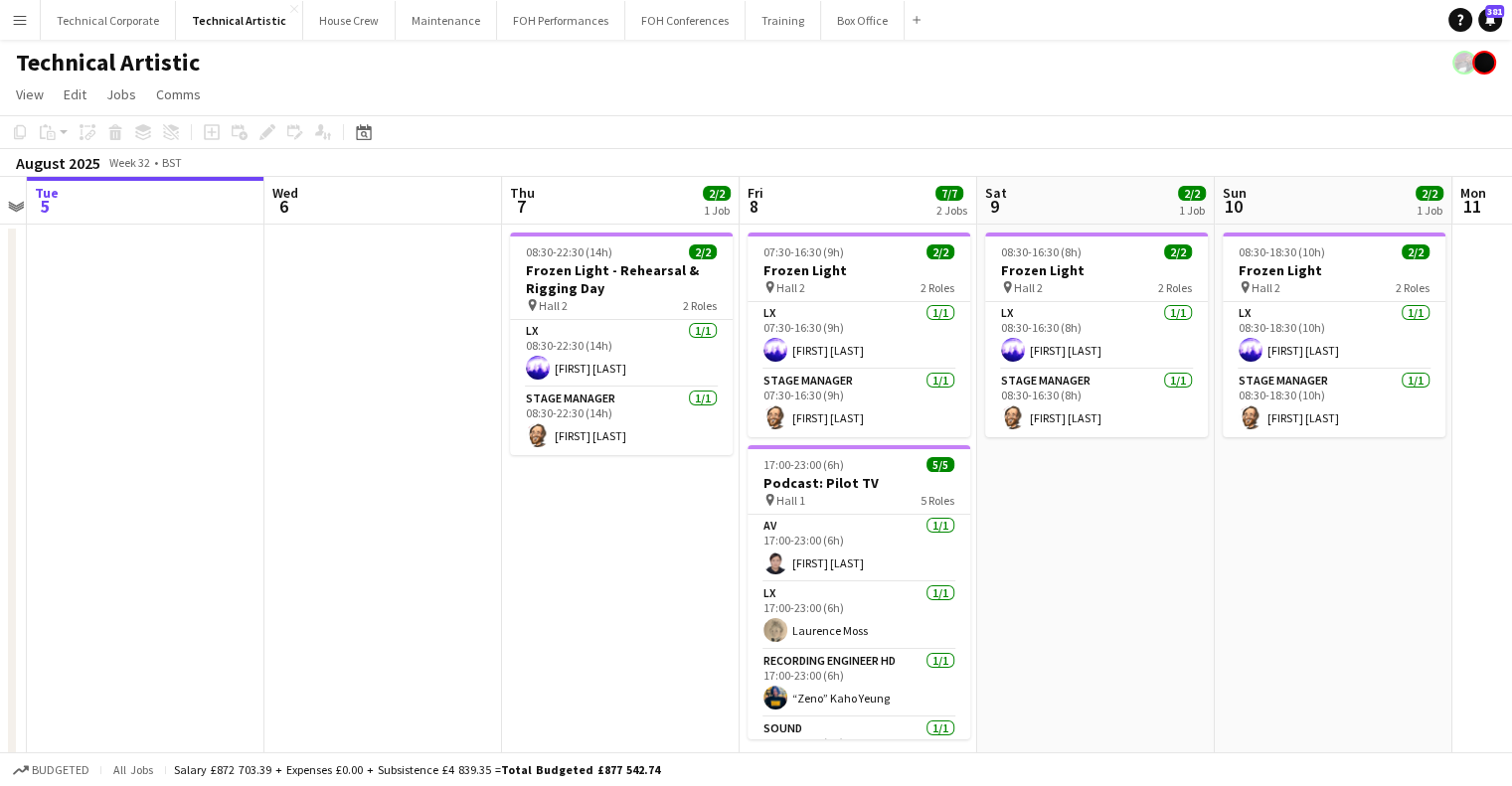 drag, startPoint x: 798, startPoint y: 493, endPoint x: 587, endPoint y: 486, distance: 211.11608 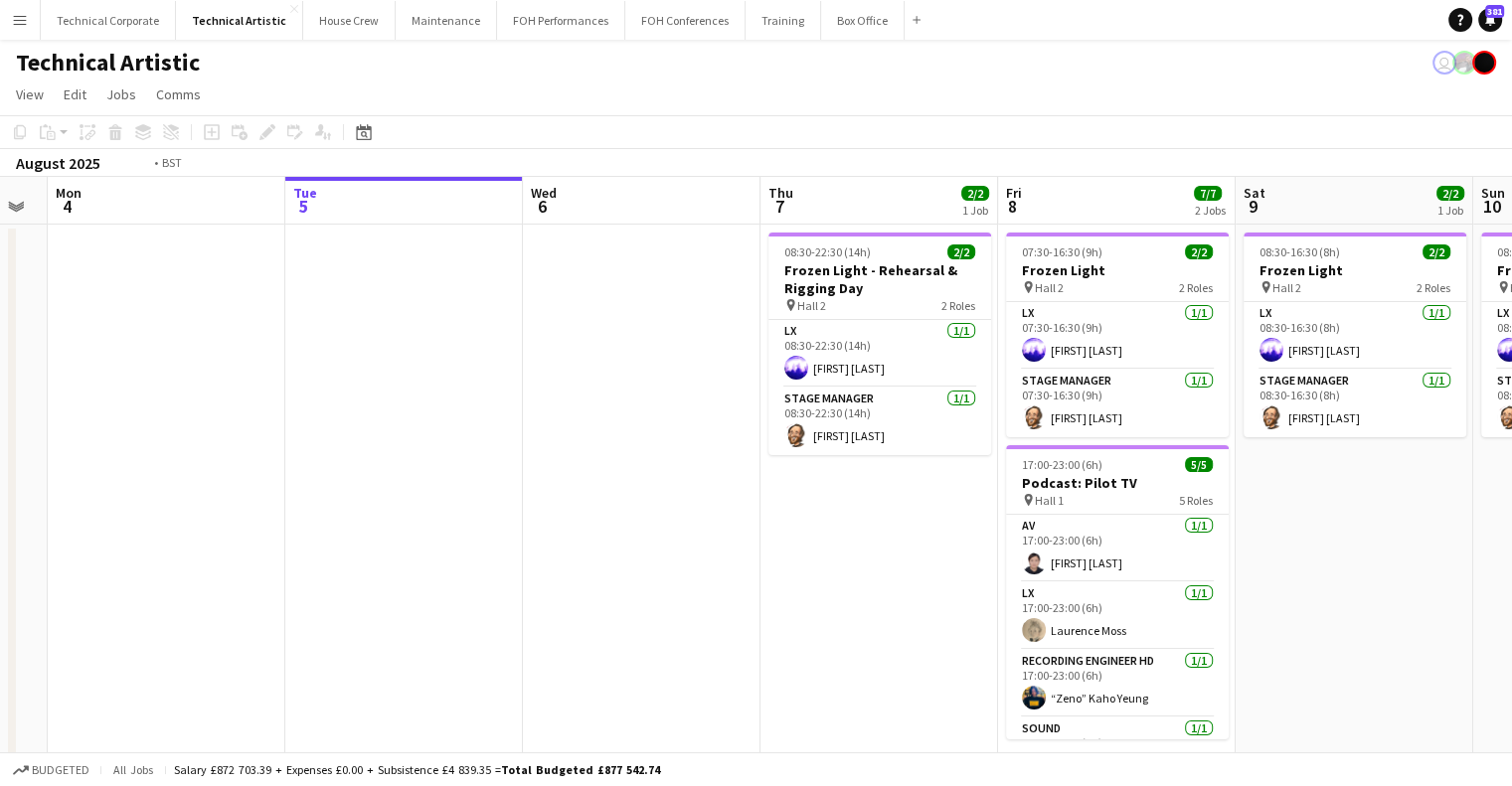 scroll, scrollTop: 0, scrollLeft: 426, axis: horizontal 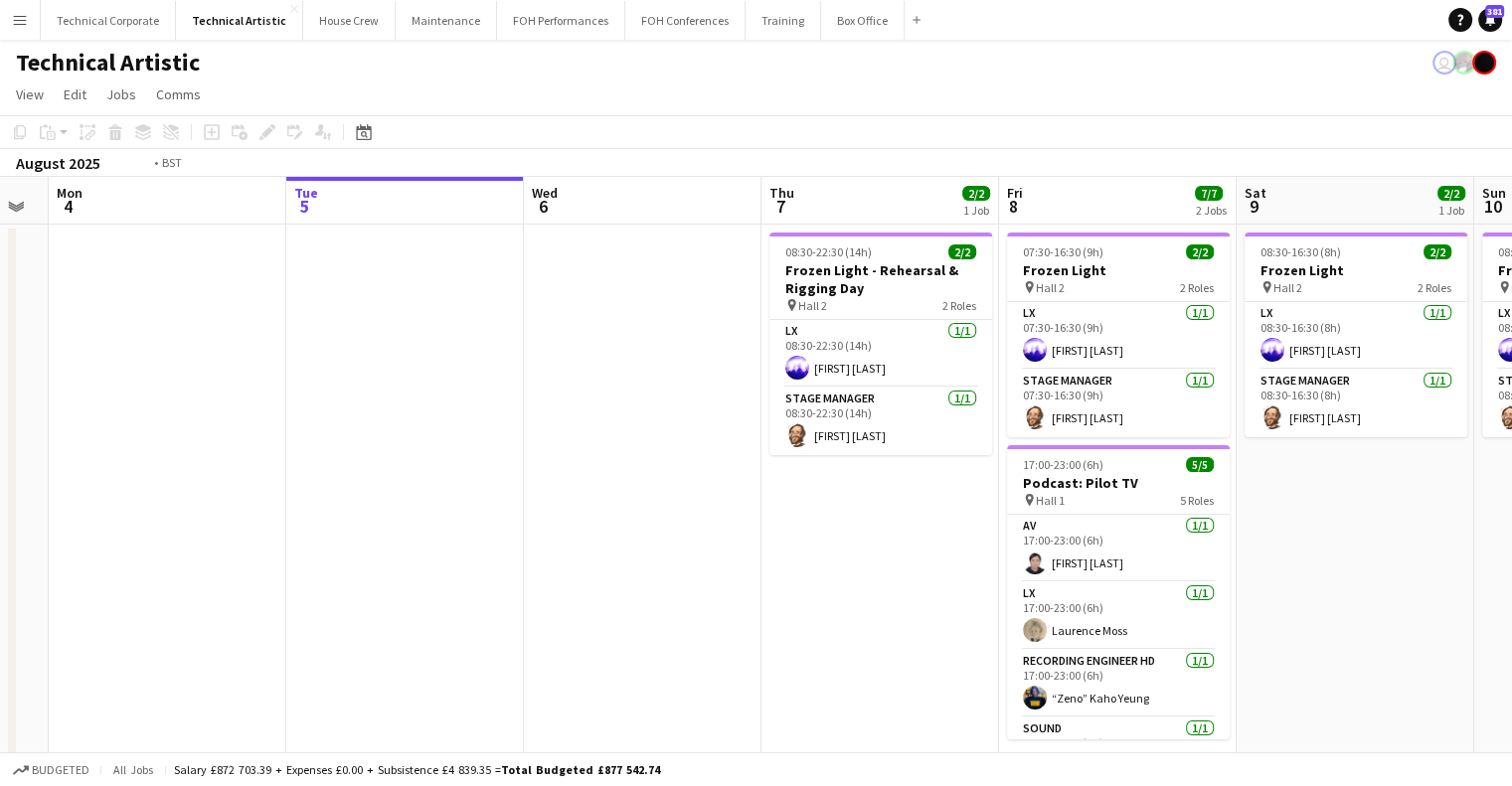 drag, startPoint x: 638, startPoint y: 652, endPoint x: 899, endPoint y: 653, distance: 261.00192 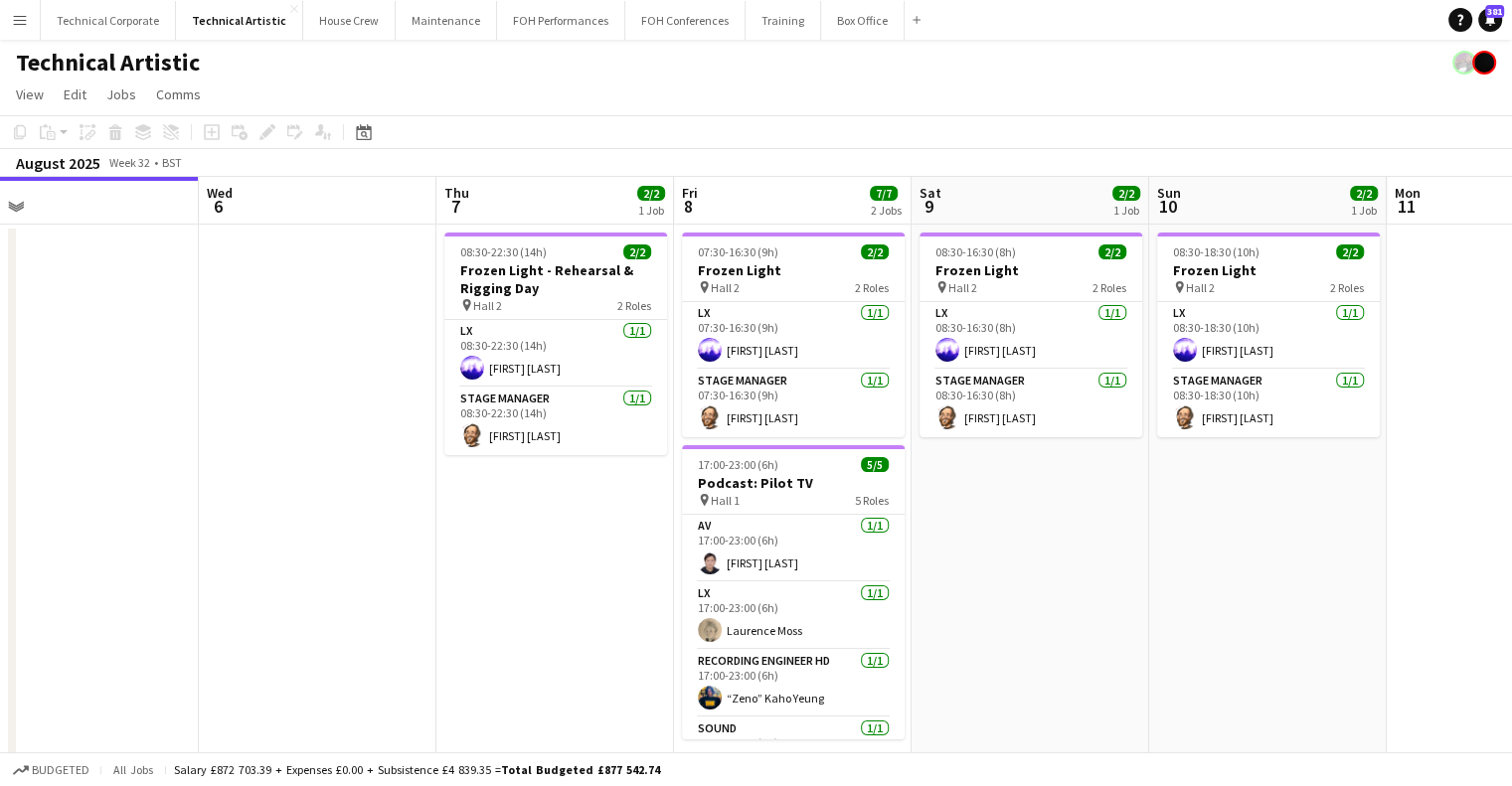 scroll, scrollTop: 0, scrollLeft: 753, axis: horizontal 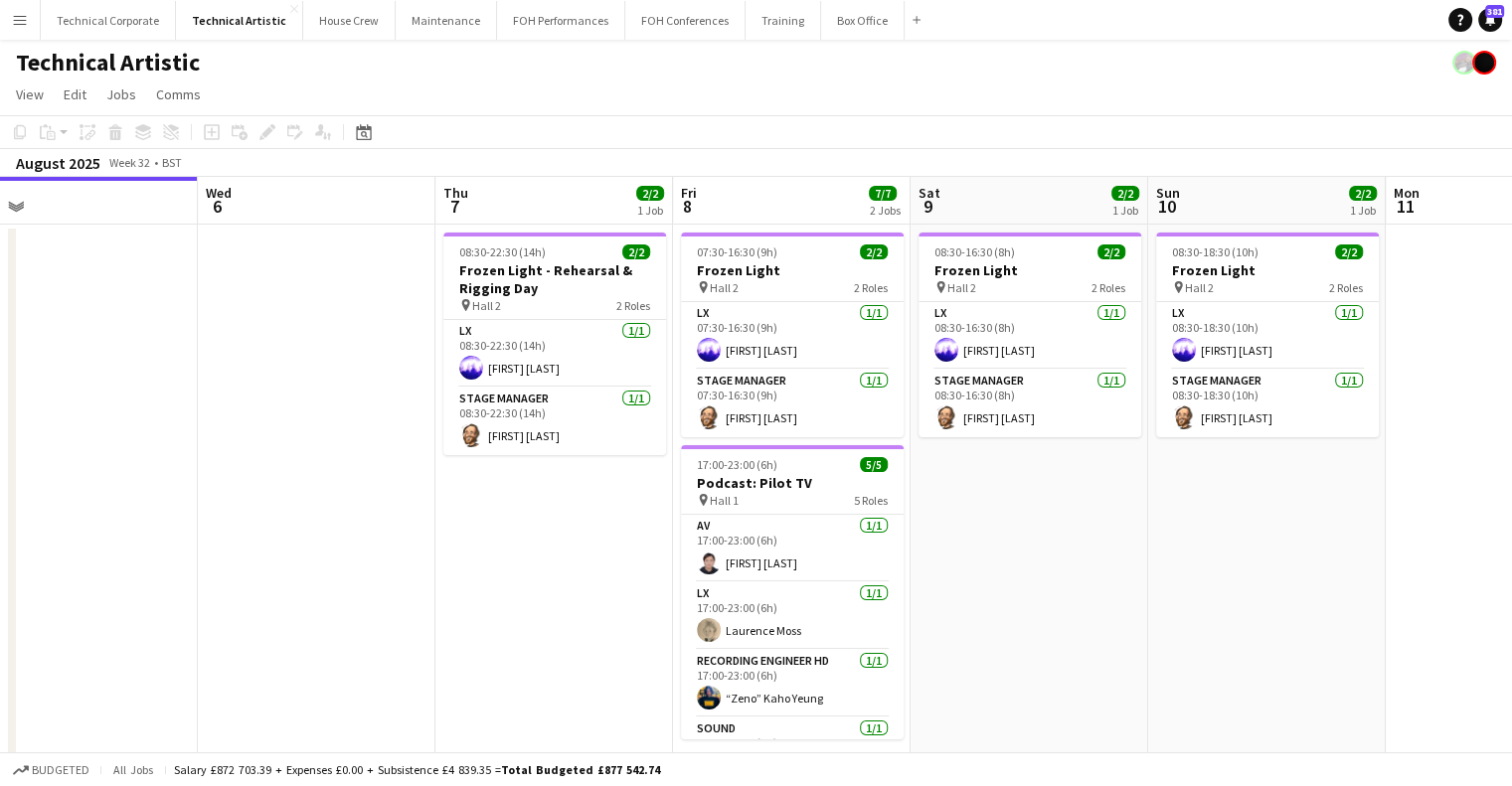 drag, startPoint x: 754, startPoint y: 651, endPoint x: 545, endPoint y: 649, distance: 209.00957 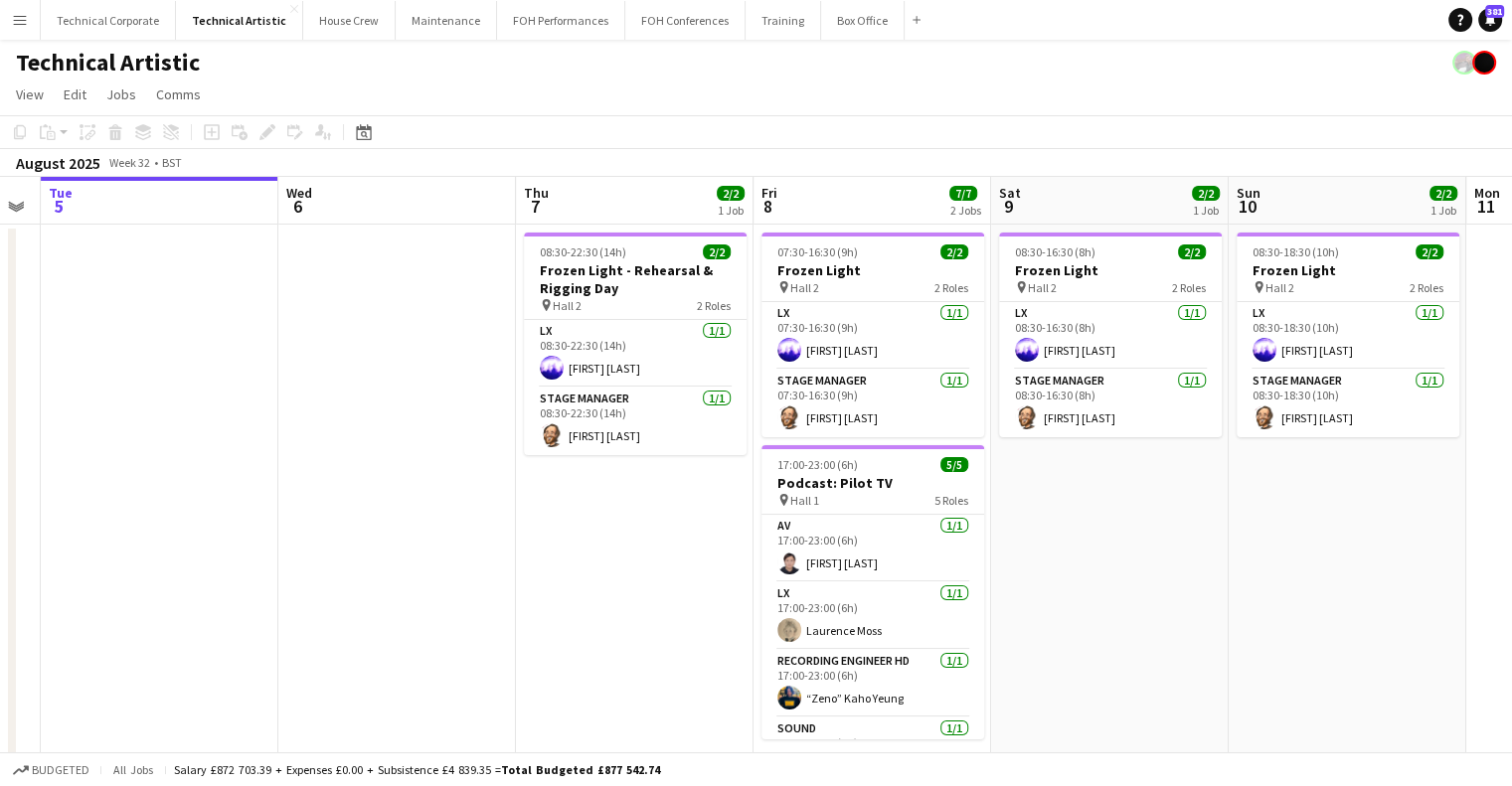 drag, startPoint x: 1054, startPoint y: 532, endPoint x: 1142, endPoint y: 548, distance: 89.442719 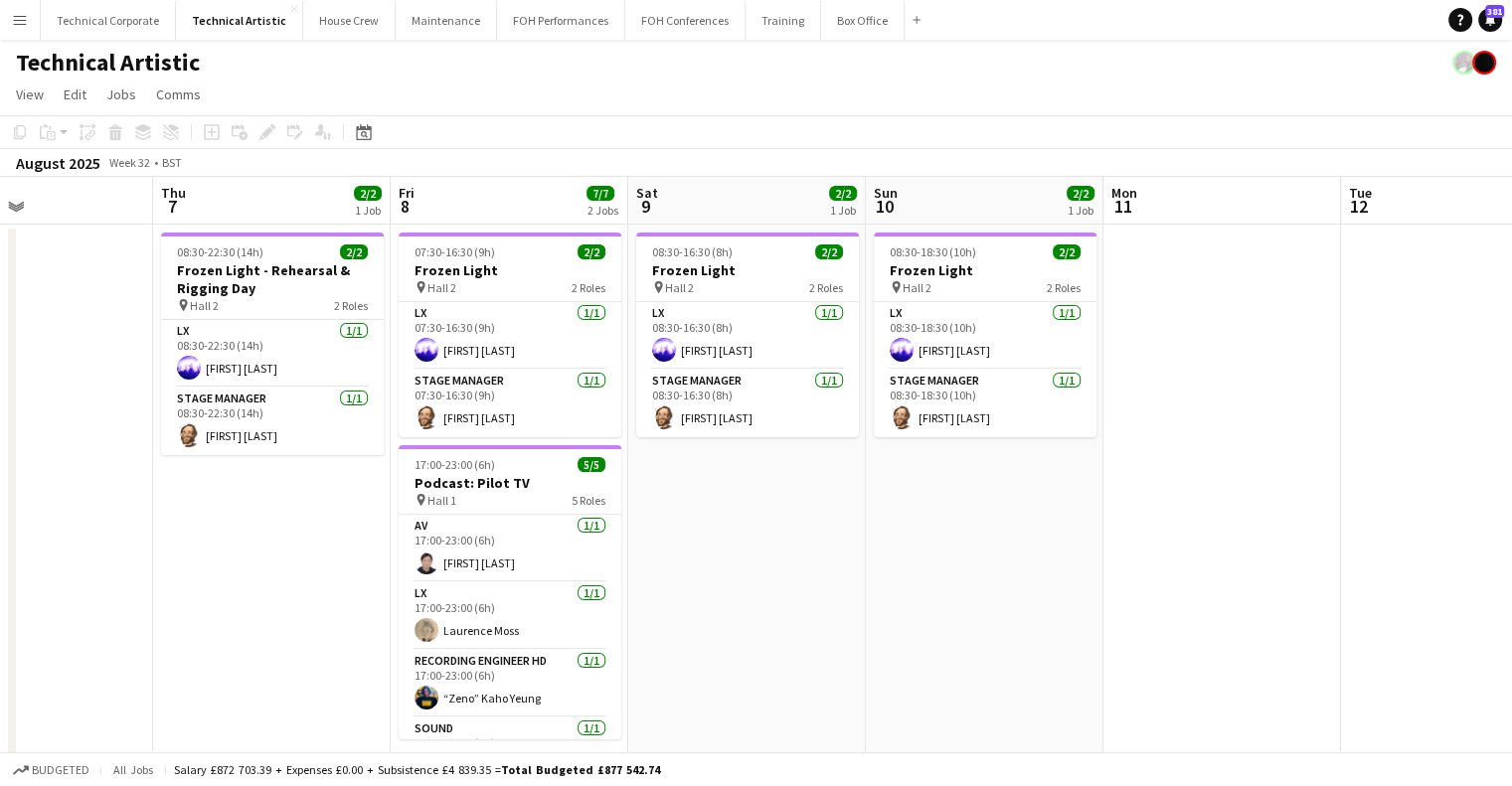 scroll, scrollTop: 0, scrollLeft: 596, axis: horizontal 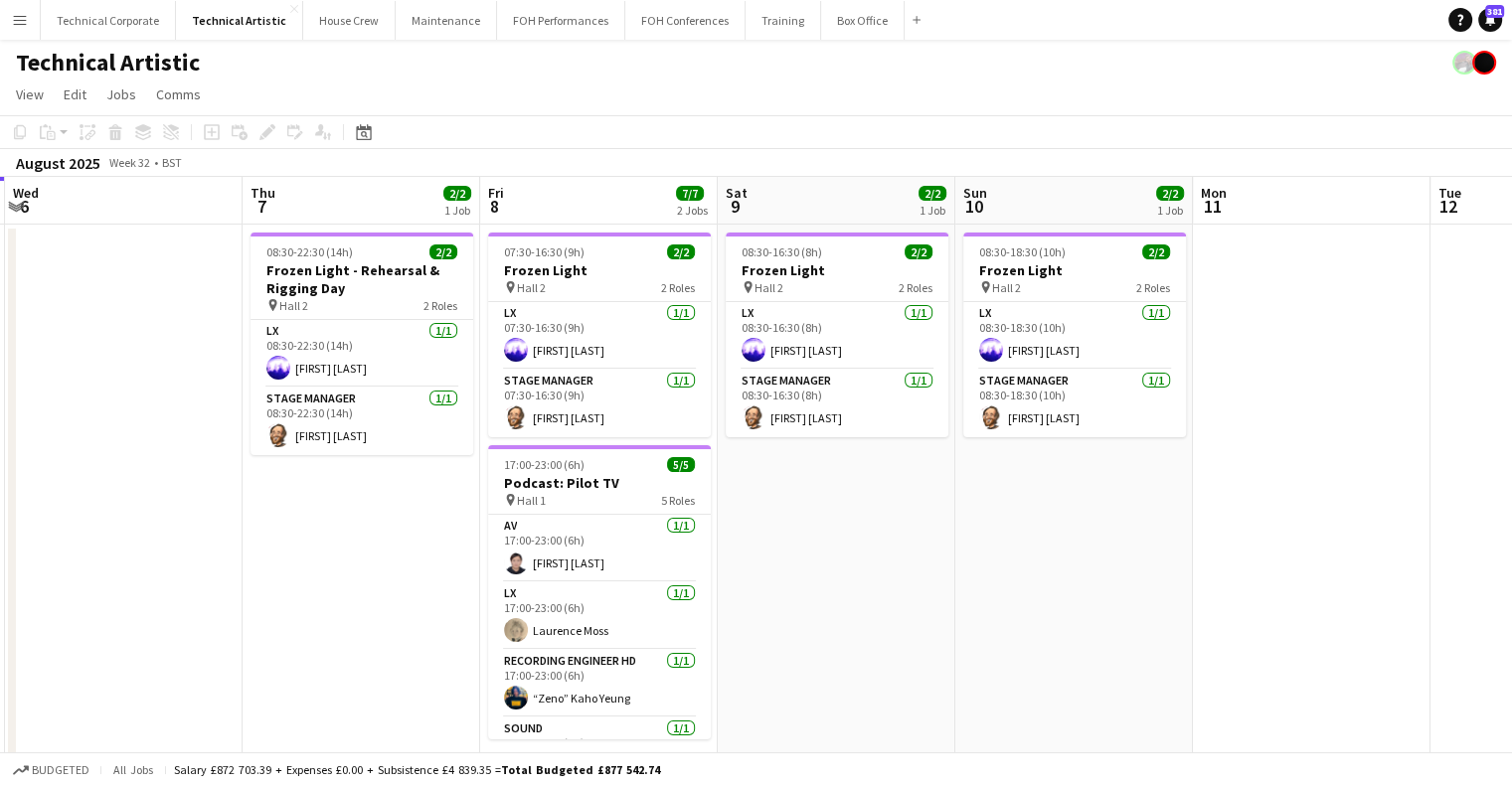 drag, startPoint x: 1144, startPoint y: 524, endPoint x: 1030, endPoint y: 561, distance: 119.85408 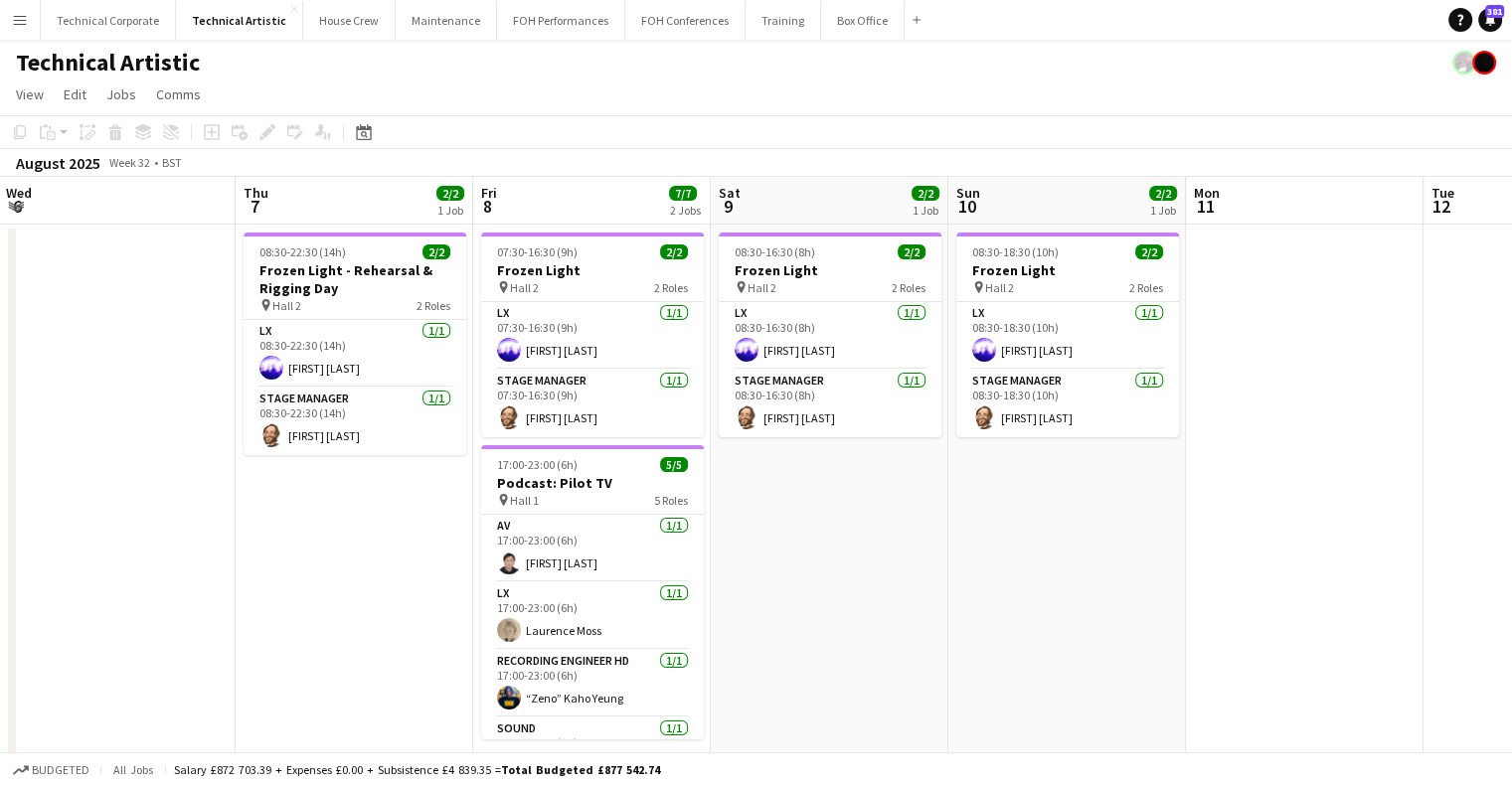 click on "Mon   4   Tue   5   Wed   6   Thu   7   2/2   1 Job   Fri   8   7/7   2 Jobs   Sat   9   2/2   1 Job   Sun   10   2/2   1 Job   Mon   11   Tue   12   Wed   13   Thu   14   Fri   15      08:30-22:30 (14h)    2/2   Frozen Light - Rehearsal & Rigging Day
pin
Hall 2   2 Roles   LX   1/1   08:30-22:30 (14h)
[FIRST] [LAST]  Stage Manager   1/1   08:30-22:30 (14h)
[FIRST] [LAST]     07:30-16:30 (9h)    2/2   Frozen Light
pin
Hall 2   2 Roles   LX   1/1   07:30-16:30 (9h)
[FIRST] [LAST]  Stage Manager   1/1   07:30-16:30 (9h)
[FIRST] [LAST]     17:00-23:00 (6h)    5/5   Podcast: Pilot TV
pin
Hall 1   5 Roles   AV   1/1   17:00-23:00 (6h)
[FIRST] [LAST]  LX   1/1   17:00-23:00 (6h)
[FIRST] [LAST]  Recording Engineer HD   1/1   17:00-23:00 (6h)
“Zeno” [LAST] [LAST]  Sound   1/1   17:00-23:00 (6h)
[FIRST] [LAST]  Stage Manager   1/1   17:00-23:00 (6h)
[FIRST] [LAST]     08:30-16:30 (8h)" at bounding box center (756, 479) 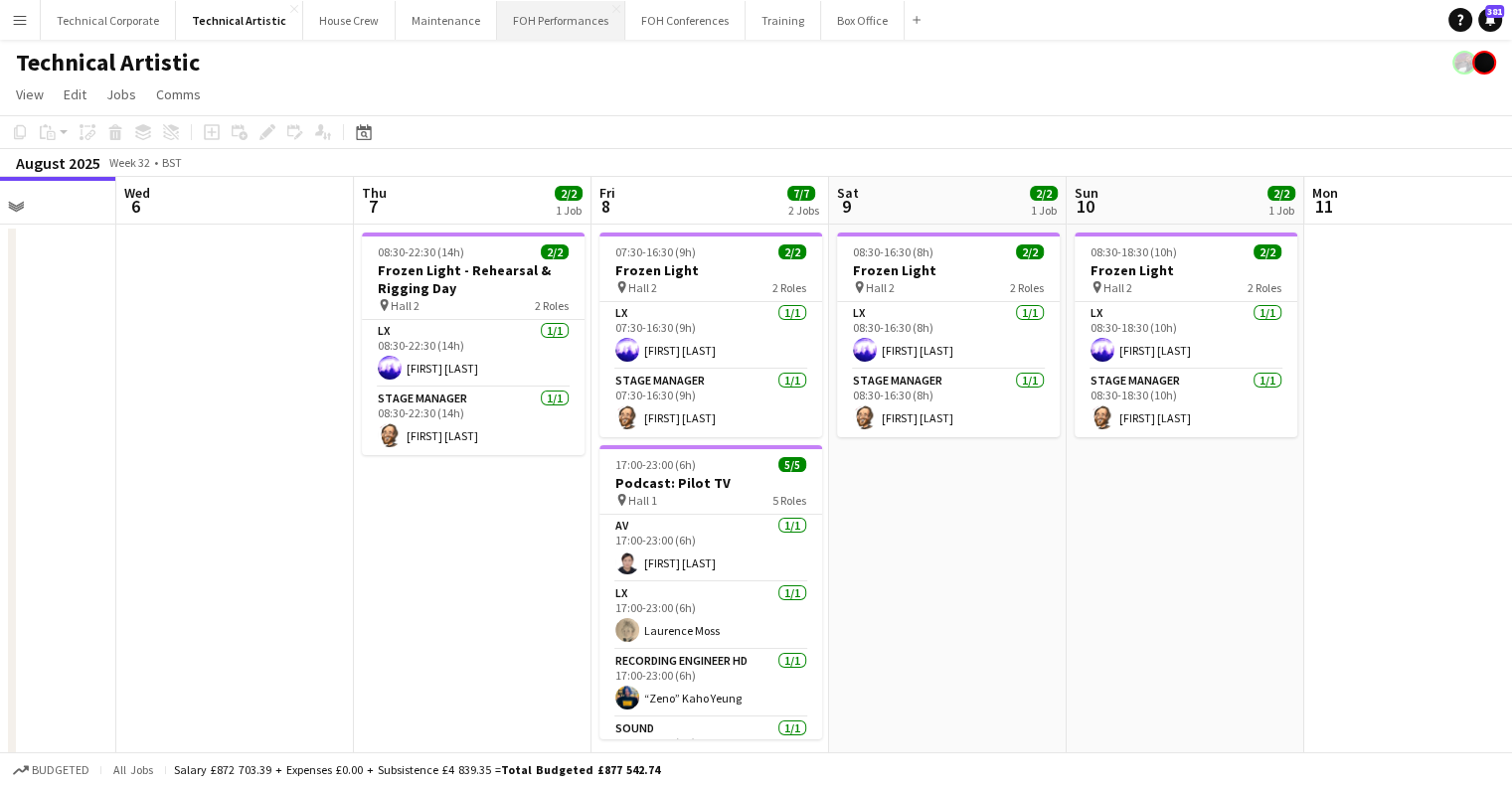 drag, startPoint x: 926, startPoint y: 712, endPoint x: 501, endPoint y: 11, distance: 819.7719 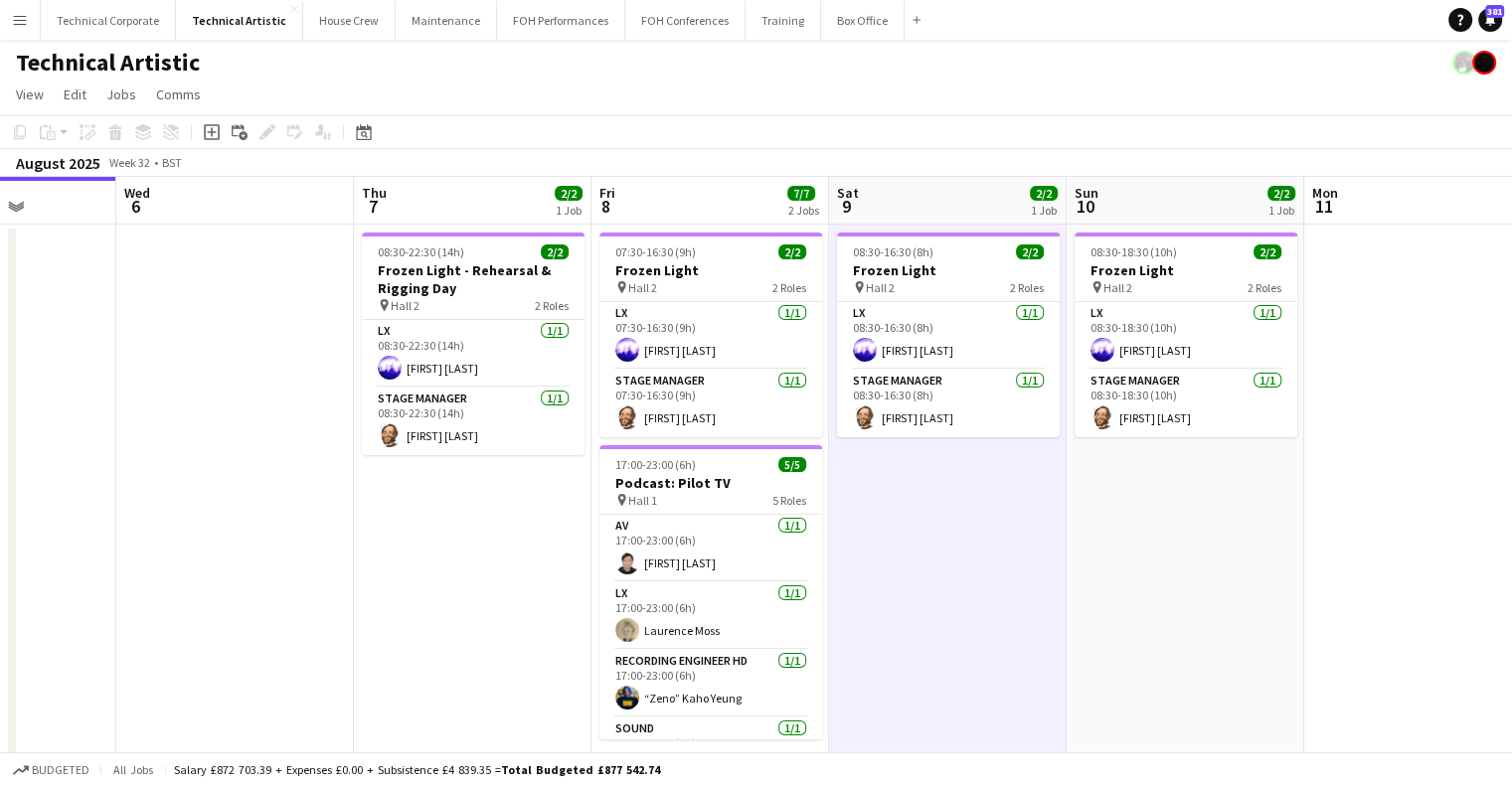 click on "Sun   3   Mon   4   Tue   5   Wed   6   Thu   7   2/2   1 Job   Fri   8   7/7   2 Jobs   Sat   9   2/2   1 Job   Sun   10   2/2   1 Job   Mon   11   Tue   12   Wed   13   Thu   14      08:30-22:30 (14h)    2/2   Frozen Light - Rehearsal & Rigging Day
pin
Hall 2   2 Roles   LX   1/1   08:30-22:30 (14h)
Jacek Klepacki  Stage Manager   1/1   08:30-22:30 (14h)
Jonathan Siddall     07:30-16:30 (9h)    2/2   Frozen Light
pin
Hall 2   2 Roles   LX   1/1   07:30-16:30 (9h)
Jacek Klepacki  Stage Manager   1/1   07:30-16:30 (9h)
Jonathan Siddall     17:00-23:00 (6h)    5/5   Podcast: Pilot TV
pin
Hall 1   5 Roles   AV   1/1   17:00-23:00 (6h)
Wing sze venus Hau  LX   1/1   17:00-23:00 (6h)
Laurence Moss  Recording Engineer HD   1/1   17:00-23:00 (6h)
“Zeno” Kaho Yeung  Sound   1/1   17:00-23:00 (6h)
Lev Shteinberg  Stage Manager   1/1   17:00-23:00 (6h)
Nick Brickell     08:30-16:30 (8h)   pin" at bounding box center (756, 479) 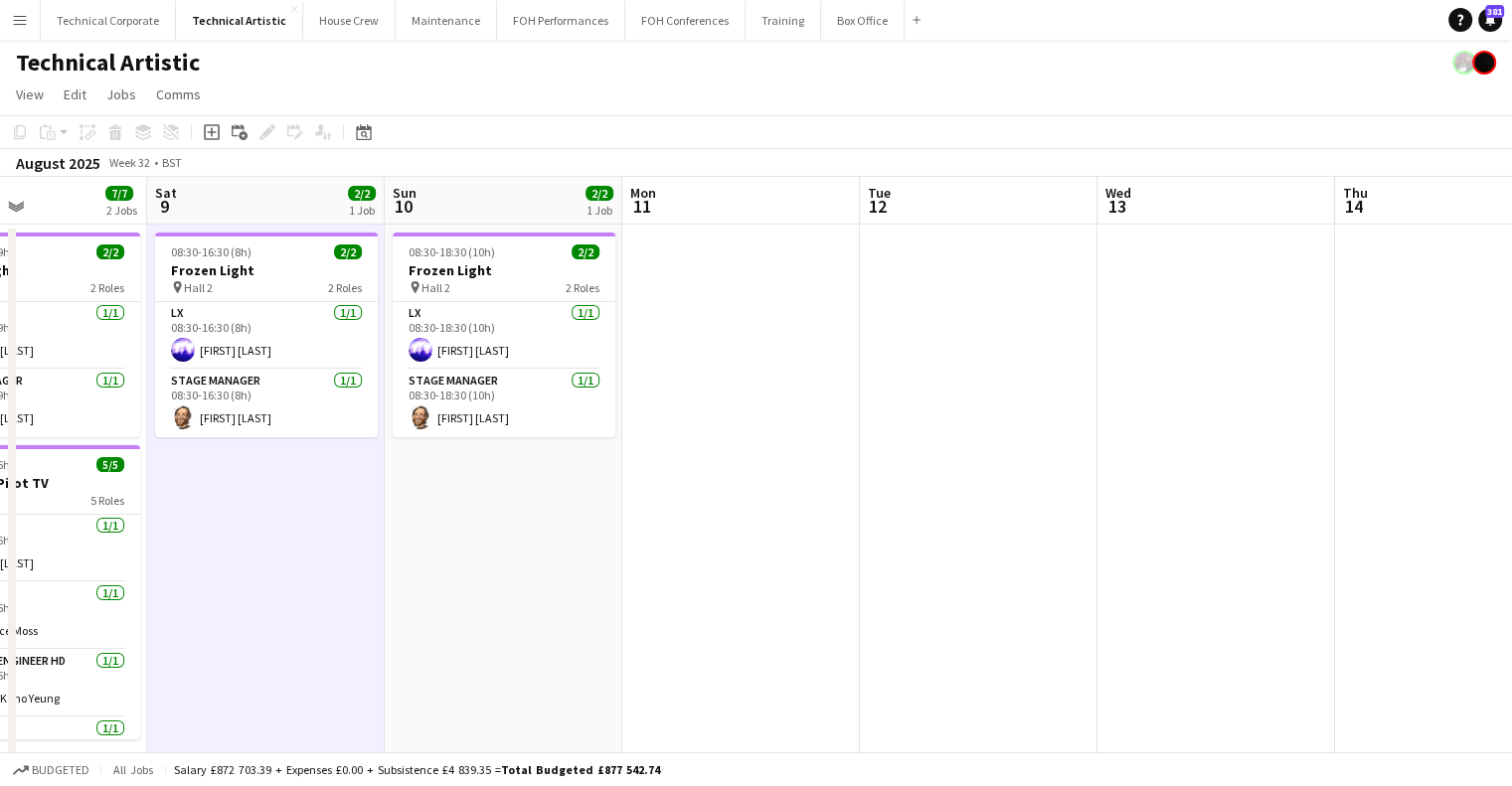 click on "Tue   5   Wed   6   Thu   7   2/2   1 Job   Fri   8   7/7   2 Jobs   Sat   9   2/2   1 Job   Sun   10   2/2   1 Job   Mon   11   Tue   12   Wed   13   Thu   14   Fri   15   Sat   16      08:30-22:30 (14h)    2/2   Frozen Light - Rehearsal & Rigging Day
pin
Hall 2   2 Roles   LX   1/1   08:30-22:30 (14h)
Jacek Klepacki  Stage Manager   1/1   08:30-22:30 (14h)
Jonathan Siddall     07:30-16:30 (9h)    2/2   Frozen Light
pin
Hall 2   2 Roles   LX   1/1   07:30-16:30 (9h)
Jacek Klepacki  Stage Manager   1/1   07:30-16:30 (9h)
Jonathan Siddall     17:00-23:00 (6h)    5/5   Podcast: Pilot TV
pin
Hall 1   5 Roles   AV   1/1   17:00-23:00 (6h)
Wing sze venus Hau  LX   1/1   17:00-23:00 (6h)
Laurence Moss  Recording Engineer HD   1/1   17:00-23:00 (6h)
“Zeno” Kaho Yeung  Sound   1/1   17:00-23:00 (6h)
Lev Shteinberg  Stage Manager   1/1   17:00-23:00 (6h)
Nick Brickell     08:30-16:30 (8h)" at bounding box center [756, 479] 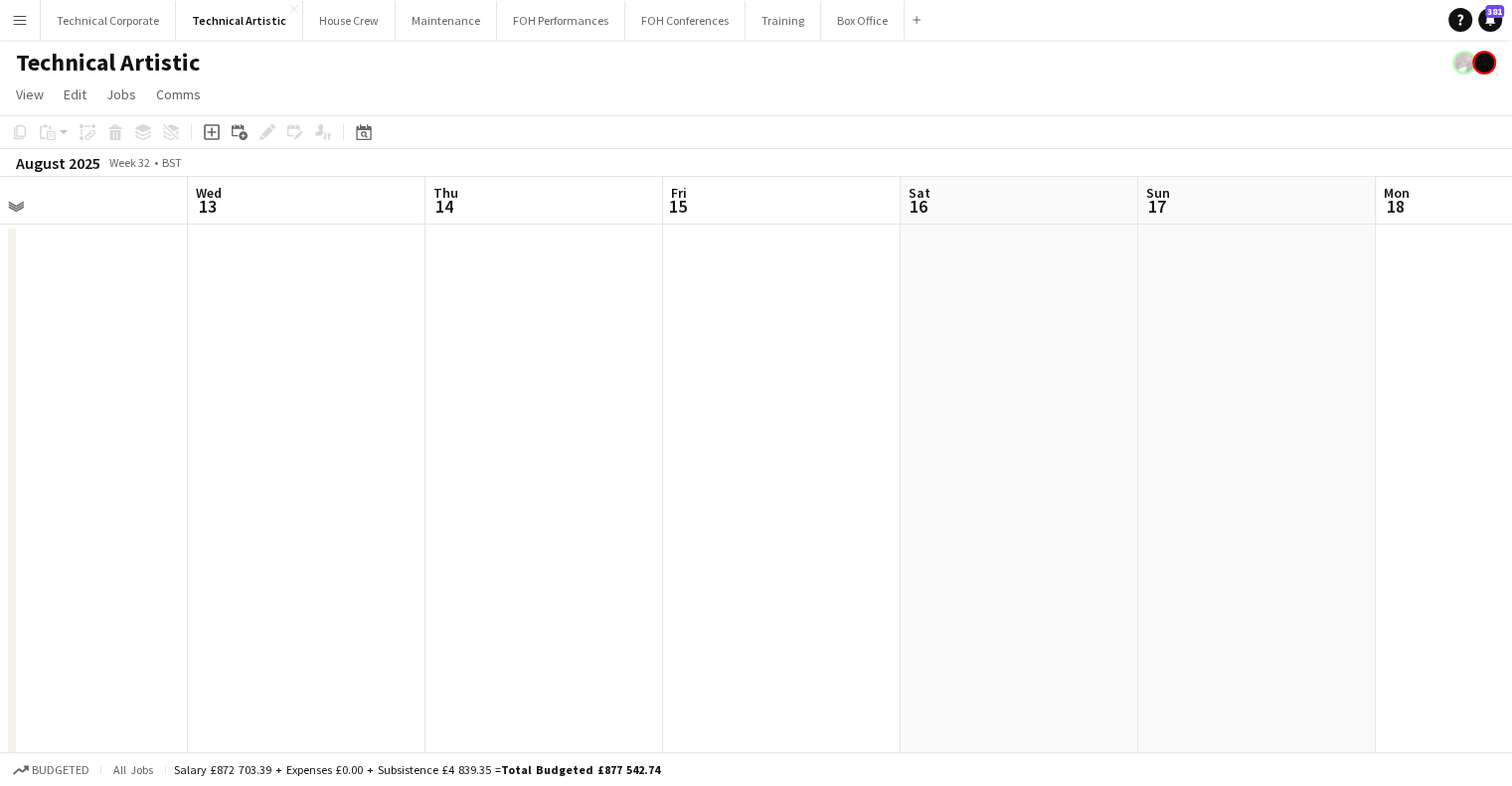 click on "Sun   10   2/2   1 Job   Mon   11   Tue   12   Wed   13   Thu   14   Fri   15   Sat   16   Sun   17   Mon   18   Tue   19   Wed   20   Thu   21      08:30-18:30 (10h)    2/2   Frozen Light
pin
Hall 2   2 Roles   LX   1/1   08:30-18:30 (10h)
Jacek Klepacki  Stage Manager   1/1   08:30-18:30 (10h)
Jonathan Siddall" at bounding box center [756, 479] 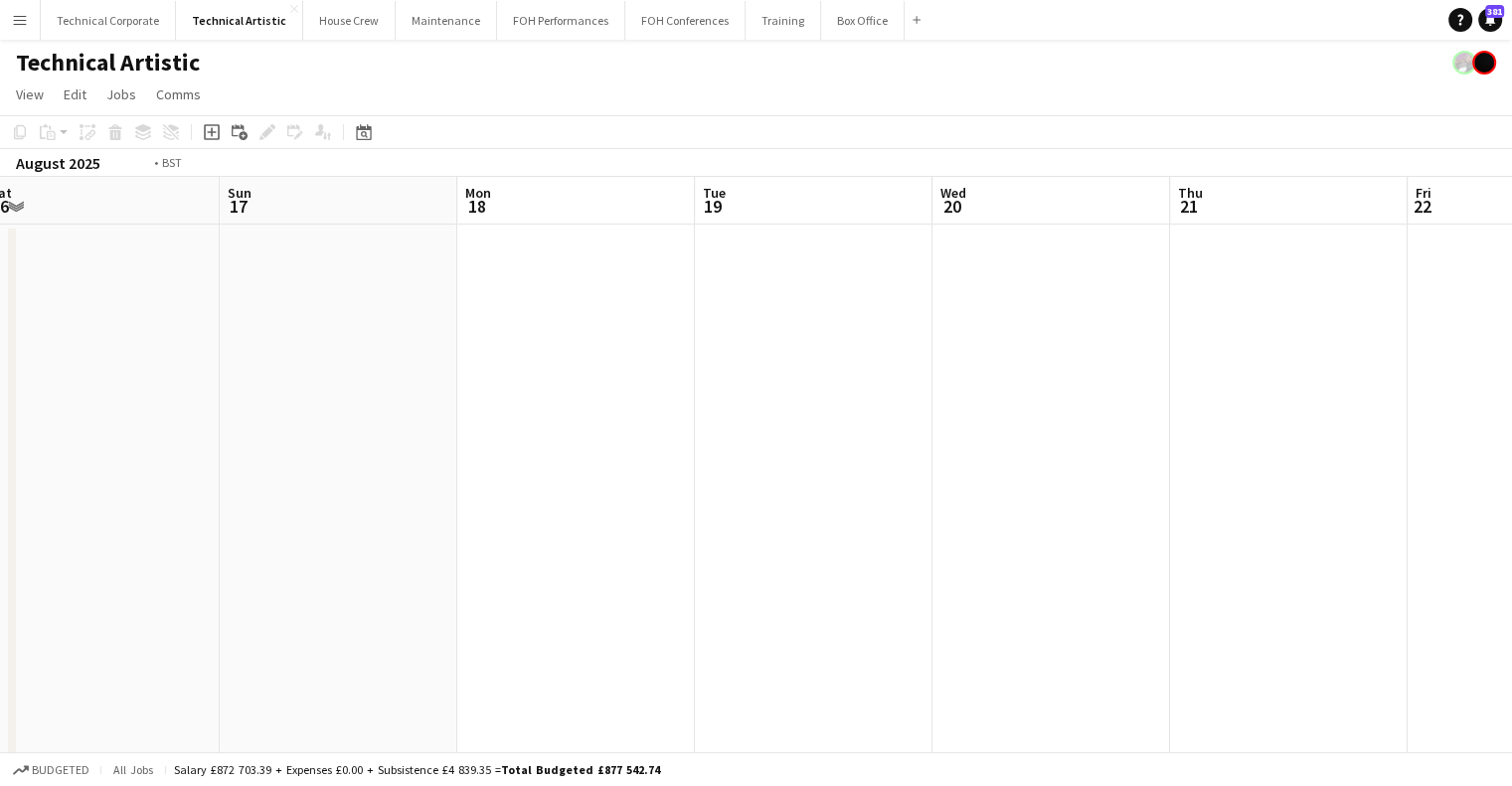 click on "Wed   13   Thu   14   Fri   15   Sat   16   Sun   17   Mon   18   Tue   19   Wed   20   Thu   21   Fri   22   Sat   23   Sun   24   2/2   1 Job      06:30-22:00 (15h30m)    2/2   PH: Colin Currie recording session
pin
Hall 2   2 Roles   Sound   1/1   06:30-22:00 (15h30m)
user
Stage Manager   1/1   06:30-22:00 (15h30m)
user" at bounding box center [756, 479] 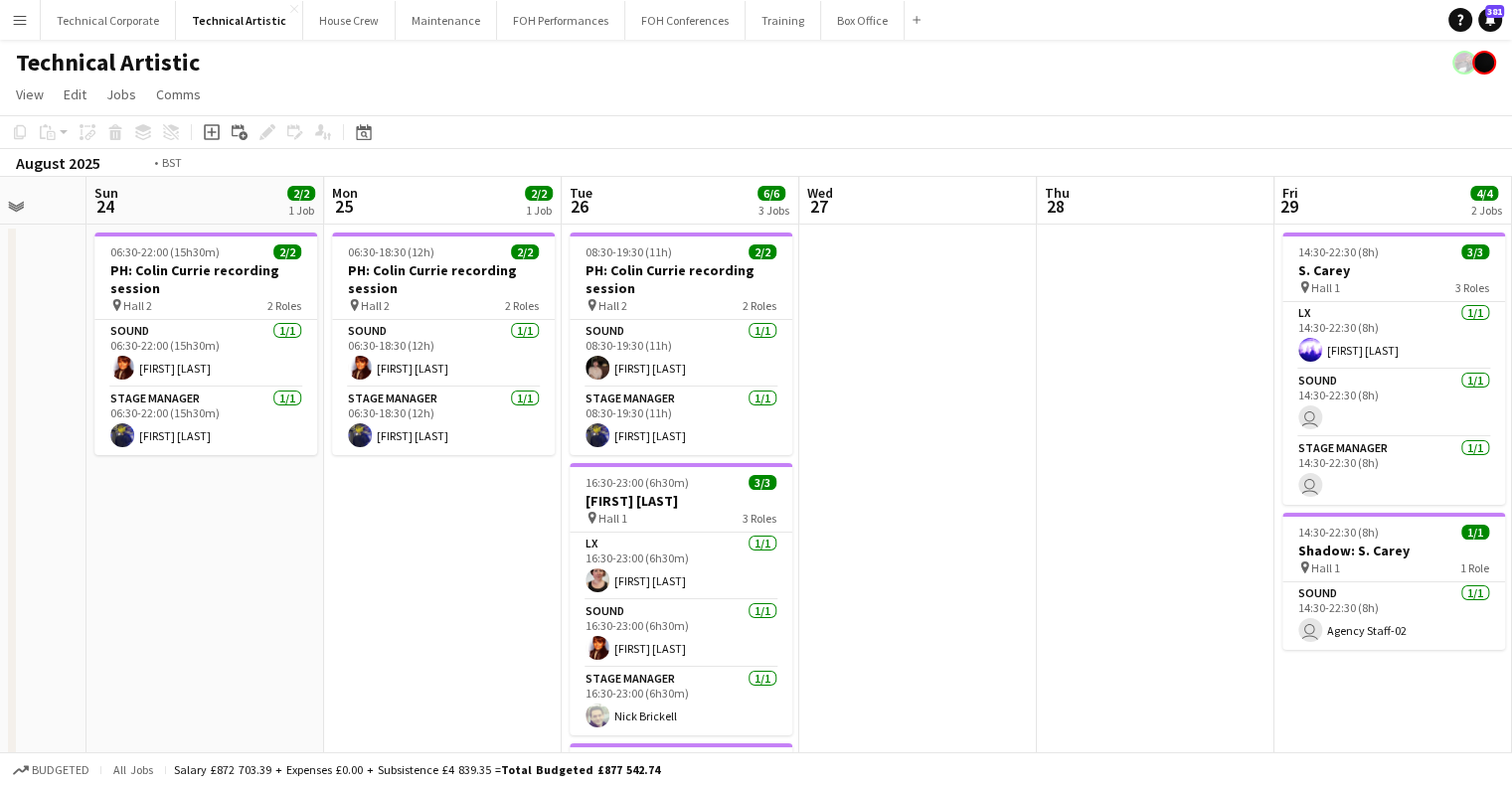 click on "Mon   18   Tue   19   Wed   20   Thu   21   Fri   22   Sat   23   Sun   24   2/2   1 Job   Mon   25   2/2   1 Job   Tue   26   6/6   3 Jobs   Wed   27   Thu   28   Fri   29   4/4   2 Jobs      06:30-22:00 (15h30m)    2/2   PH: Colin Currie recording session
pin
Hall 2   2 Roles   Sound   1/1   06:30-22:00 (15h30m)
Daniel Pye  Stage Manager   1/1   06:30-22:00 (15h30m)
Christopher Miller     06:30-18:30 (12h)    2/2   PH: Colin Currie recording session
pin
Hall 2   2 Roles   Sound   1/1   06:30-18:30 (12h)
Daniel Pye  Stage Manager   1/1   06:30-18:30 (12h)
Christopher Miller     08:30-19:30 (11h)    2/2   PH: Colin Currie recording session
pin
Hall 2   2 Roles   Sound   1/1   08:30-19:30 (11h)
Anders PERM Waller  Stage Manager   1/1   08:30-19:30 (11h)
Christopher Miller     16:30-23:00 (6h30m)    3/3   Hayden Pedigo
pin
Hall 1   3 Roles   LX   1/1" at bounding box center [756, 559] 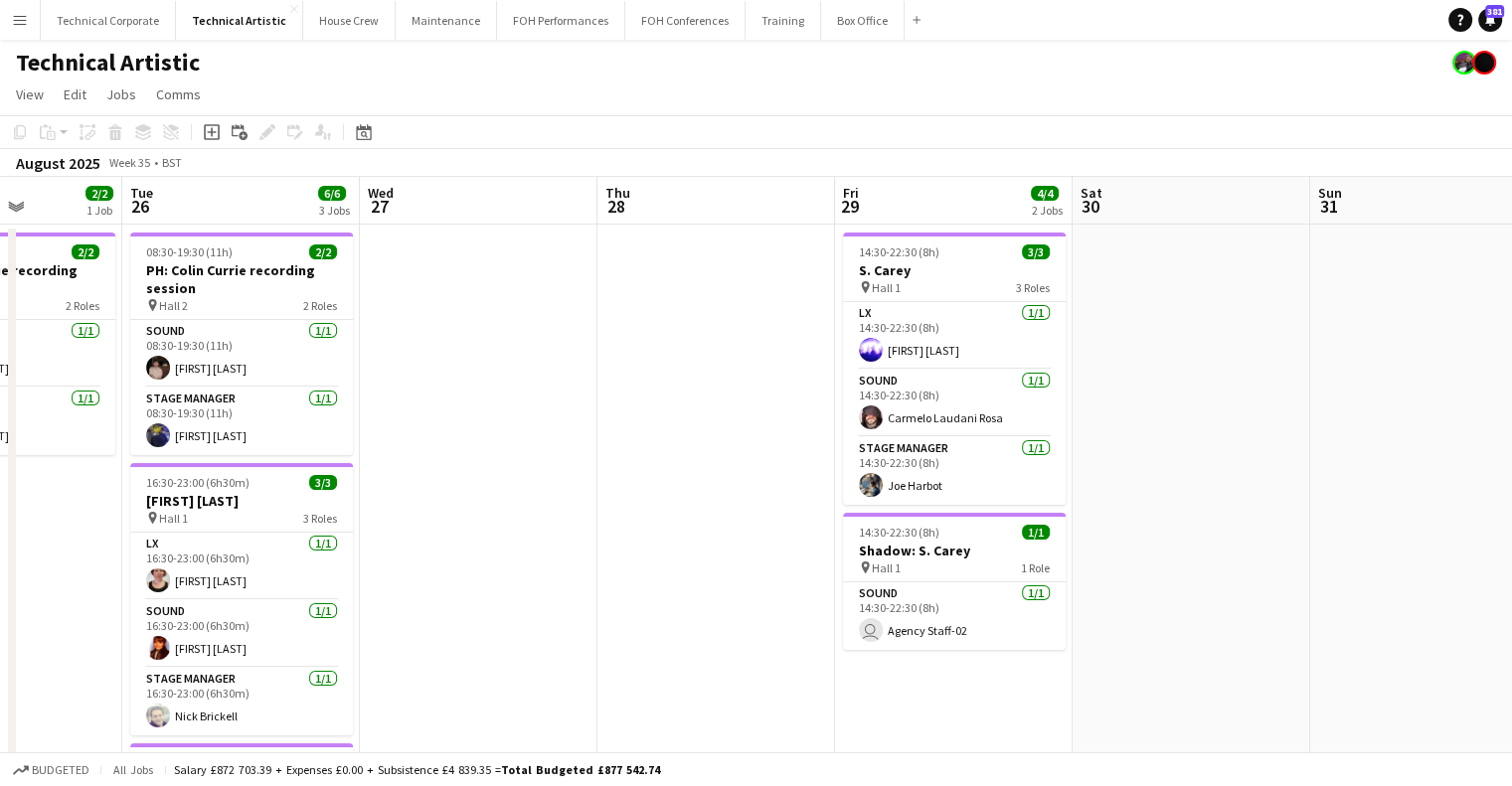 drag, startPoint x: 982, startPoint y: 431, endPoint x: 696, endPoint y: 393, distance: 288.51343 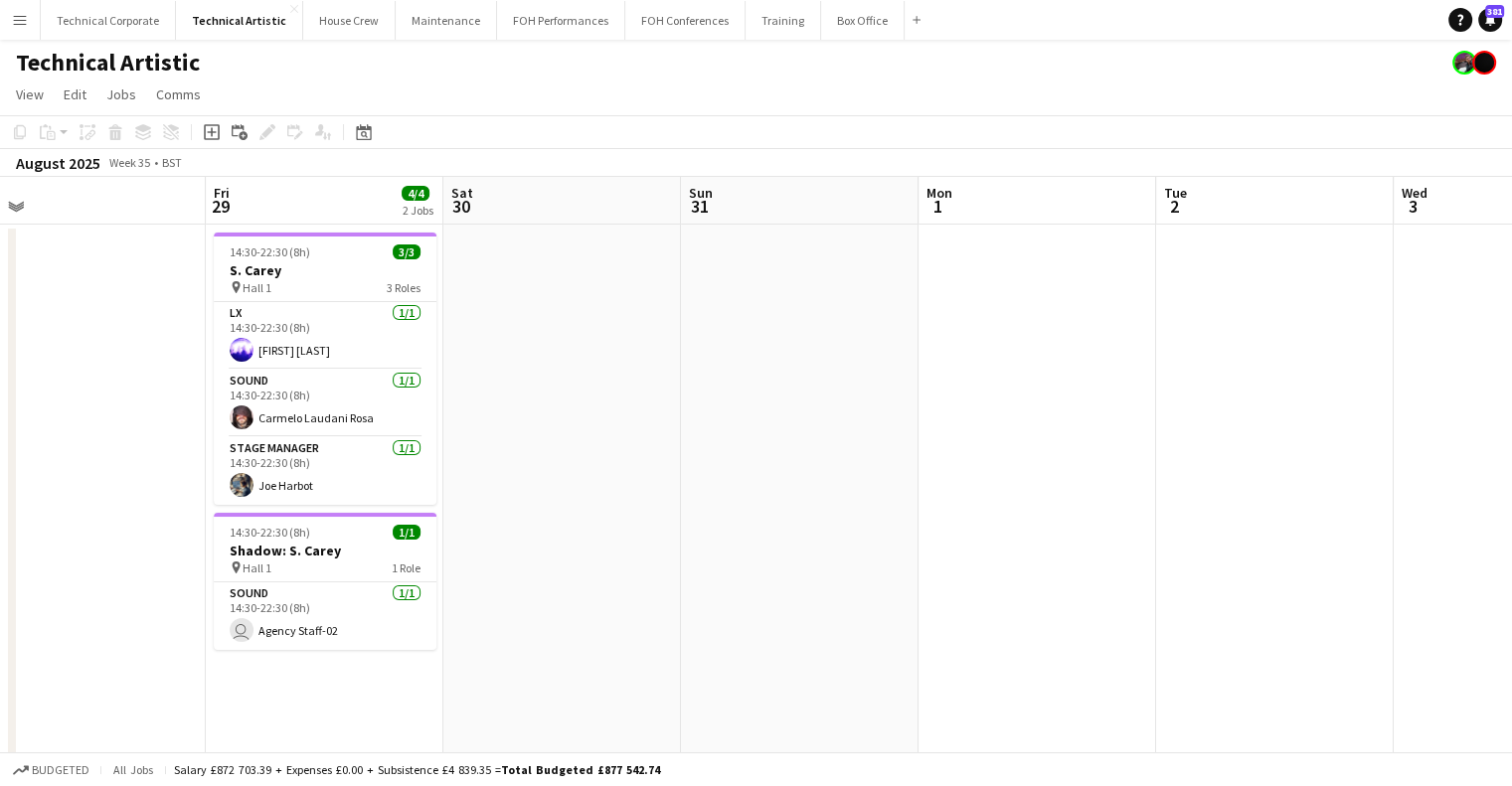 click on "Tue   26   6/6   3 Jobs   Wed   27   Thu   28   Fri   29   4/4   2 Jobs   Sat   30   Sun   31   Mon   1   Tue   2   Wed   3   Thu   4   Fri   5   Sat   6      08:30-19:30 (11h)    2/2   PH: Colin Currie recording session
pin
Hall 2   2 Roles   Sound   1/1   08:30-19:30 (11h)
Anders PERM Waller  Stage Manager   1/1   08:30-19:30 (11h)
Christopher Miller     16:30-23:00 (6h30m)    3/3   Hayden Pedigo
pin
Hall 1   3 Roles   LX   1/1   16:30-23:00 (6h30m)
Marie PERM Kearney  Sound   1/1   16:30-23:00 (6h30m)
Daniel Pye  Stage Manager   1/1   16:30-23:00 (6h30m)
Nick Brickell     17:30-23:00 (5h30m)    1/1   Shadow: Hayden Pedigo
pin
Hall 1   1 Role   Sound   1/1   17:30-23:00 (5h30m)
user
Agency Staff-02     14:30-22:30 (8h)    3/3   S. Carey
pin
Hall 1   3 Roles   LX   1/1   14:30-22:30 (8h)
Jacek Klepacki  Sound   1/1   1/1" at bounding box center (756, 559) 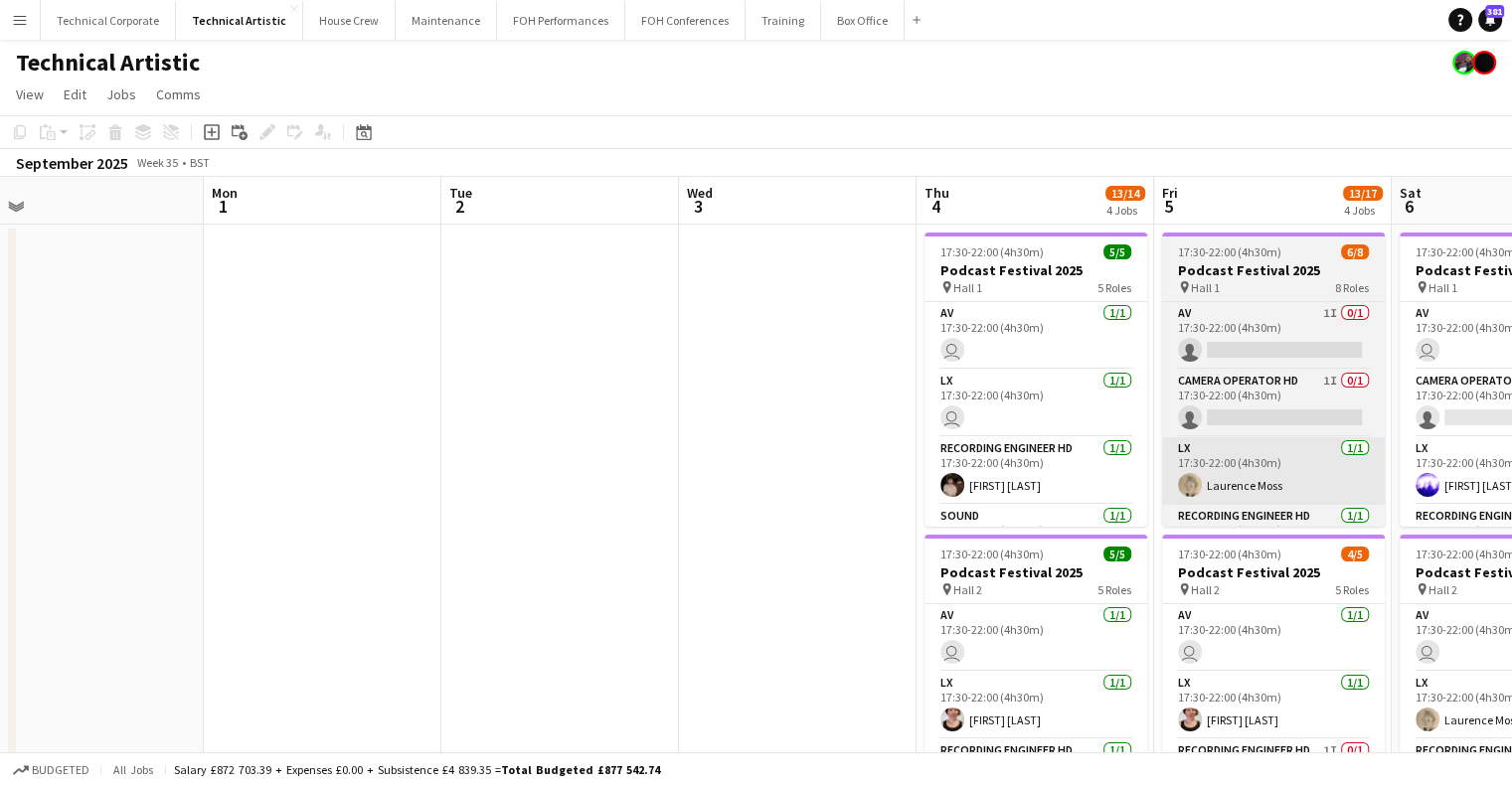 drag, startPoint x: 887, startPoint y: 432, endPoint x: 369, endPoint y: 438, distance: 518.03475 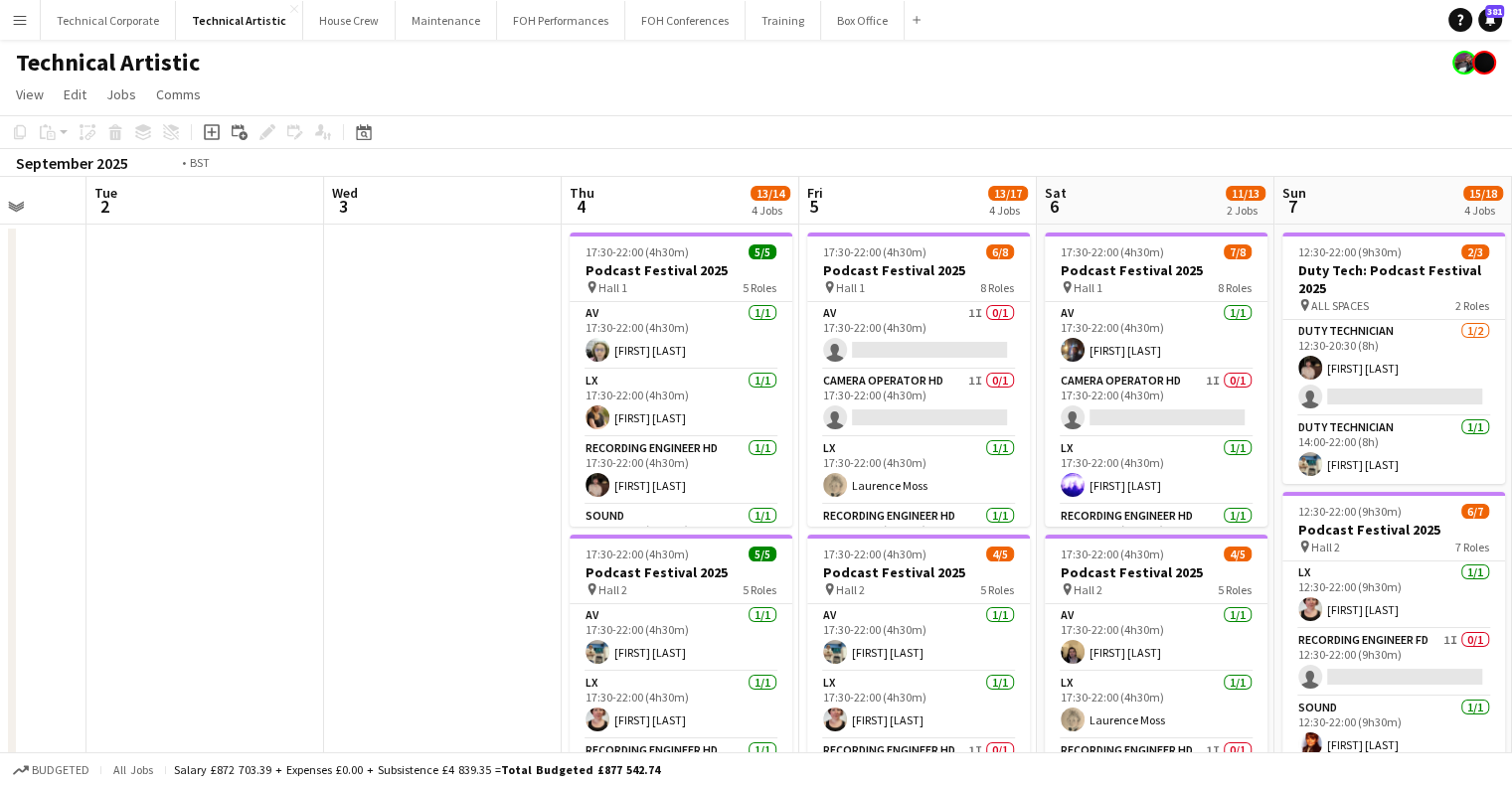 scroll, scrollTop: 0, scrollLeft: 410, axis: horizontal 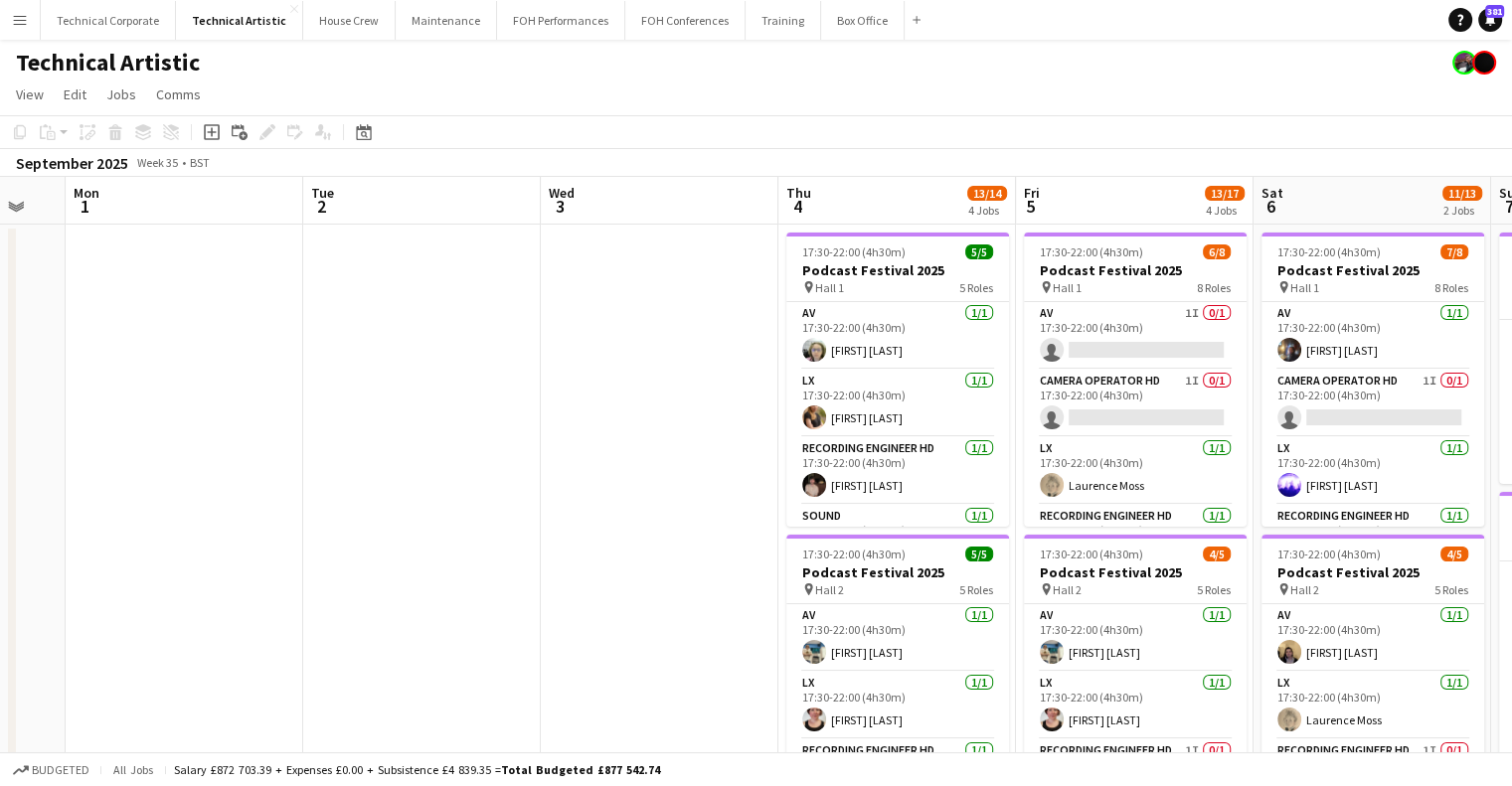 drag, startPoint x: 917, startPoint y: 460, endPoint x: 1140, endPoint y: 447, distance: 223.3786 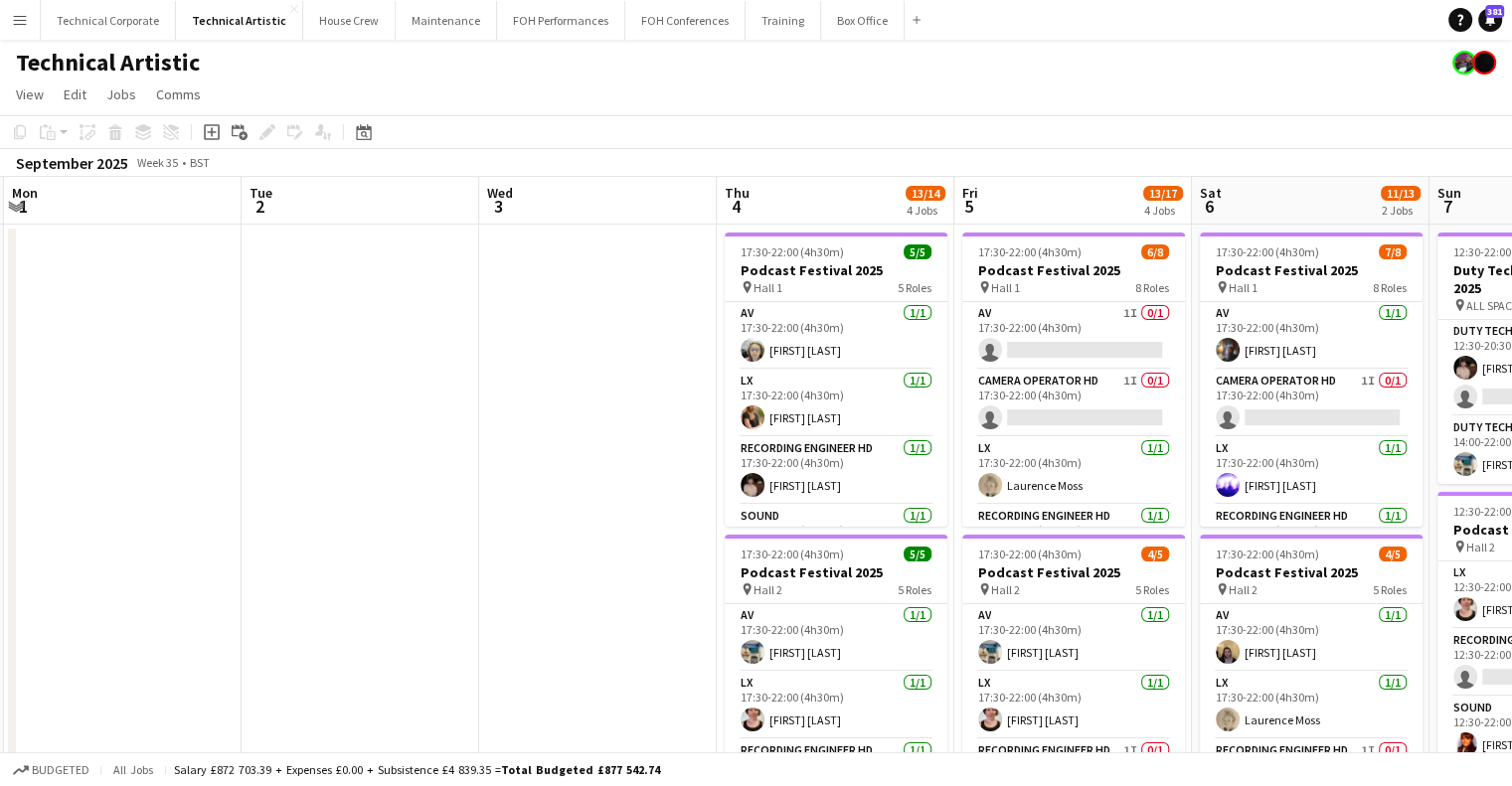 drag, startPoint x: 582, startPoint y: 449, endPoint x: 1117, endPoint y: 466, distance: 535.27 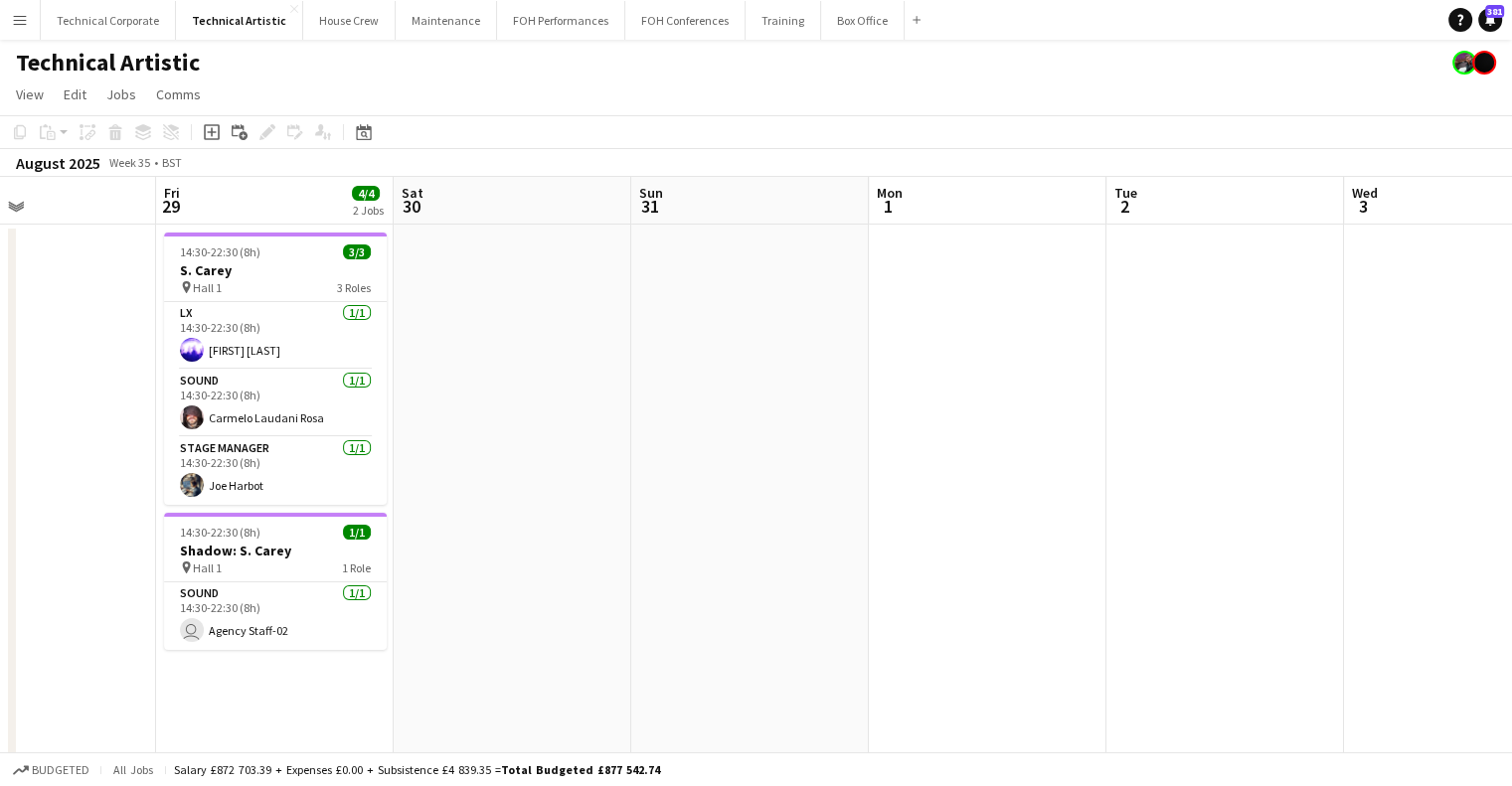 drag, startPoint x: 632, startPoint y: 451, endPoint x: 1252, endPoint y: 452, distance: 620.0008 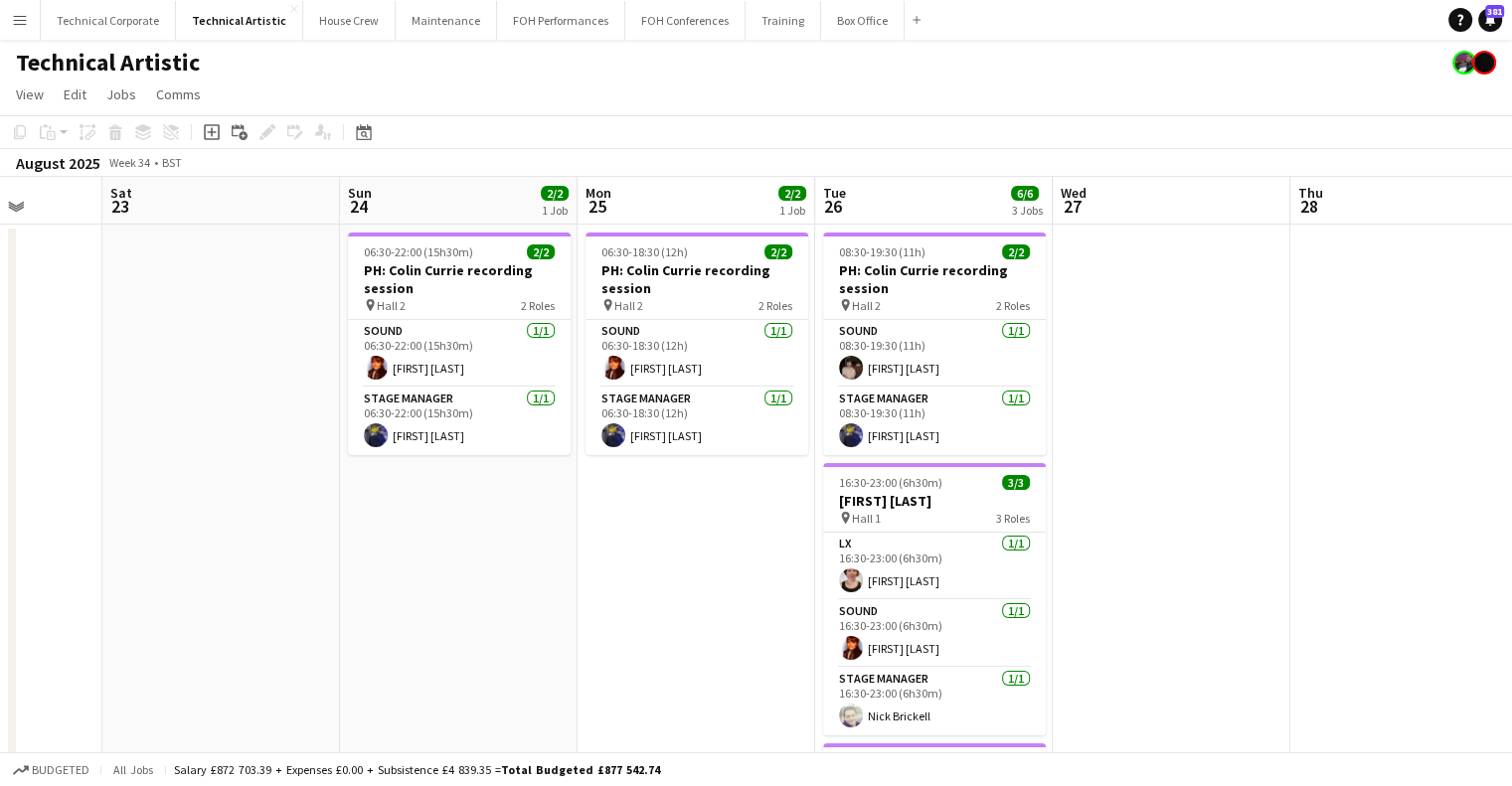 drag, startPoint x: 361, startPoint y: 435, endPoint x: 1039, endPoint y: 472, distance: 679.0088 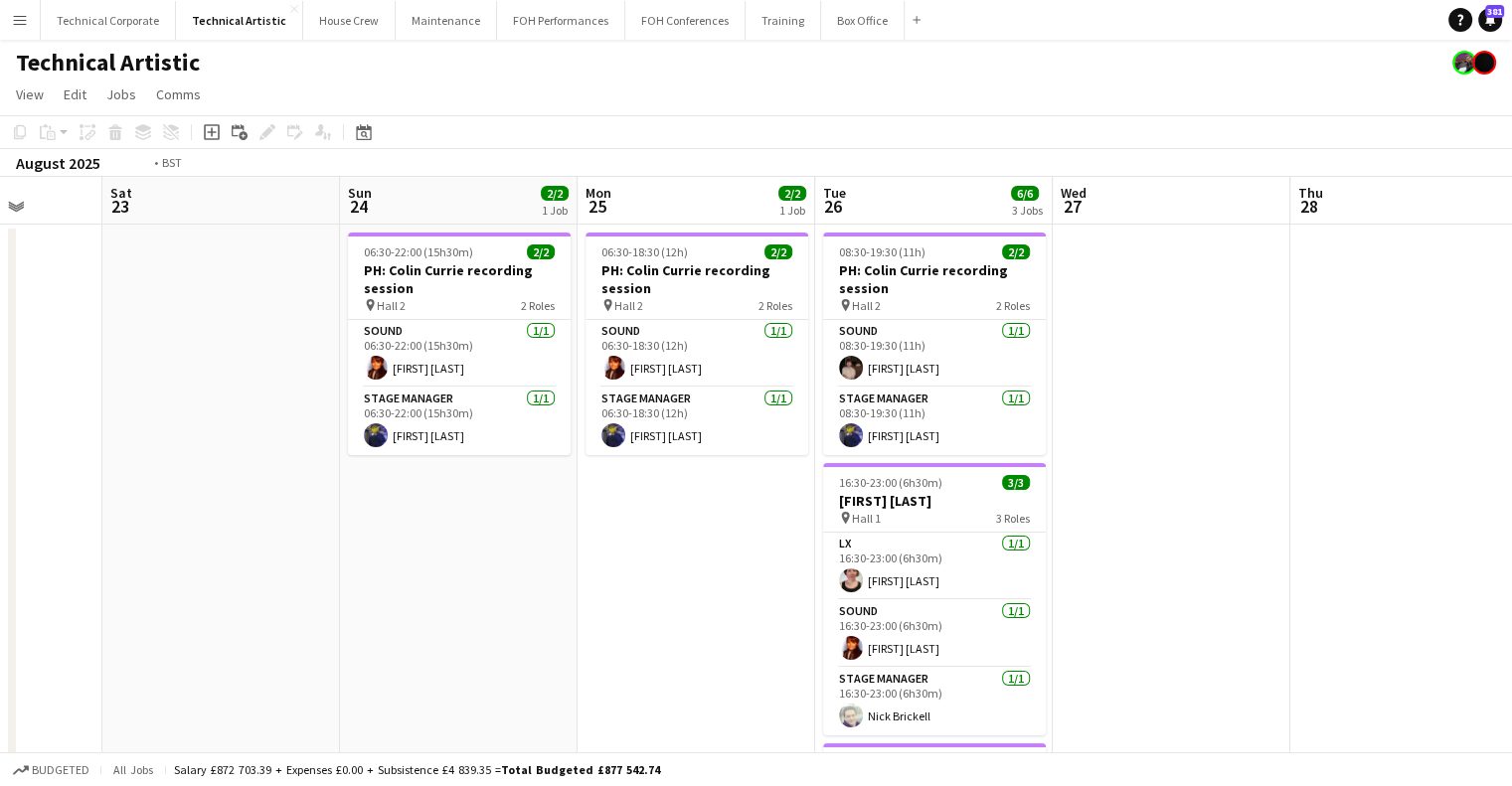 click on "Wed   20   Thu   21   Fri   22   Sat   23   Sun   24   2/2   1 Job   Mon   25   2/2   1 Job   Tue   26   6/6   3 Jobs   Wed   27   Thu   28   Fri   29   4/4   2 Jobs   Sat   30   Sun   31      06:30-22:00 (15h30m)    2/2   PH: Colin Currie recording session
pin
Hall 2   2 Roles   Sound   1/1   06:30-22:00 (15h30m)
Daniel Pye  Stage Manager   1/1   06:30-22:00 (15h30m)
Christopher Miller     06:30-18:30 (12h)    2/2   PH: Colin Currie recording session
pin
Hall 2   2 Roles   Sound   1/1   06:30-18:30 (12h)
Daniel Pye  Stage Manager   1/1   06:30-18:30 (12h)
Christopher Miller     08:30-19:30 (11h)    2/2   PH: Colin Currie recording session
pin
Hall 2   2 Roles   Sound   1/1   08:30-19:30 (11h)
Anders PERM Waller  Stage Manager   1/1   08:30-19:30 (11h)
Christopher Miller     16:30-23:00 (6h30m)    3/3   Hayden Pedigo
pin
Hall 1   3 Roles   LX   1/1" at bounding box center (756, 803) 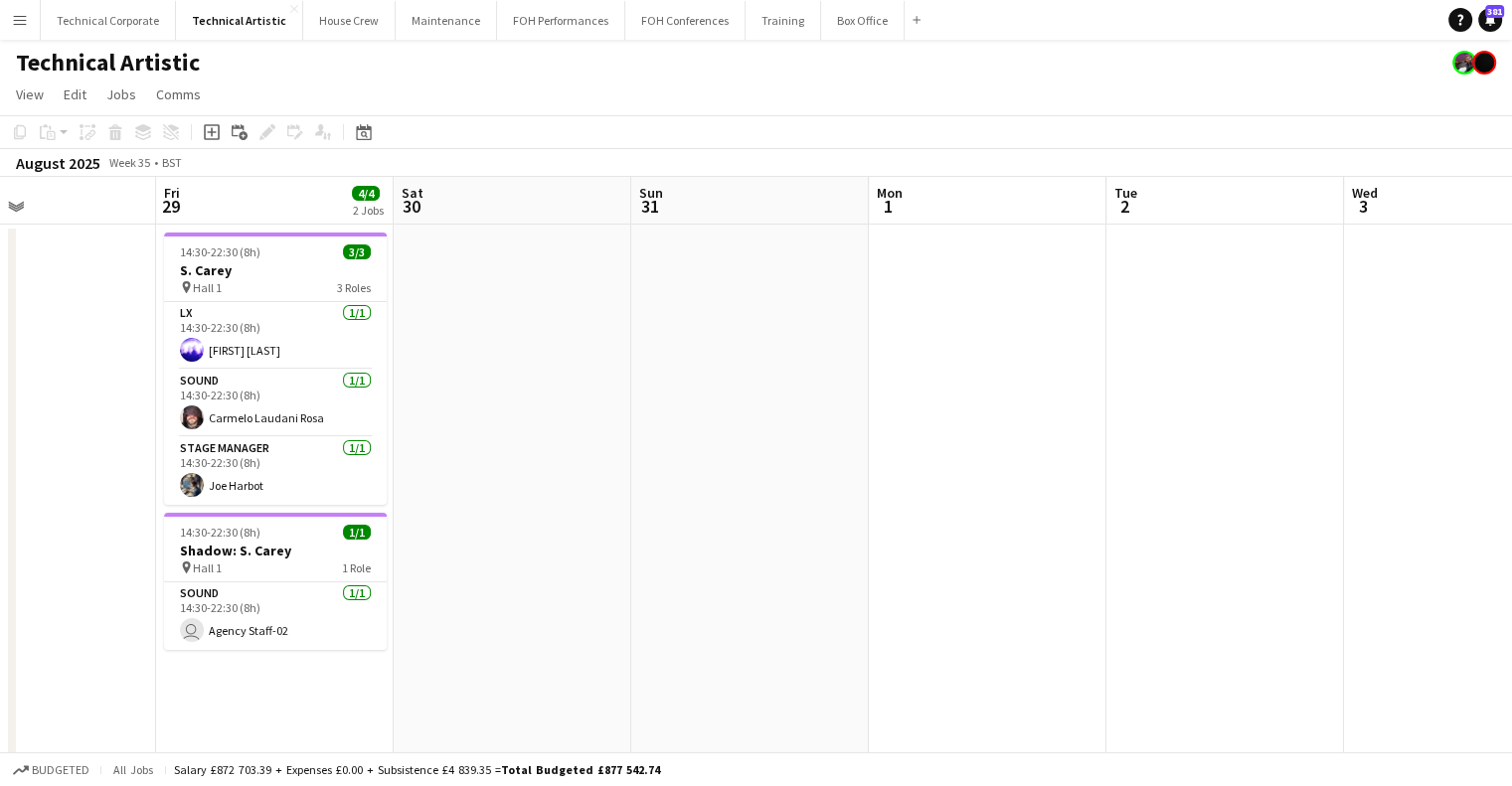 drag, startPoint x: 127, startPoint y: 446, endPoint x: 544, endPoint y: 425, distance: 417.5284 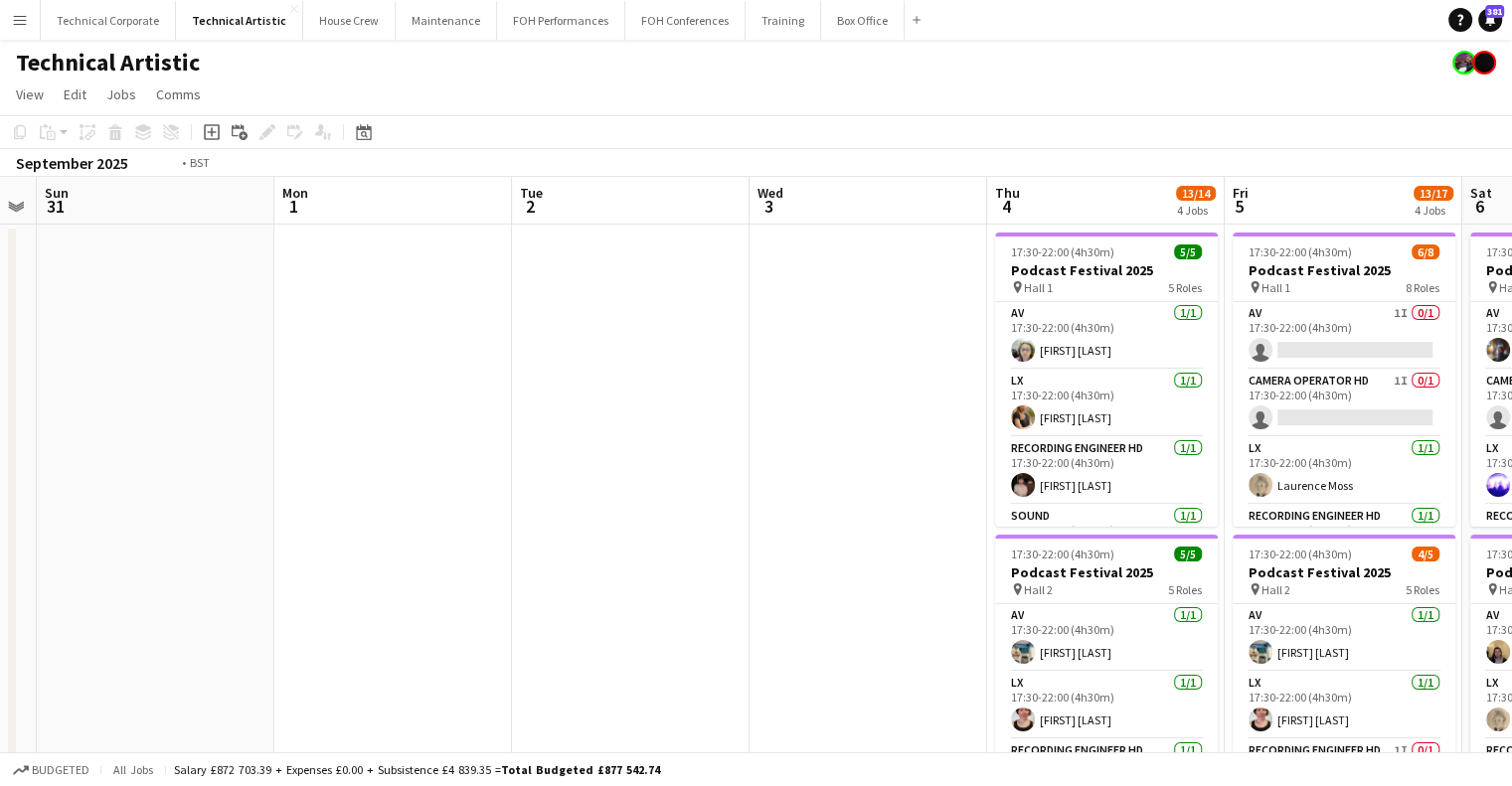 drag, startPoint x: 687, startPoint y: 441, endPoint x: 340, endPoint y: 443, distance: 347.00576 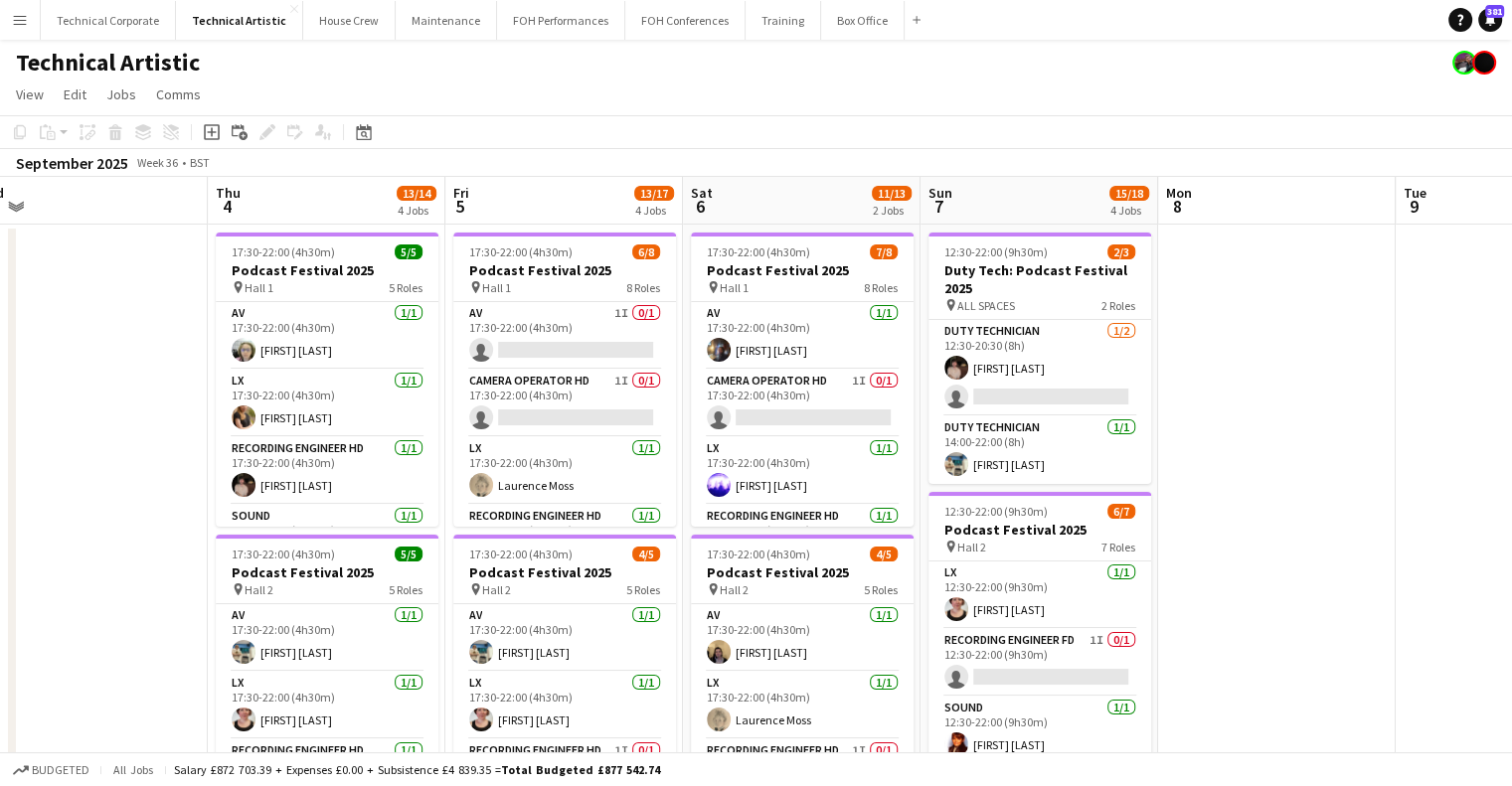 scroll, scrollTop: 0, scrollLeft: 693, axis: horizontal 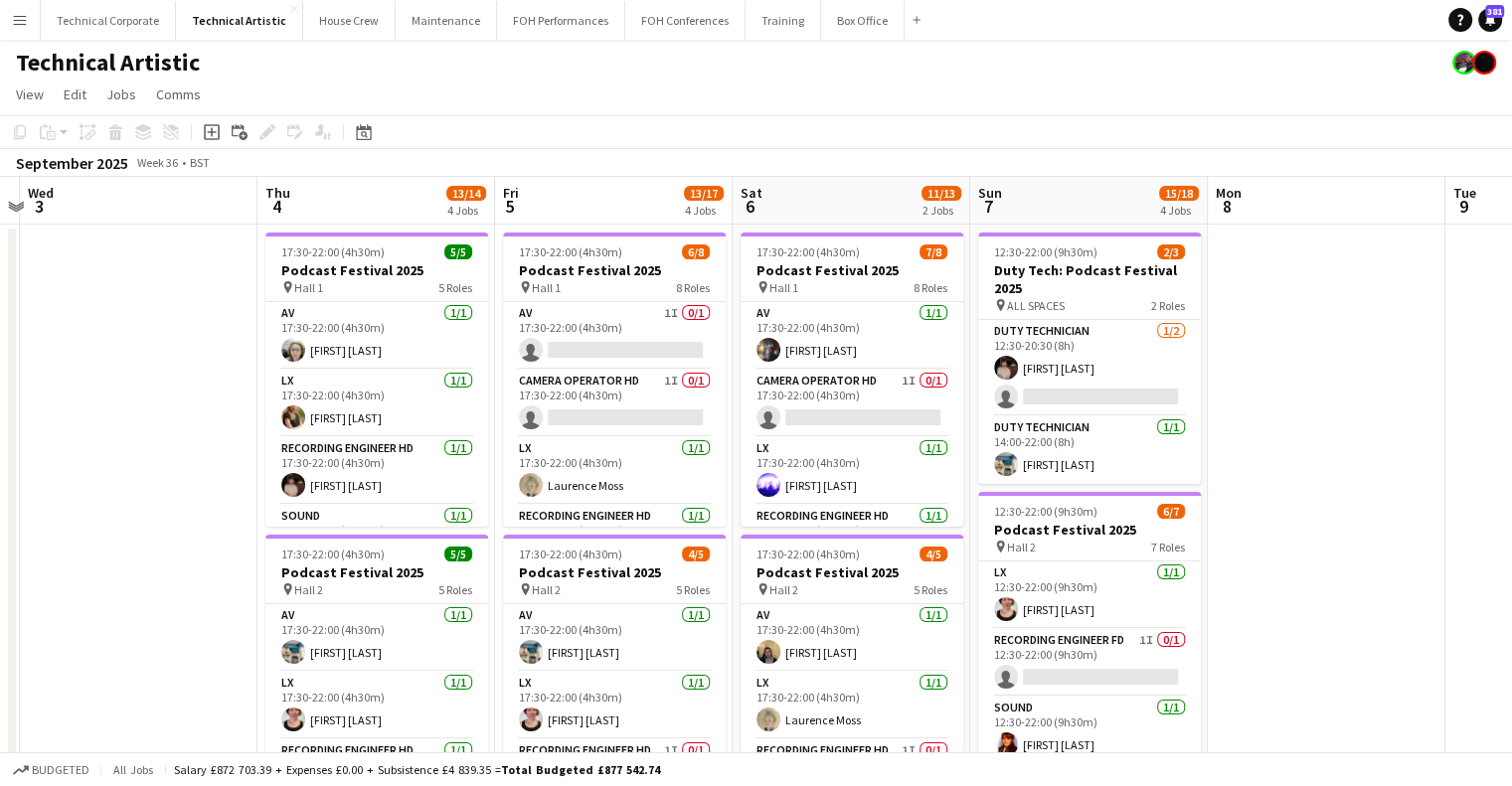 drag, startPoint x: 258, startPoint y: 435, endPoint x: 342, endPoint y: 441, distance: 84.21401 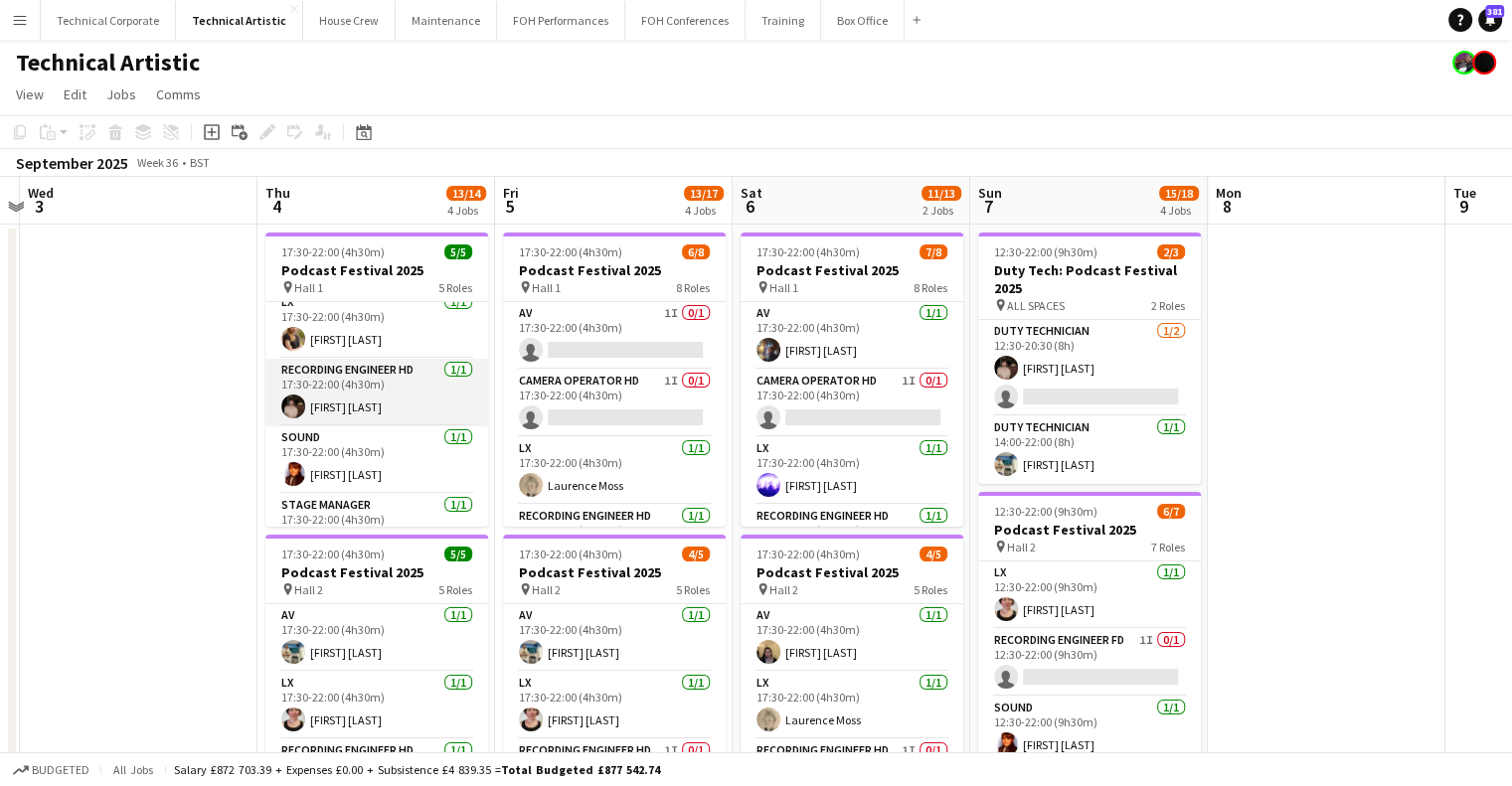 scroll, scrollTop: 112, scrollLeft: 0, axis: vertical 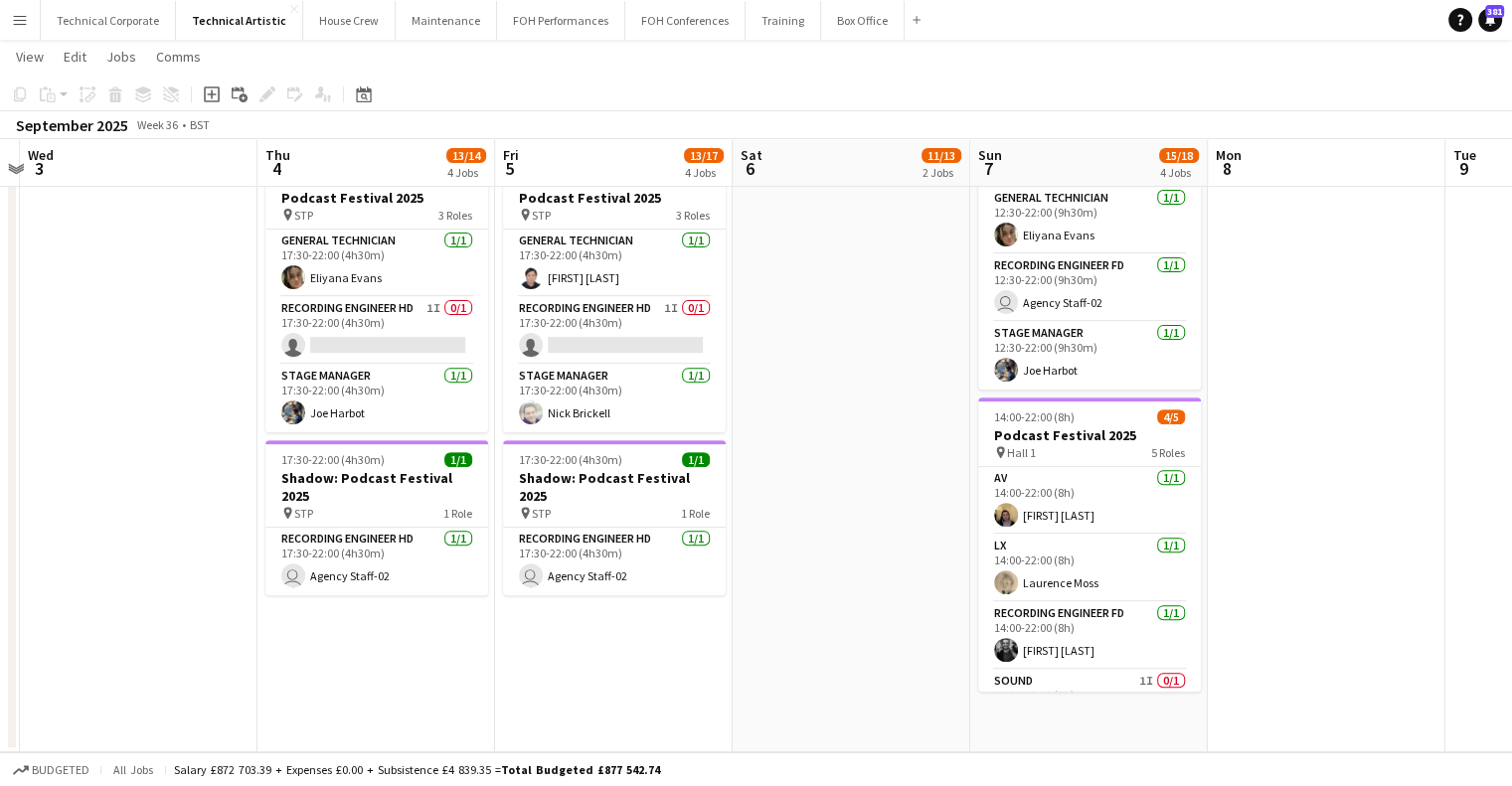 drag, startPoint x: 657, startPoint y: 544, endPoint x: 507, endPoint y: 548, distance: 150.05332 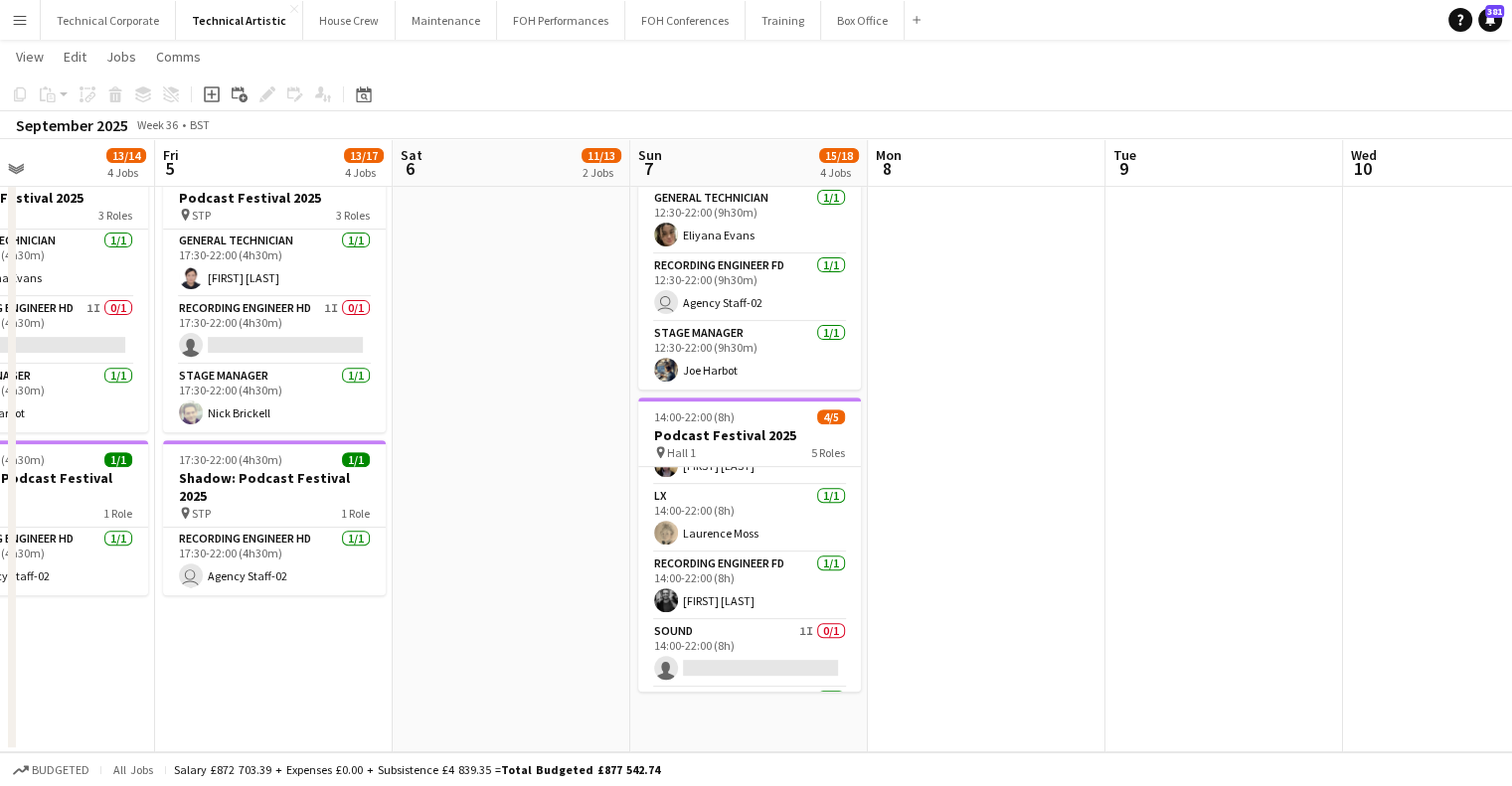 scroll, scrollTop: 0, scrollLeft: 0, axis: both 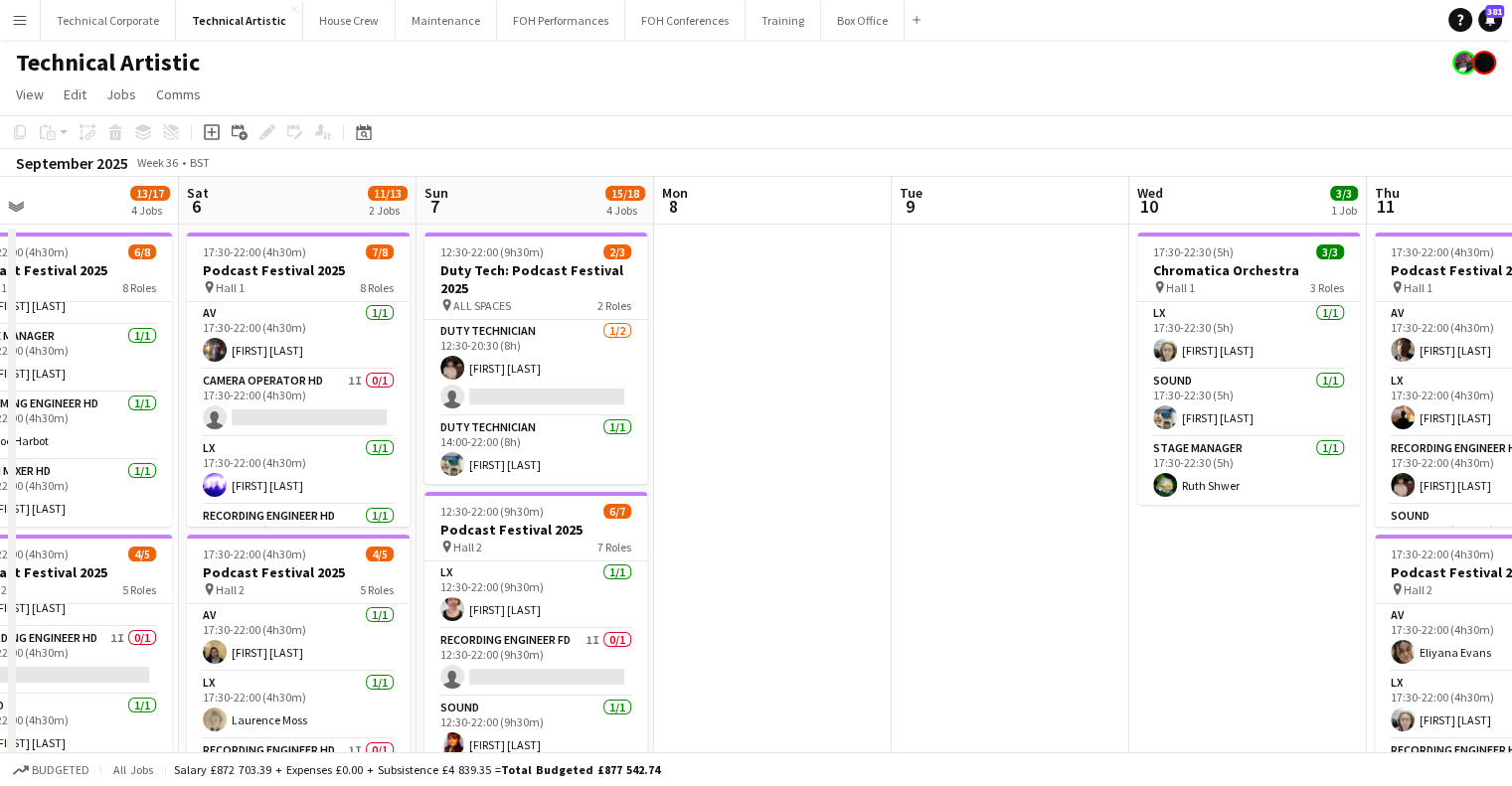 drag, startPoint x: 699, startPoint y: 431, endPoint x: 330, endPoint y: 462, distance: 370.2999 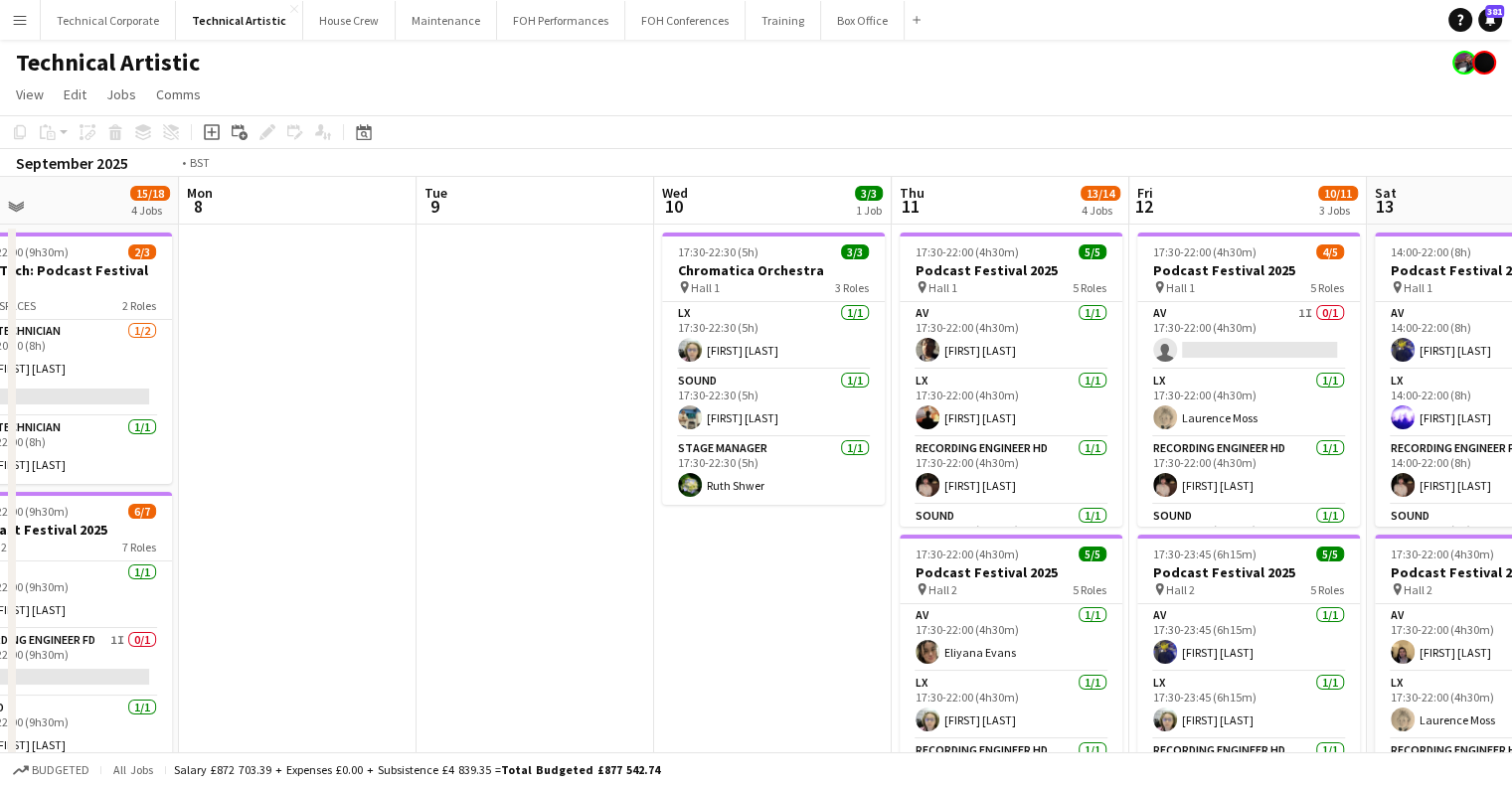 drag, startPoint x: 947, startPoint y: 417, endPoint x: 240, endPoint y: 524, distance: 715.051 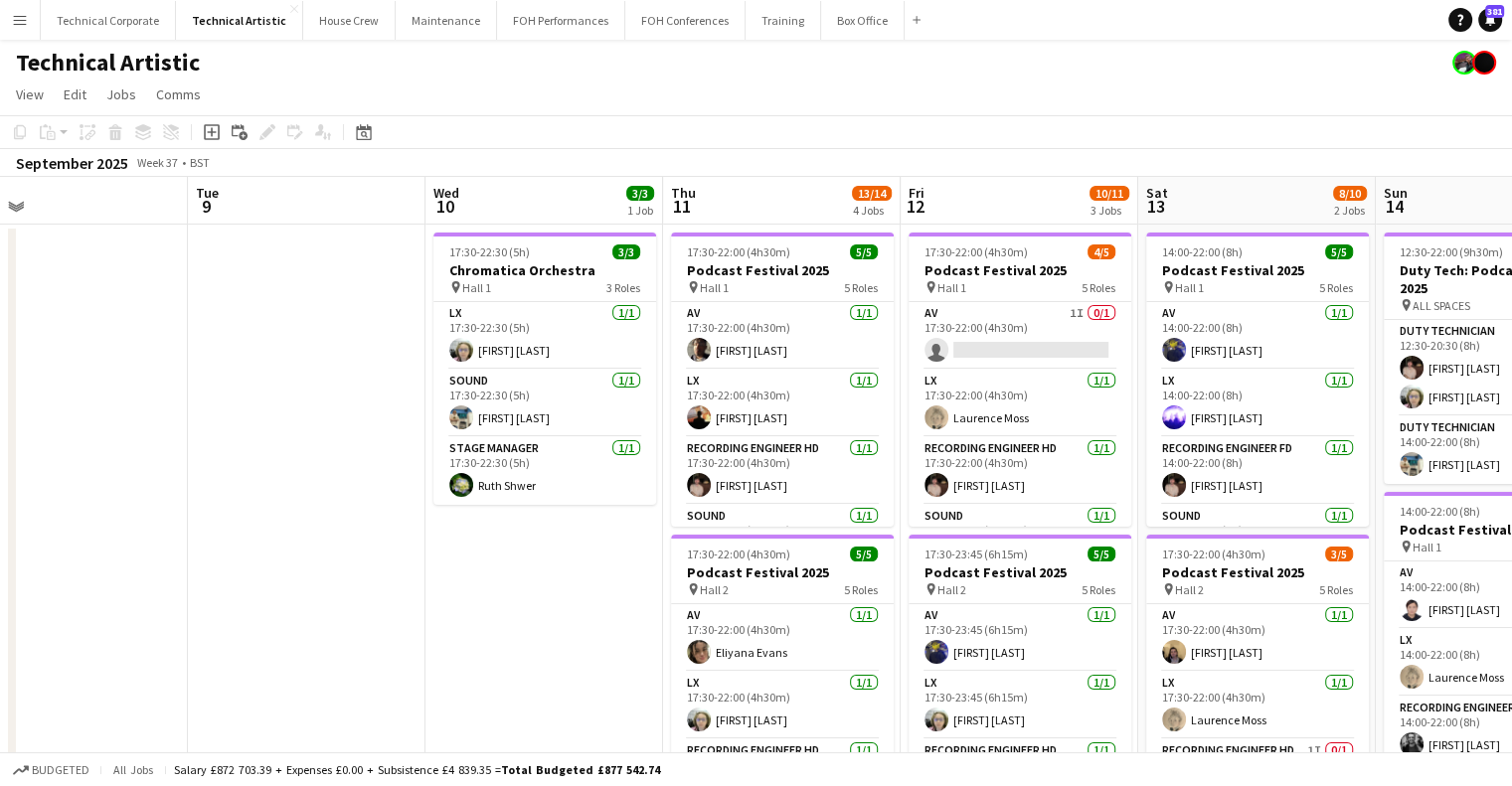 scroll, scrollTop: 0, scrollLeft: 561, axis: horizontal 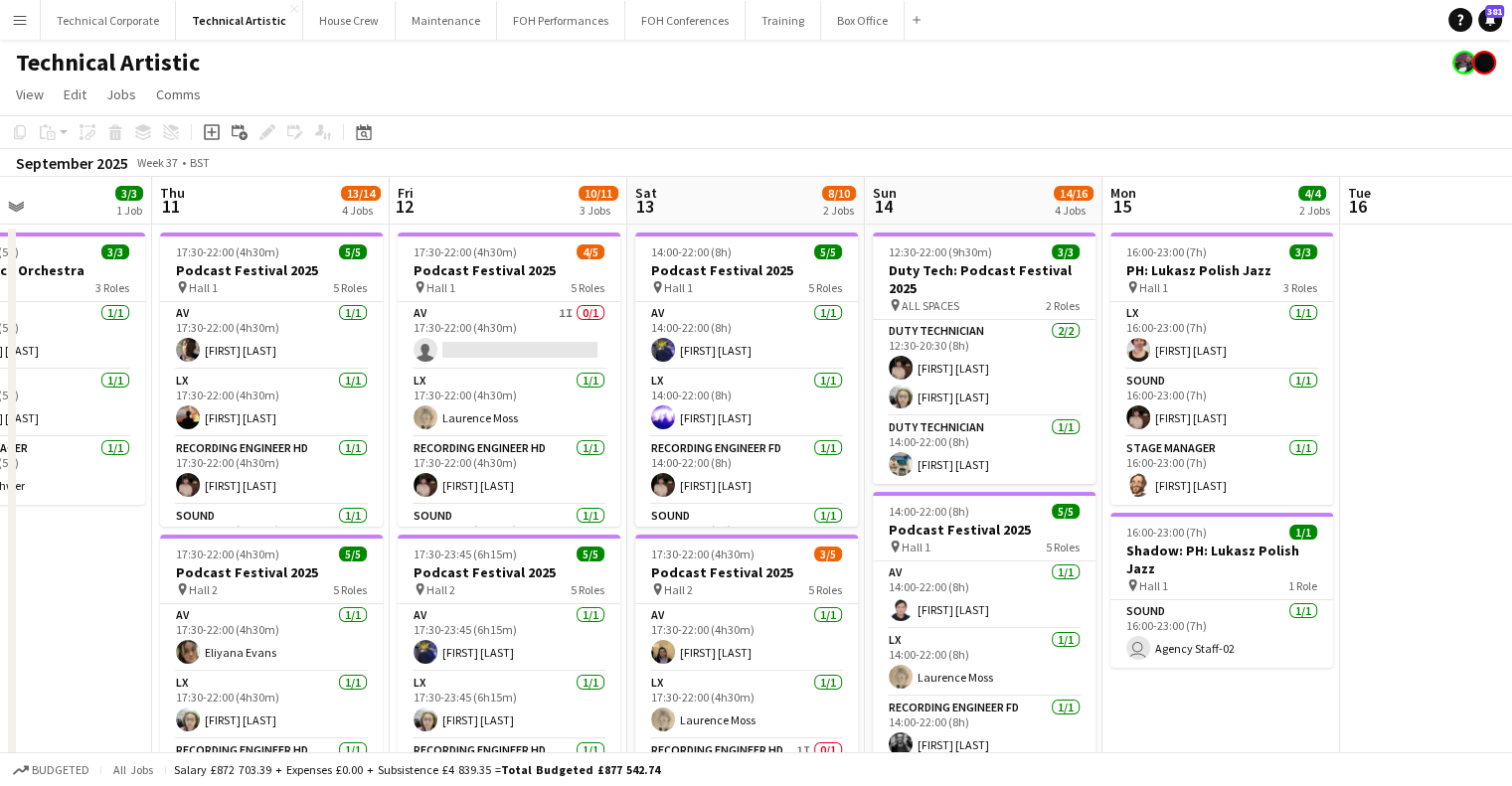 drag, startPoint x: 558, startPoint y: 512, endPoint x: 396, endPoint y: 517, distance: 162.07714 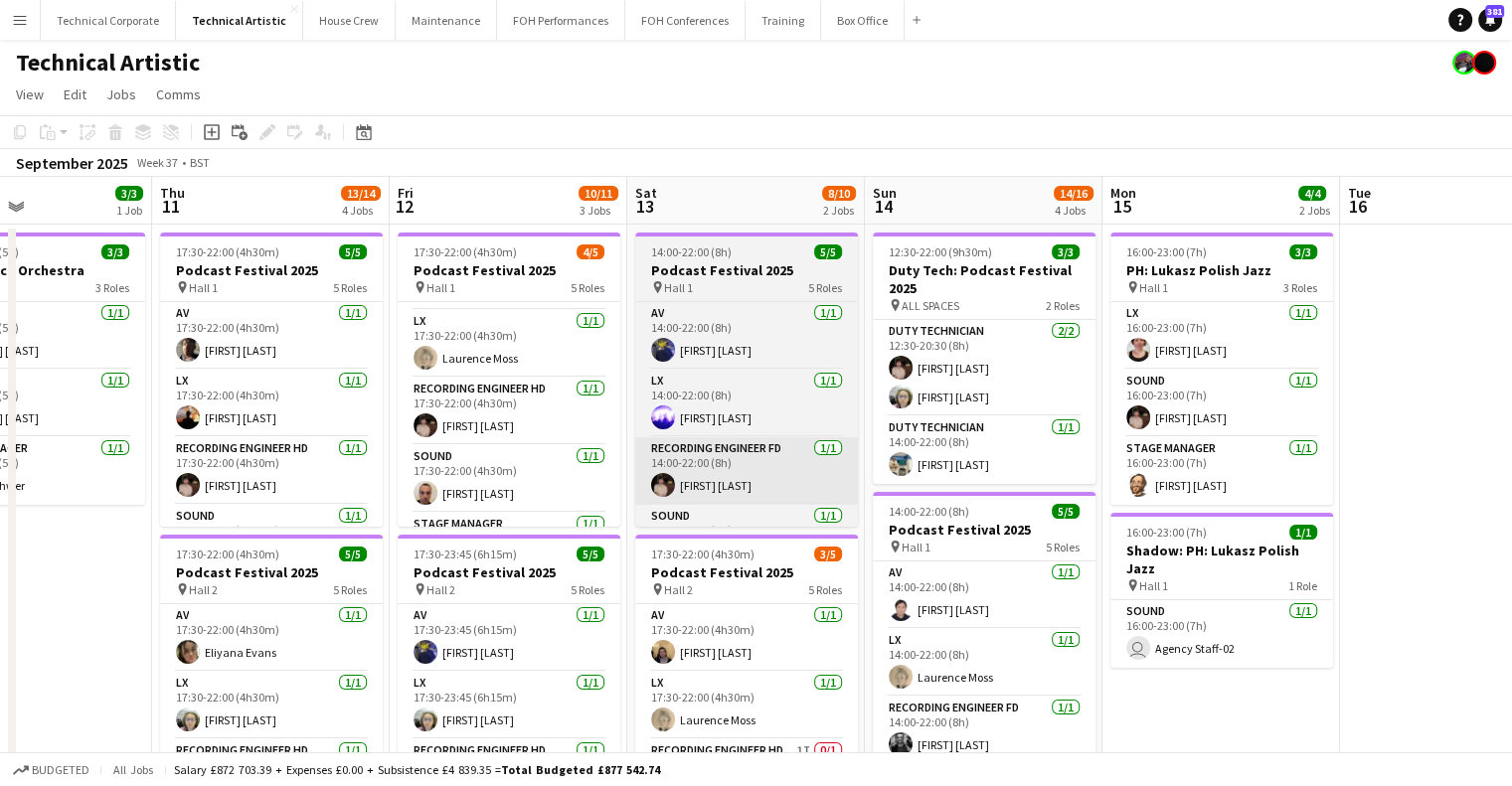 scroll, scrollTop: 112, scrollLeft: 0, axis: vertical 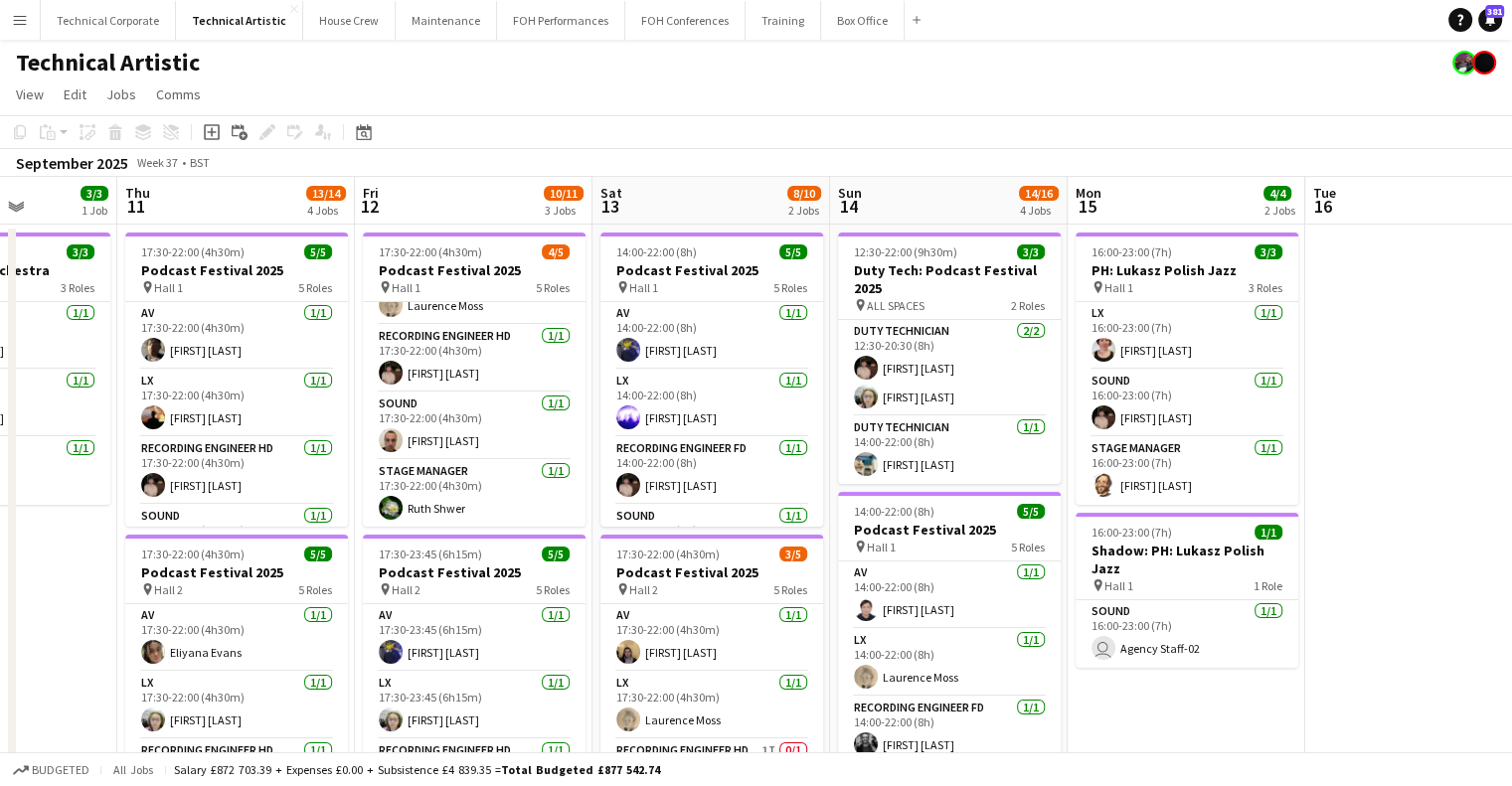drag, startPoint x: 637, startPoint y: 482, endPoint x: 589, endPoint y: 484, distance: 48.04165 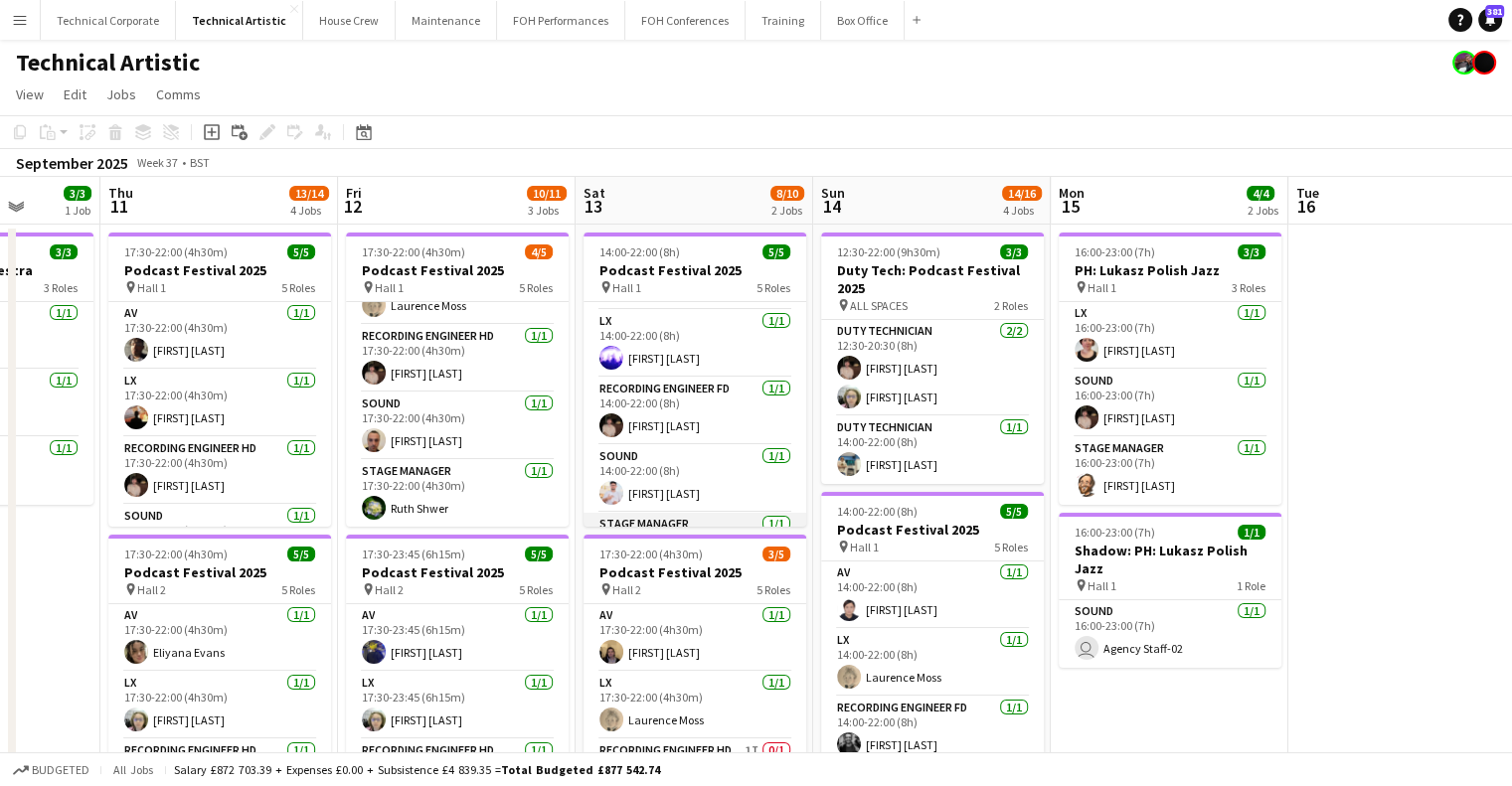 scroll, scrollTop: 112, scrollLeft: 0, axis: vertical 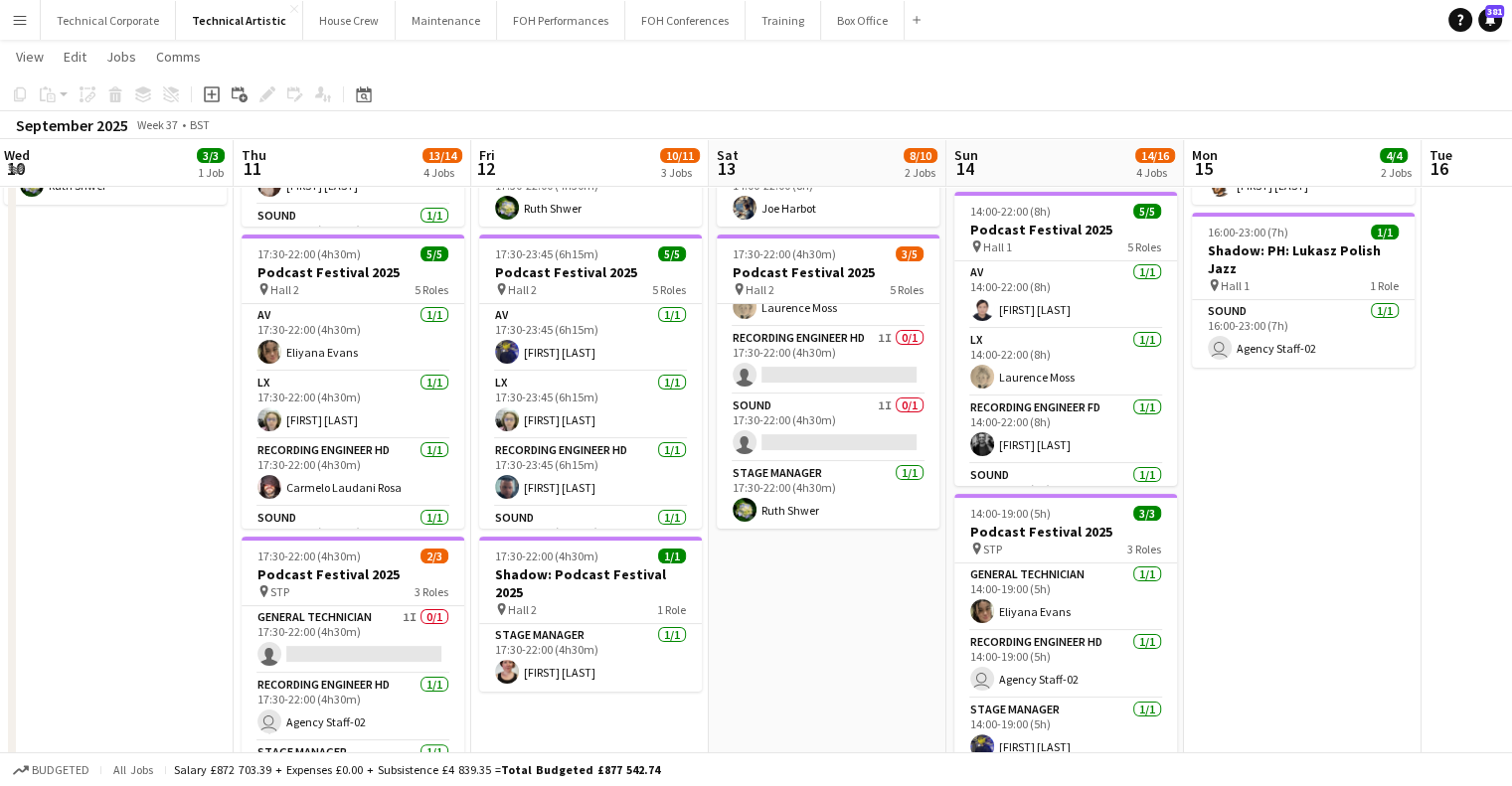 drag, startPoint x: 675, startPoint y: 607, endPoint x: 799, endPoint y: 610, distance: 124.036285 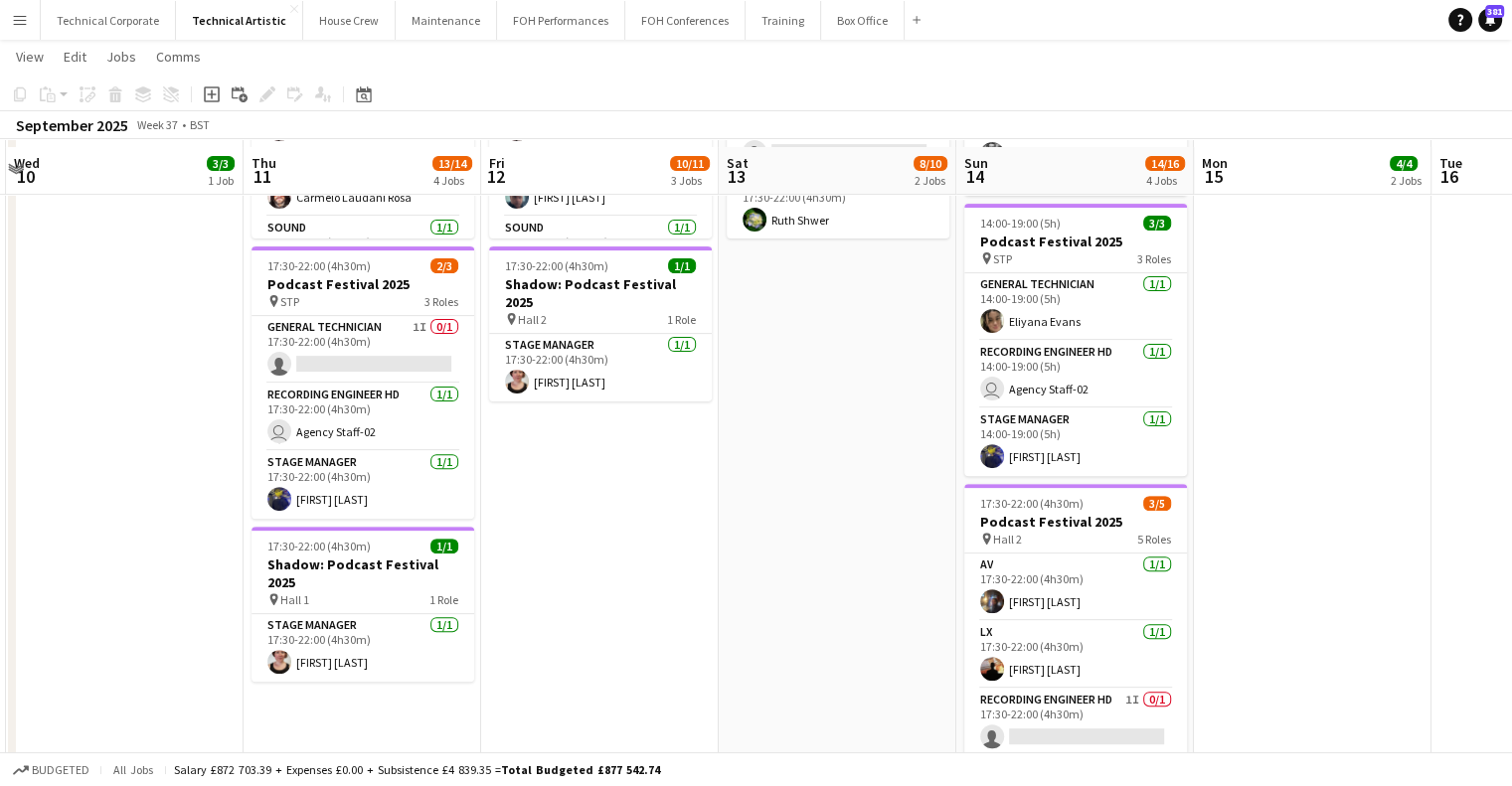 scroll, scrollTop: 596, scrollLeft: 0, axis: vertical 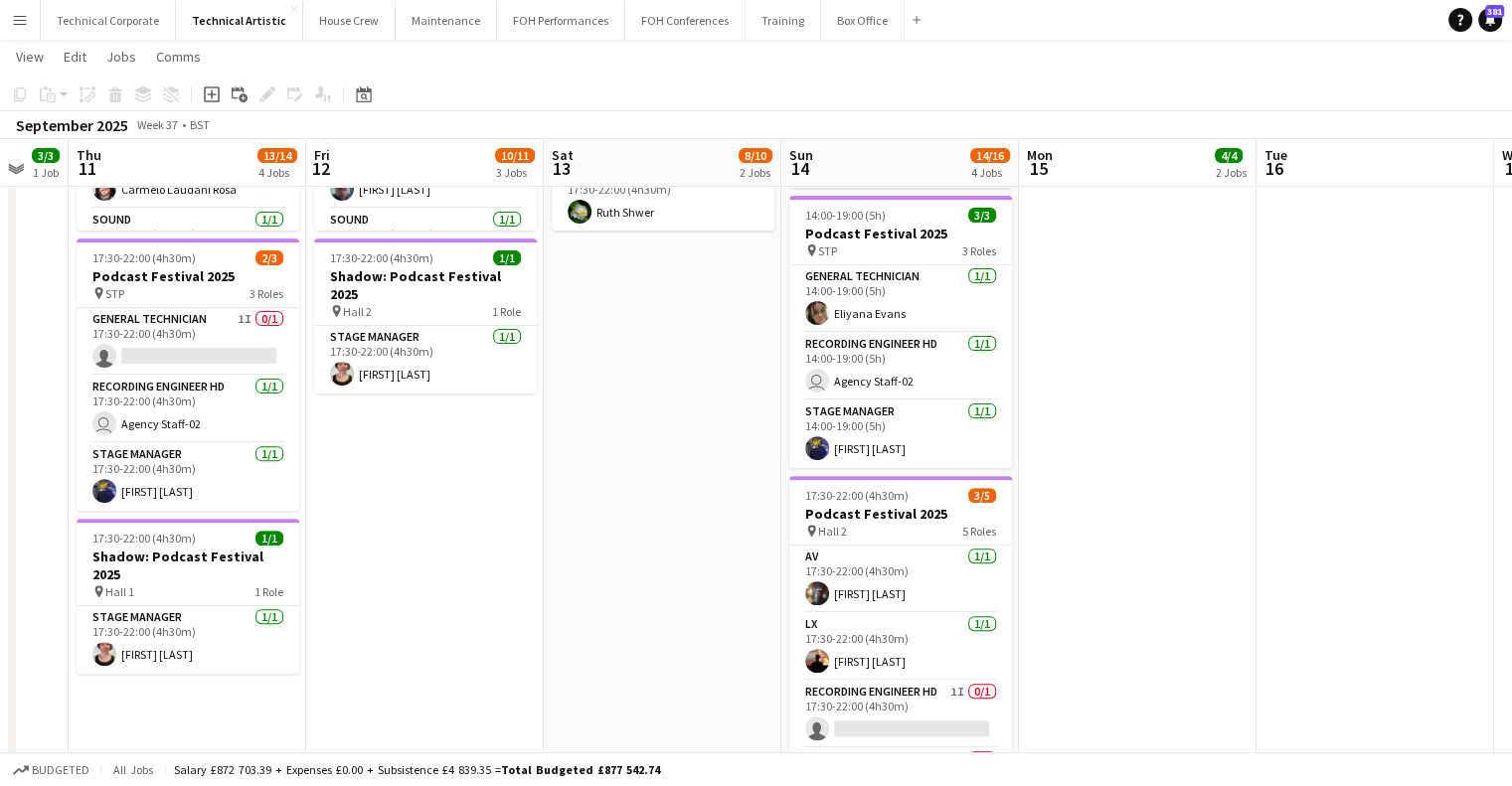 drag, startPoint x: 794, startPoint y: 563, endPoint x: 583, endPoint y: 555, distance: 211.1516 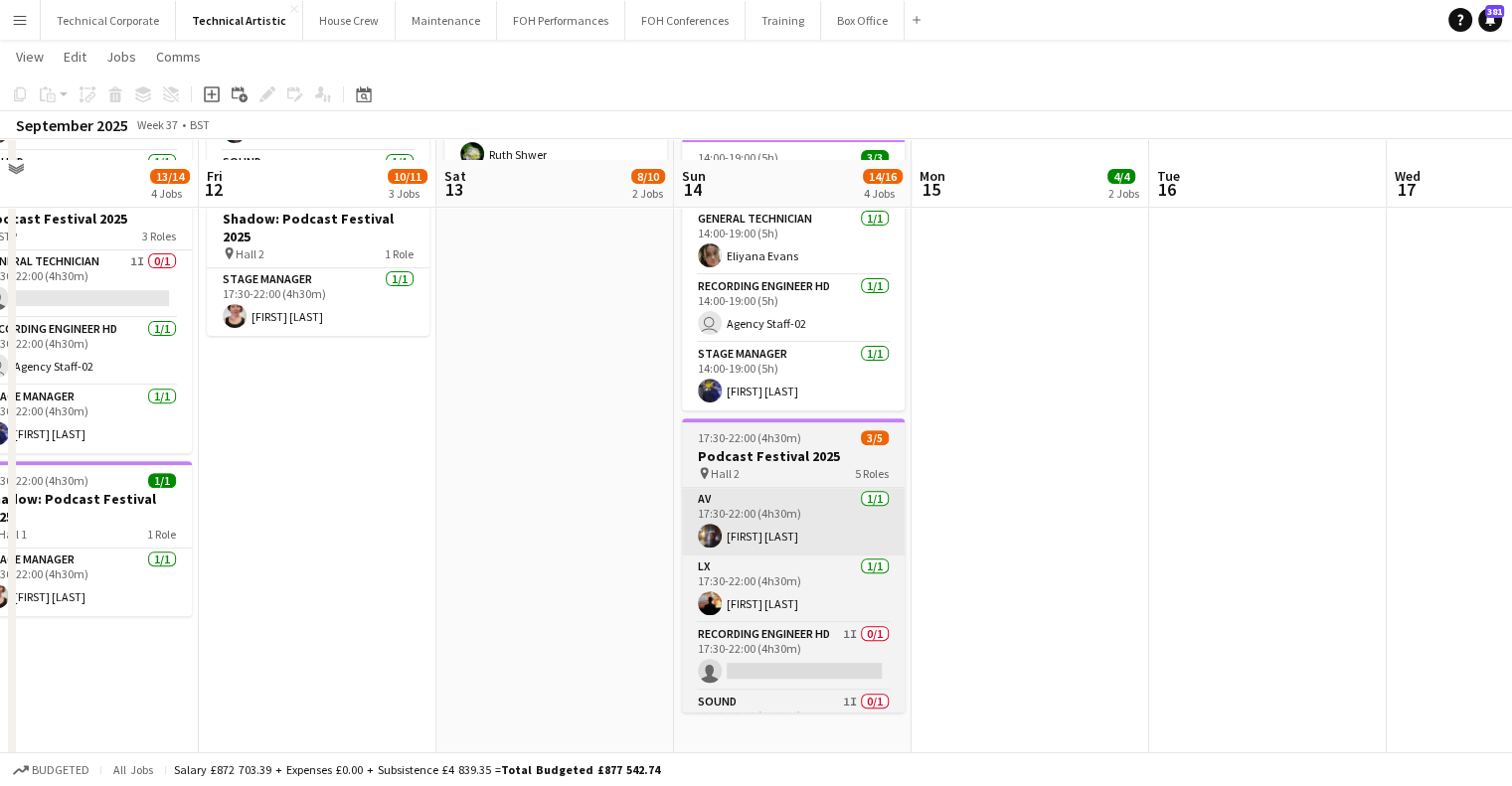 scroll, scrollTop: 675, scrollLeft: 0, axis: vertical 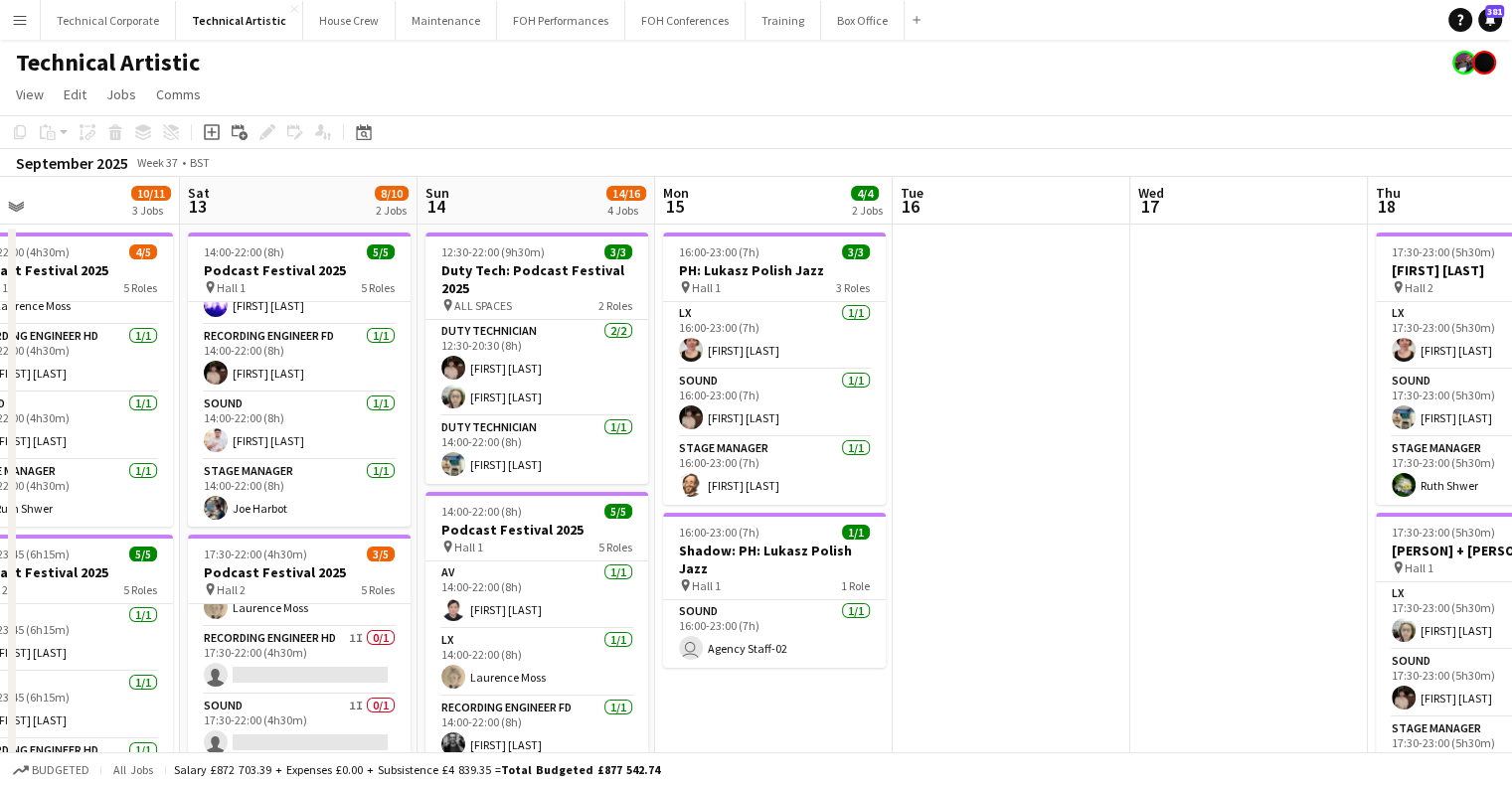 drag, startPoint x: 835, startPoint y: 407, endPoint x: 696, endPoint y: 419, distance: 139.51702 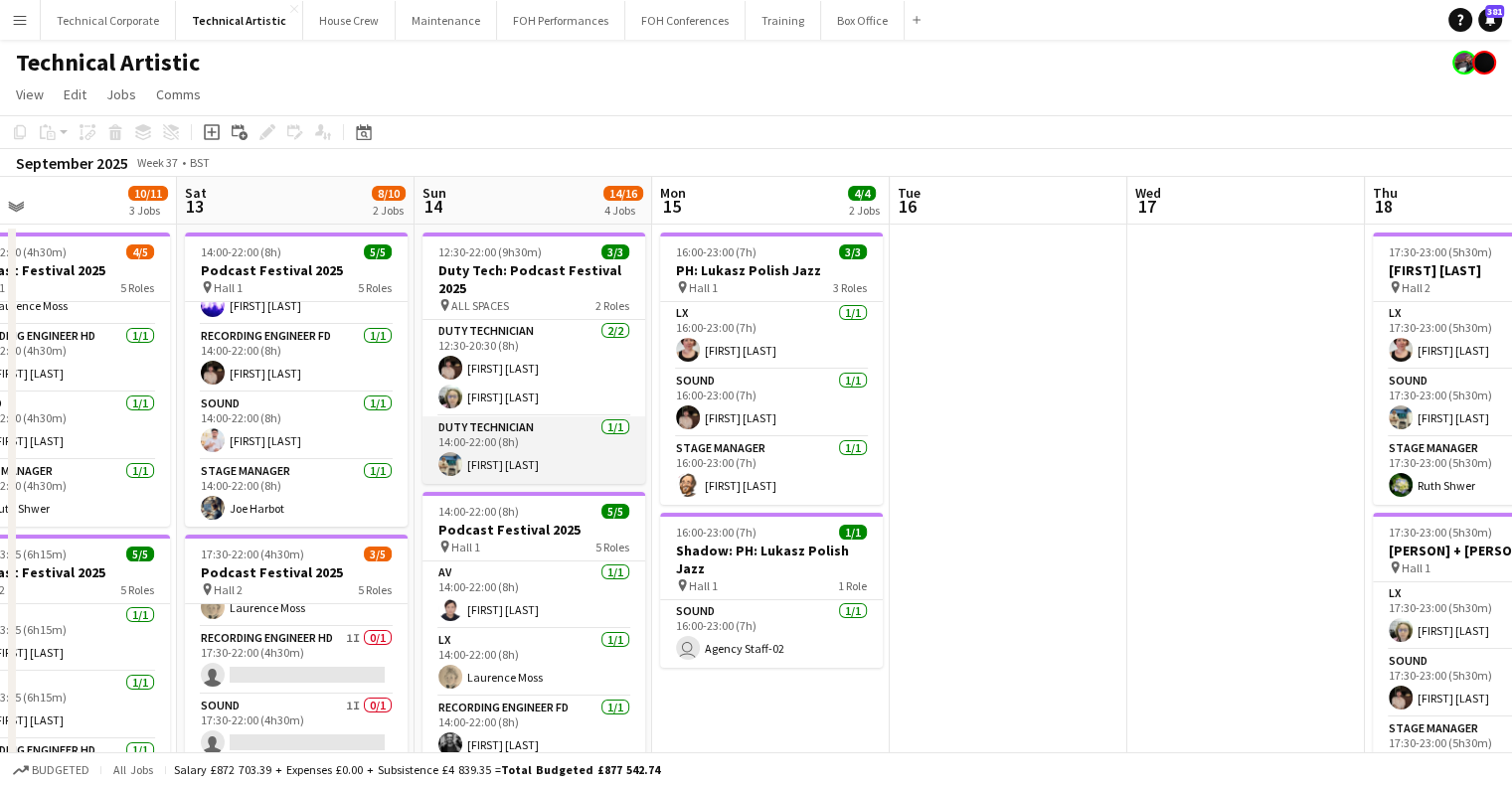 drag, startPoint x: 560, startPoint y: 436, endPoint x: 877, endPoint y: 444, distance: 317.1009 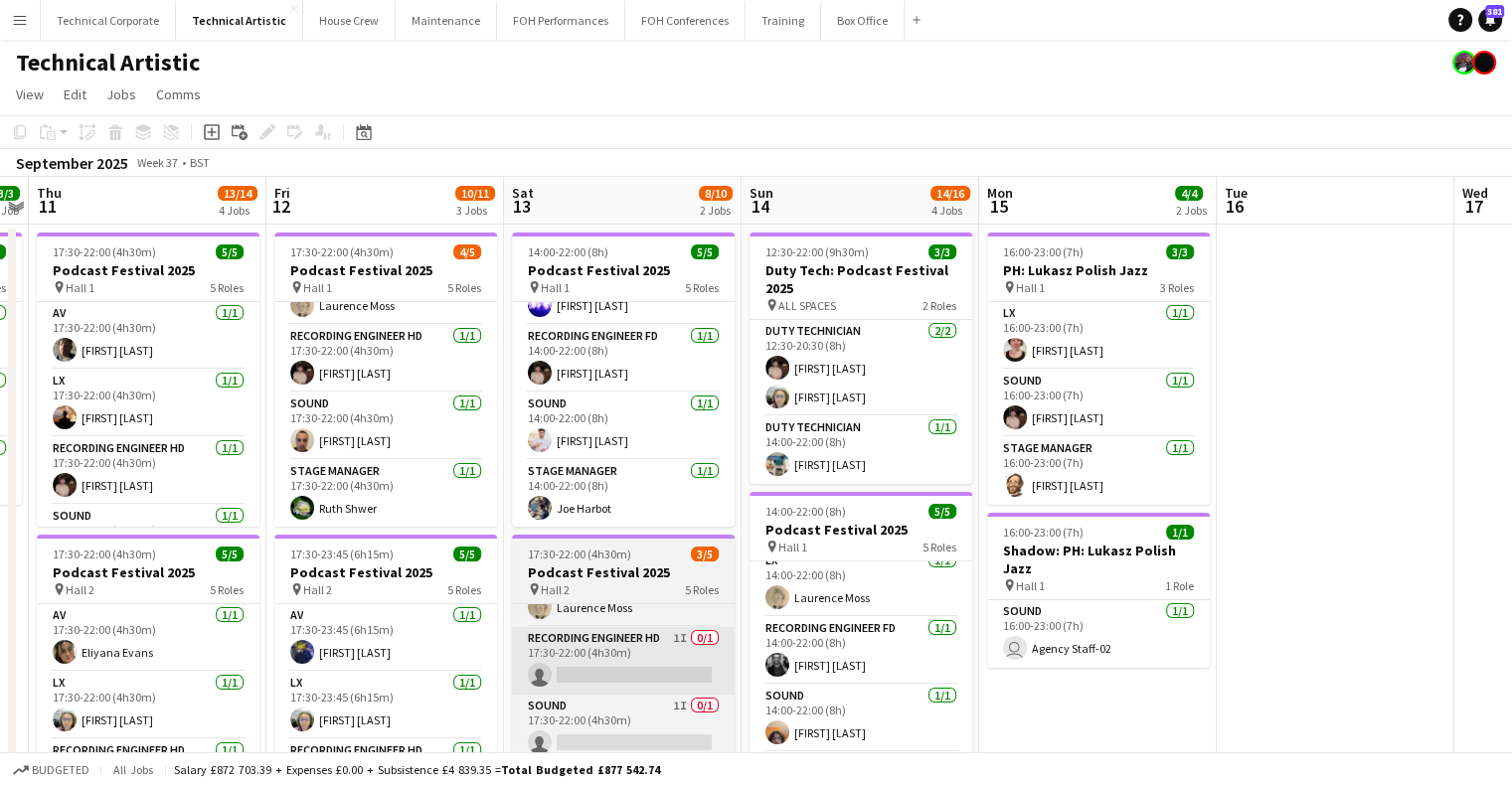 scroll 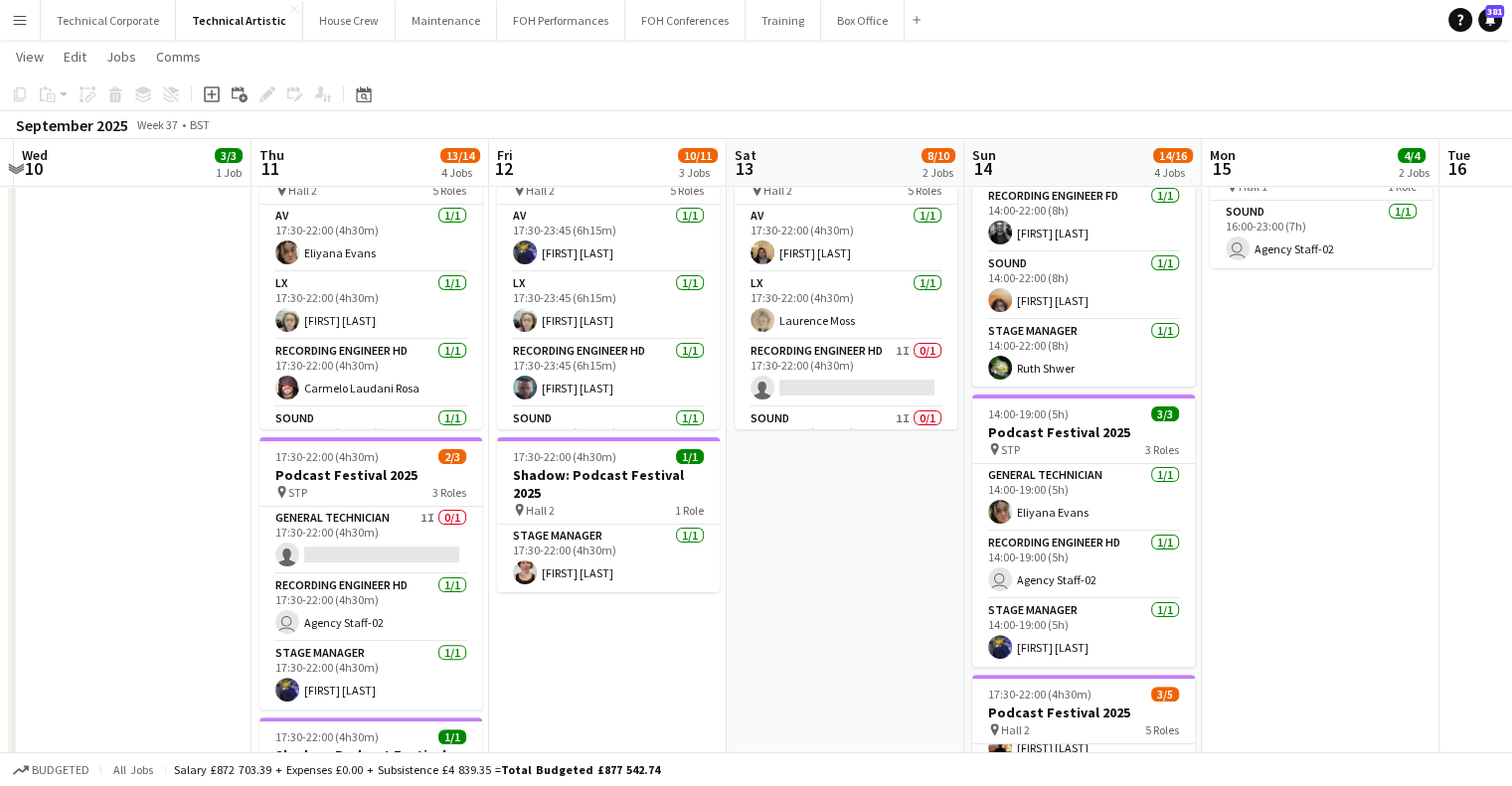 drag, startPoint x: 606, startPoint y: 521, endPoint x: 859, endPoint y: 533, distance: 253.28443 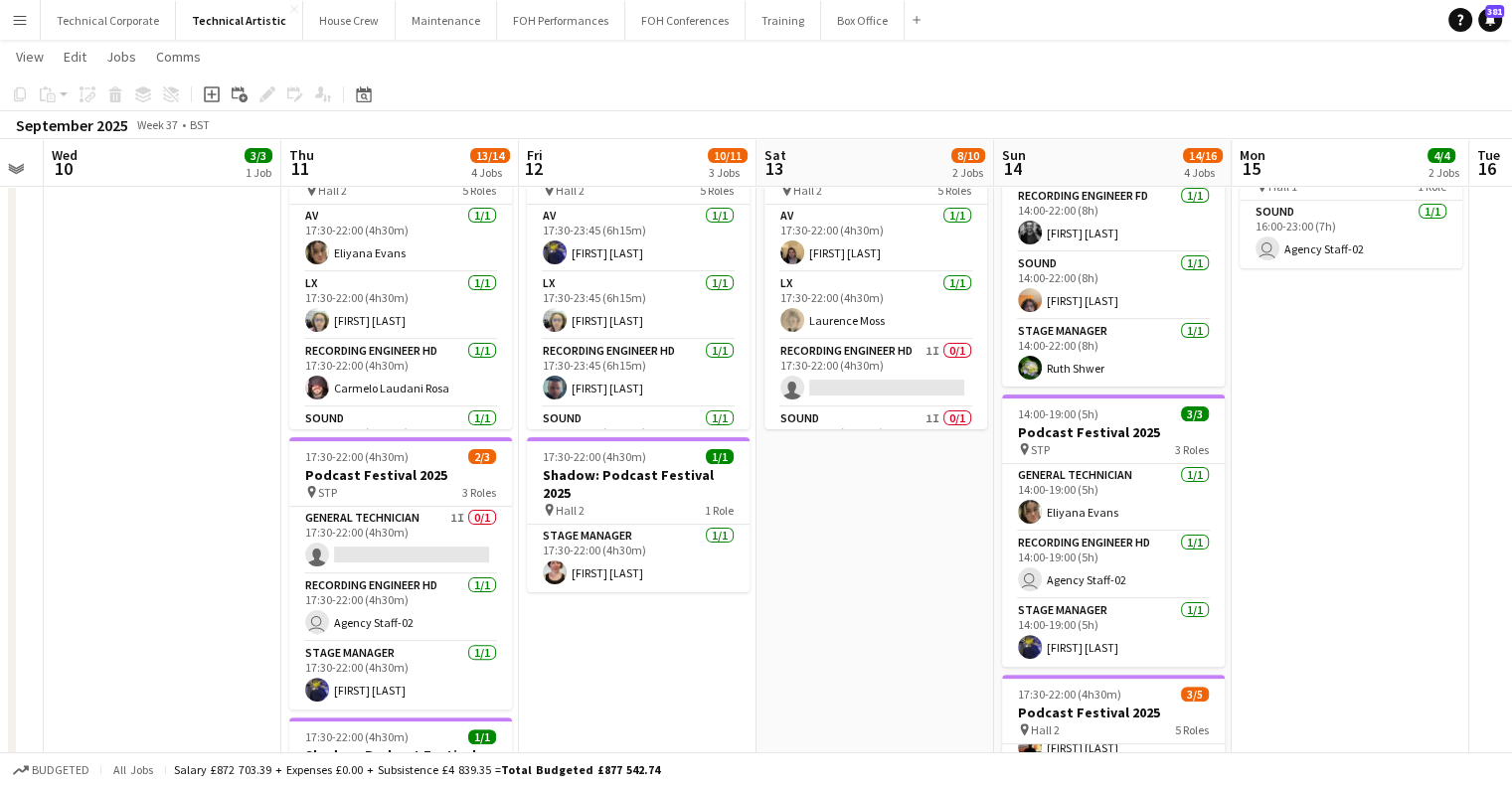click on "Mon   8   Tue   9   Wed   10   3/3   1 Job   Thu   11   13/14   4 Jobs   Fri   12   10/11   3 Jobs   Sat   13   8/10   2 Jobs   Sun   14   14/16   4 Jobs   Mon   15   4/4   2 Jobs   Tue   16   Wed   17   Thu   18   7/7   3 Jobs   Fri   19   9/9   4 Jobs      17:30-22:30 (5h)    3/3   Chromatica Orchestra
pin
Hall 1   3 Roles   LX   1/1   17:30-22:30 (5h)
Sophie PERM Richardson  Sound   1/1   17:30-22:30 (5h)
Thomas PERM Alston  Stage Manager   1/1   17:30-22:30 (5h)
Ruth Shwer     17:30-22:00 (4h30m)    5/5   Podcast Festival 2025
pin
Hall 1   5 Roles   AV   1/1   17:30-22:00 (4h30m)
Jarome Gordon  LX   1/1   17:30-22:00 (4h30m)
Ben Moon  Recording Engineer HD   1/1   17:30-22:00 (4h30m)
Anders PERM Waller  Sound   1/1   17:30-22:00 (4h30m)
Daniel Pye  Stage Manager   1/1   17:30-22:00 (4h30m)
Ruth Shwer     17:30-22:00 (4h30m)    5/5   Podcast Festival 2025
pin
Hall 2   5 Roles   AV" at bounding box center [756, 355] 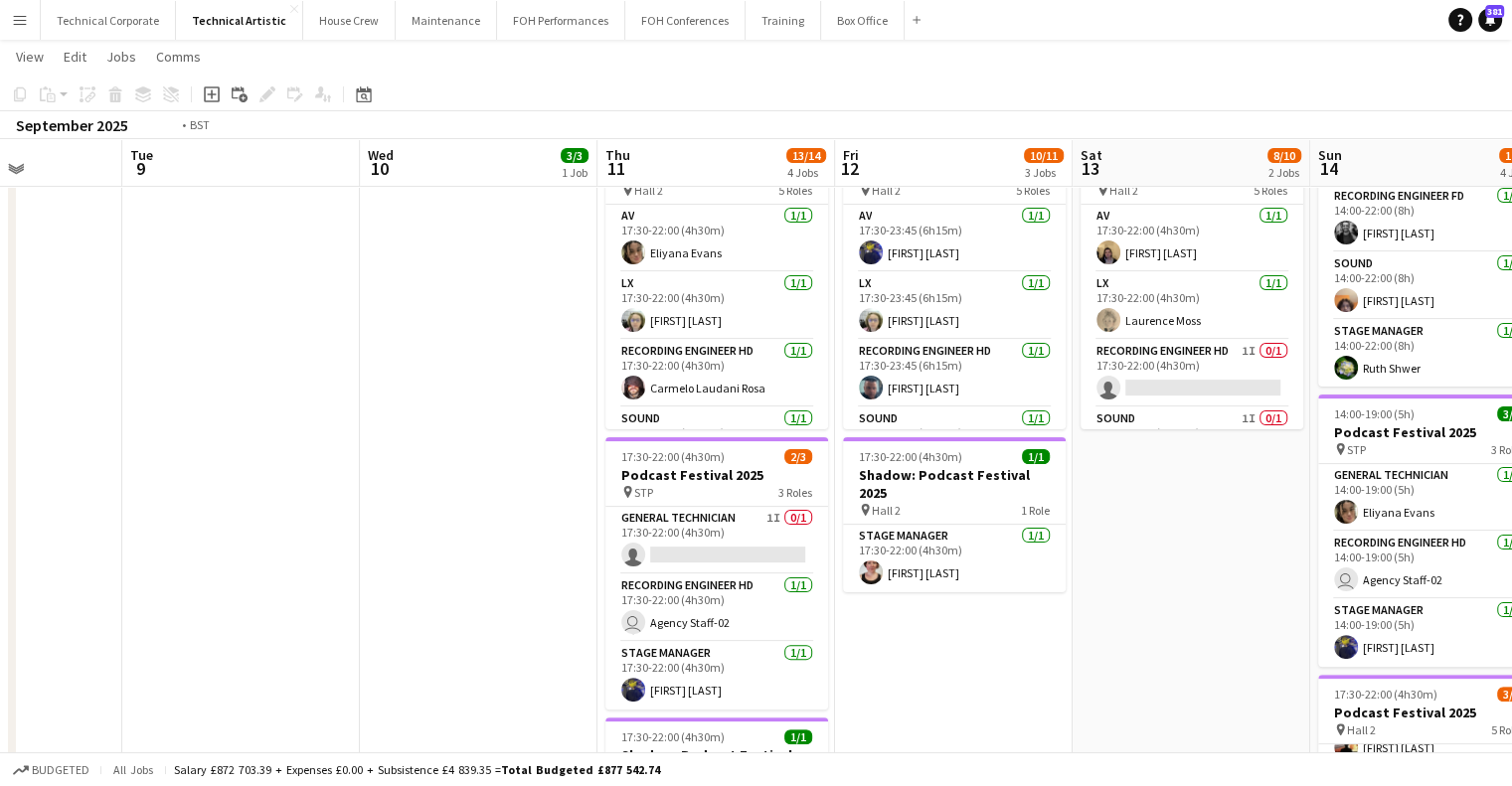 click on "Sat   6   11/13   2 Jobs   Sun   7   15/18   4 Jobs   Mon   8   Tue   9   Wed   10   3/3   1 Job   Thu   11   13/14   4 Jobs   Fri   12   10/11   3 Jobs   Sat   13   8/10   2 Jobs   Sun   14   14/16   4 Jobs   Mon   15   4/4   2 Jobs   Tue   16   Wed   17      17:30-22:00 (4h30m)    7/8   Podcast Festival 2025
pin
Hall 1   8 Roles   AV   1/1   17:30-22:00 (4h30m)
Riley Zaporozan  Camera Operator HD   1I   0/1   17:30-22:00 (4h30m)
single-neutral-actions
LX   1/1   17:30-22:00 (4h30m)
Jacek Klepacki  Recording Engineer HD   1/1   17:30-22:00 (4h30m)
Alex Stavrou  Sound   1/1   17:30-22:00 (4h30m)
Elliot Buchanan  Stage Manager   1/1   17:30-22:00 (4h30m)
Jonathan Siddall  Streaming Engineer HD   1/1   17:30-22:00 (4h30m)
Joe Harbot  Vision Mixer HD   1/1   17:30-22:00 (4h30m)
Holly Cassidy     17:30-22:00 (4h30m)    4/5   Podcast Festival 2025
pin
Hall 2   5 Roles   AV   1/1   LX   1/1" at bounding box center [756, 355] 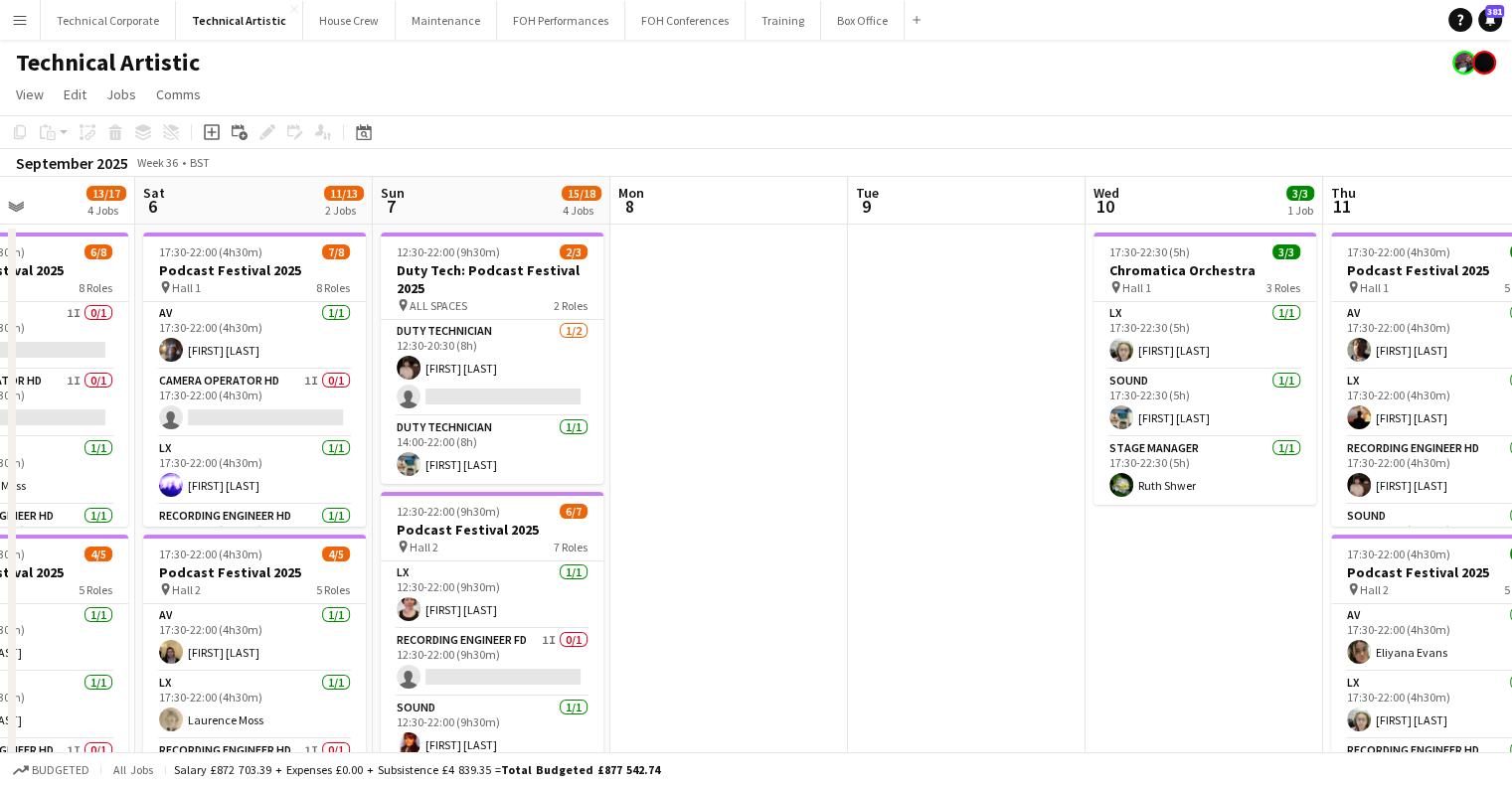 drag, startPoint x: 648, startPoint y: 520, endPoint x: 907, endPoint y: 514, distance: 259.0695 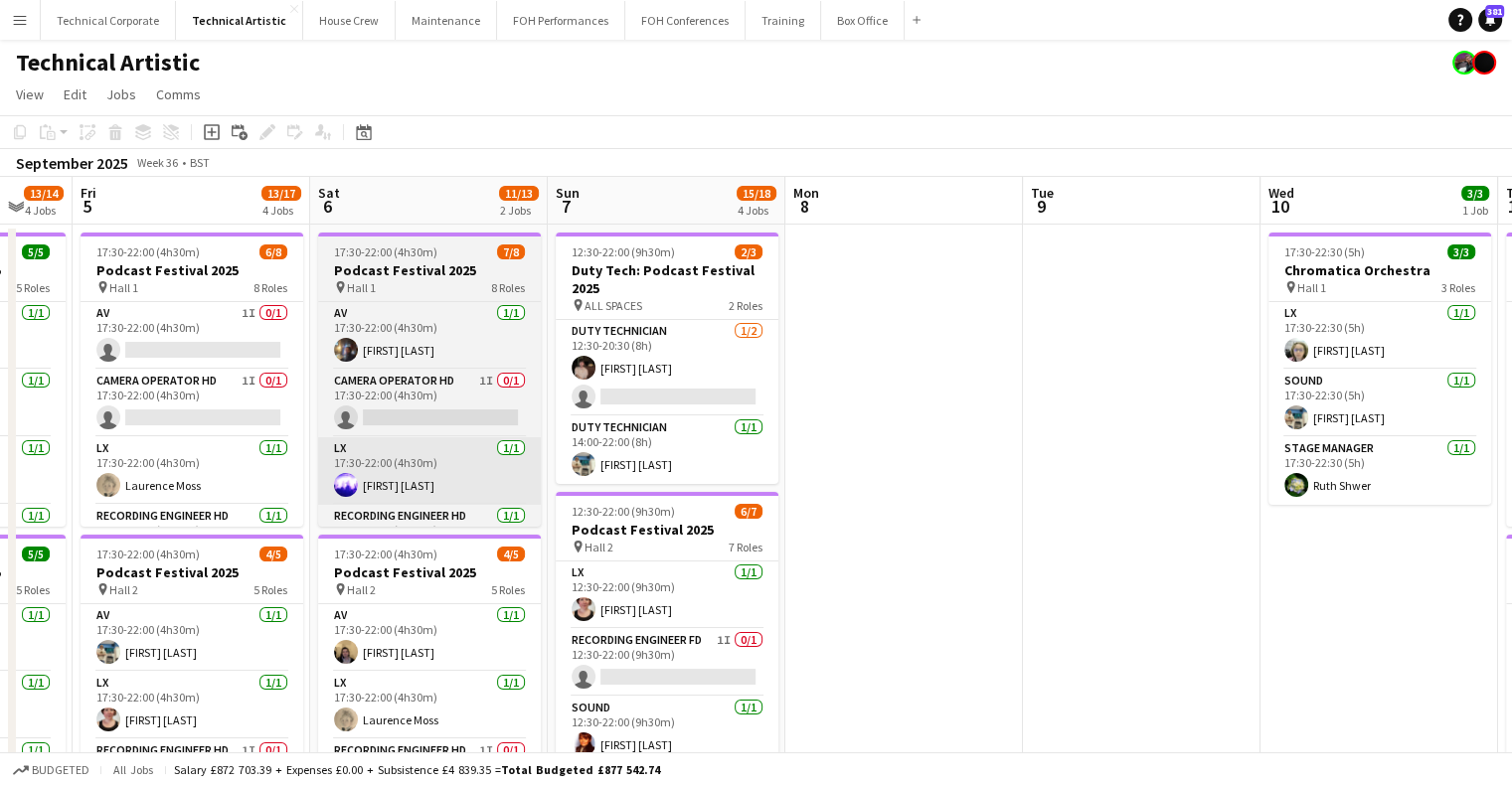 drag, startPoint x: 962, startPoint y: 456, endPoint x: 533, endPoint y: 453, distance: 429.0105 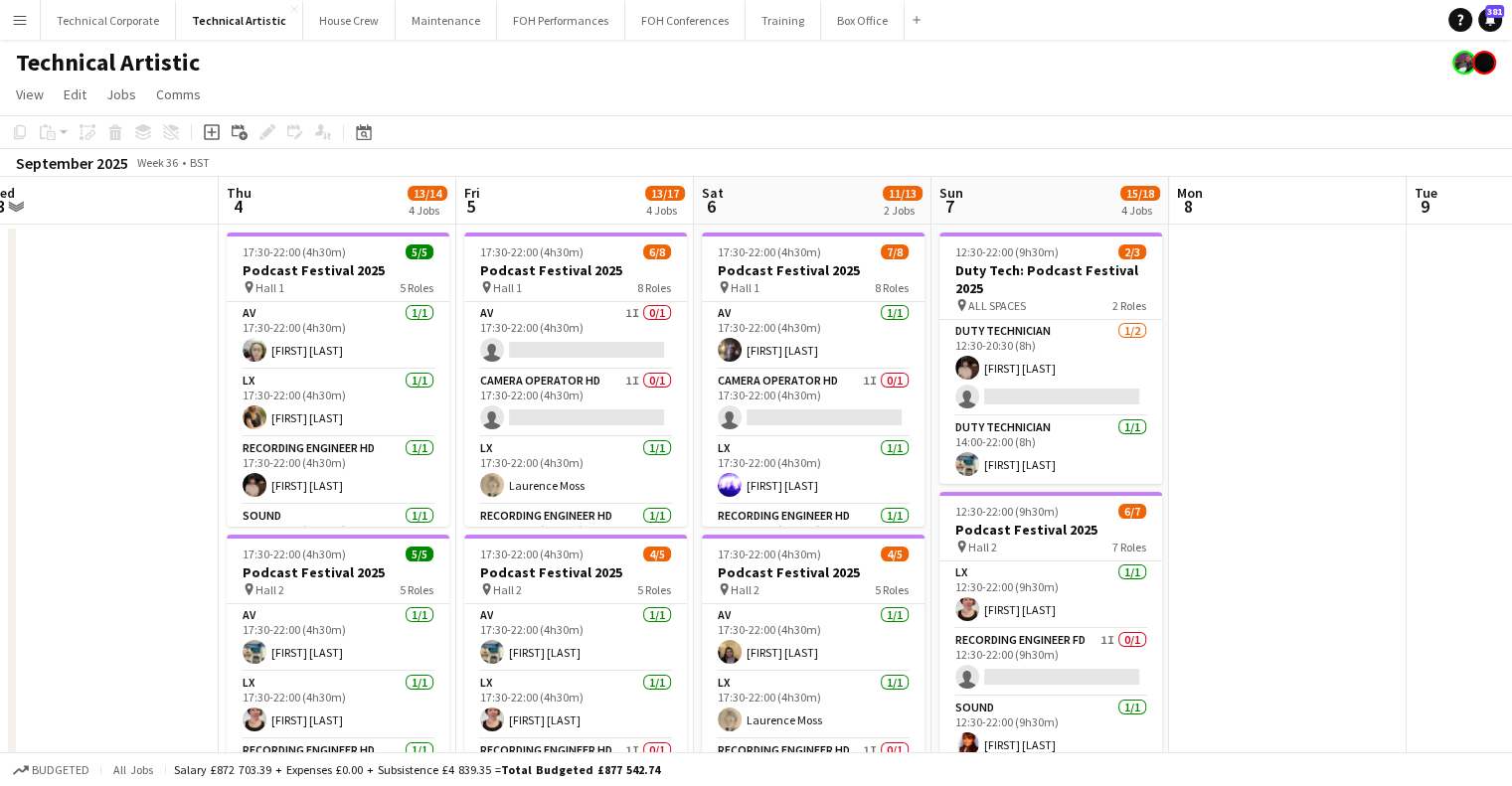 drag, startPoint x: 591, startPoint y: 448, endPoint x: 781, endPoint y: 448, distance: 190 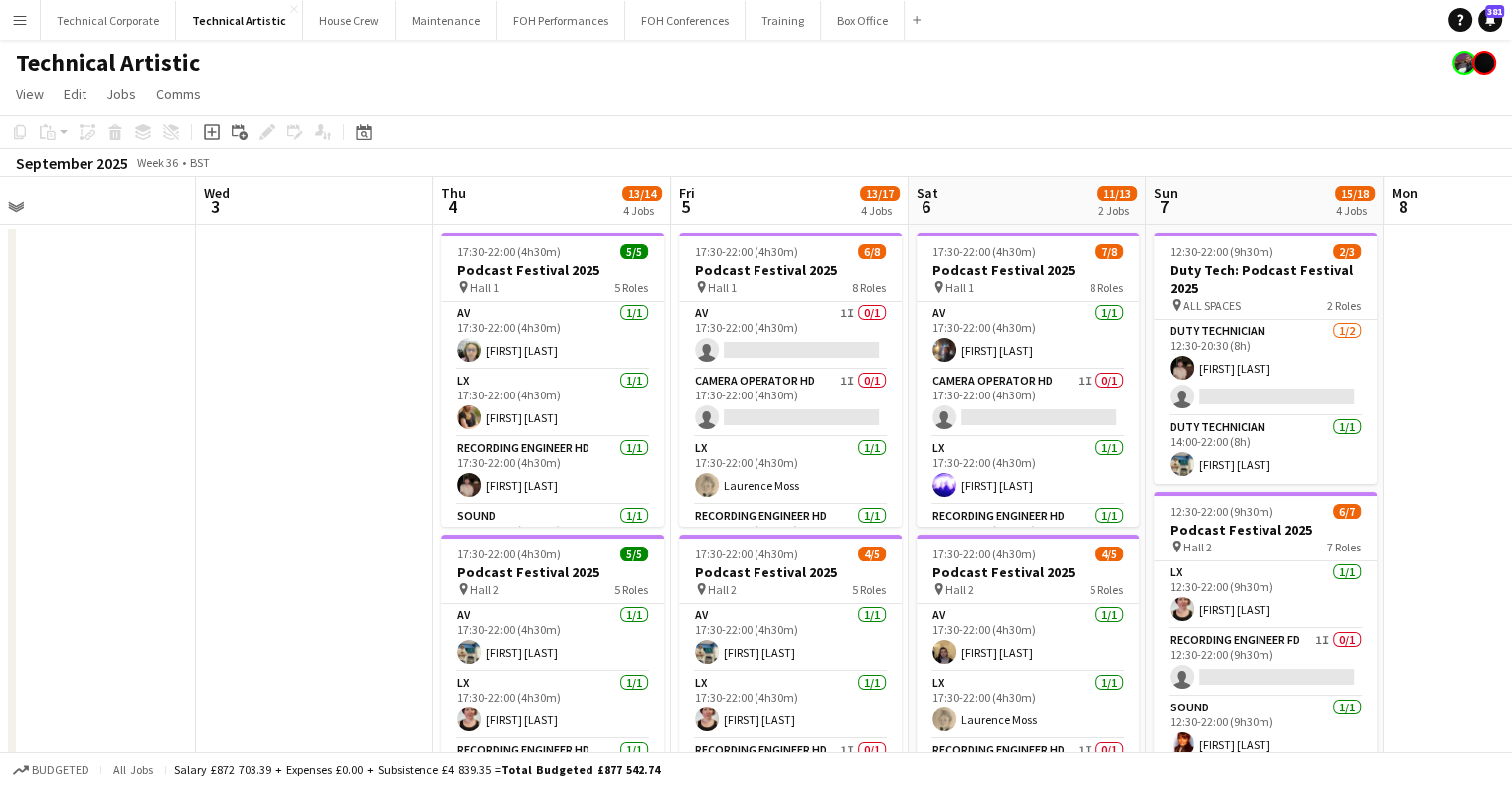 drag, startPoint x: 600, startPoint y: 458, endPoint x: 664, endPoint y: 460, distance: 64.03124 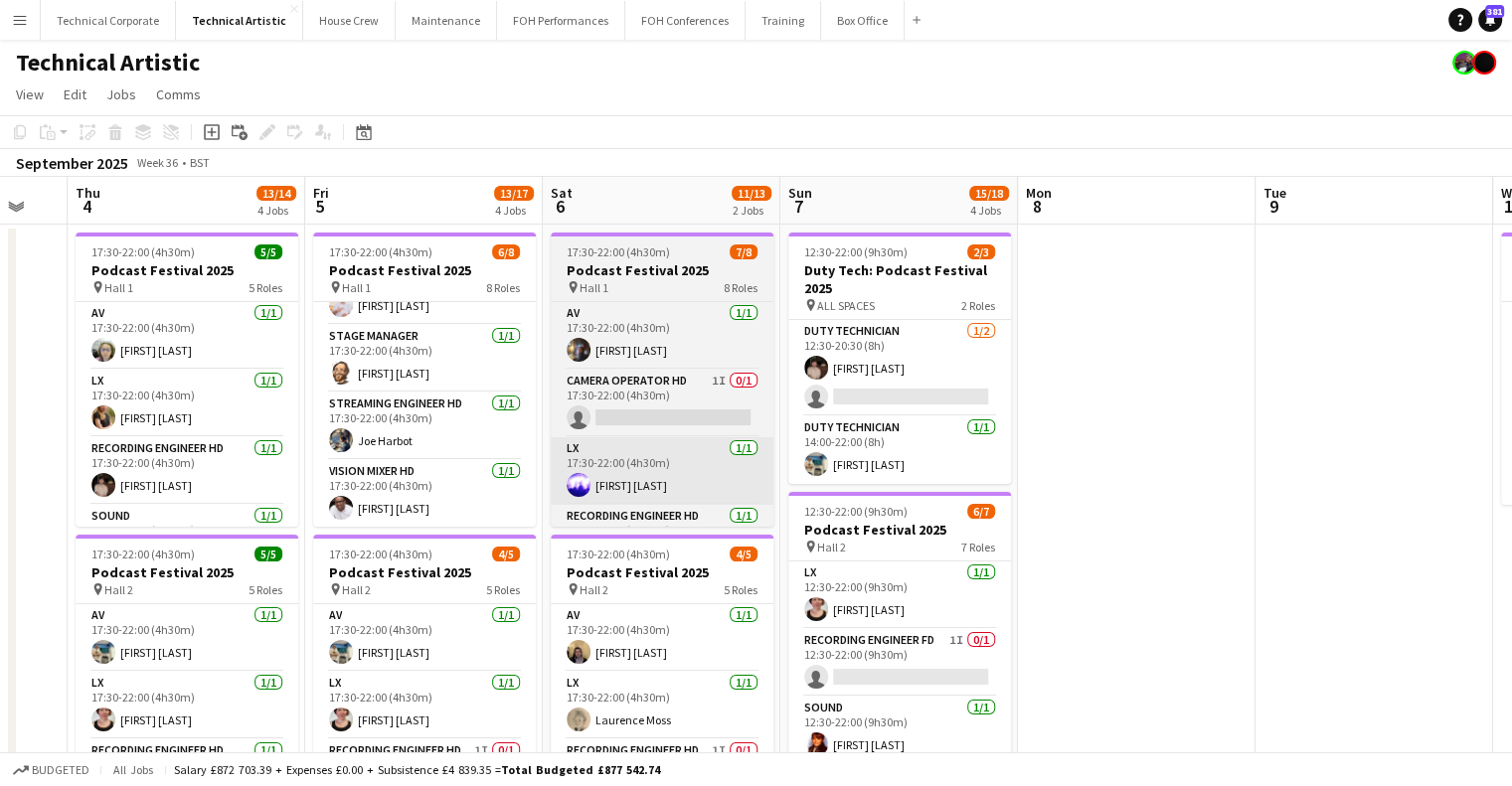 drag, startPoint x: 701, startPoint y: 497, endPoint x: 655, endPoint y: 496, distance: 46.010868 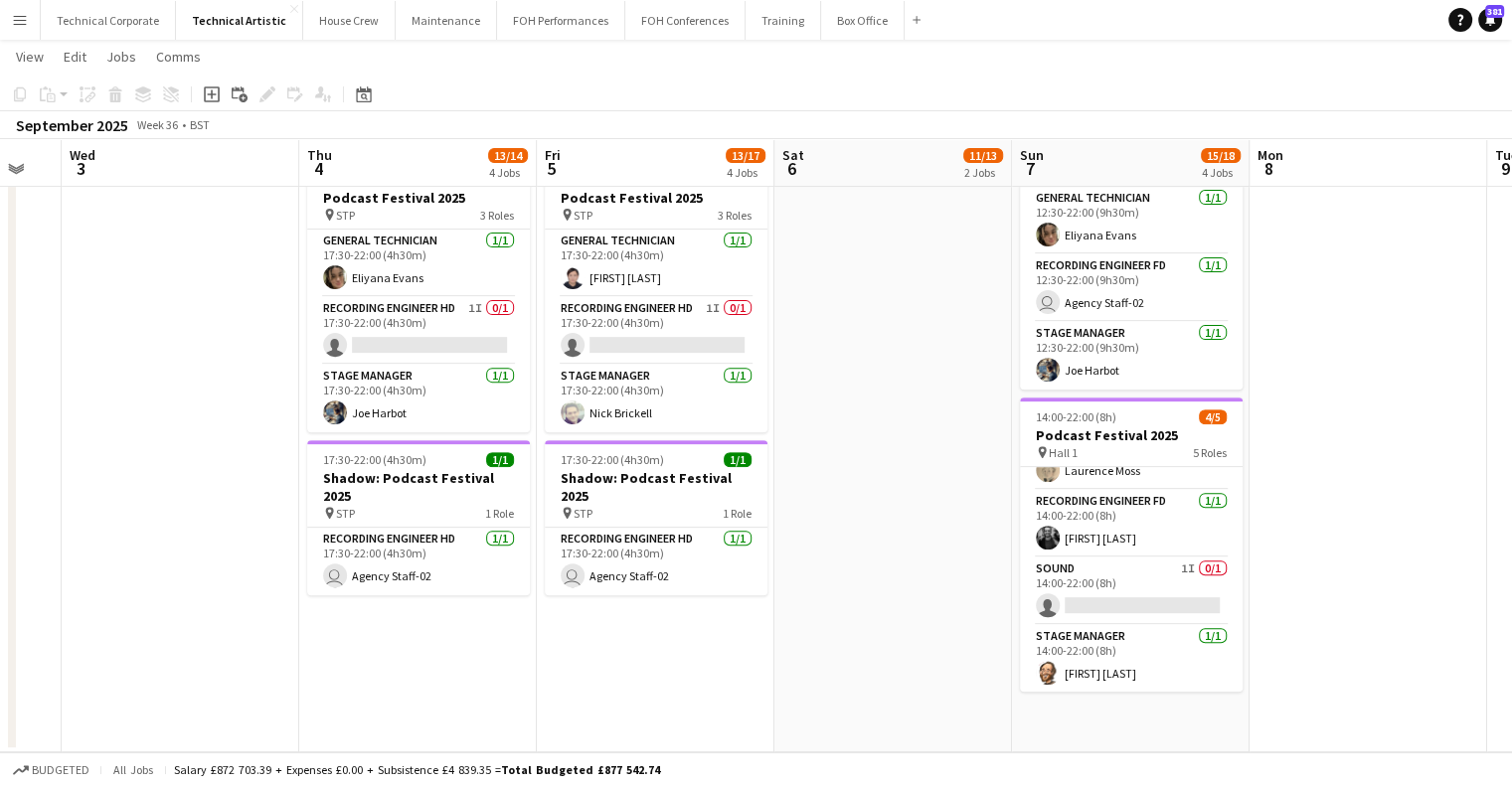 drag, startPoint x: 416, startPoint y: 662, endPoint x: 720, endPoint y: 657, distance: 304.04112 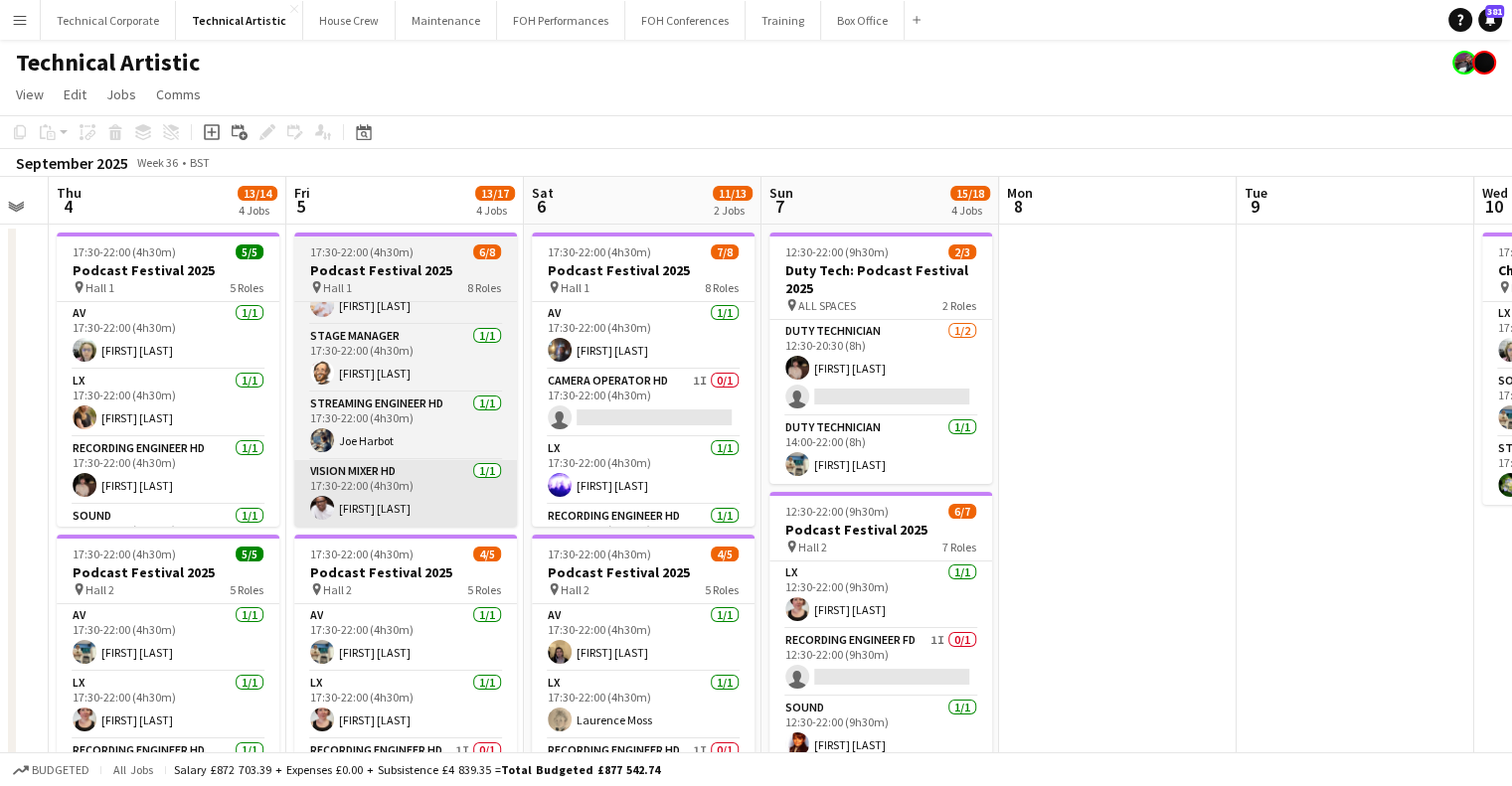 drag, startPoint x: 632, startPoint y: 444, endPoint x: 457, endPoint y: 459, distance: 175.64168 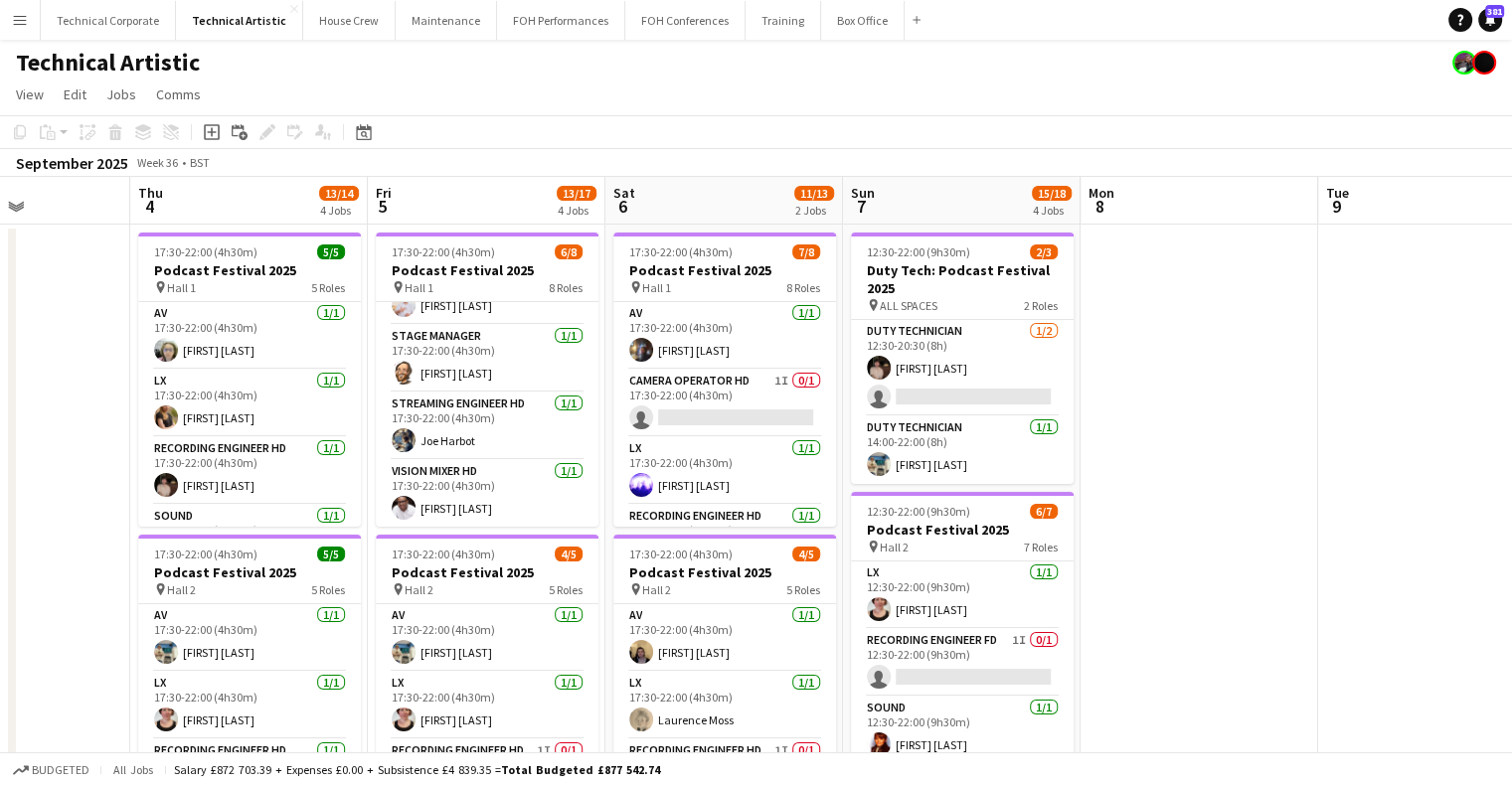 drag, startPoint x: 616, startPoint y: 484, endPoint x: 564, endPoint y: 488, distance: 52.15362 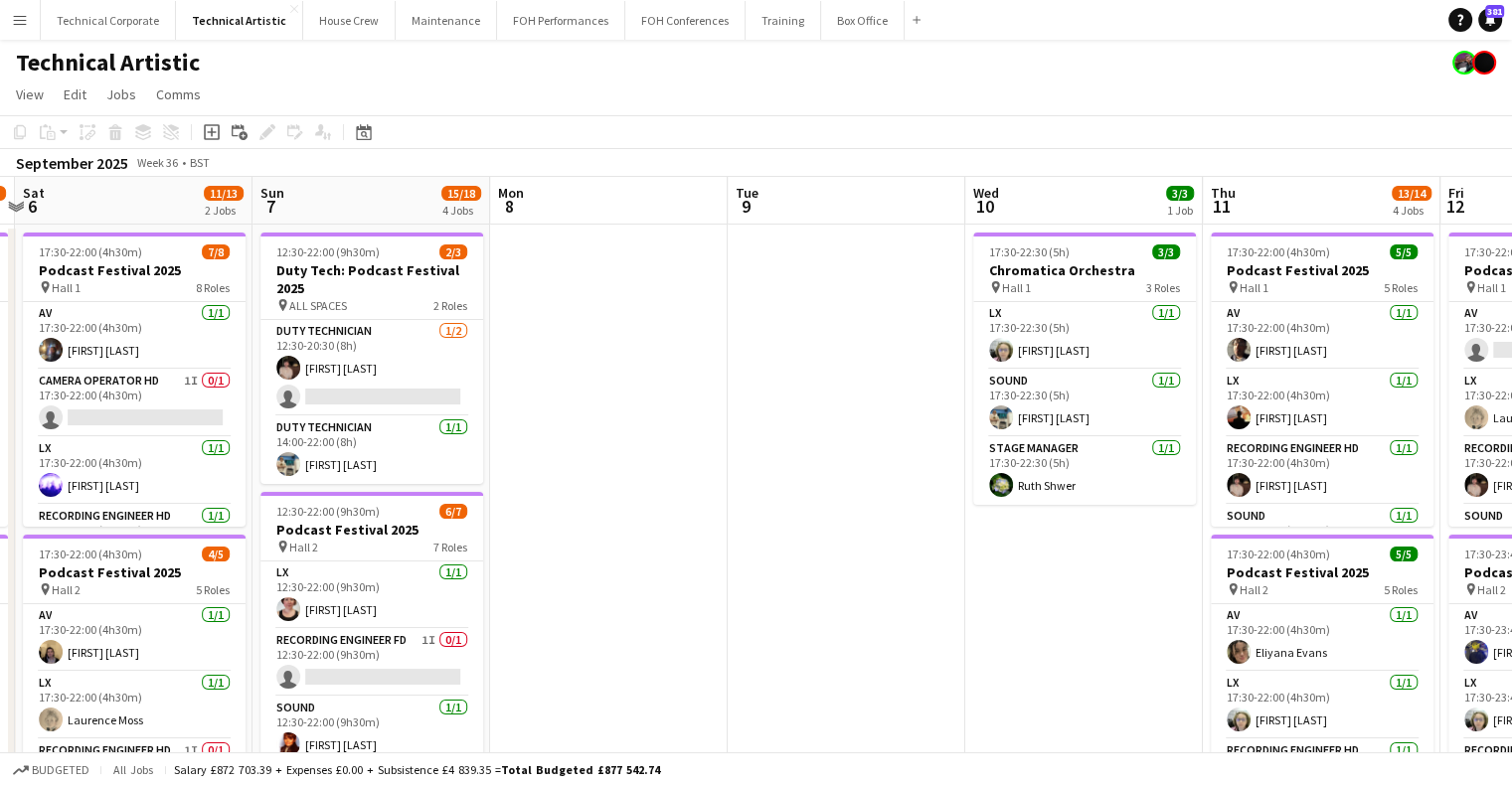 drag, startPoint x: 719, startPoint y: 444, endPoint x: 366, endPoint y: 487, distance: 355.60934 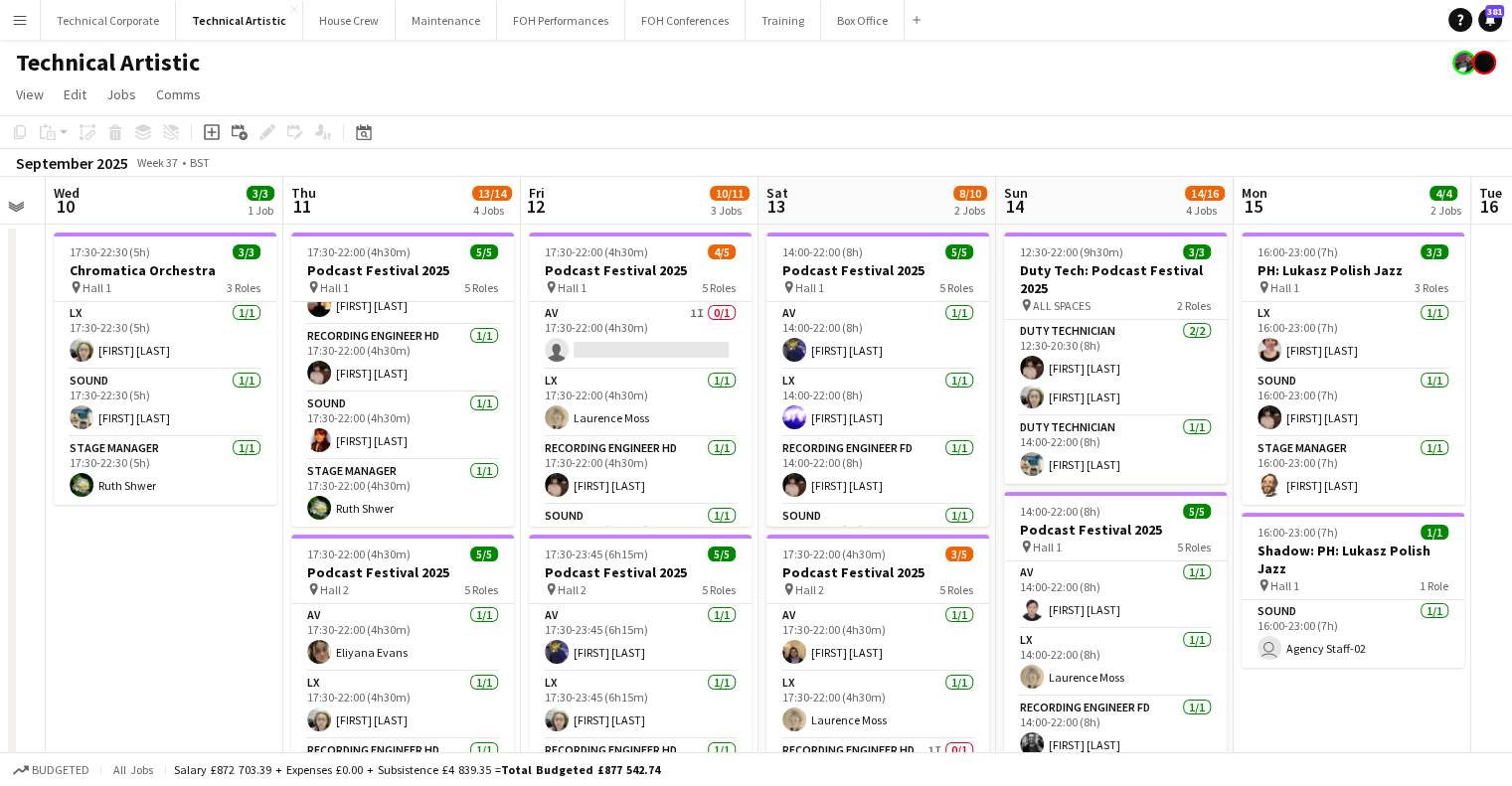 click on "Sat   6   11/13   2 Jobs   Sun   7   15/18   4 Jobs   Mon   8   Tue   9   Wed   10   3/3   1 Job   Thu   11   13/14   4 Jobs   Fri   12   10/11   3 Jobs   Sat   13   8/10   2 Jobs   Sun   14   14/16   4 Jobs   Mon   15   4/4   2 Jobs   Tue   16   Wed   17      17:30-22:00 (4h30m)    7/8   Podcast Festival 2025
pin
Hall 1   8 Roles   AV   1/1   17:30-22:00 (4h30m)
Riley Zaporozan  Camera Operator HD   1I   0/1   17:30-22:00 (4h30m)
single-neutral-actions
LX   1/1   17:30-22:00 (4h30m)
Jacek Klepacki  Recording Engineer HD   1/1   17:30-22:00 (4h30m)
Alex Stavrou  Sound   1/1   17:30-22:00 (4h30m)
Elliot Buchanan  Stage Manager   1/1   17:30-22:00 (4h30m)
Jonathan Siddall  Streaming Engineer HD   1/1   17:30-22:00 (4h30m)
Joe Harbot  Vision Mixer HD   1/1   17:30-22:00 (4h30m)
Holly Cassidy     17:30-22:00 (4h30m)    4/5   Podcast Festival 2025
pin
Hall 2   5 Roles   AV   1/1   LX   1/1" at bounding box center (756, 803) 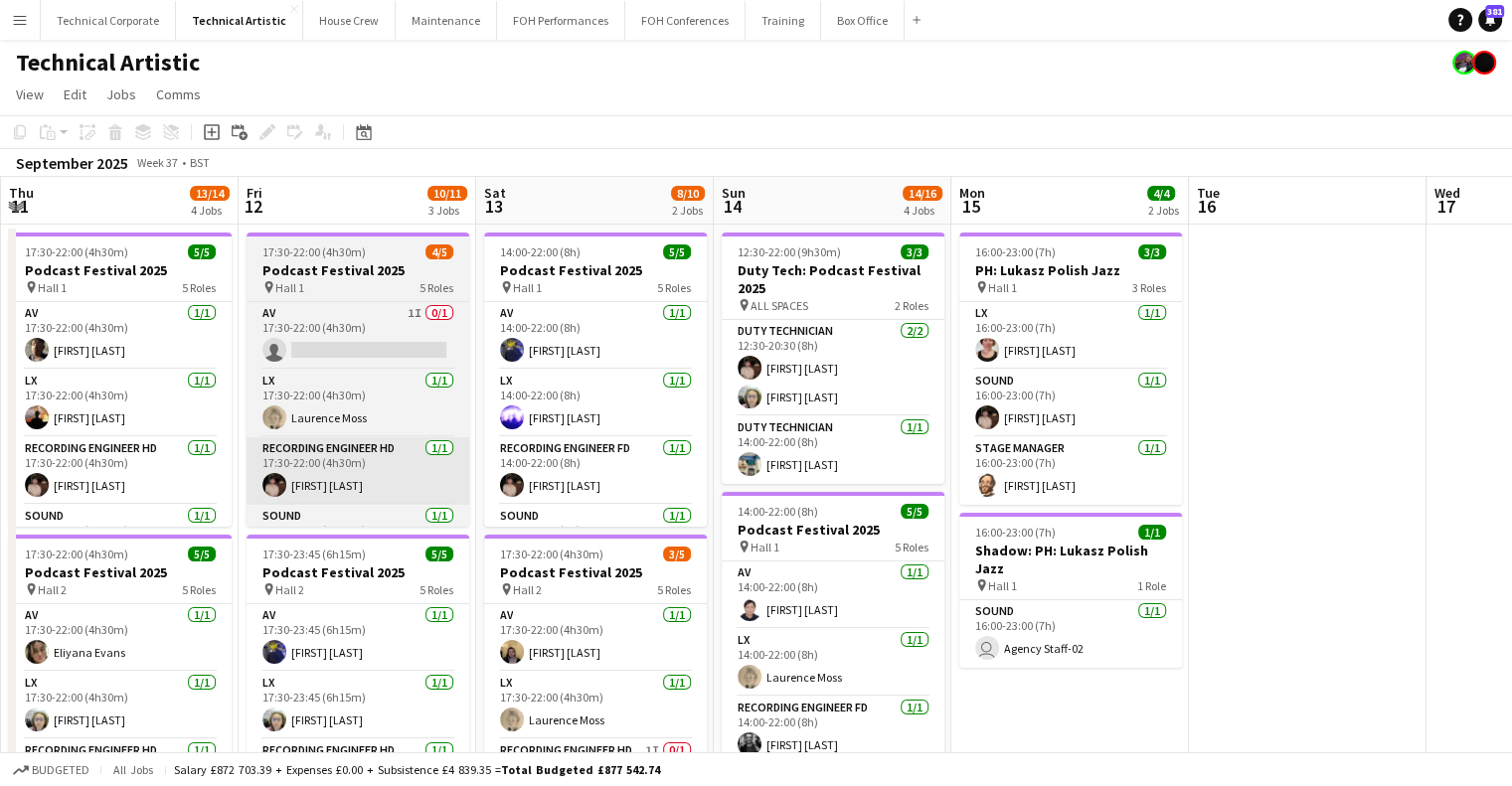 drag, startPoint x: 632, startPoint y: 434, endPoint x: 403, endPoint y: 458, distance: 230.25421 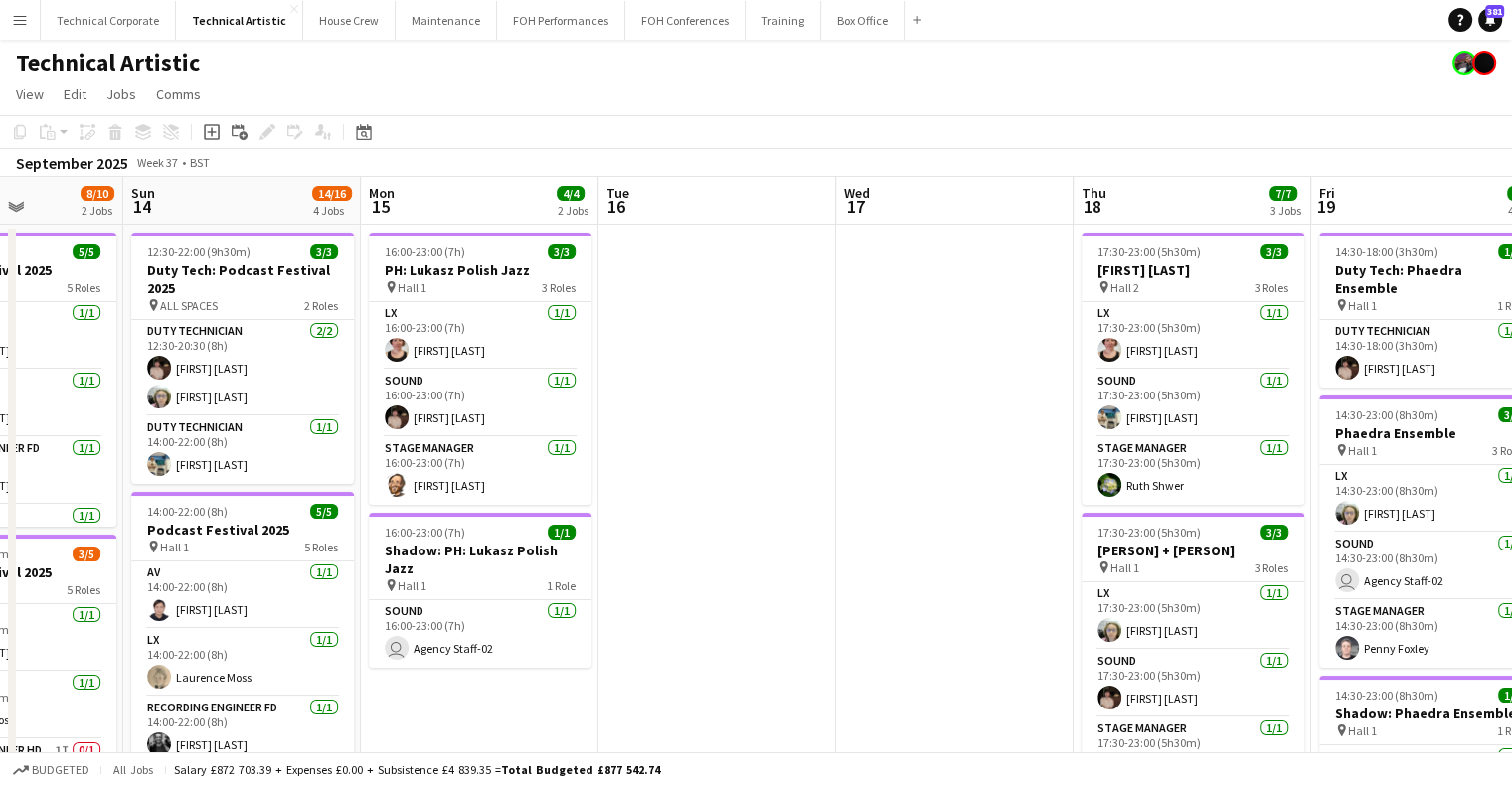 drag, startPoint x: 895, startPoint y: 411, endPoint x: 454, endPoint y: 418, distance: 441.0556 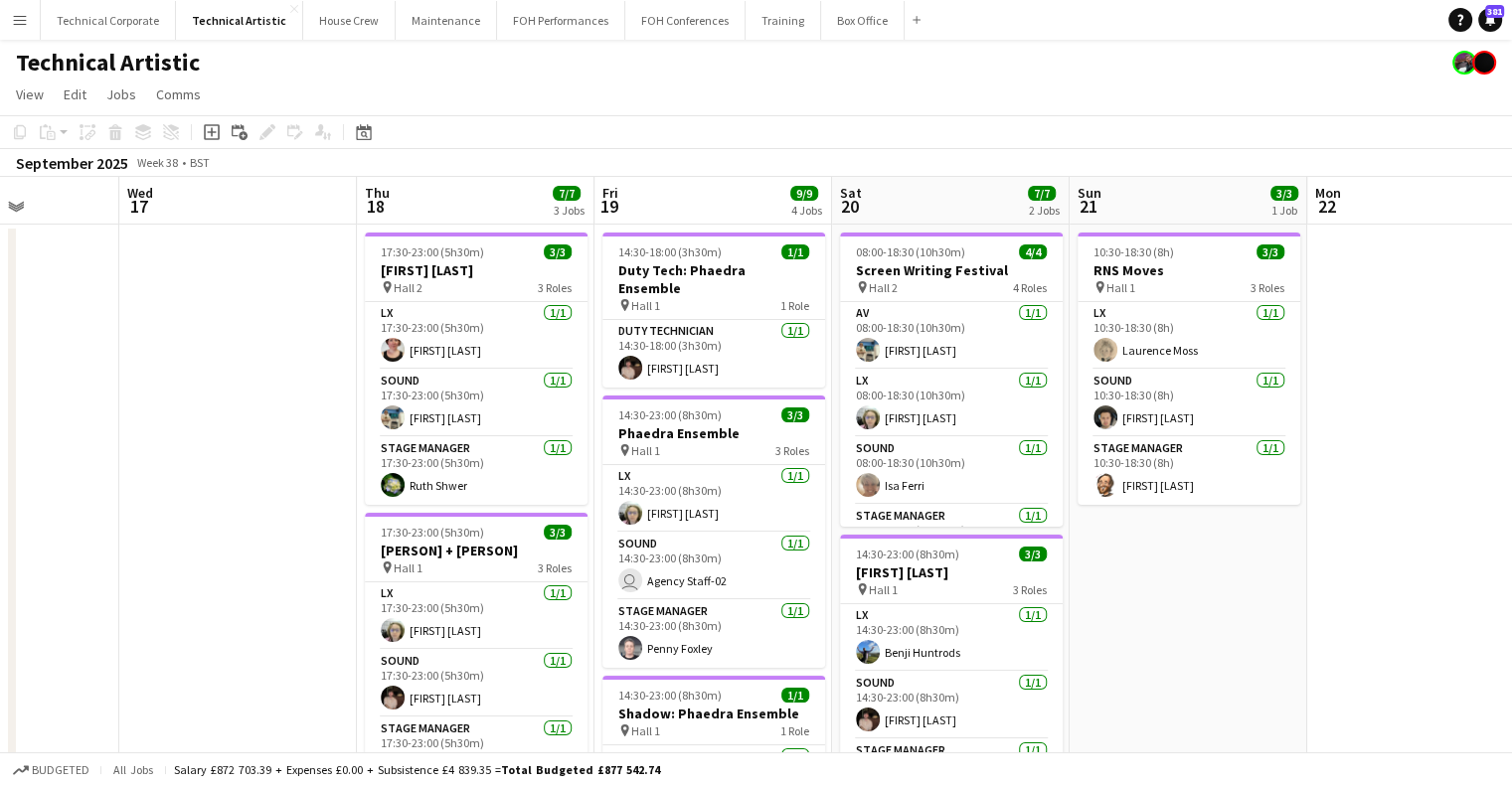 drag, startPoint x: 867, startPoint y: 432, endPoint x: 270, endPoint y: 481, distance: 599.0075 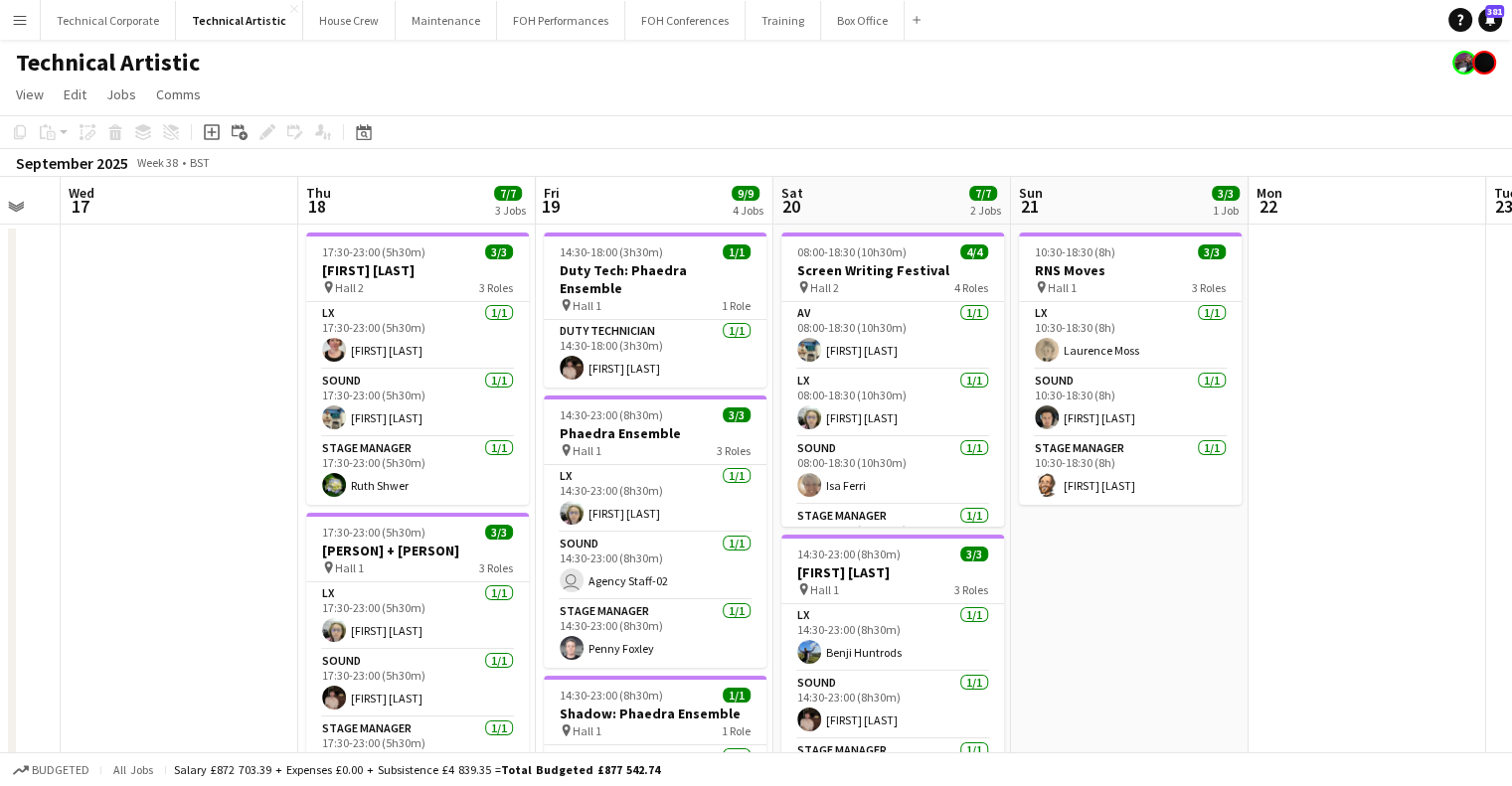 drag, startPoint x: 1066, startPoint y: 546, endPoint x: 531, endPoint y: 558, distance: 535.13456 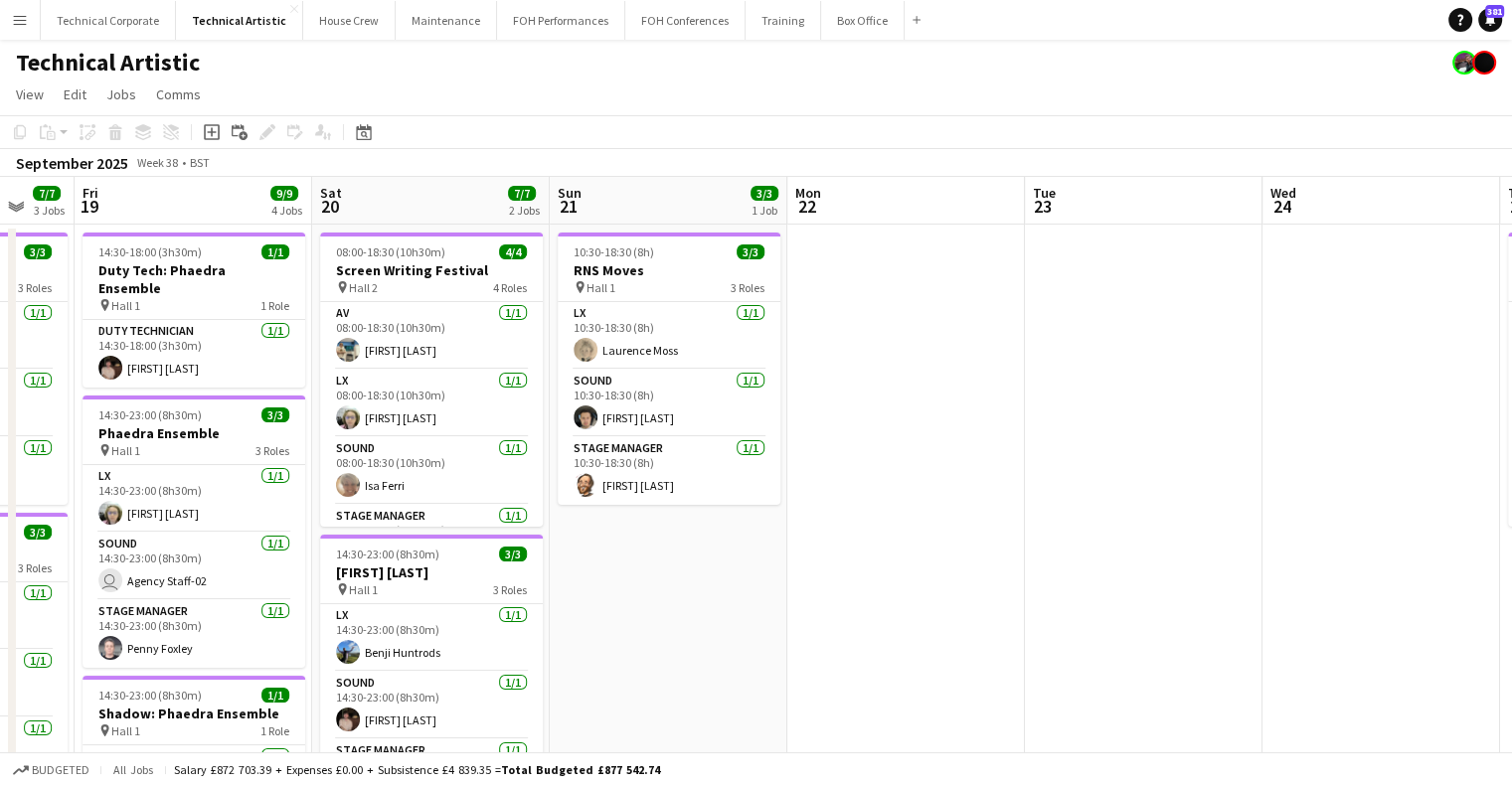 drag, startPoint x: 924, startPoint y: 558, endPoint x: 543, endPoint y: 562, distance: 381.021 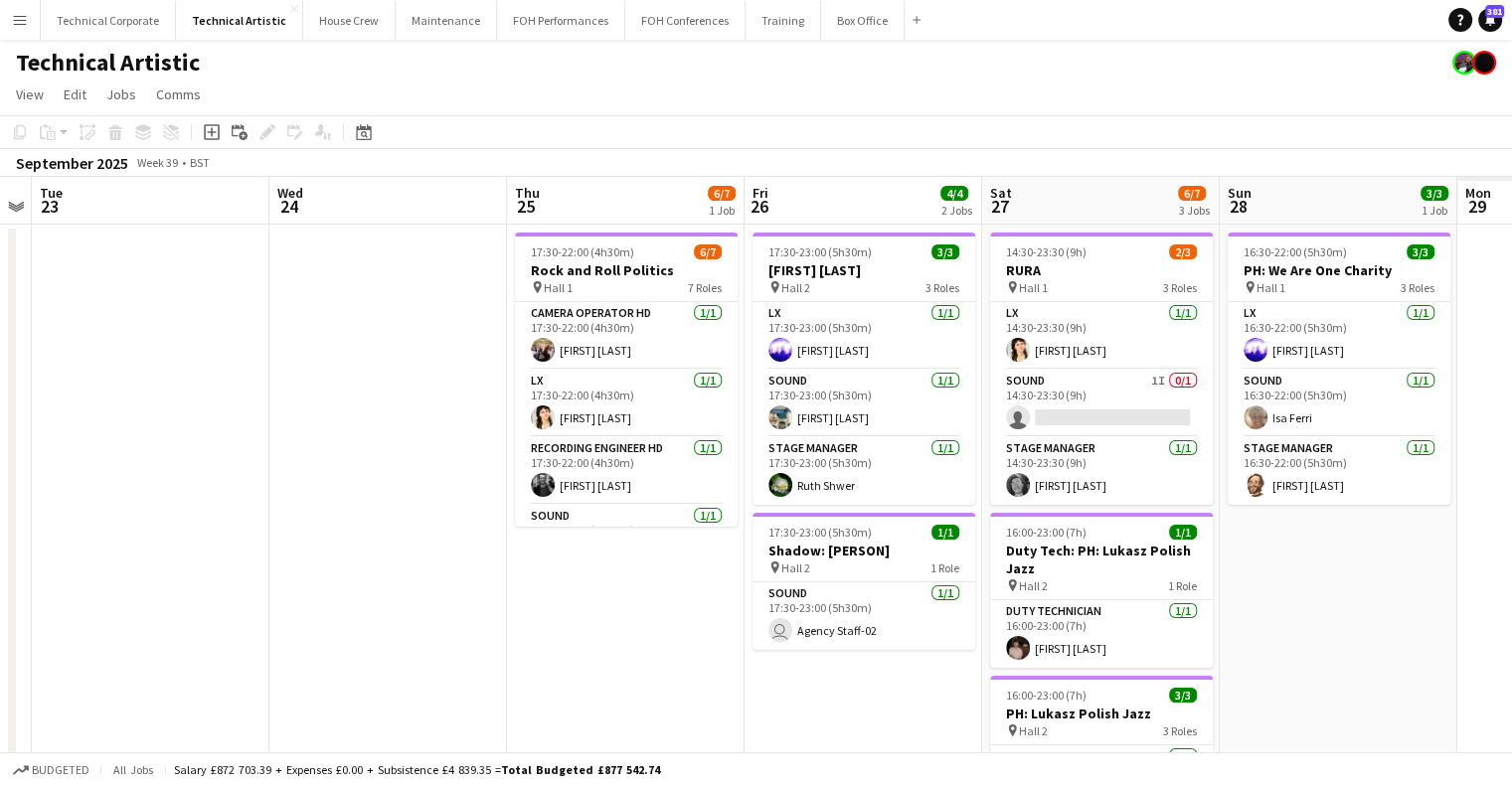 drag, startPoint x: 443, startPoint y: 569, endPoint x: 330, endPoint y: 567, distance: 113.0177 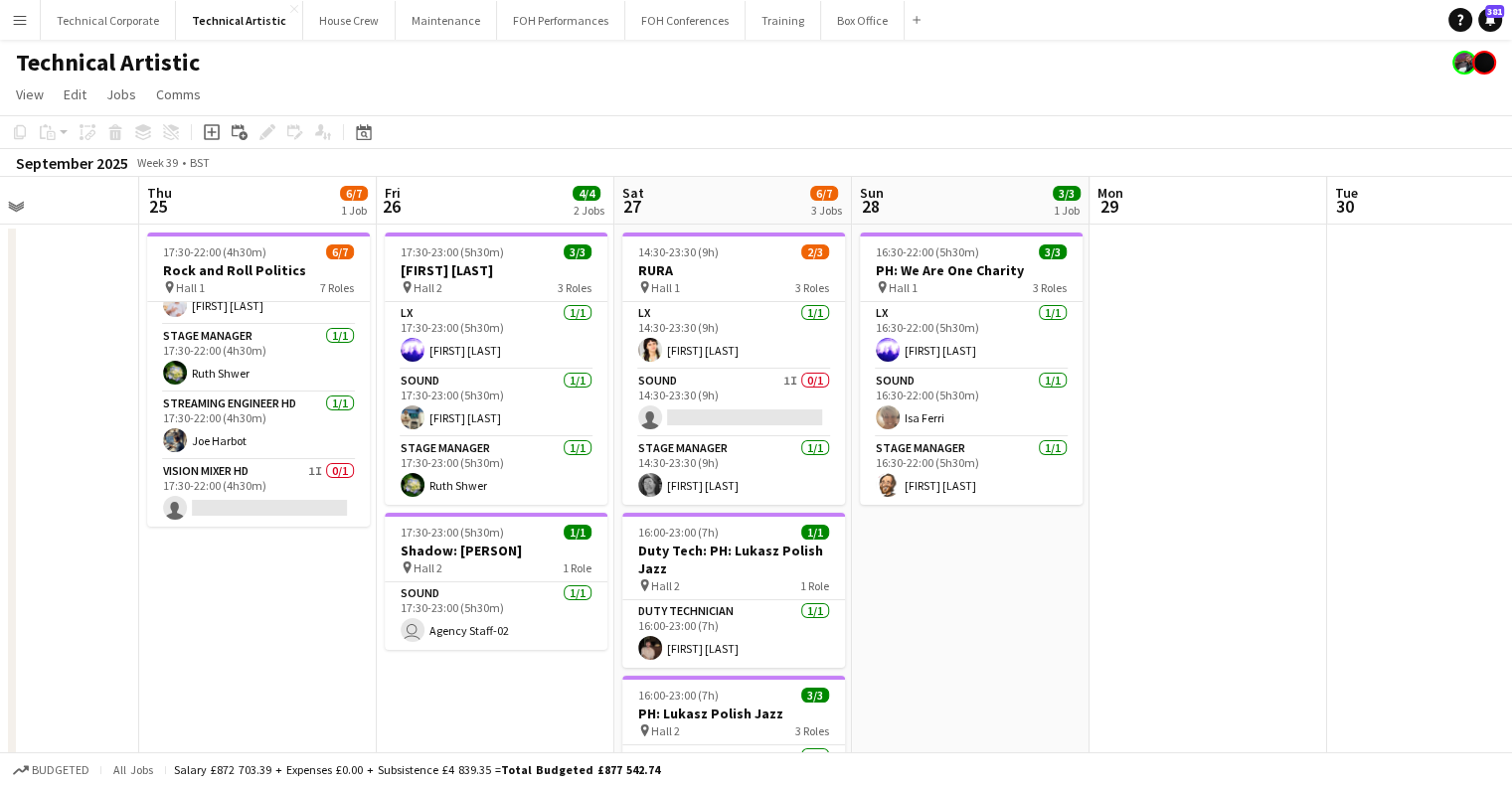 drag, startPoint x: 511, startPoint y: 611, endPoint x: 267, endPoint y: 601, distance: 244.205 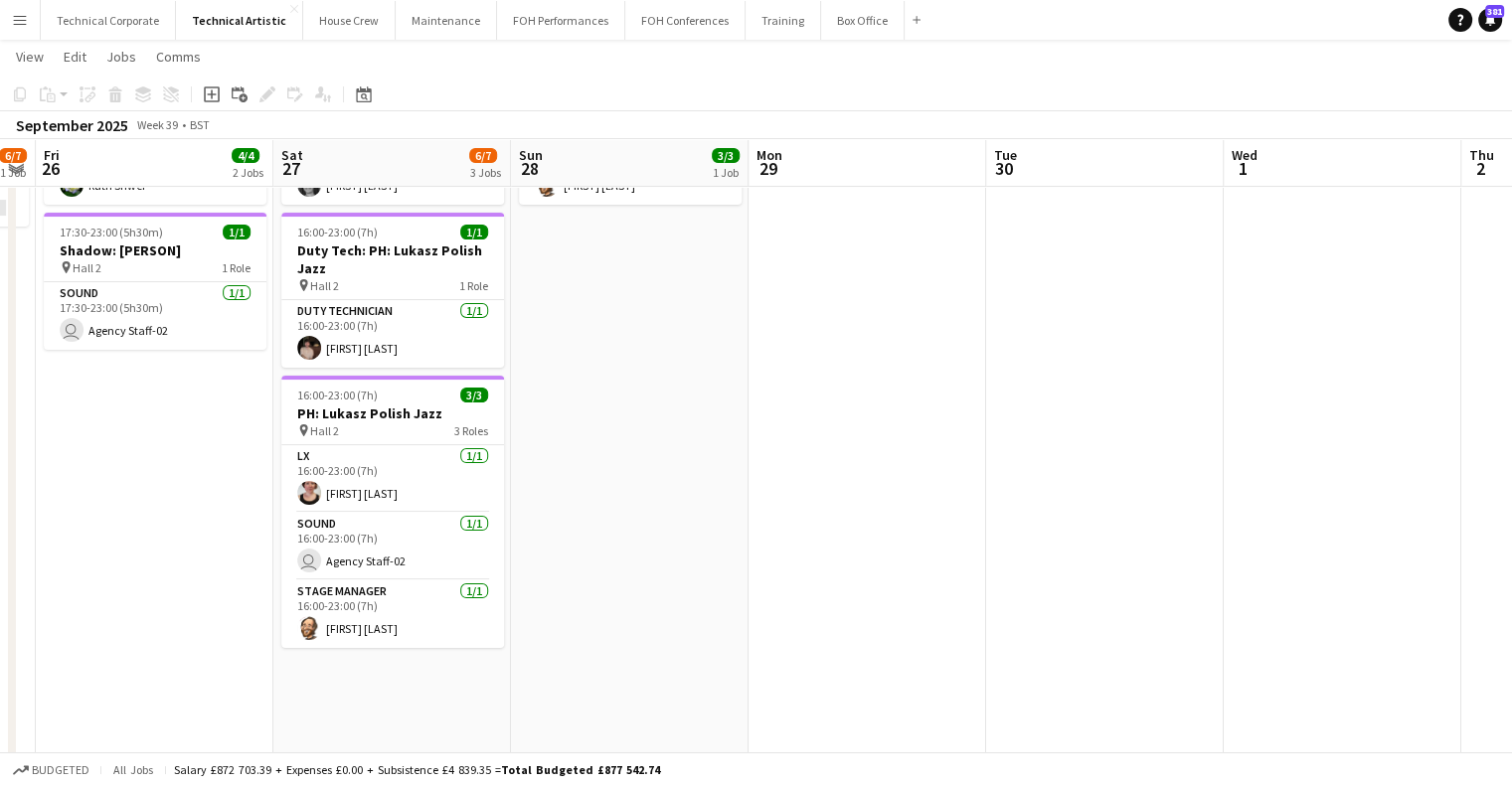 drag, startPoint x: 417, startPoint y: 565, endPoint x: 160, endPoint y: 583, distance: 257.62958 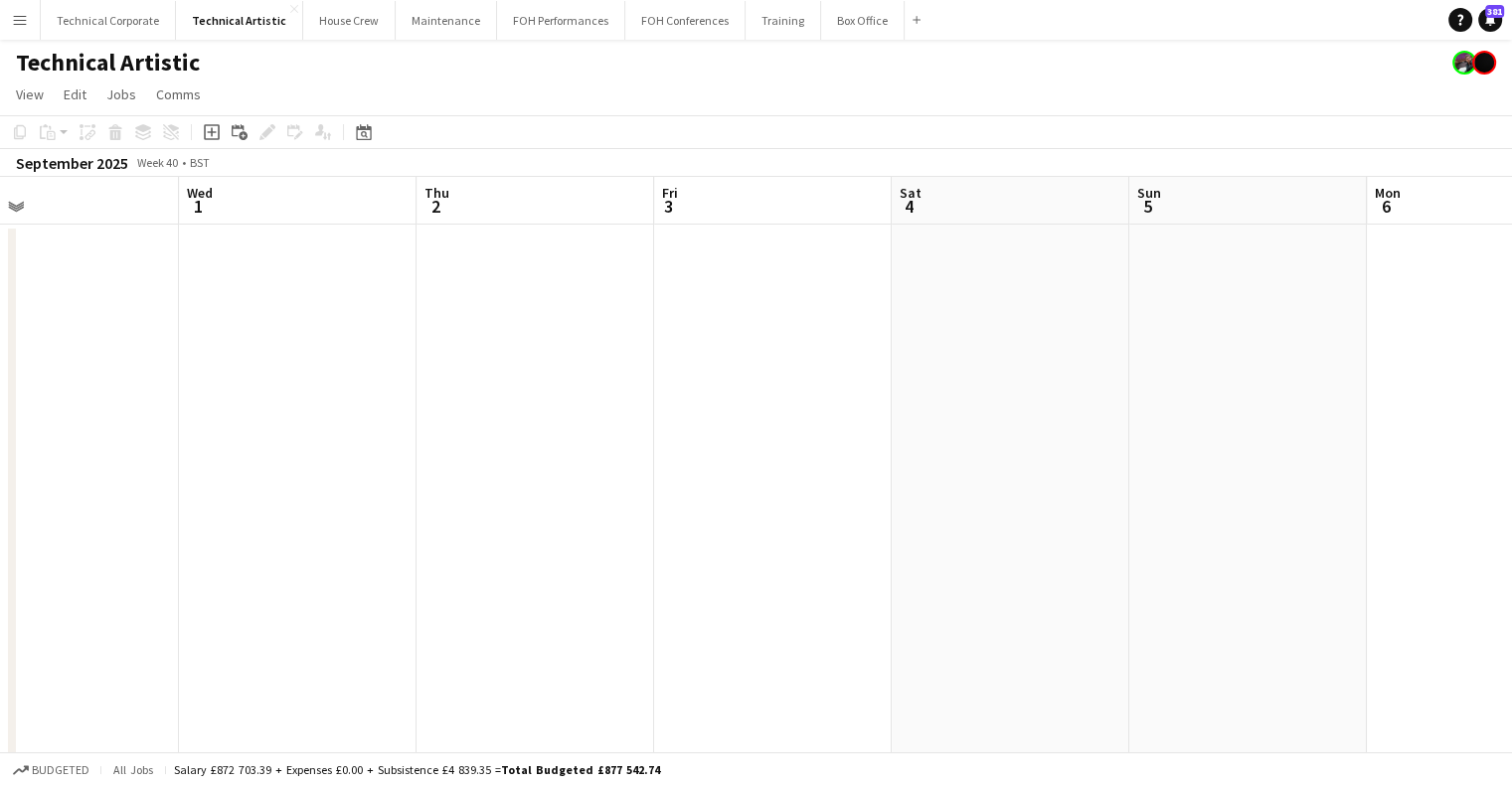click on "Sat   27   6/7   3 Jobs   Sun   28   3/3   1 Job   Mon   29   Tue   30   Wed   1   Thu   2   Fri   3   Sat   4   Sun   5   Mon   6   Tue   7   Wed   8      14:30-23:30 (9h)    2/3   RURA
pin
Hall 1   3 Roles   LX   1/1   14:30-23:30 (9h)
Amy Daniels  Sound   1I   0/1   14:30-23:30 (9h)
single-neutral-actions
Stage Manager   1/1   14:30-23:30 (9h)
Shu-Ang Yeh     16:00-23:00 (7h)    1/1   Duty Tech: PH: Lukasz Polish Jazz
pin
Hall 2   1 Role   Duty Technician   1/1   16:00-23:00 (7h)
Anders PERM Waller     16:00-23:00 (7h)    3/3   PH: Lukasz Polish Jazz
pin
Hall 2   3 Roles   LX   1/1   16:00-23:00 (7h)
Marie PERM Kearney  Sound   1/1   16:00-23:00 (7h)
user
Agency Staff-02  Stage Manager   1/1   16:00-23:00 (7h)
Jonathan Siddall     16:30-22:00 (5h30m)    3/3   PH: We Are One Charity
pin
LX" at bounding box center (756, 803) 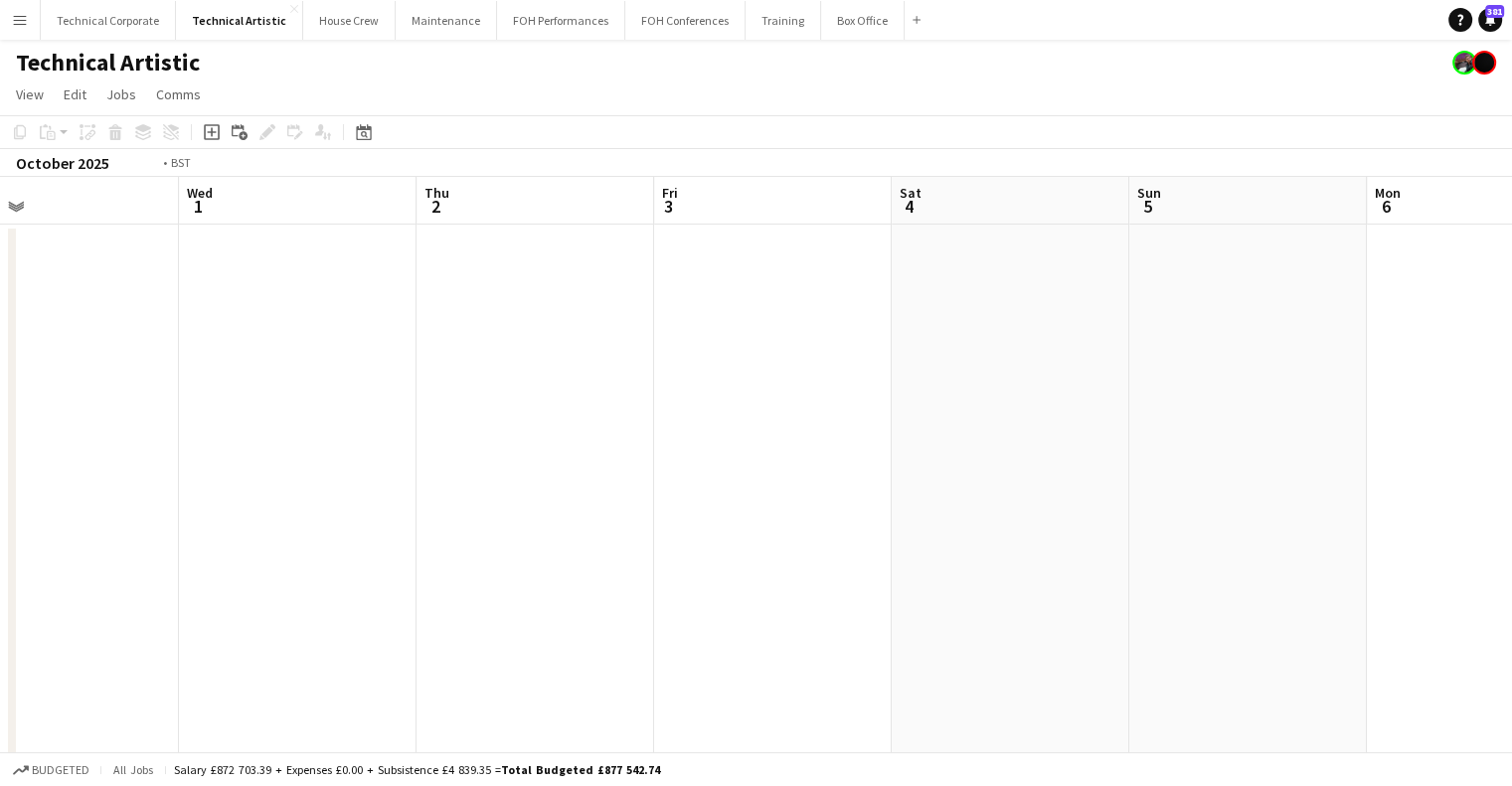 drag, startPoint x: 199, startPoint y: 533, endPoint x: 701, endPoint y: 500, distance: 503.08349 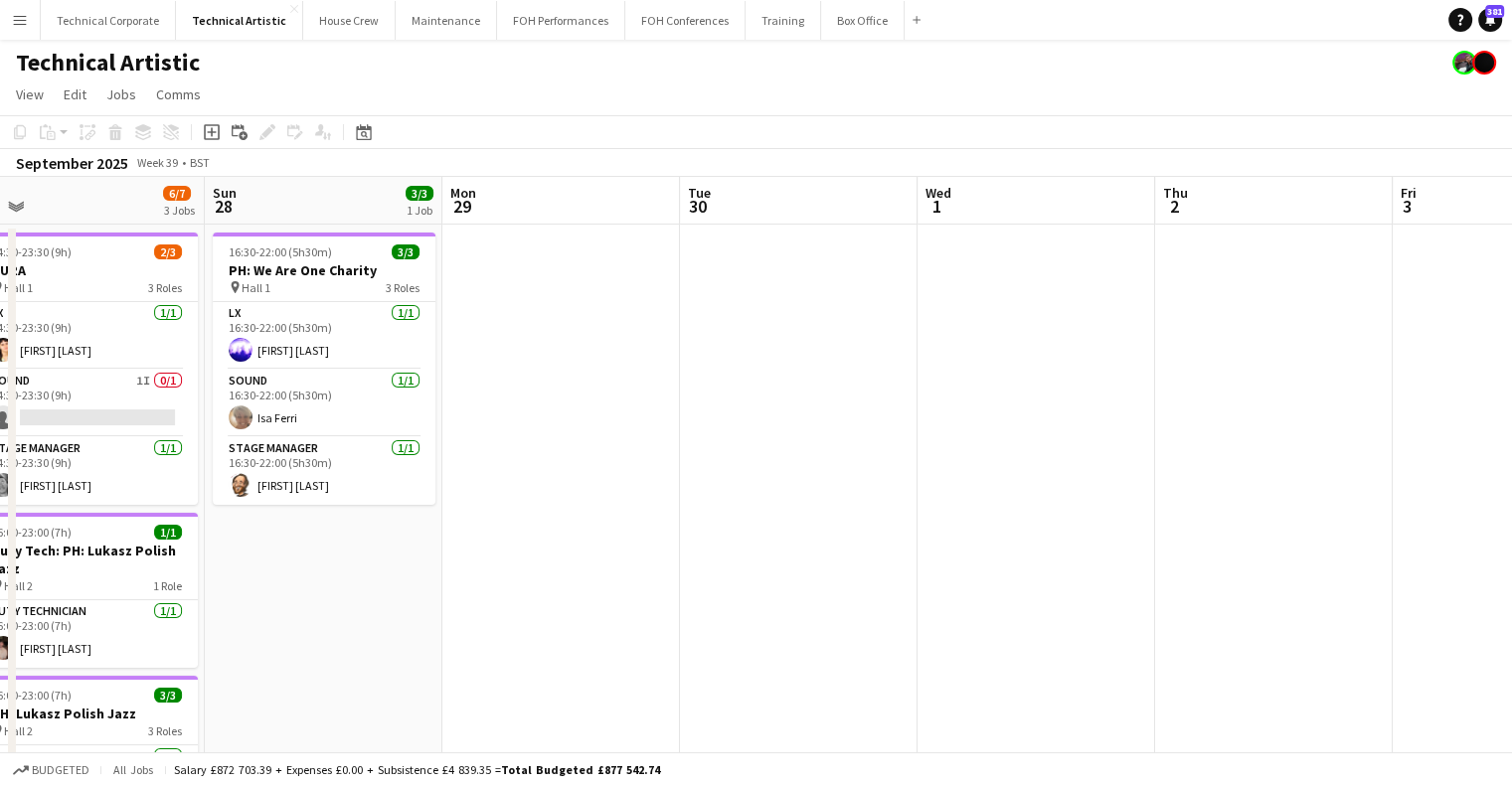 scroll, scrollTop: 0, scrollLeft: 567, axis: horizontal 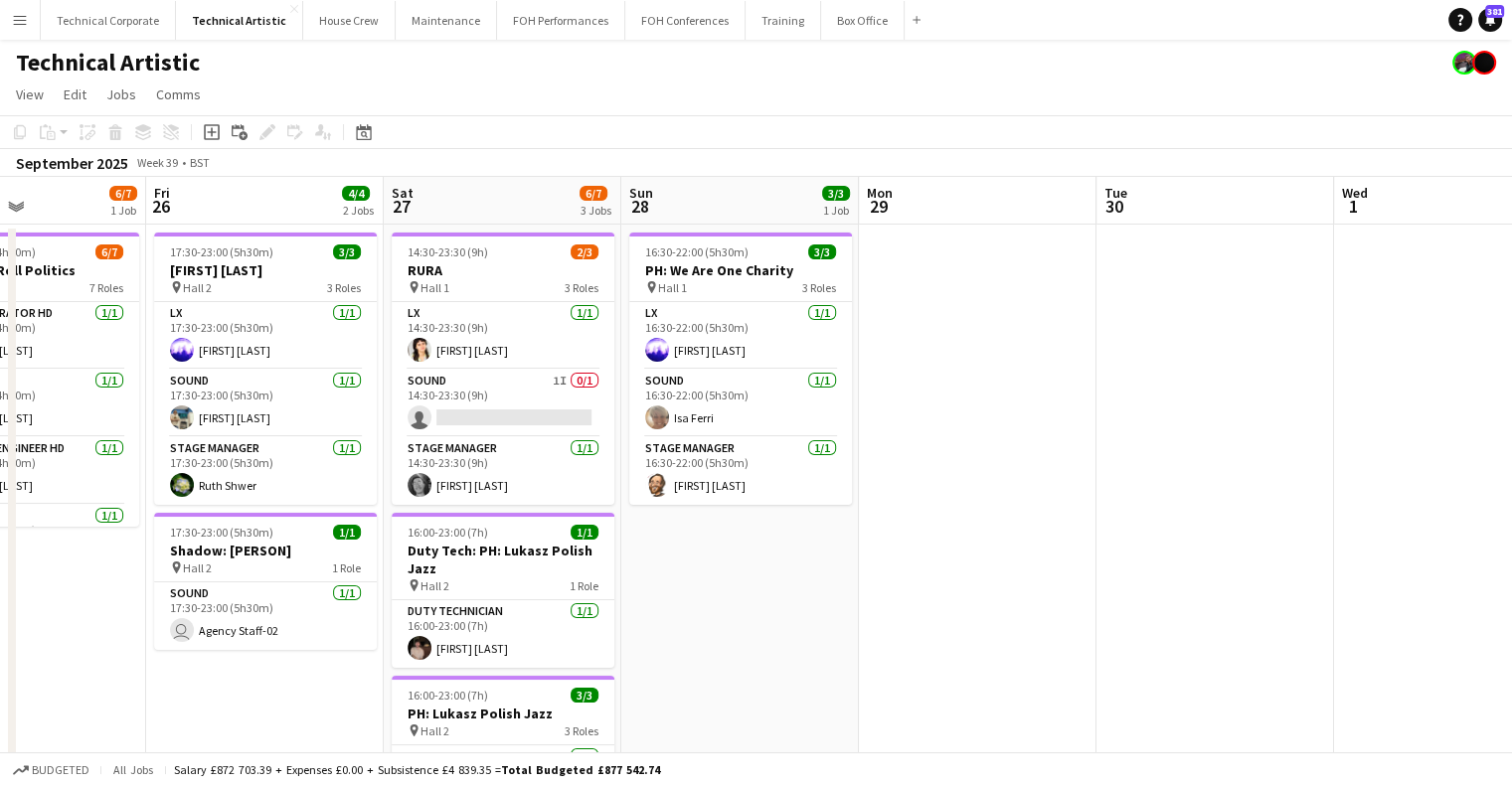 drag, startPoint x: 310, startPoint y: 395, endPoint x: 940, endPoint y: 390, distance: 630.0198 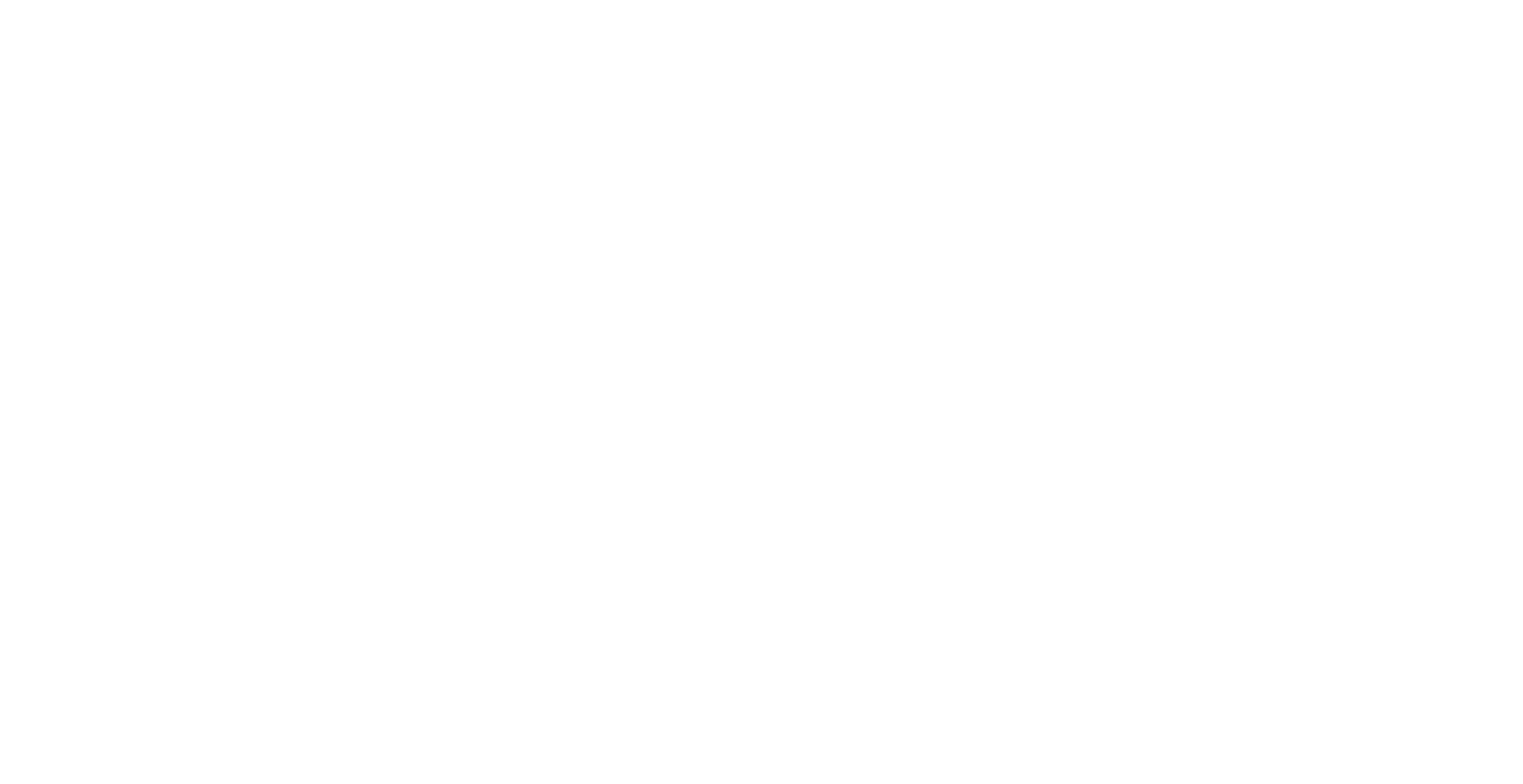 scroll, scrollTop: 0, scrollLeft: 0, axis: both 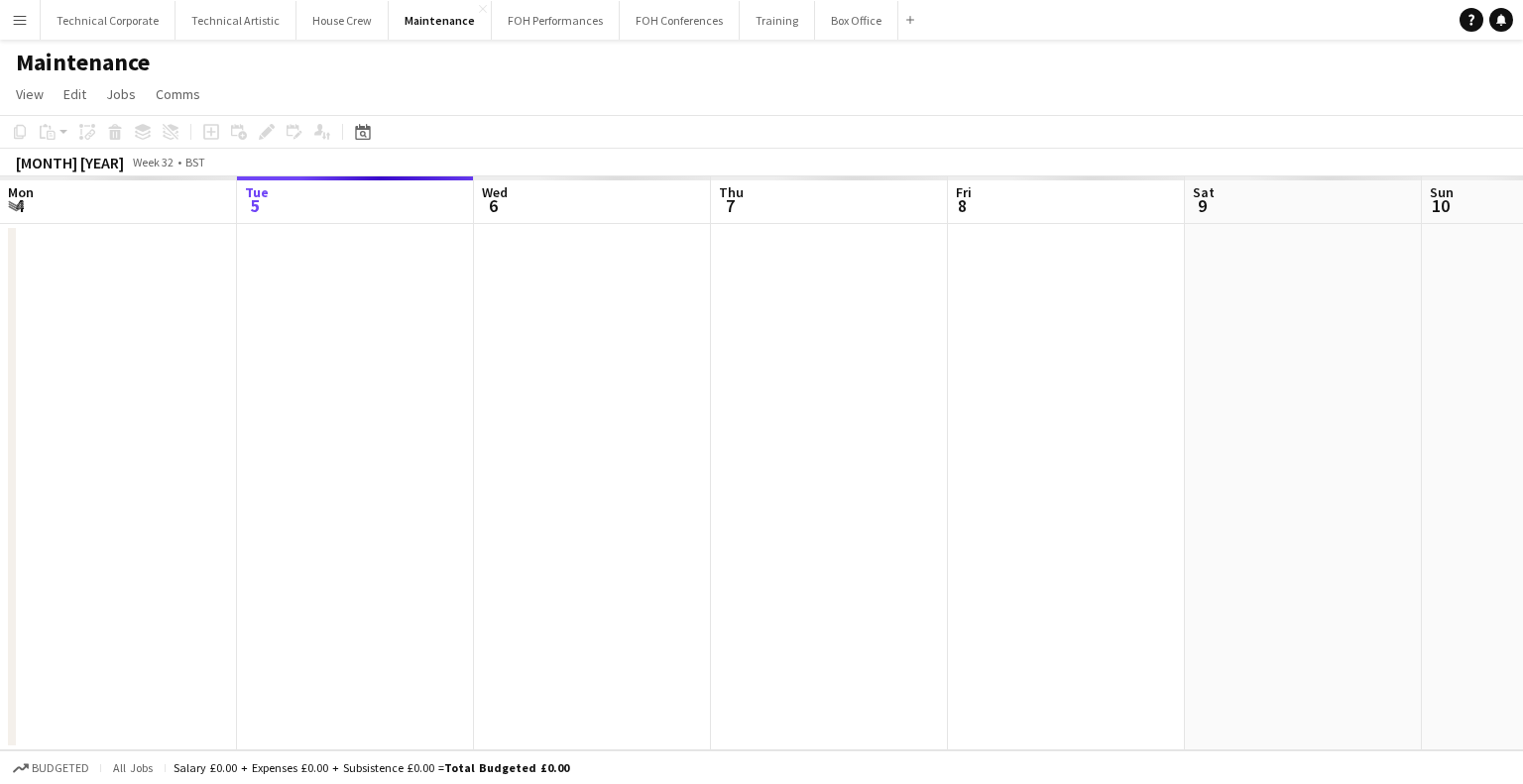 click on "Menu" at bounding box center [20, 20] 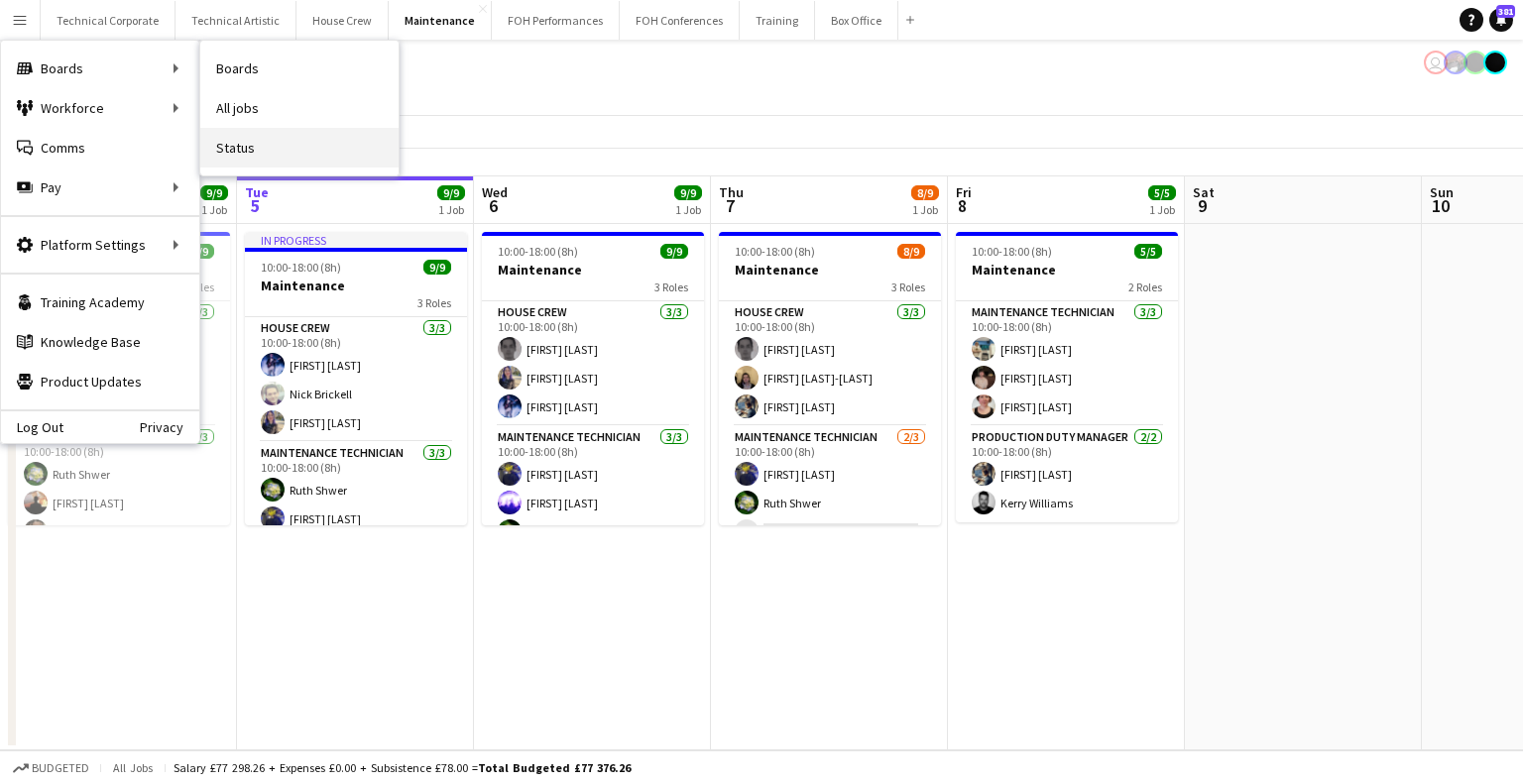 click on "Status" at bounding box center (299, 148) 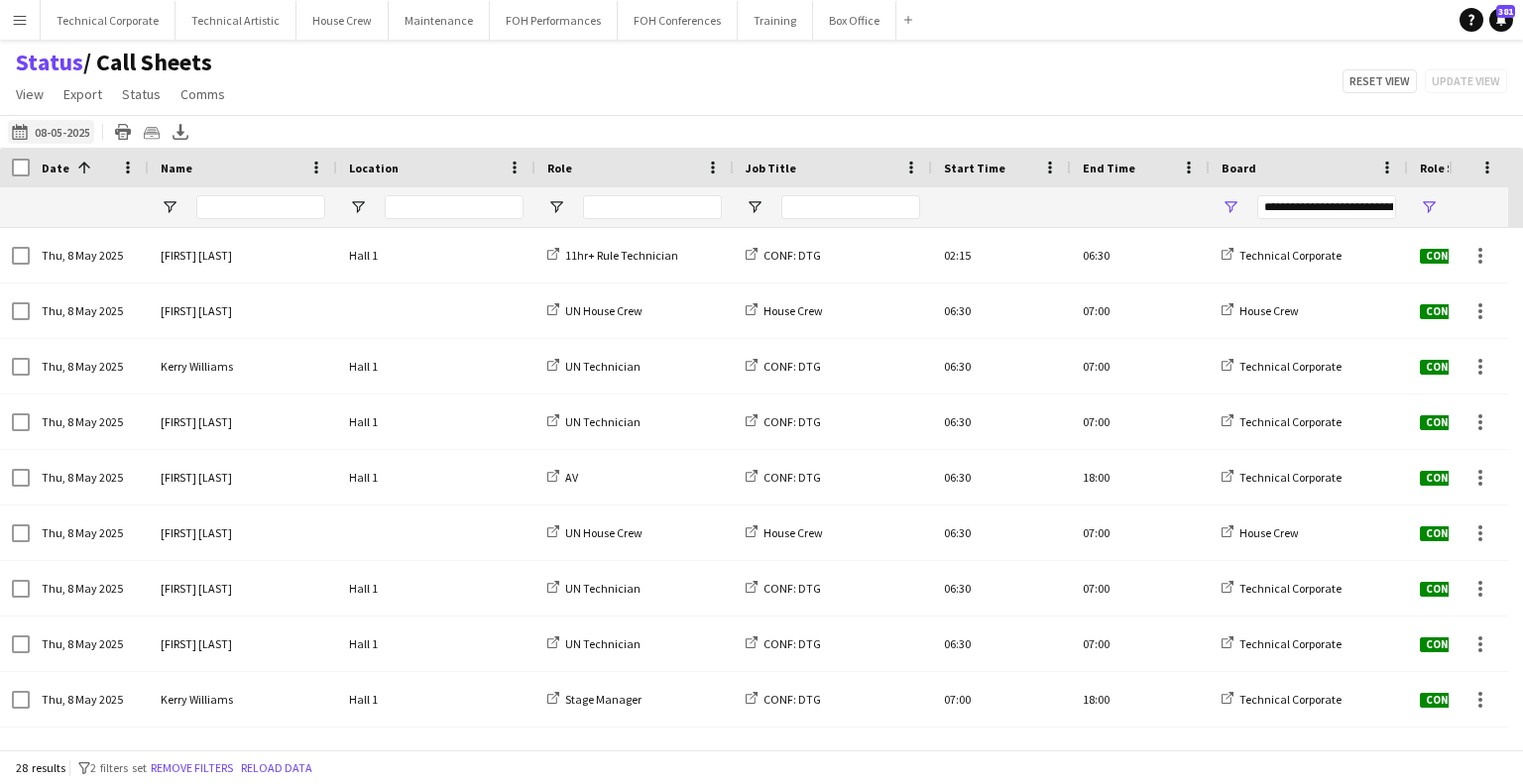 click on "05-08-2025 to 11-08-2025
08-05-2025" 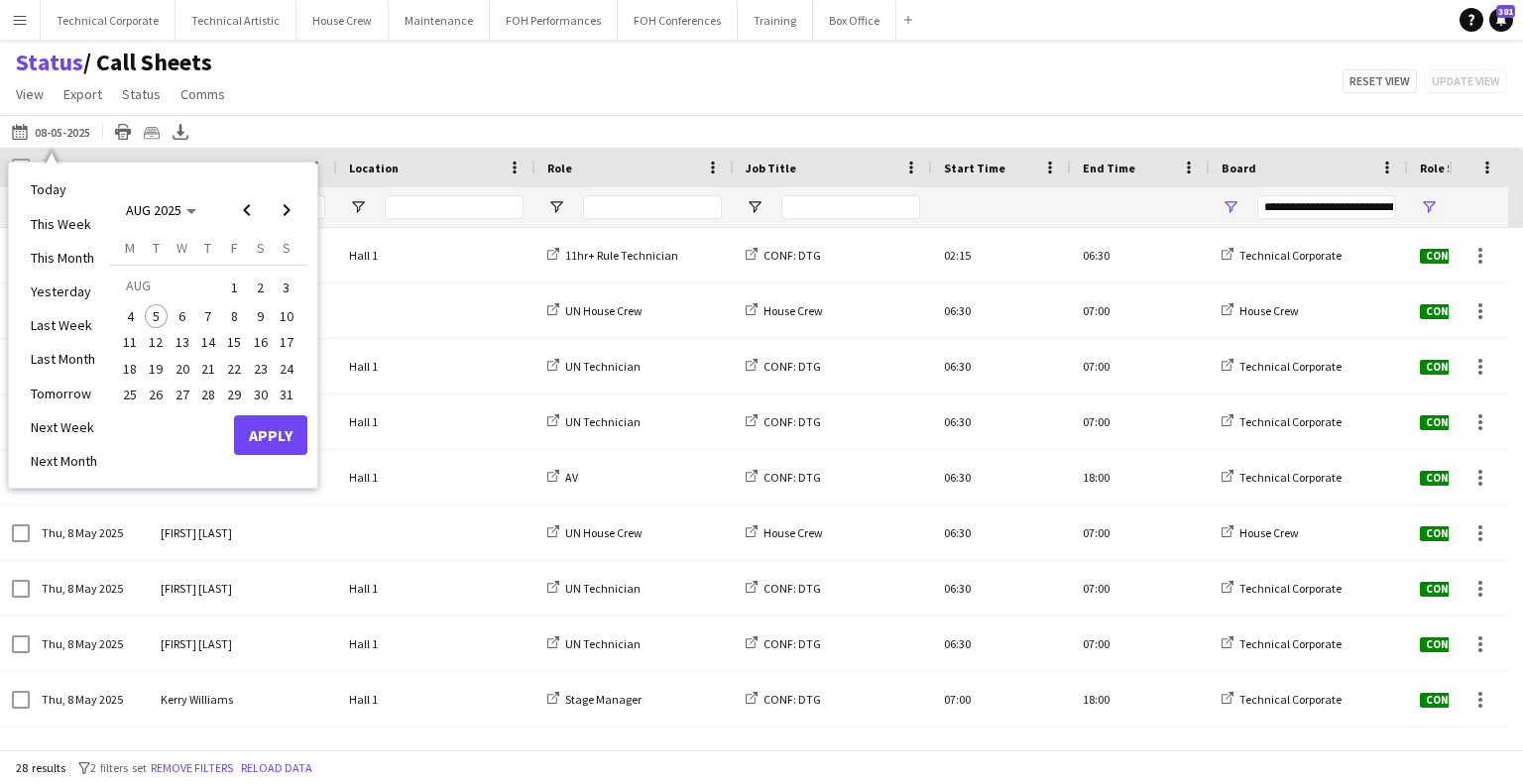 click on "7" at bounding box center (208, 316) 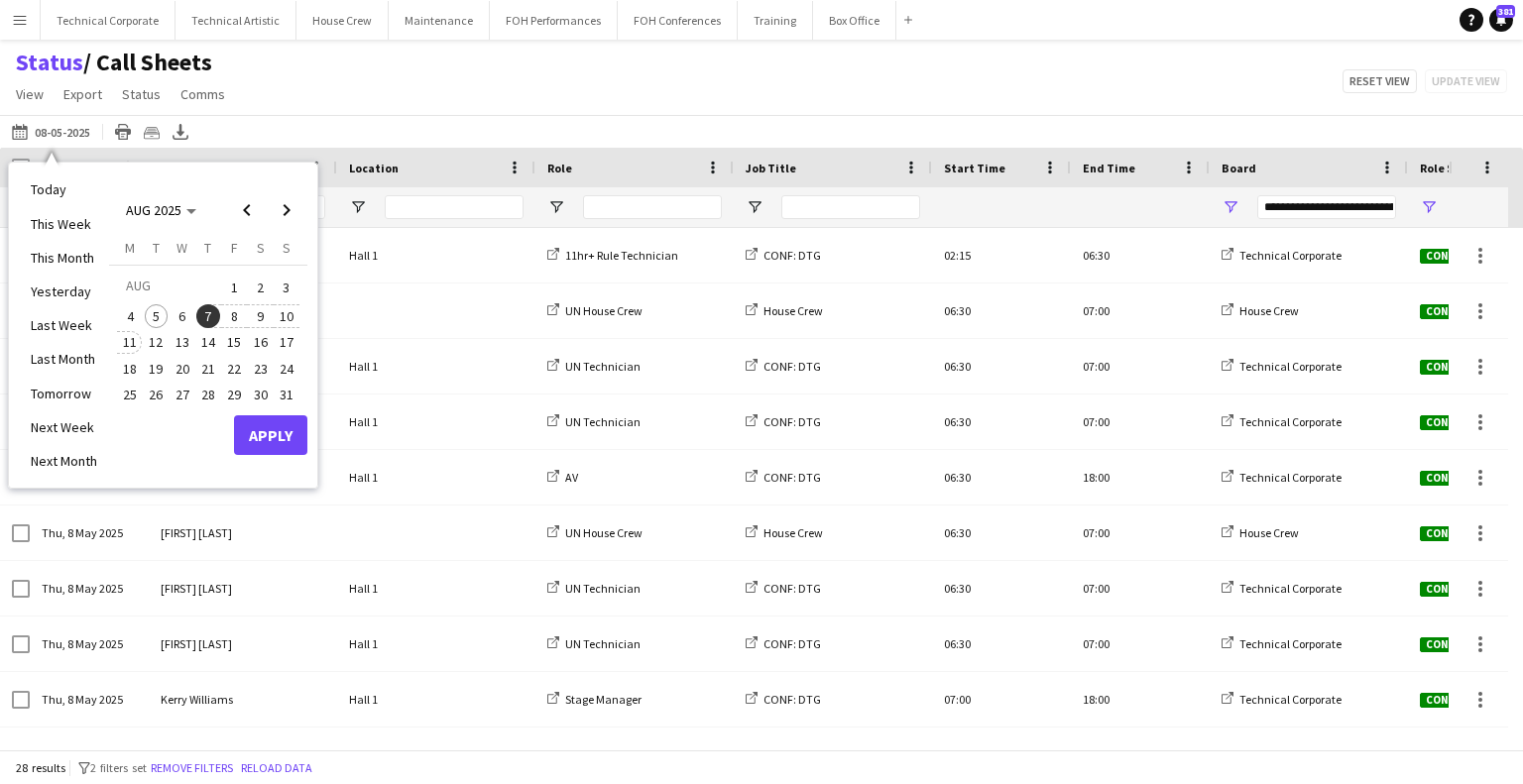 click on "11" at bounding box center (130, 343) 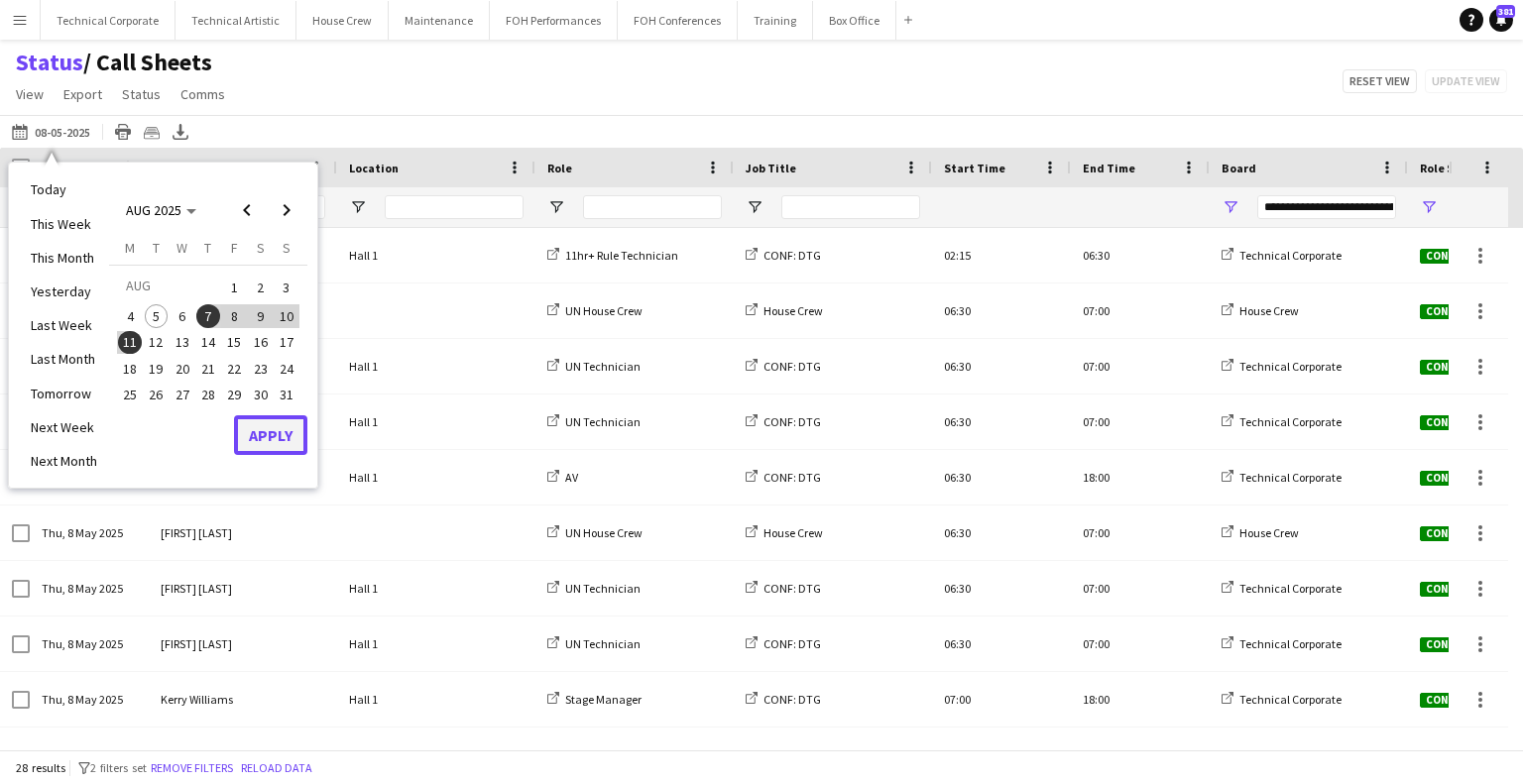 click on "Apply" at bounding box center [271, 435] 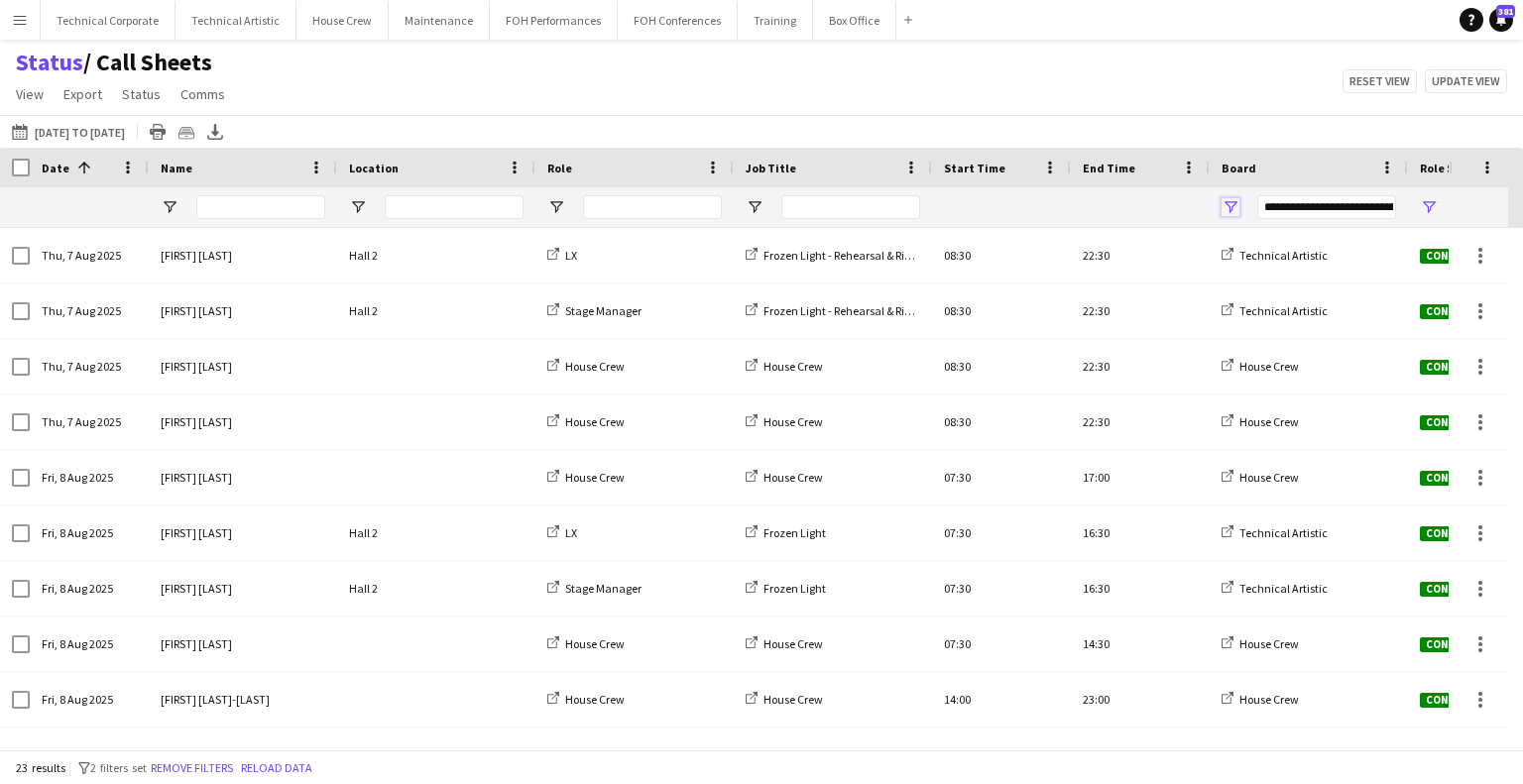 click at bounding box center [1230, 207] 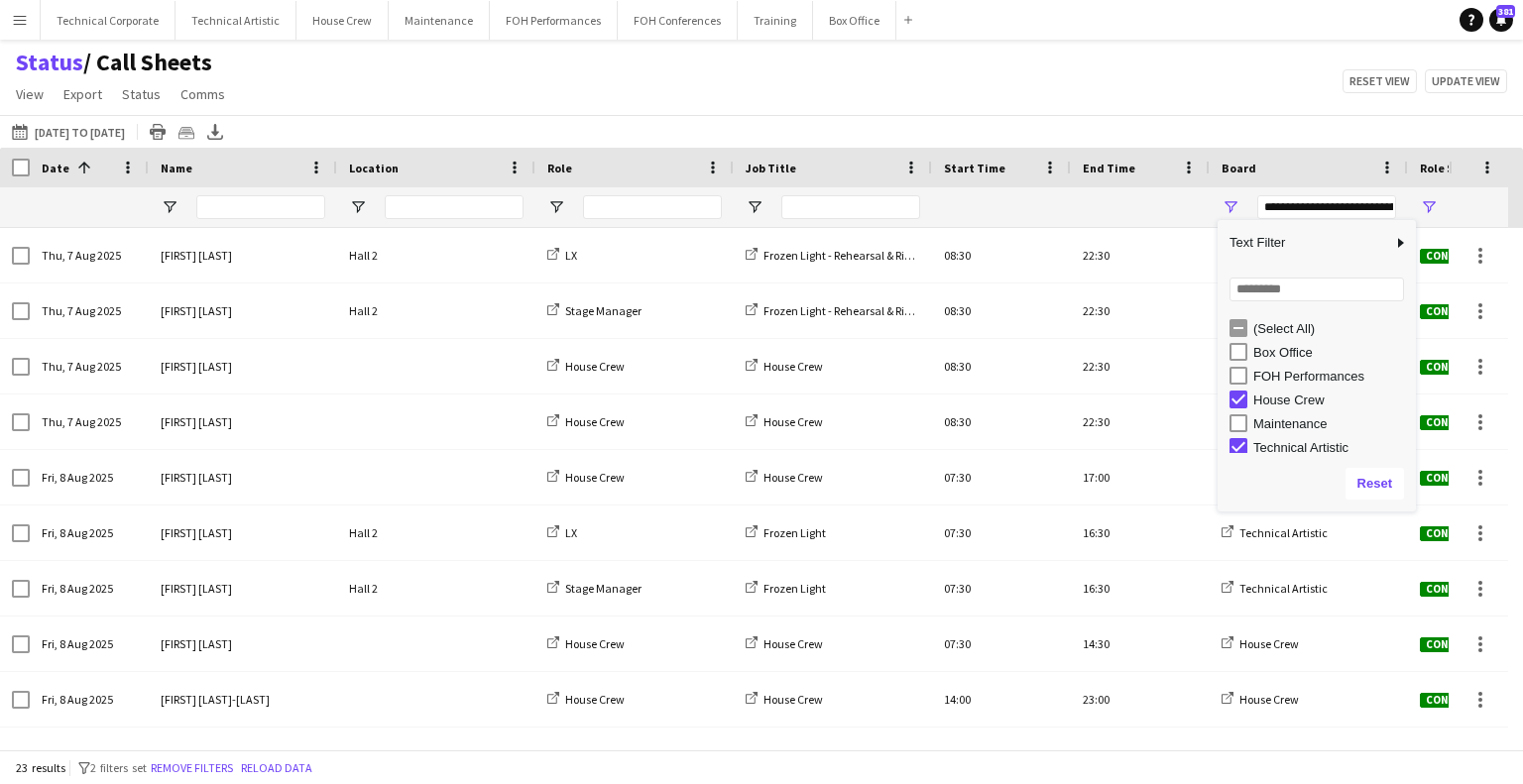 click on "Maintenance" at bounding box center (1332, 423) 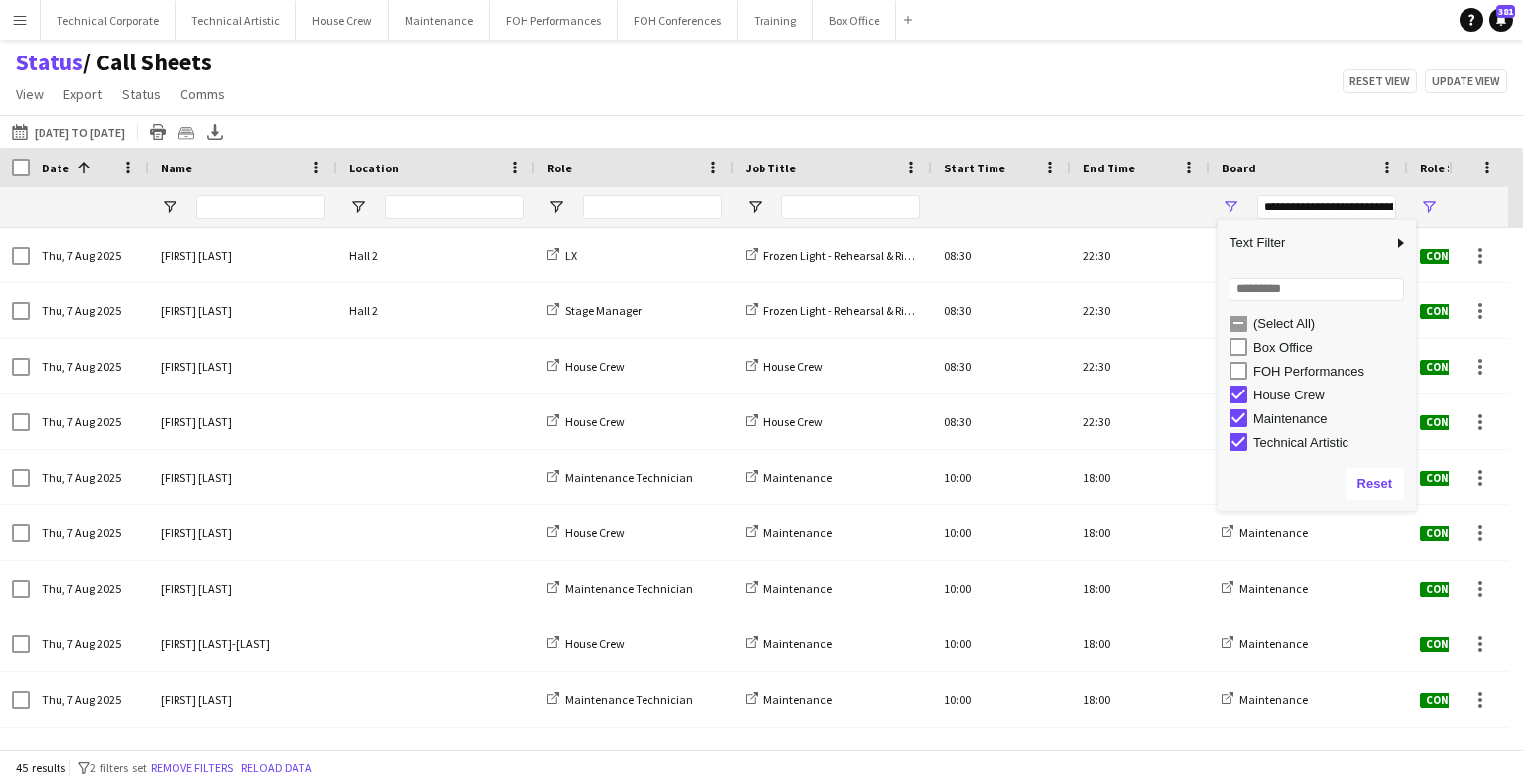 scroll, scrollTop: 0, scrollLeft: 0, axis: both 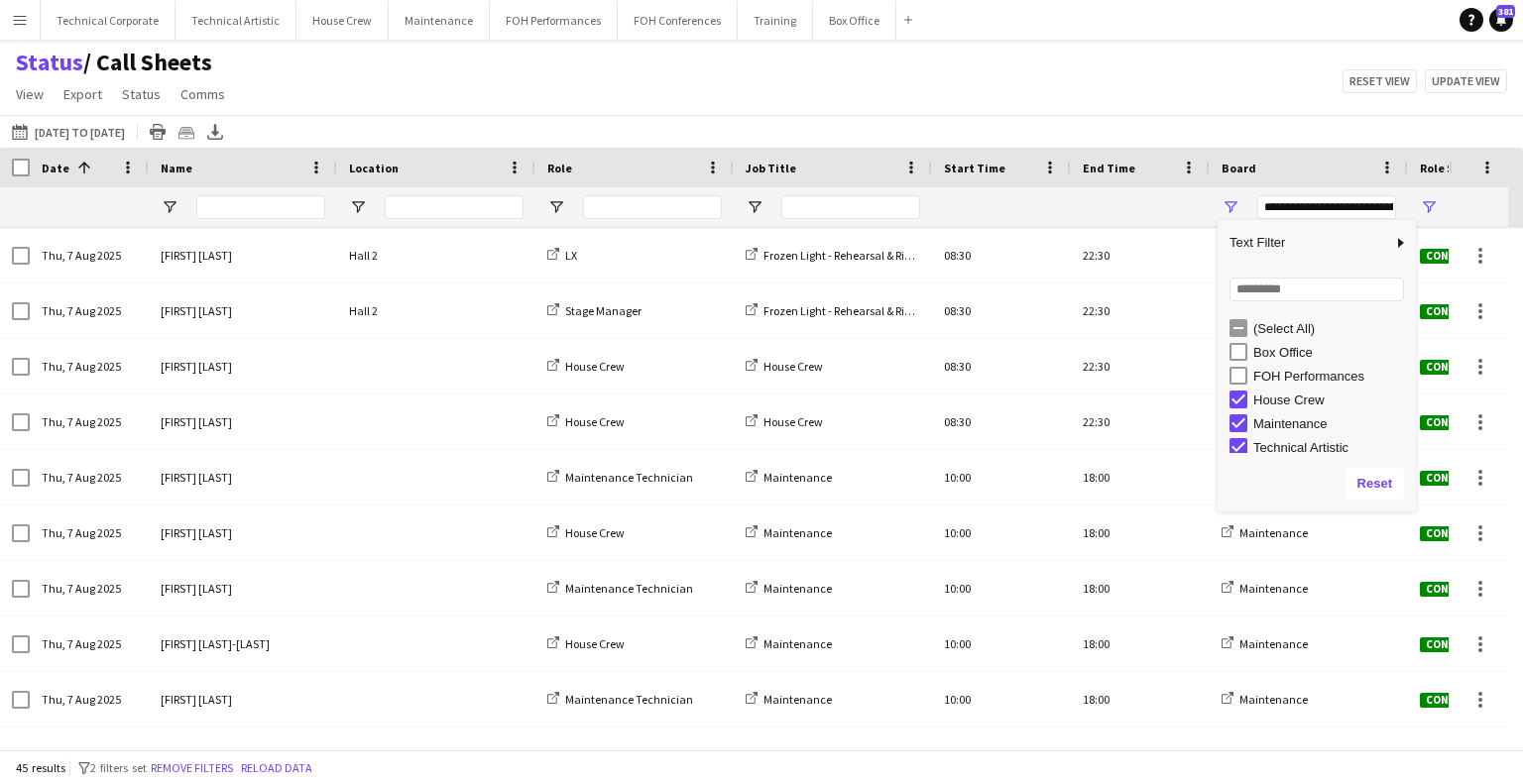 click on "Status    / Call Sheets   View   Views  Default view Call Sheets GB View Weekly Staffing Report ZD TEST New view Update view Delete view Edit name Customise view Customise filters Reset Filters Reset View Reset All  Export  Export as XLSX Export as CSV Export as PDF Crew files as ZIP  Status  Confirm attendance Check-in Check-out Clear confirm attendance Clear check-in Clear check-out  Comms  Send notification Chat  Reset view   Update view" 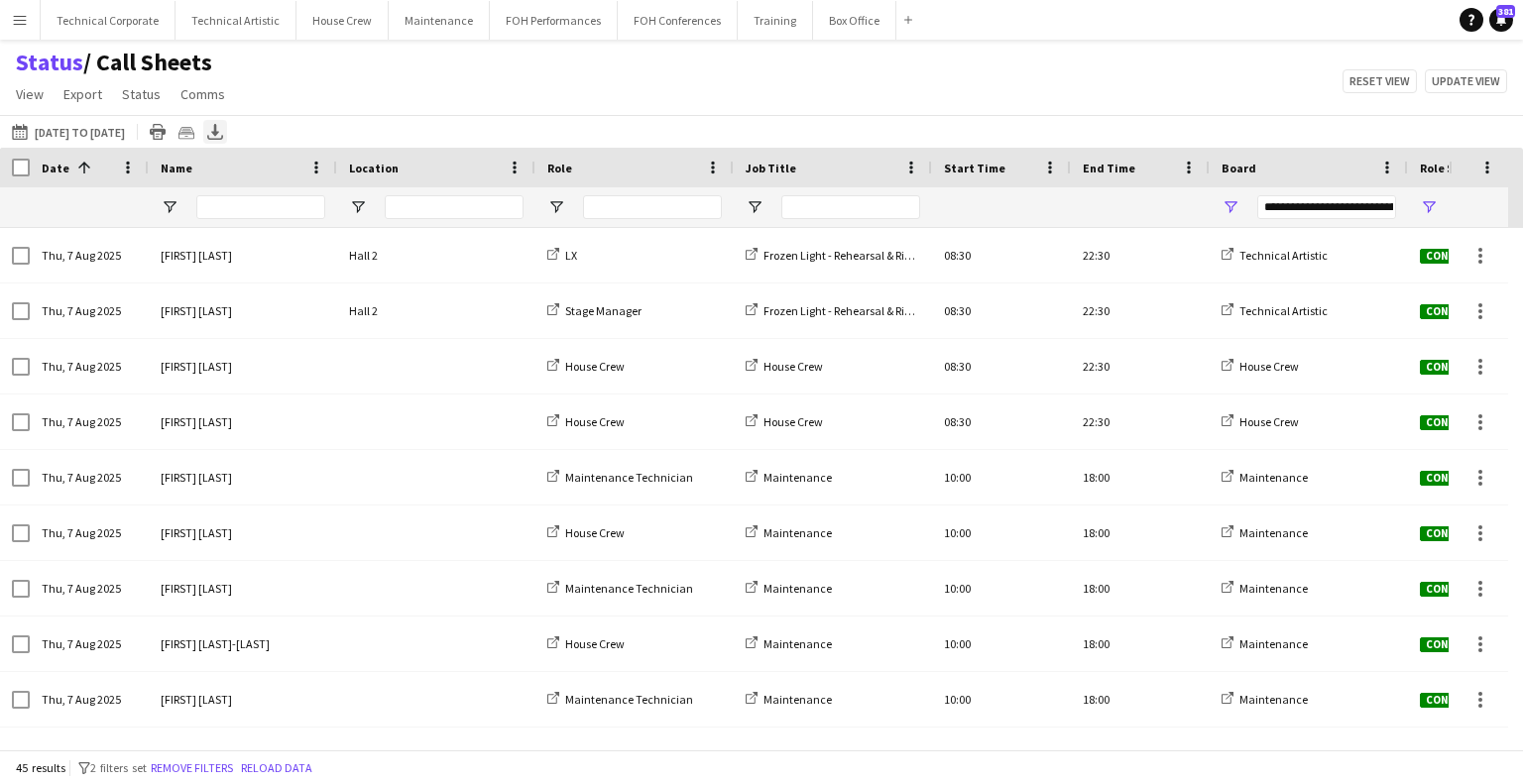 click 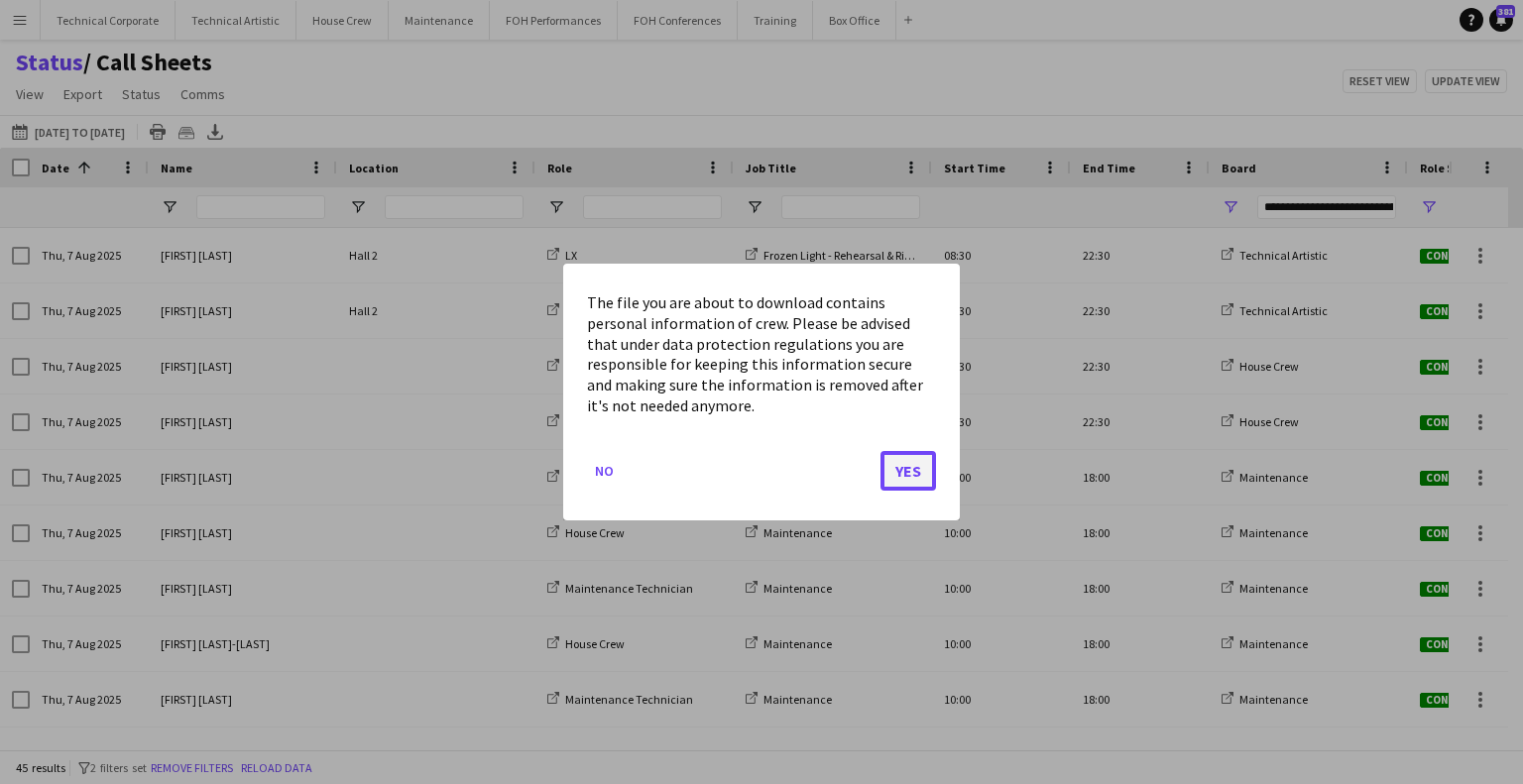 click on "Yes" 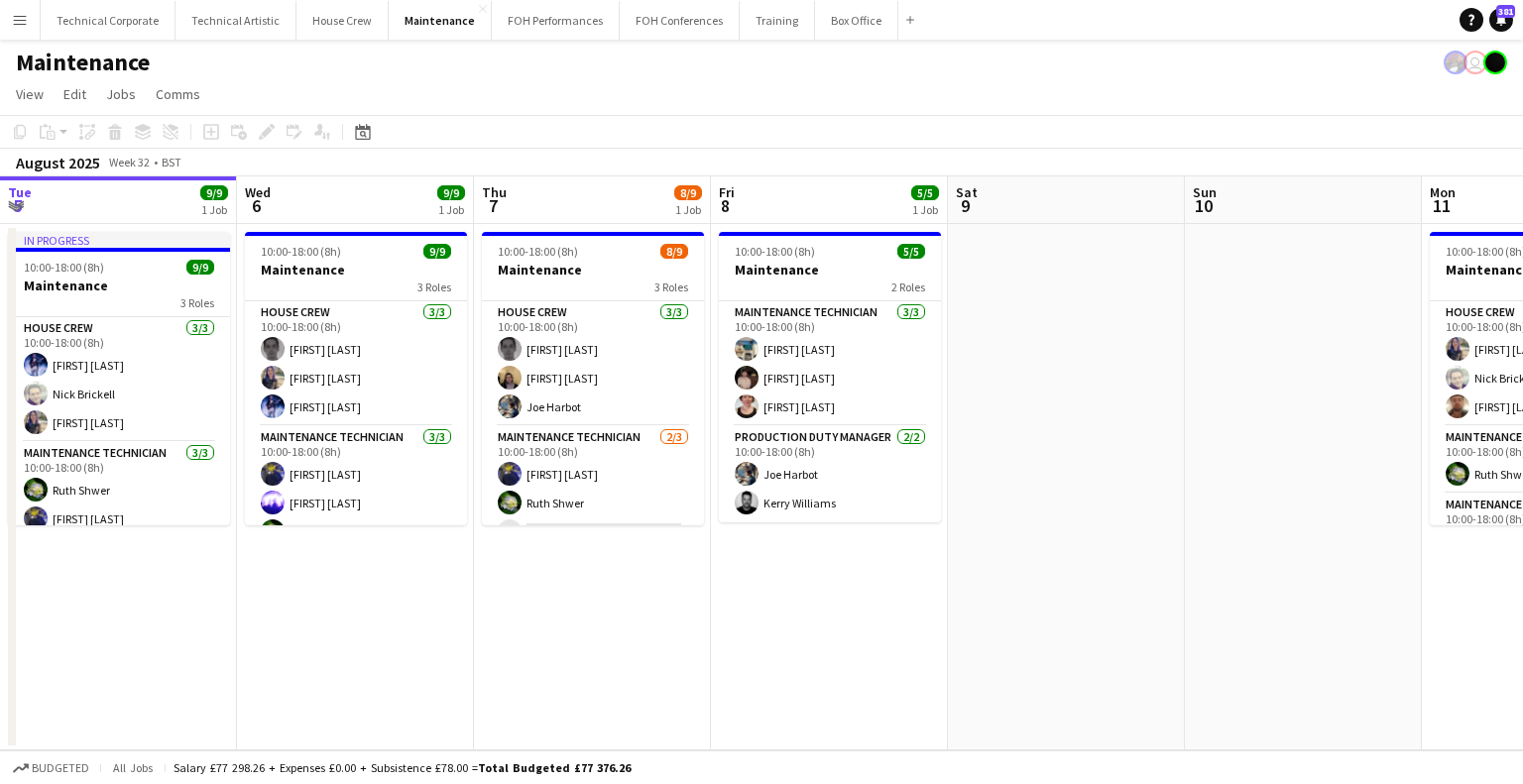 scroll, scrollTop: 0, scrollLeft: 0, axis: both 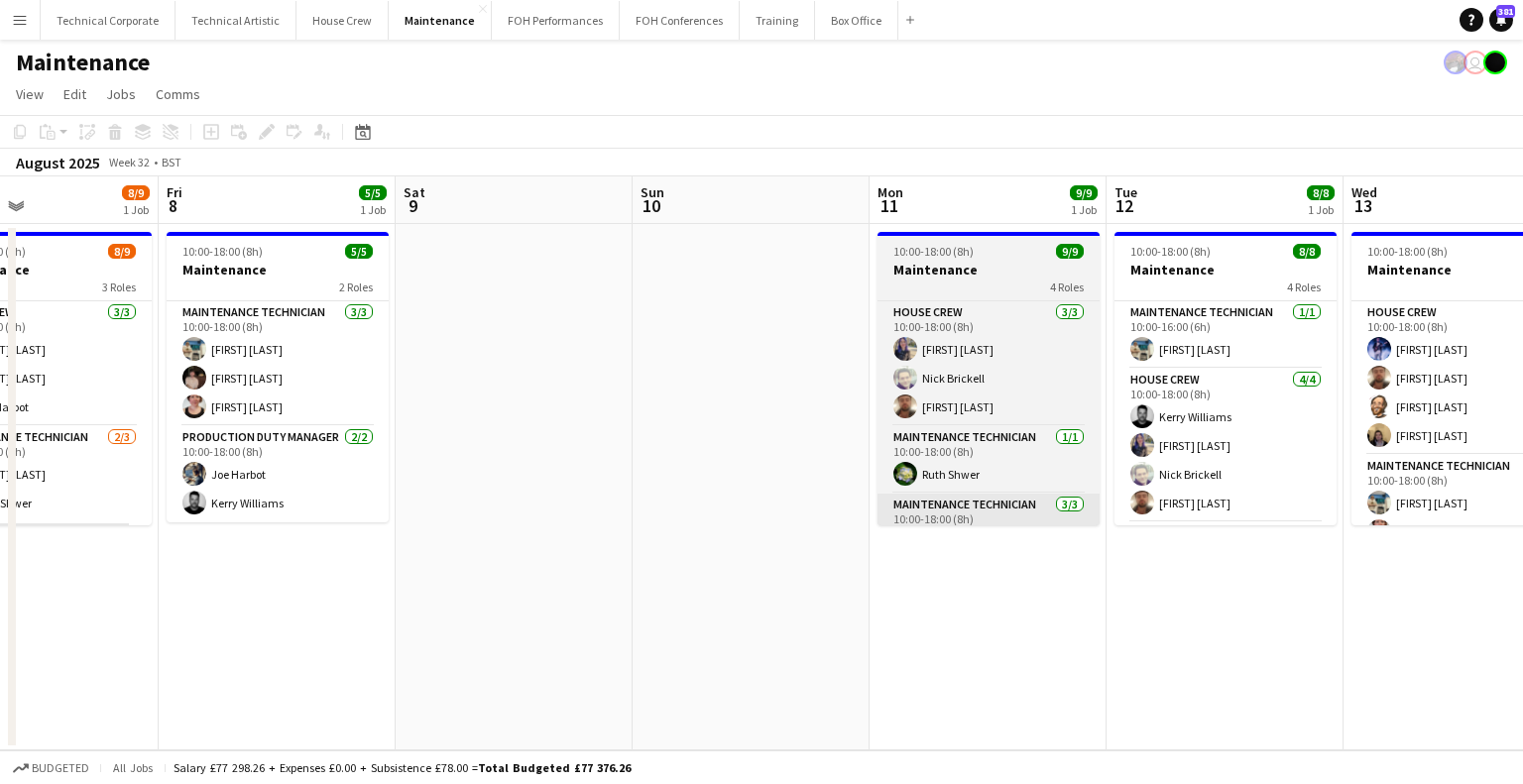 click on "Tue   5   9/9   1 Job   Wed   6   9/9   1 Job   Thu   7   8/9   1 Job   Fri   8   5/5   1 Job   Sat   9   Sun   10   Mon   11   9/9   1 Job   Tue   12   8/8   1 Job   Wed   13   6/6   1 Job   Thu   14   3/3   1 Job   Fri   15   Sat   16   In progress   10:00-18:00 (8h)    9/9   Maintenance   3 Roles   House Crew   3/3   10:00-18:00 (8h)
[FIRST] [LAST] [FIRST] [LAST] [FIRST] [LAST]  Maintenance Technician   3/3   10:00-18:00 (8h)
[FIRST] [LAST] [FIRST] [LAST] [FIRST] [LAST]  Maintenance Technician   3/3   10:00-18:00 (8h)
[FIRST] [LAST] [FIRST] [LAST] [FIRST] [LAST]     10:00-18:00 (8h)    9/9   Maintenance   3 Roles   House Crew   3/3   10:00-18:00 (8h)
[FIRST] [LAST] [FIRST] [LAST] [FIRST] [LAST]  Maintenance Technician   3/3   10:00-18:00 (8h)
[FIRST] [LAST] [FIRST] [LAST] [FIRST] [LAST]  Maintenance Technician   3/3   10:00-18:00 (8h)
[FIRST] [LAST] [FIRST] [LAST] [FIRST] [LAST]     10:00-18:00 (8h)    8/9   Maintenance   3 Roles   House Crew   3/3   10:00-18:00 (8h)
2/3" at bounding box center (762, 463) 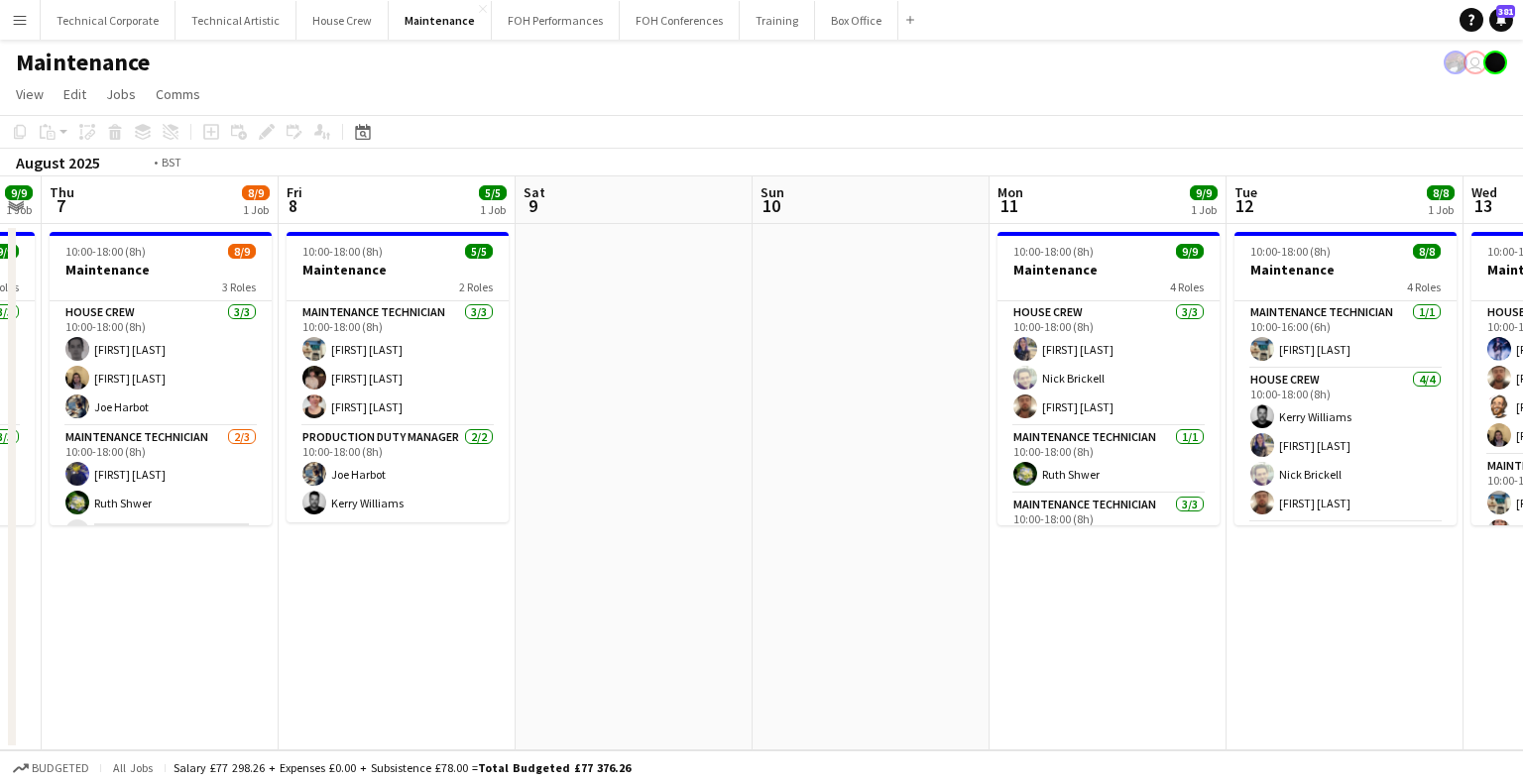 drag, startPoint x: 632, startPoint y: 475, endPoint x: 1350, endPoint y: 498, distance: 718.36829 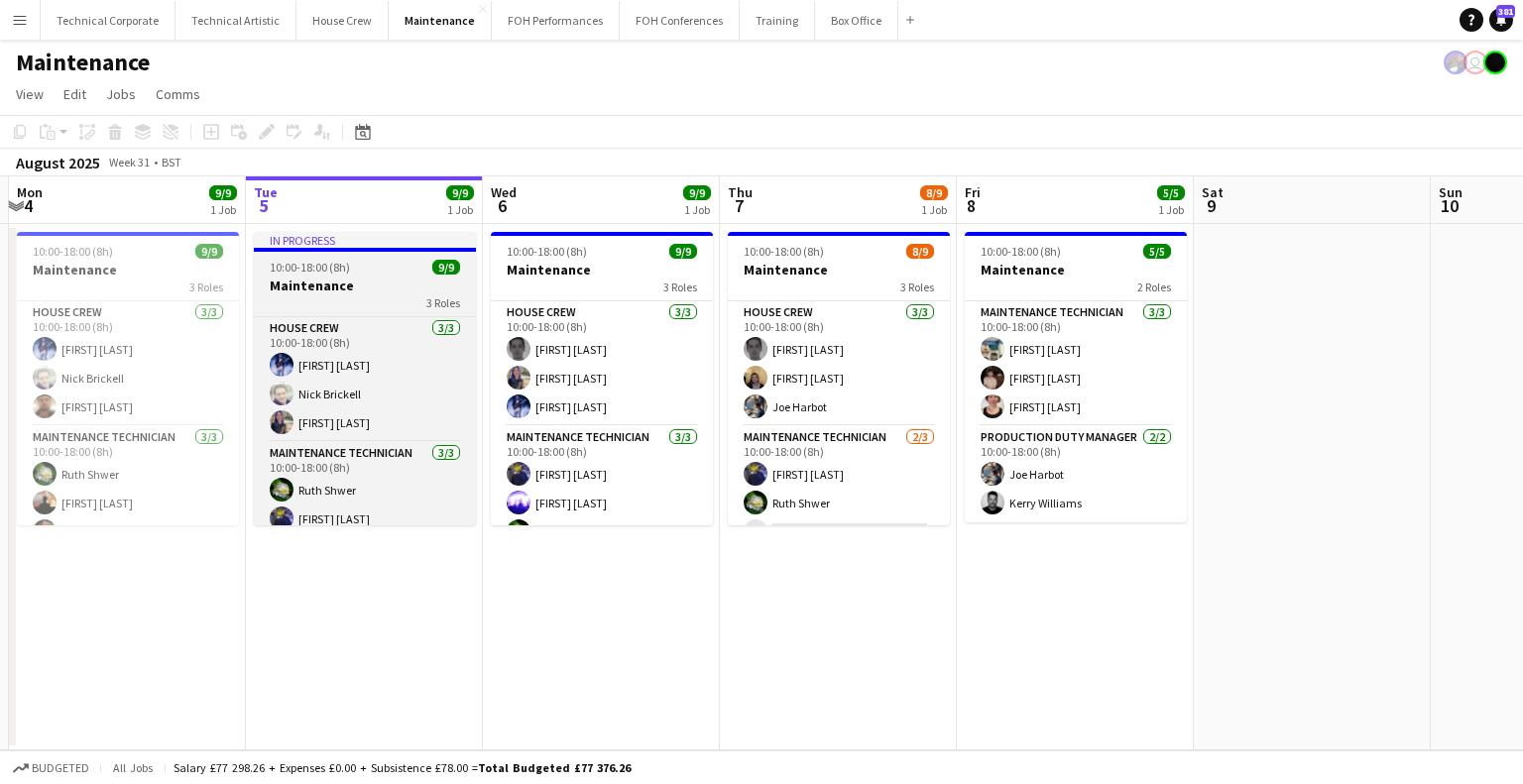 drag, startPoint x: 626, startPoint y: 438, endPoint x: 464, endPoint y: 346, distance: 186.3008 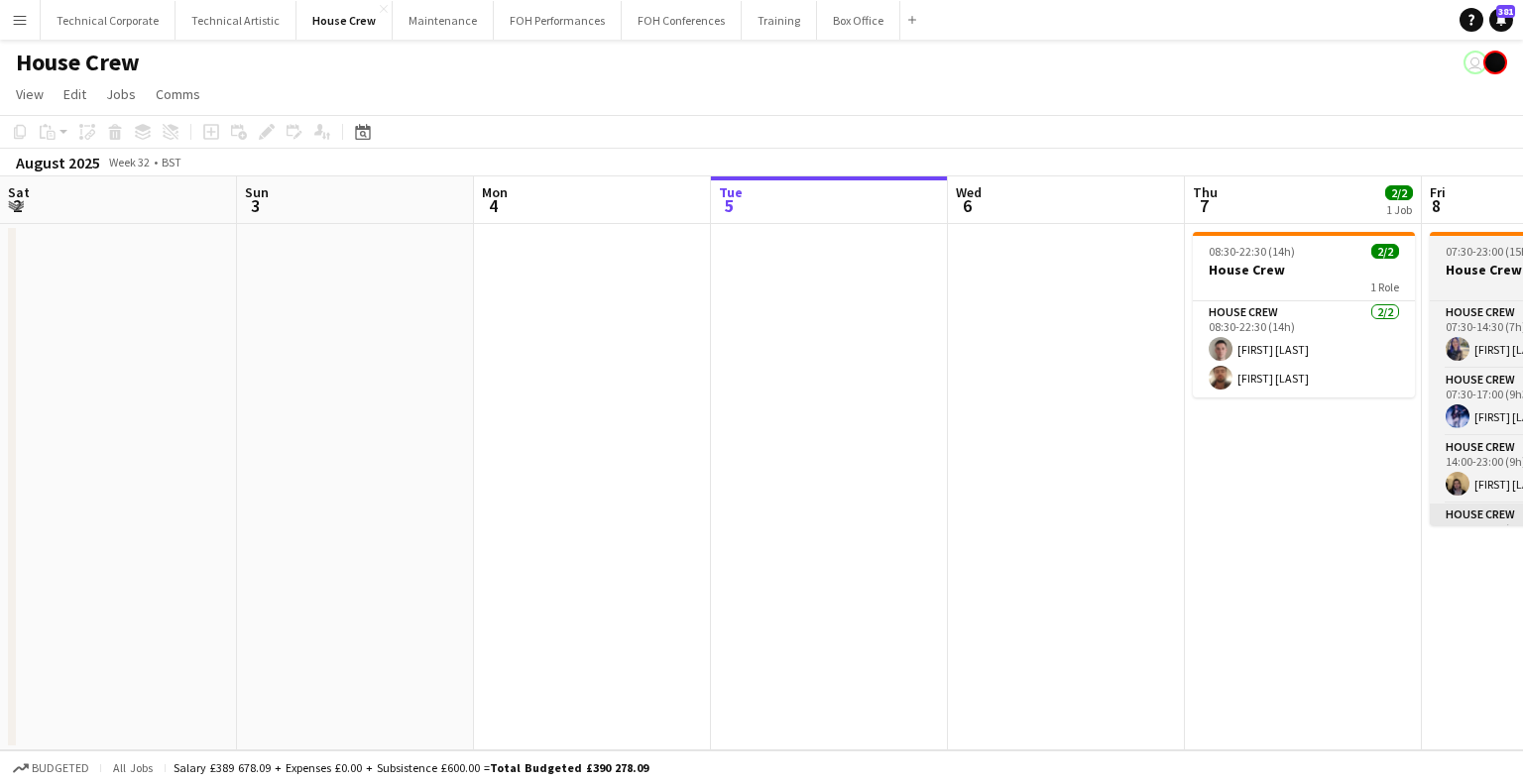 scroll, scrollTop: 0, scrollLeft: 0, axis: both 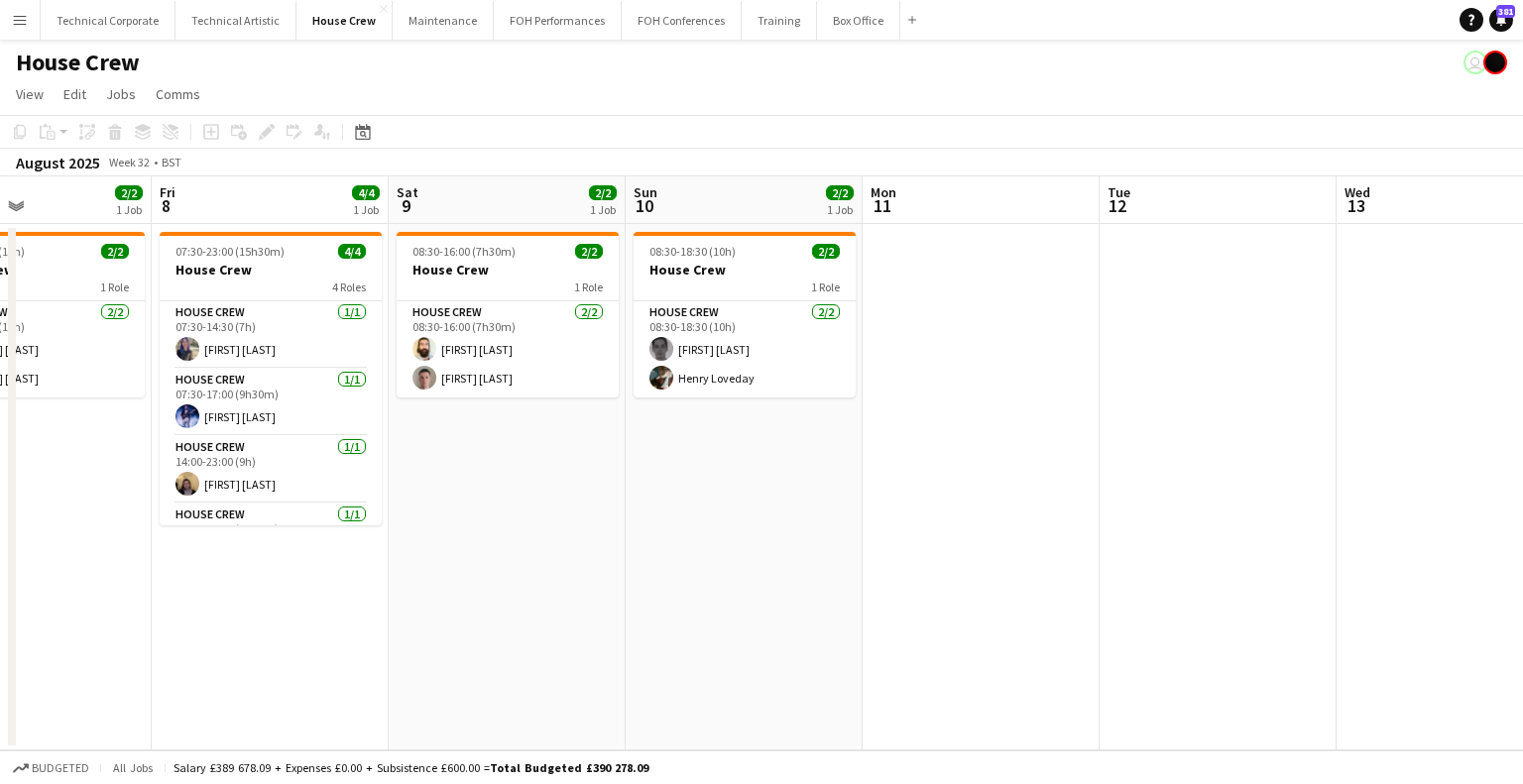 drag, startPoint x: 980, startPoint y: 504, endPoint x: 995, endPoint y: 428, distance: 77.46612 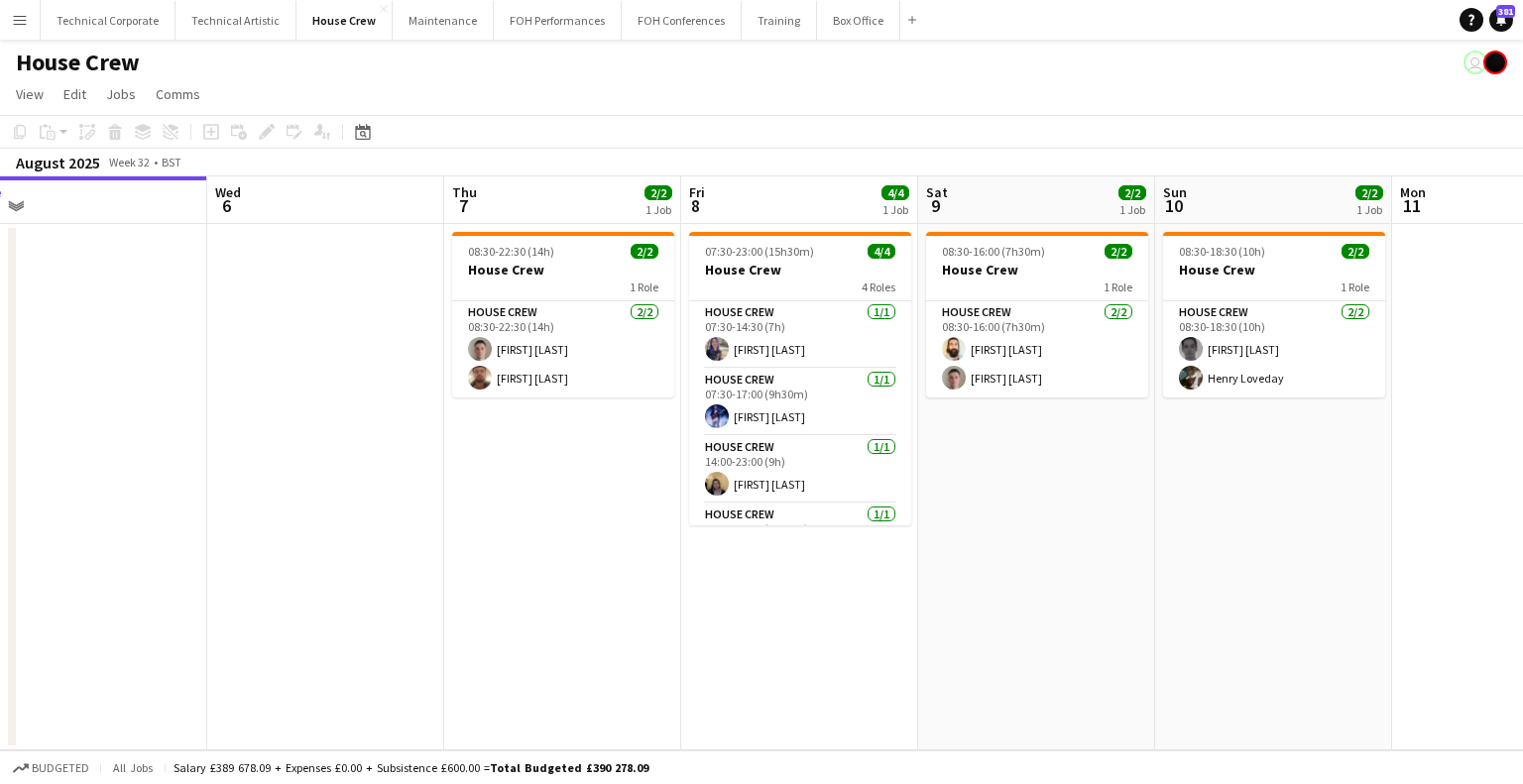drag, startPoint x: 432, startPoint y: 419, endPoint x: 464, endPoint y: 99, distance: 321.59602 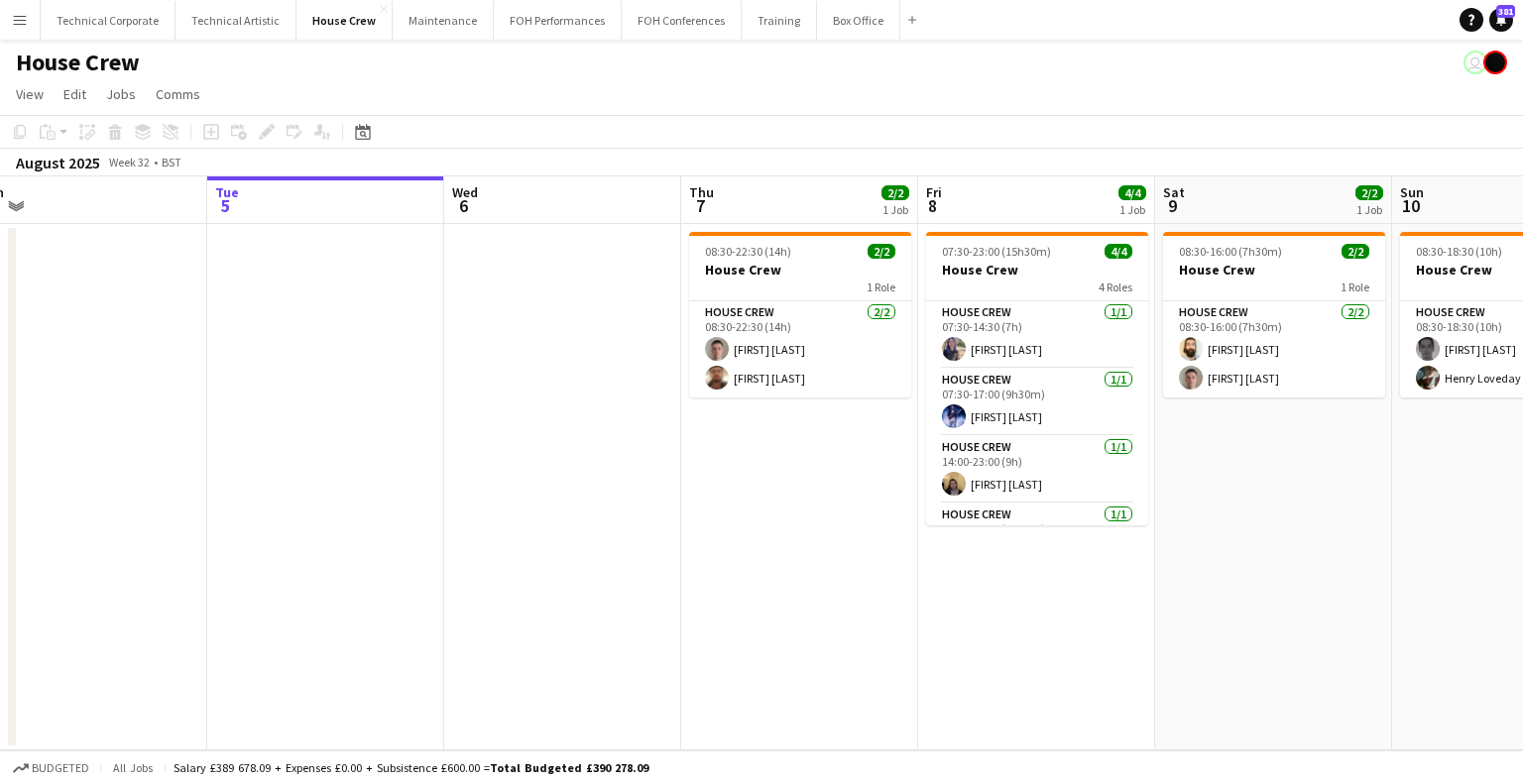 scroll, scrollTop: 0, scrollLeft: 512, axis: horizontal 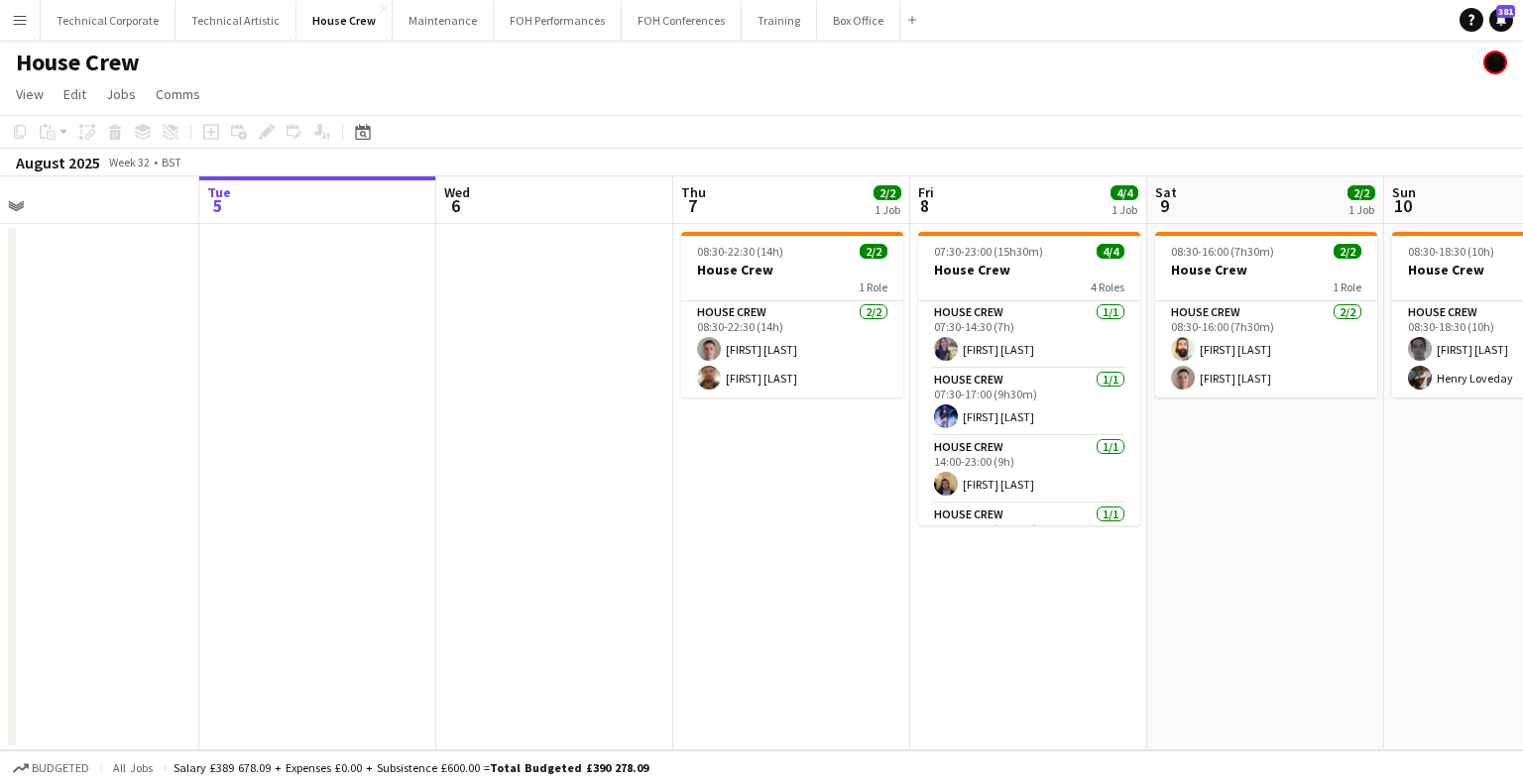 drag, startPoint x: 725, startPoint y: 480, endPoint x: 326, endPoint y: 538, distance: 403.1935 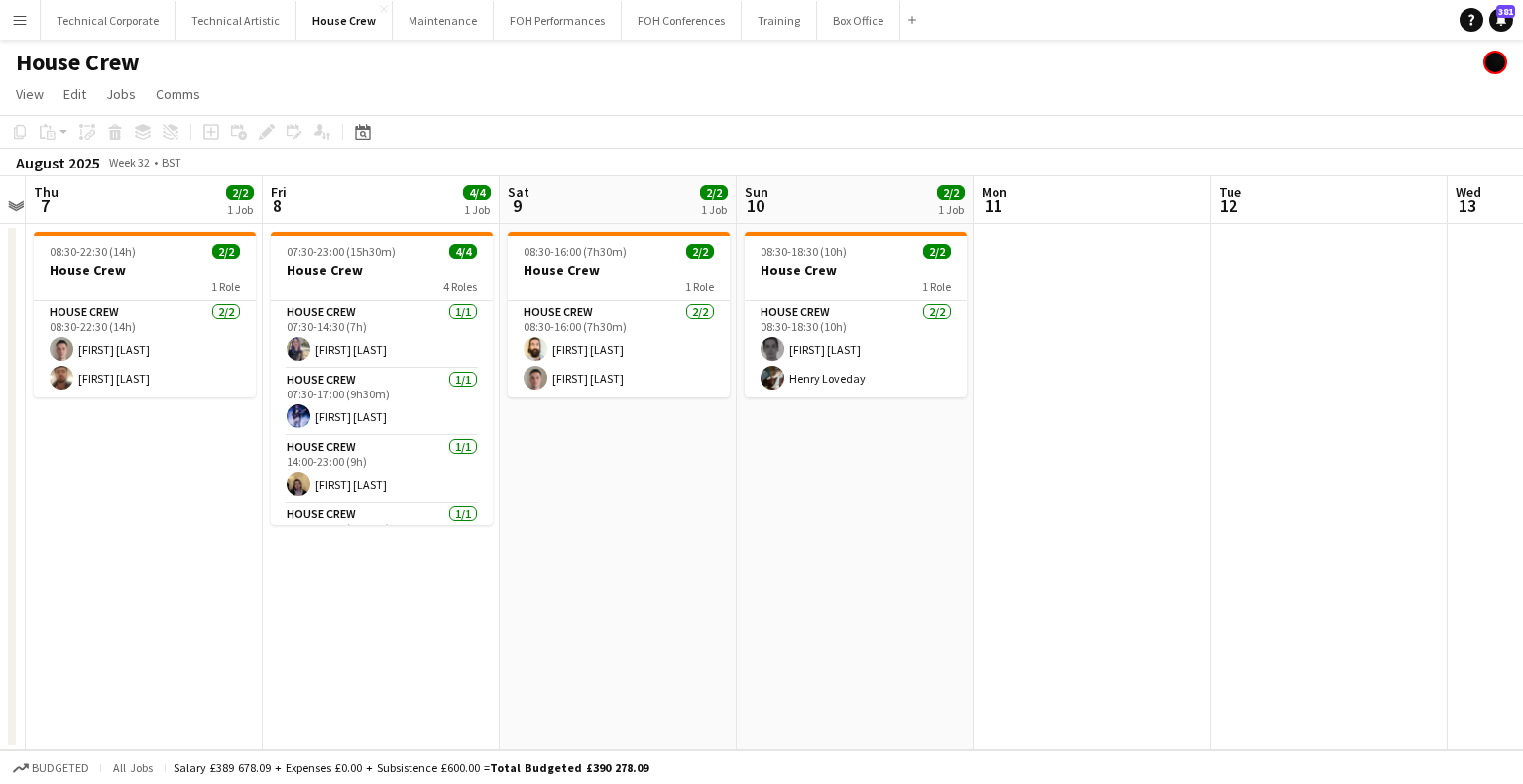 drag, startPoint x: 813, startPoint y: 448, endPoint x: 589, endPoint y: 467, distance: 224.80436 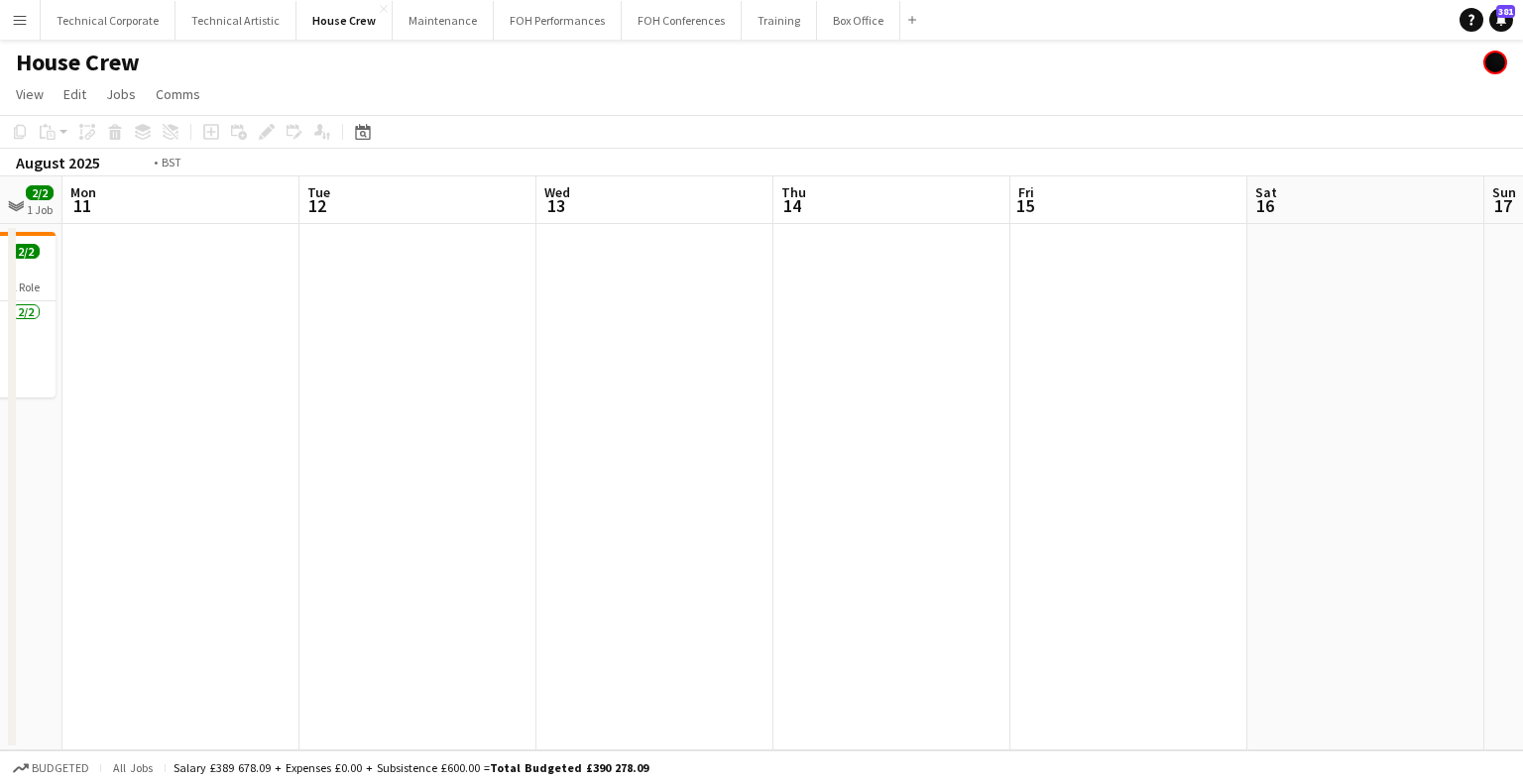 drag, startPoint x: 539, startPoint y: 498, endPoint x: 206, endPoint y: 533, distance: 334.83429 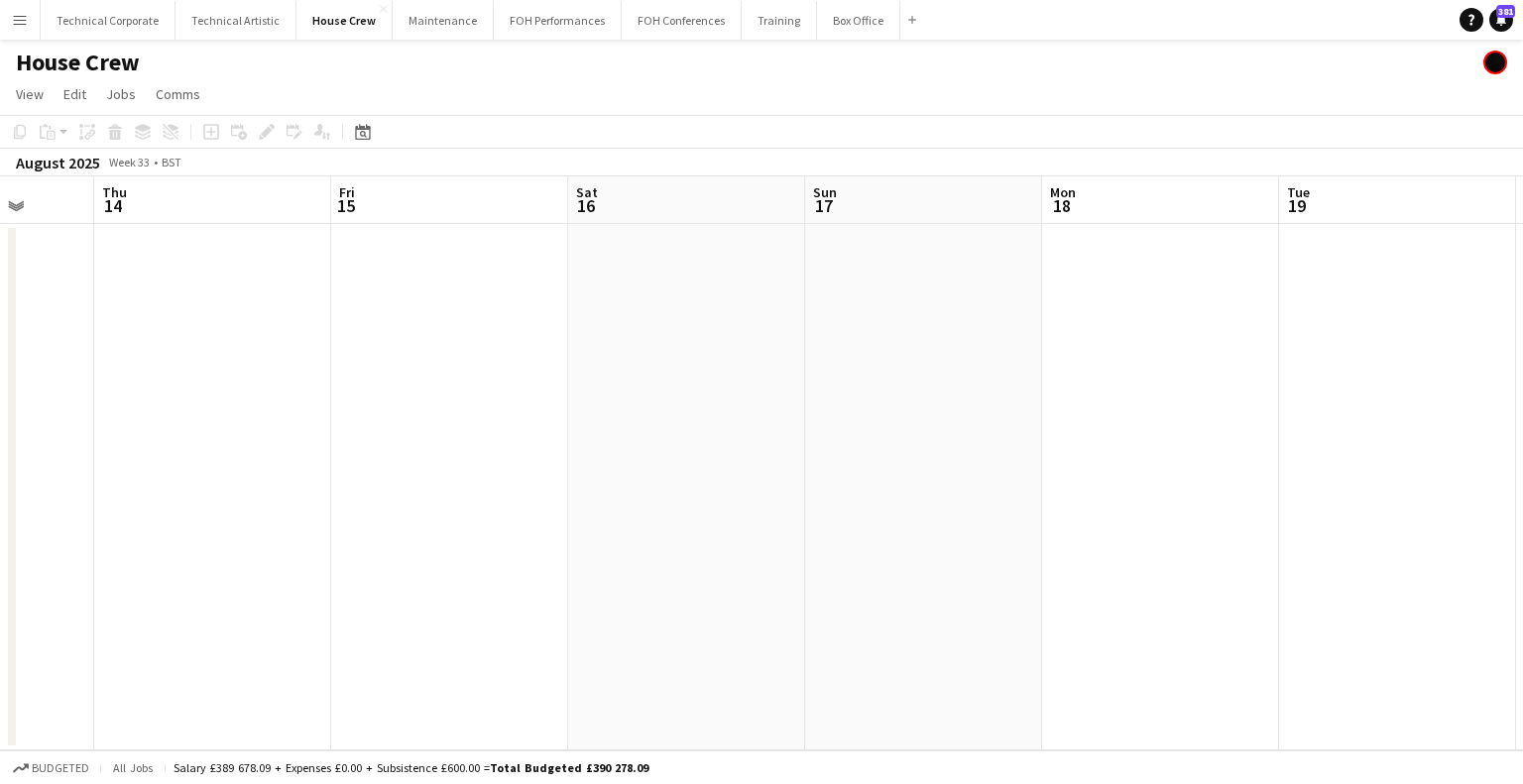 drag, startPoint x: 797, startPoint y: 445, endPoint x: 145, endPoint y: 525, distance: 656.8896 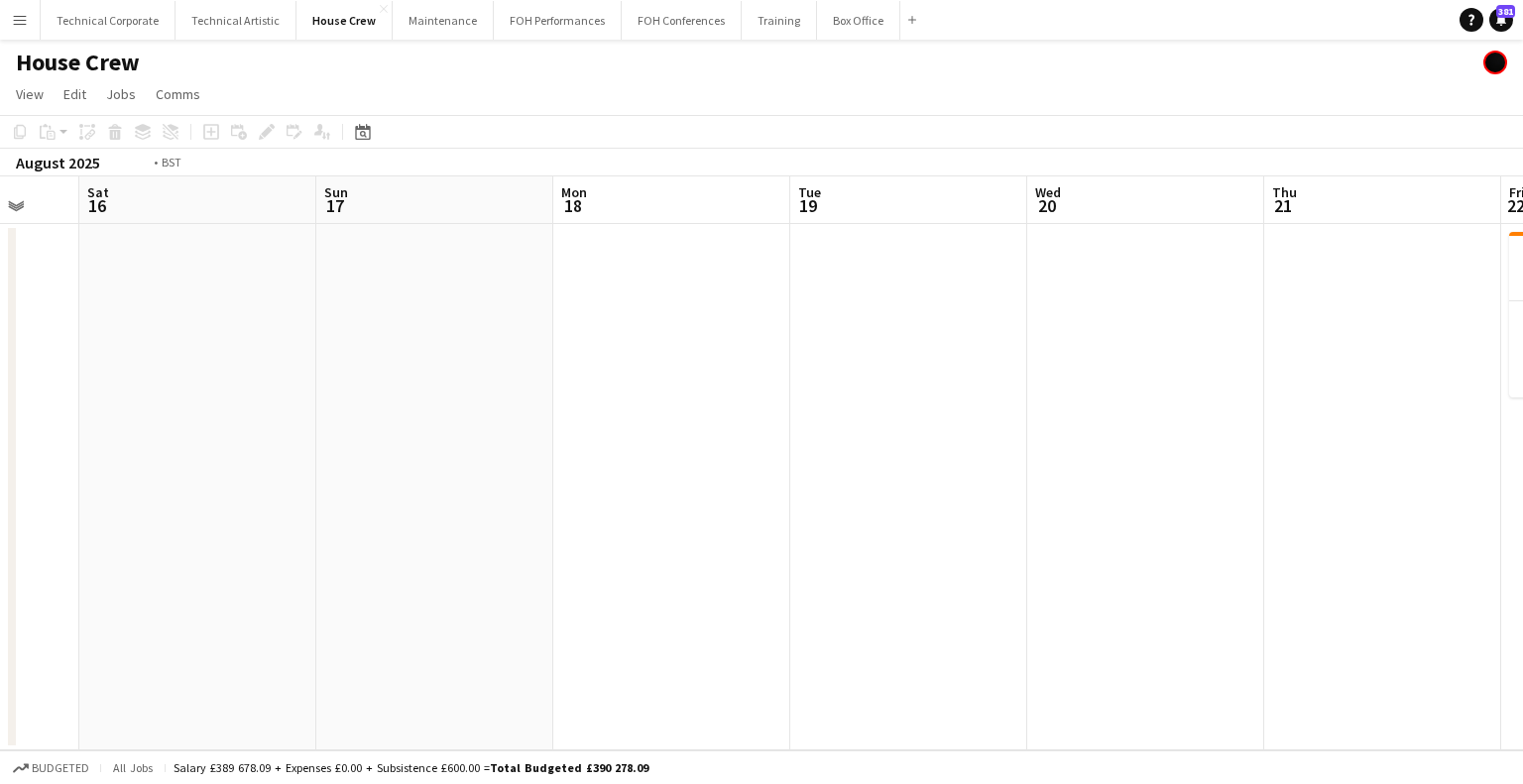 drag, startPoint x: 831, startPoint y: 438, endPoint x: 190, endPoint y: 509, distance: 645 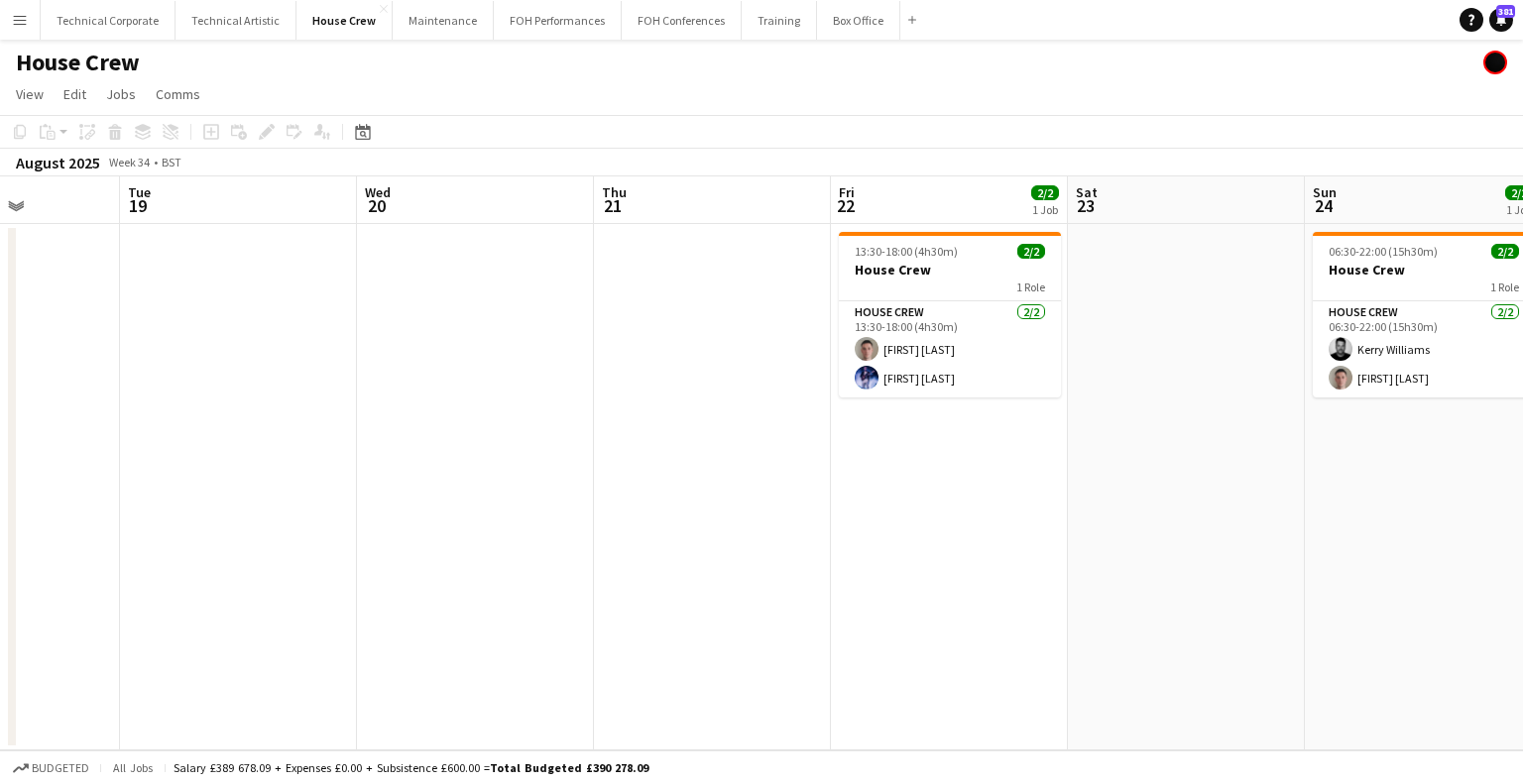 drag, startPoint x: 517, startPoint y: 477, endPoint x: 201, endPoint y: 495, distance: 316.51224 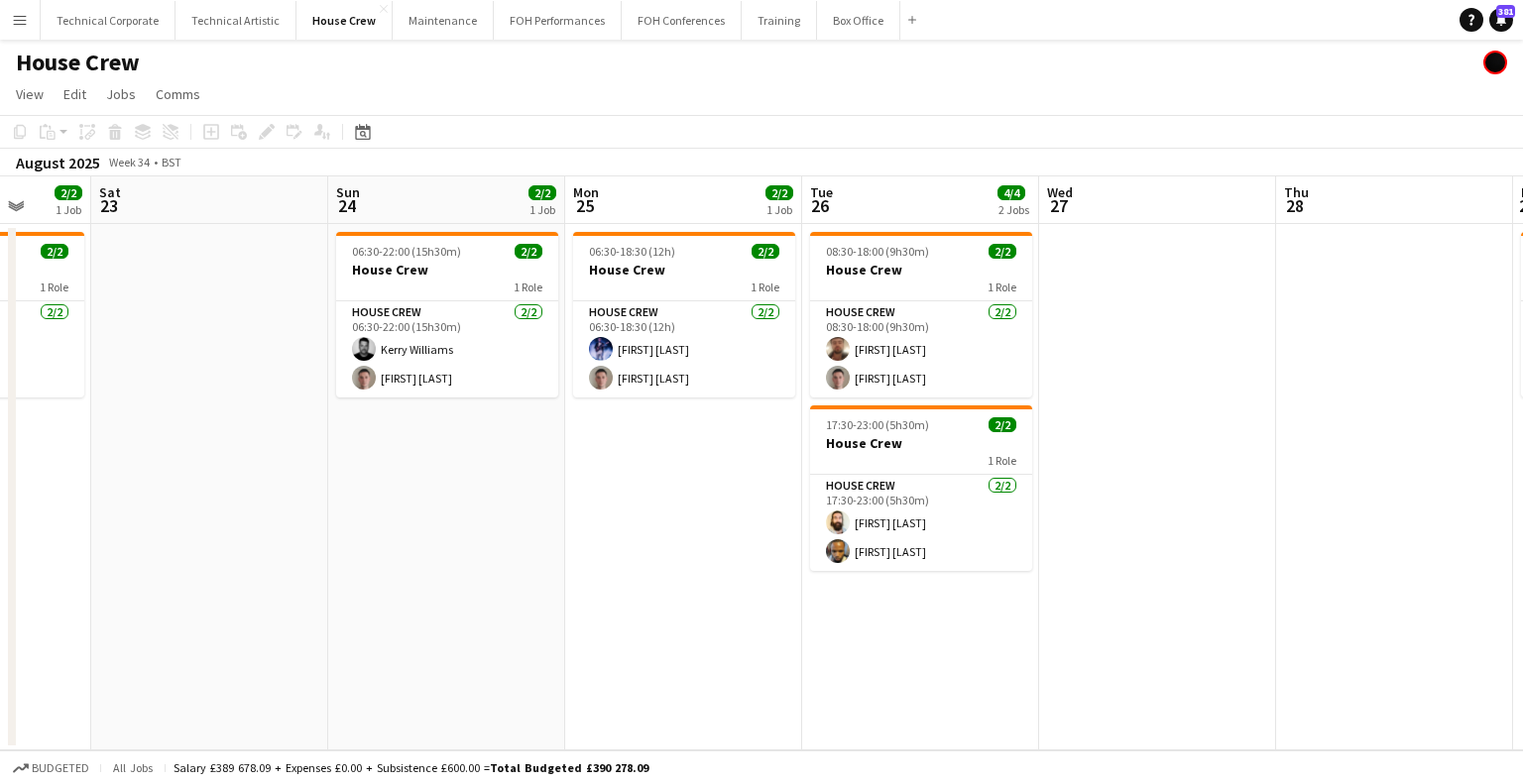 drag, startPoint x: 439, startPoint y: 523, endPoint x: 105, endPoint y: 525, distance: 334.00599 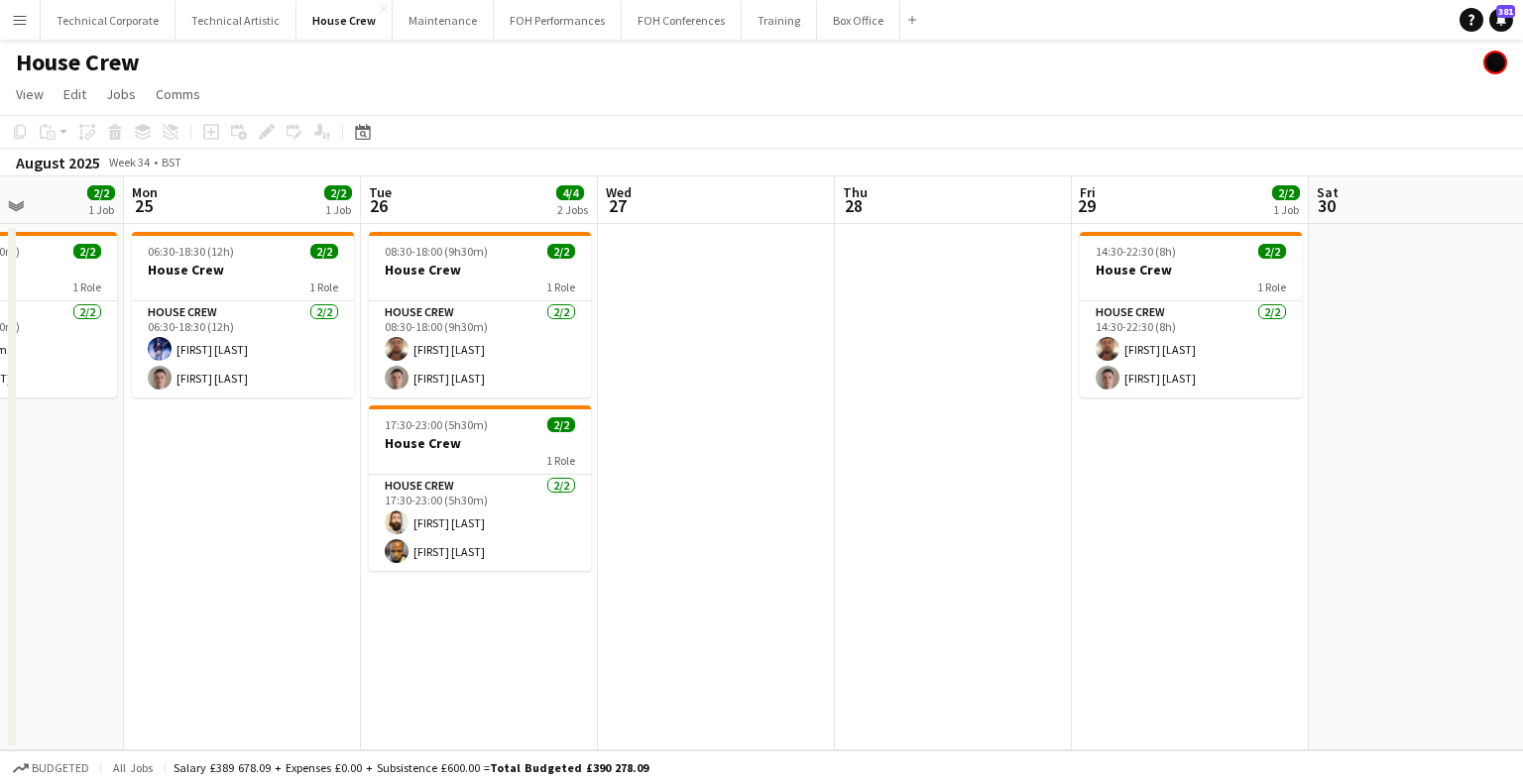 drag, startPoint x: 175, startPoint y: 468, endPoint x: 627, endPoint y: 423, distance: 454.23452 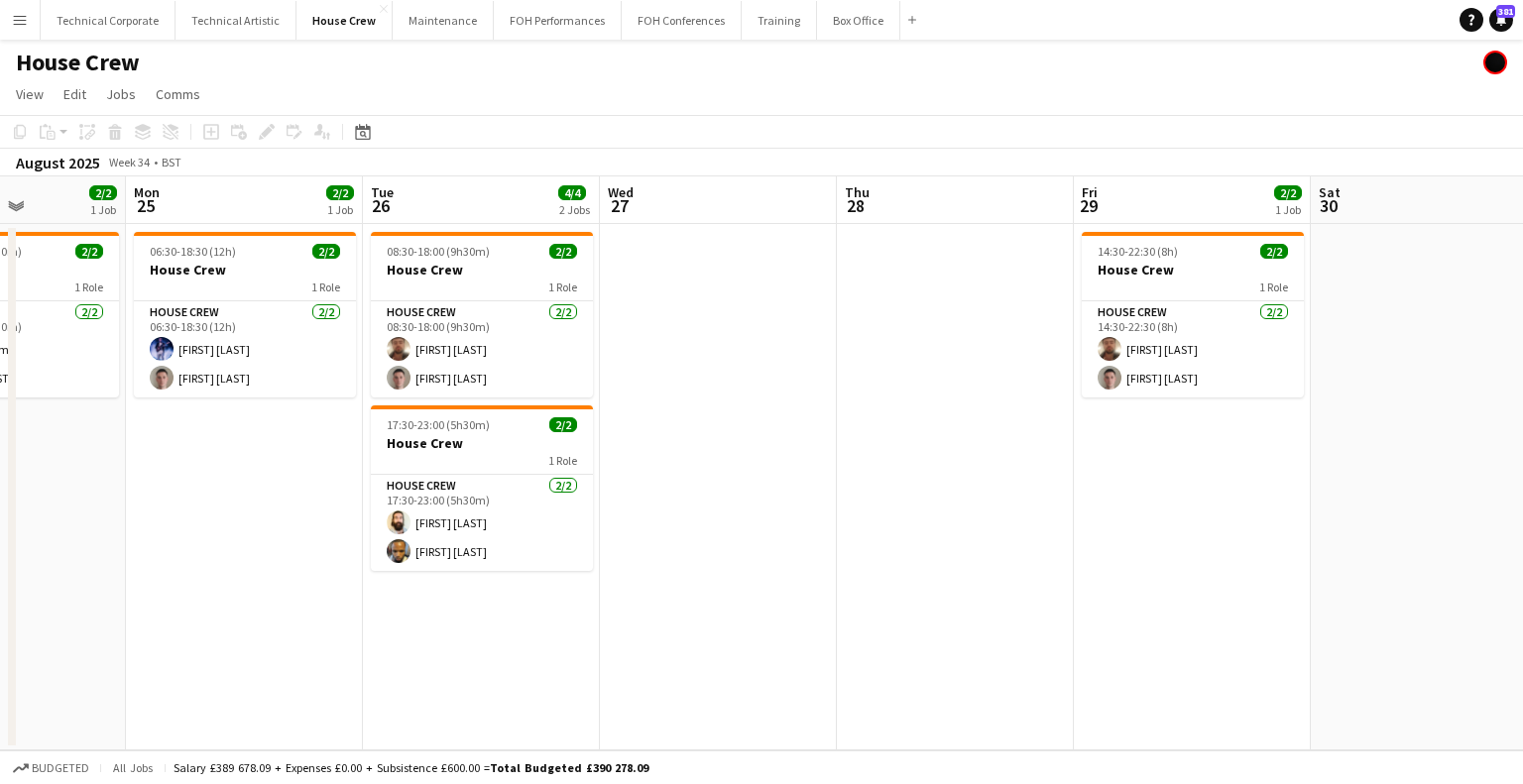click on "Thu   21   Fri   22   2/2   1 Job   Sat   23   Sun   24   2/2   1 Job   Mon   25   2/2   1 Job   Tue   26   4/4   2 Jobs   Wed   27   Thu   28   Fri   29   2/2   1 Job   Sat   30   Sun   31   Mon   1      13:30-18:00 (4h30m)    2/2   House Crew   1 Role   House Crew   2/2   13:30-18:00 (4h30m)
Robert Buckland Ed Dampier     06:30-22:00 (15h30m)    2/2   House Crew   1 Role   House Crew   2/2   06:30-22:00 (15h30m)
Kerry Williams Robert Buckland     06:30-18:30 (12h)    2/2   House Crew   1 Role   House Crew   2/2   06:30-18:30 (12h)
Ed Dampier Robert Buckland     08:30-18:00 (9h30m)    2/2   House Crew   1 Role   House Crew   2/2   08:30-18:00 (9h30m)
Donnacha Mooney Robert Buckland     17:30-23:00 (5h30m)    2/2   House Crew   1 Role   House Crew   2/2   17:30-23:00 (5h30m)
Justin Gartry Rhyan Jordan Holder     14:30-22:30 (8h)    2/2   House Crew   1 Role   House Crew   2/2   14:30-22:30 (8h)
Donnacha Mooney Robert Buckland" at bounding box center (762, 463) 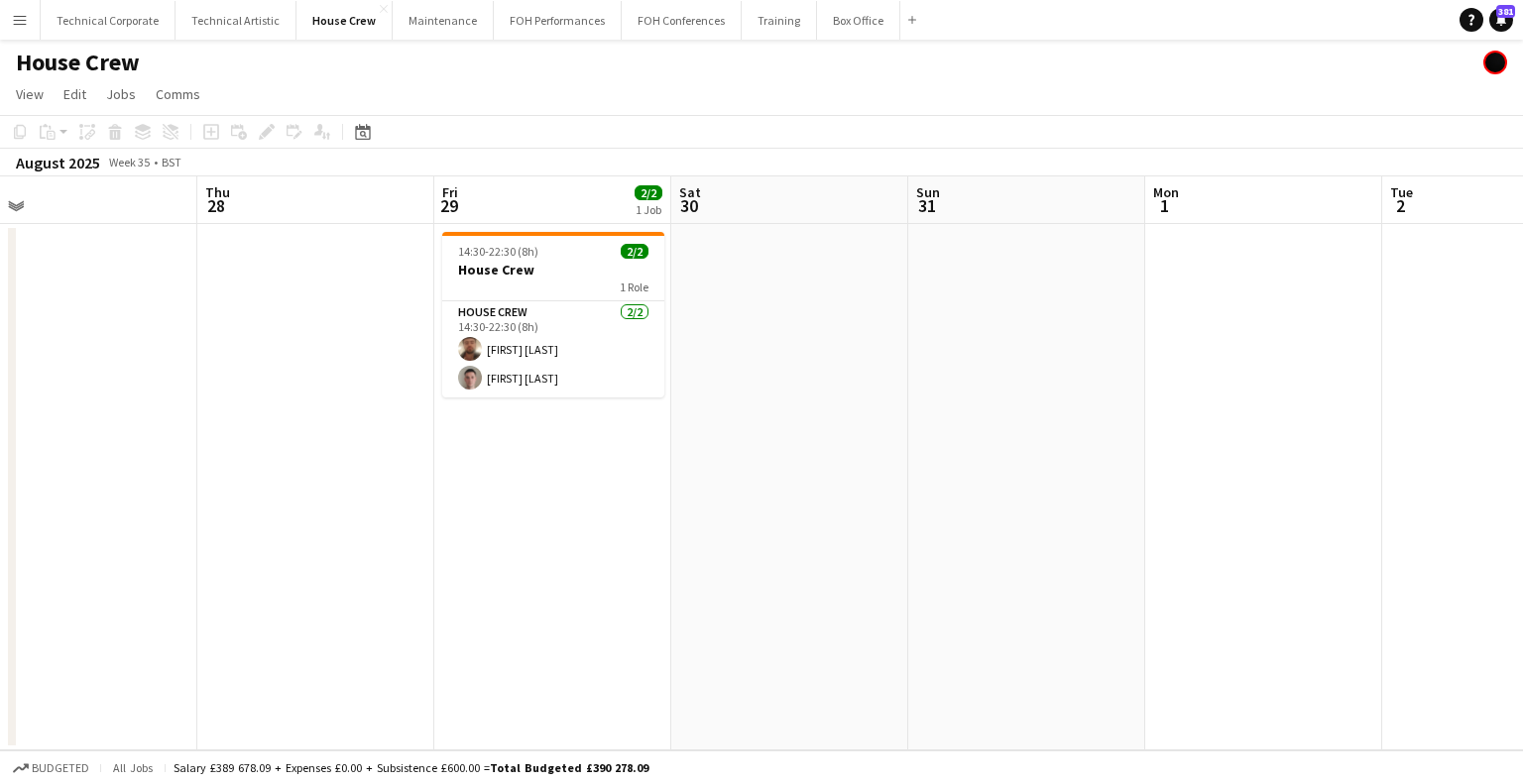 click on "Sun   24   2/2   1 Job   Mon   25   2/2   1 Job   Tue   26   4/4   2 Jobs   Wed   27   Thu   28   Fri   29   2/2   1 Job   Sat   30   Sun   31   Mon   1   Tue   2   Wed   3   Thu   4   2/2   1 Job      06:30-22:00 (15h30m)    2/2   House Crew   1 Role   House Crew   2/2   06:30-22:00 (15h30m)
Kerry Williams Robert Buckland     06:30-18:30 (12h)    2/2   House Crew   1 Role   House Crew   2/2   06:30-18:30 (12h)
Ed Dampier Robert Buckland     08:30-18:00 (9h30m)    2/2   House Crew   1 Role   House Crew   2/2   08:30-18:00 (9h30m)
Donnacha Mooney Robert Buckland     17:30-23:00 (5h30m)    2/2   House Crew   1 Role   House Crew   2/2   17:30-23:00 (5h30m)
Justin Gartry Rhyan Jordan Holder     14:30-22:30 (8h)    2/2   House Crew   1 Role   House Crew   2/2   14:30-22:30 (8h)
Donnacha Mooney Robert Buckland     17:30-22:00 (4h30m)    2/2   House Crew   1 Role   House Crew   2/2   17:30-22:00 (4h30m)
Ed Dampier Rhyan Jordan Holder" at bounding box center (762, 463) 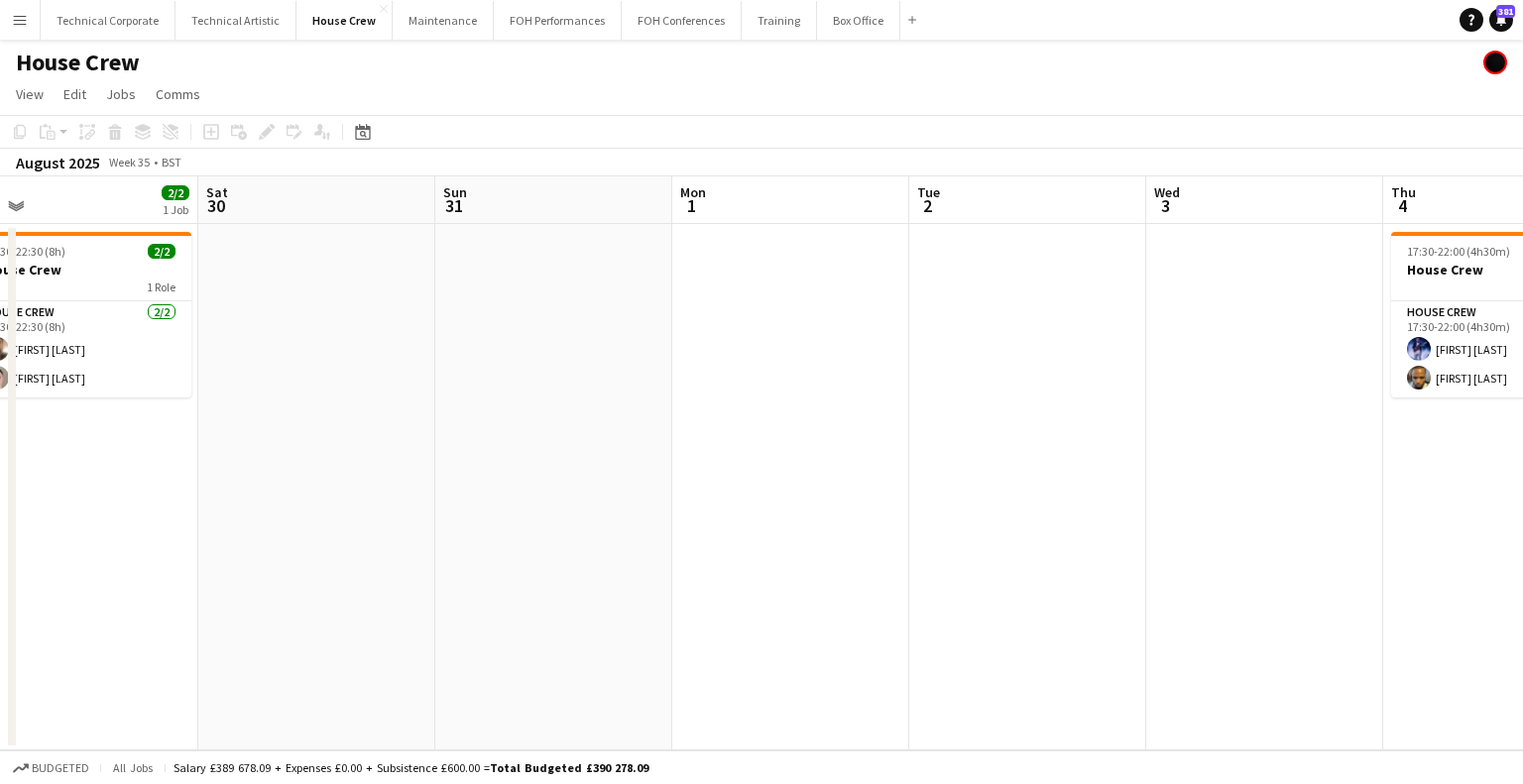 drag, startPoint x: 798, startPoint y: 435, endPoint x: 428, endPoint y: 471, distance: 371.74723 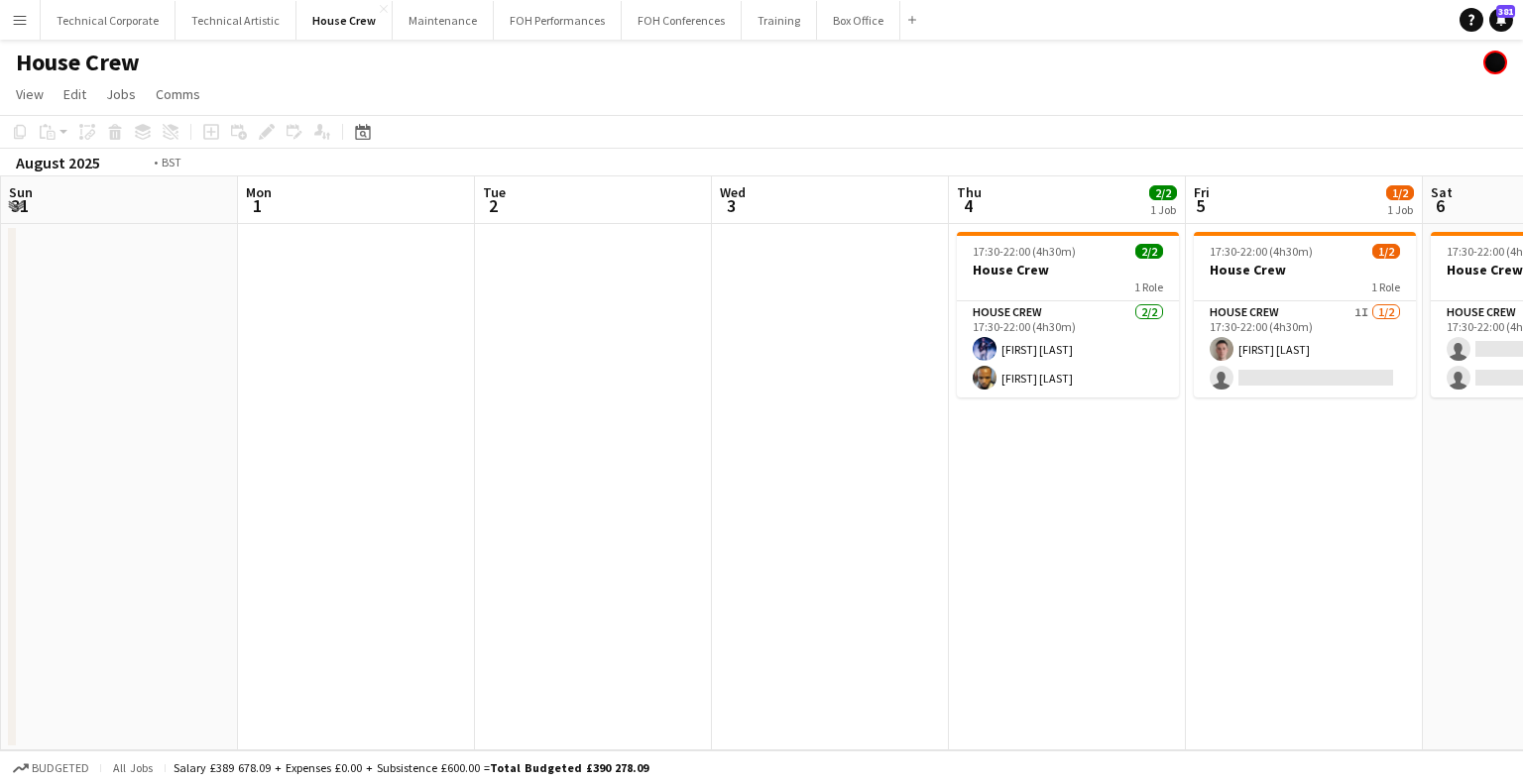scroll, scrollTop: 0, scrollLeft: 542, axis: horizontal 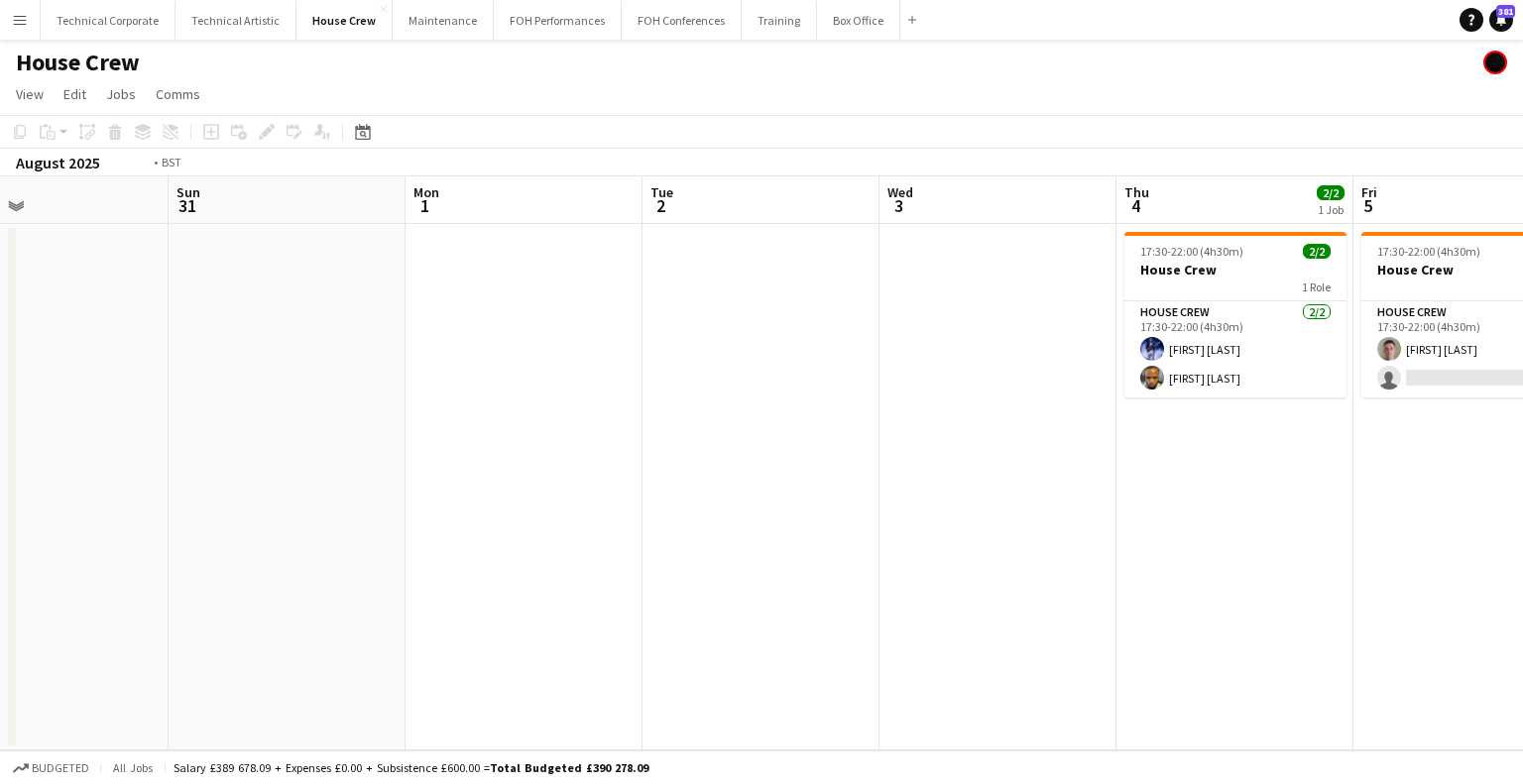 drag, startPoint x: 627, startPoint y: 408, endPoint x: 242, endPoint y: 430, distance: 385.6281 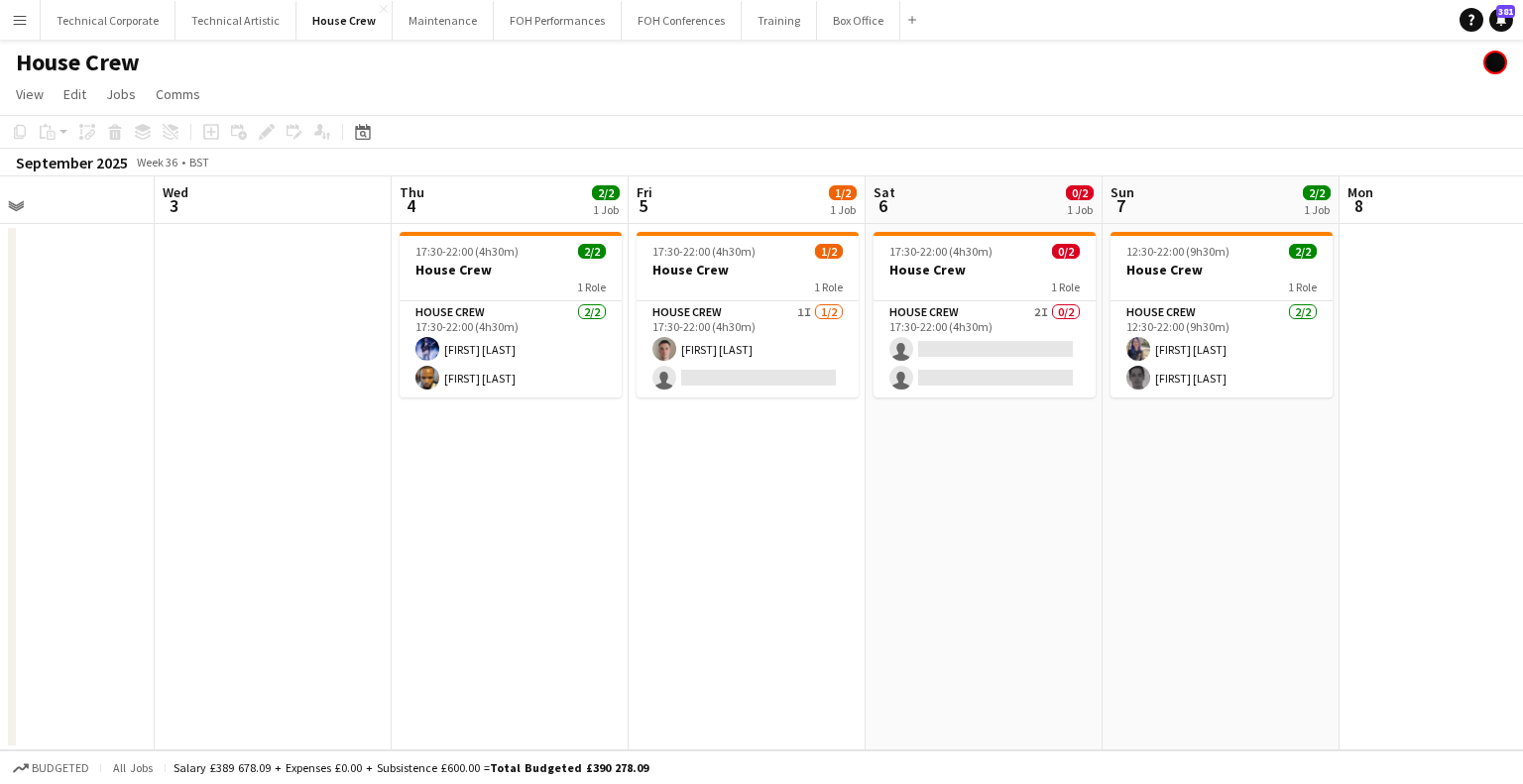 drag, startPoint x: 779, startPoint y: 483, endPoint x: 559, endPoint y: 525, distance: 223.97321 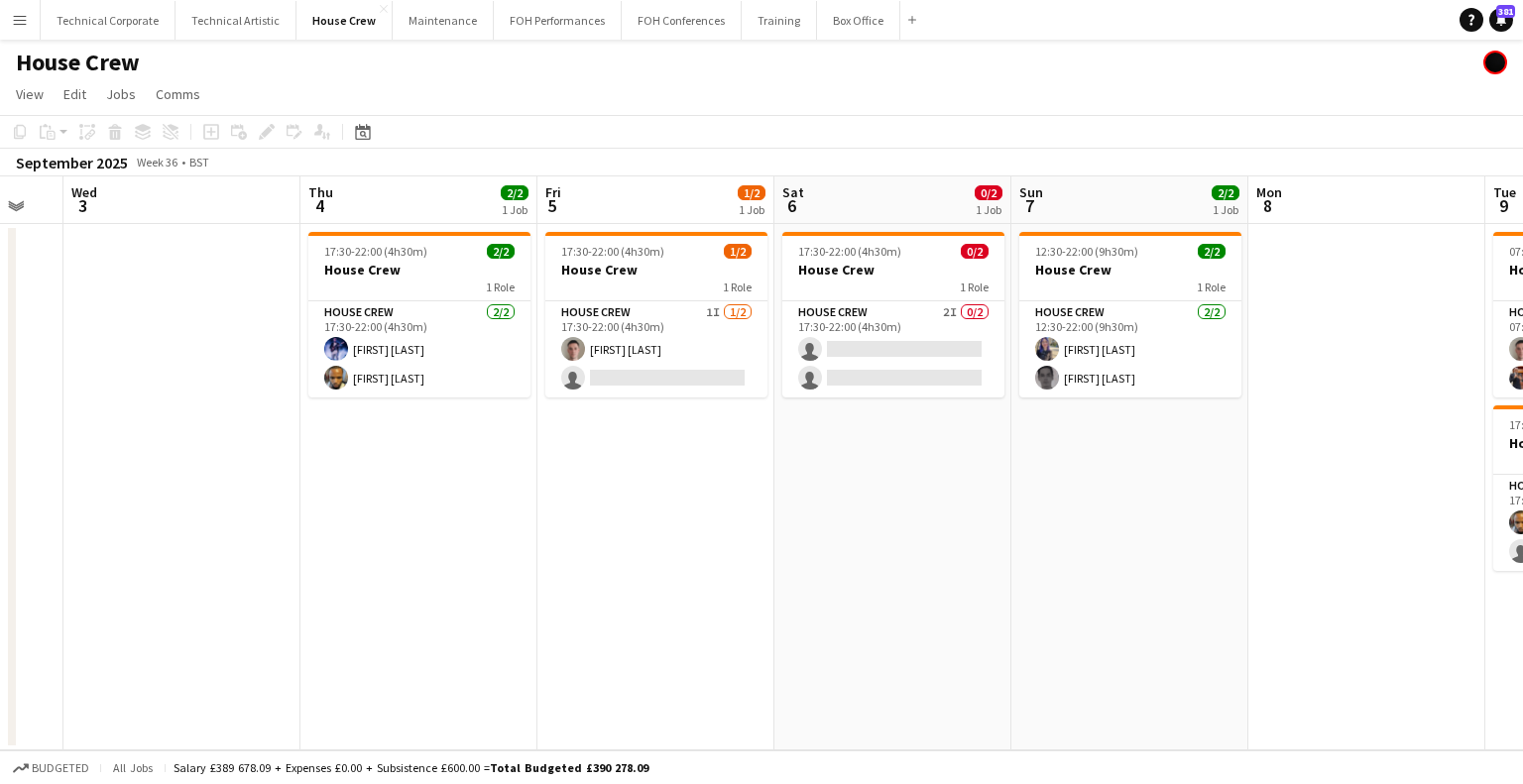 drag, startPoint x: 547, startPoint y: 538, endPoint x: 448, endPoint y: 542, distance: 99.08078 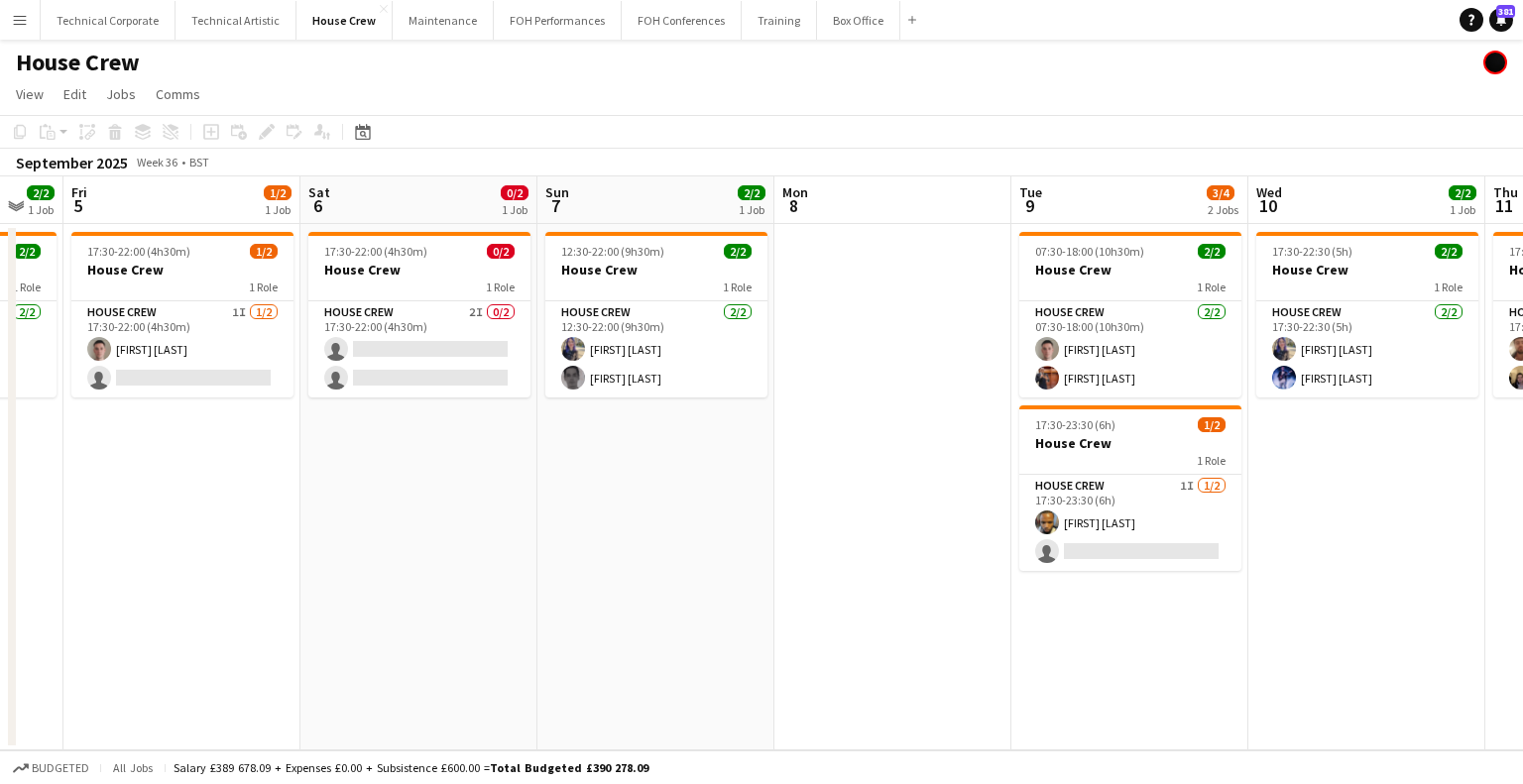 drag, startPoint x: 1034, startPoint y: 478, endPoint x: 541, endPoint y: 555, distance: 498.977 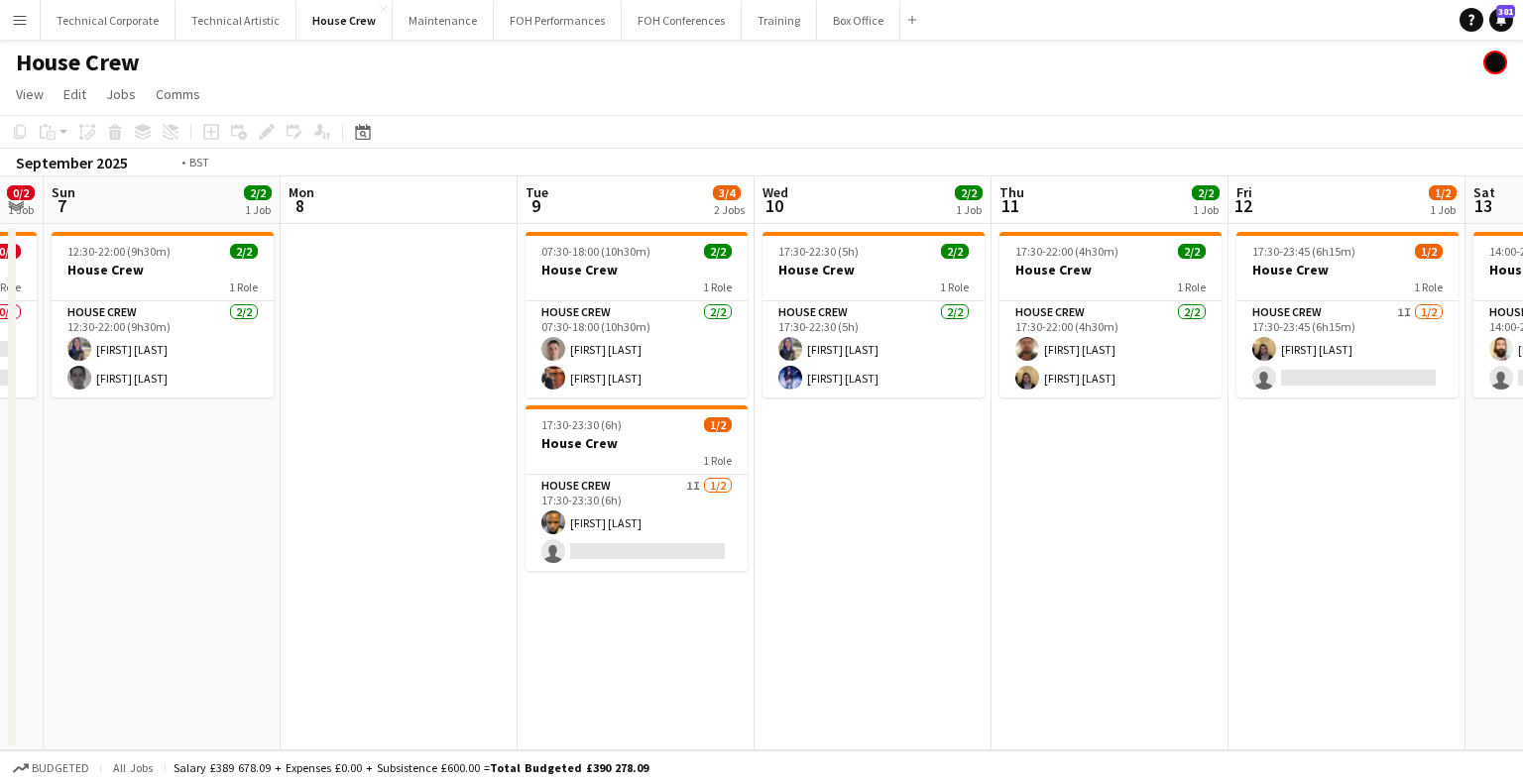 scroll, scrollTop: 0, scrollLeft: 809, axis: horizontal 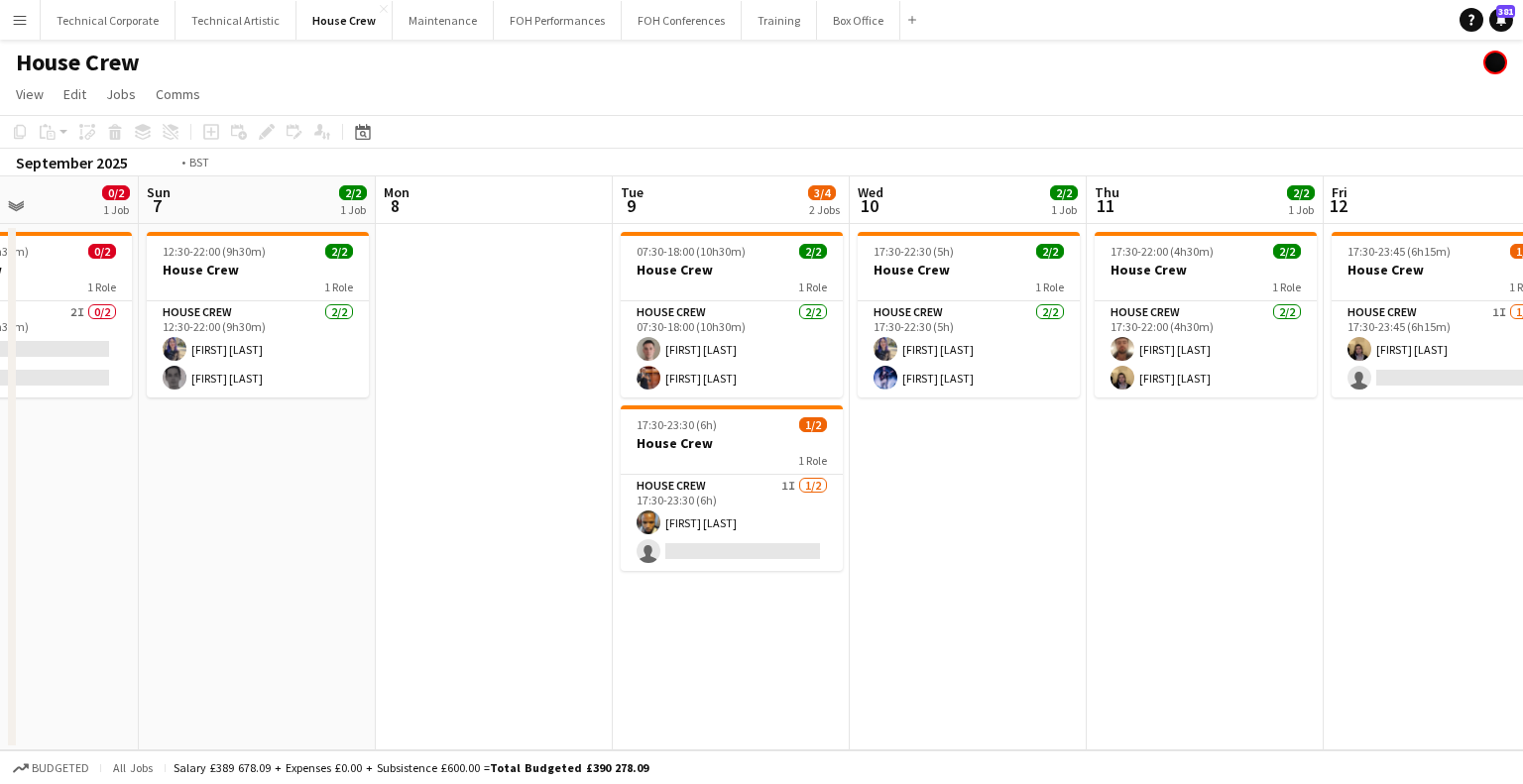 drag, startPoint x: 941, startPoint y: 516, endPoint x: 561, endPoint y: 562, distance: 382.7741 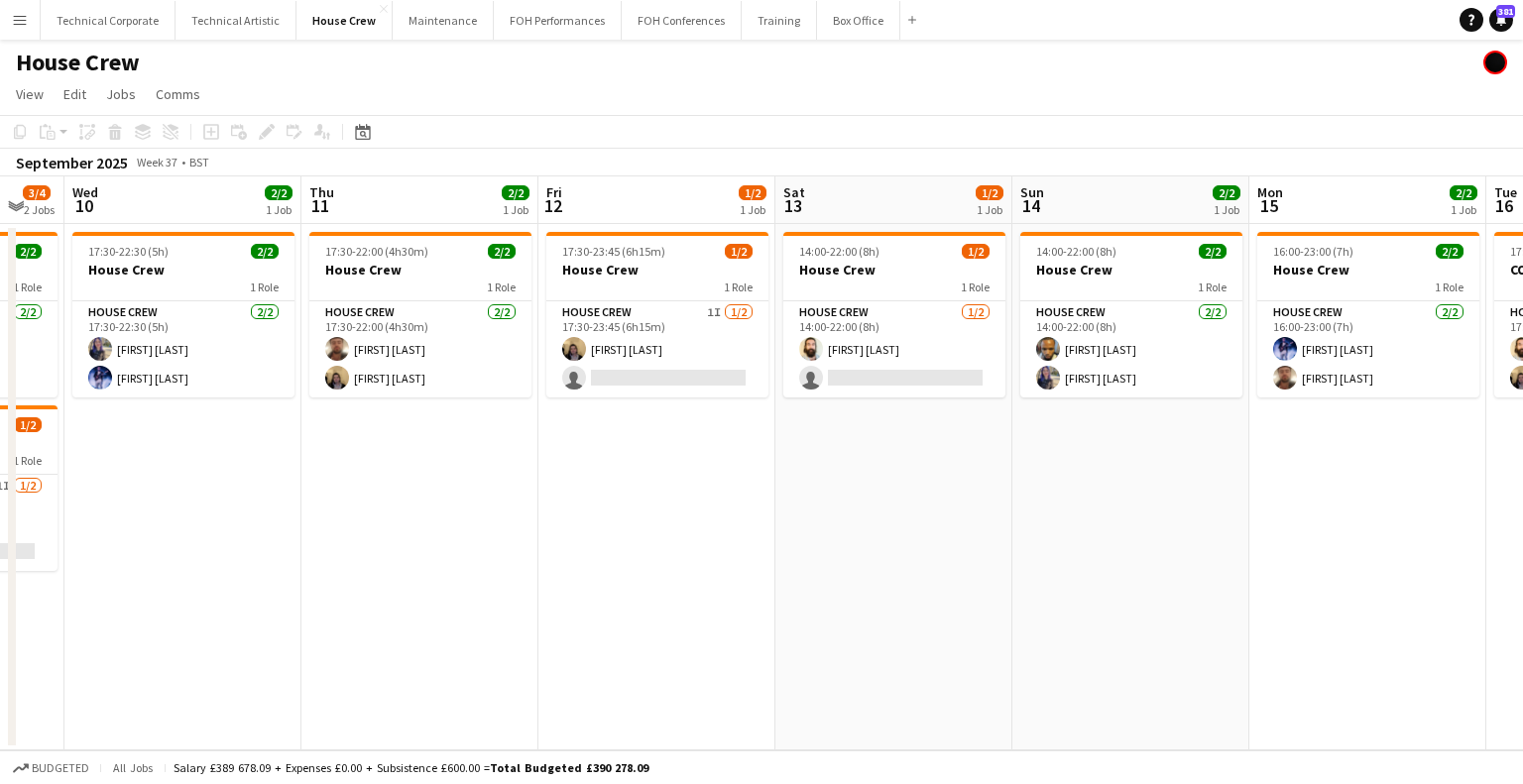 drag, startPoint x: 889, startPoint y: 465, endPoint x: 599, endPoint y: 517, distance: 294.62519 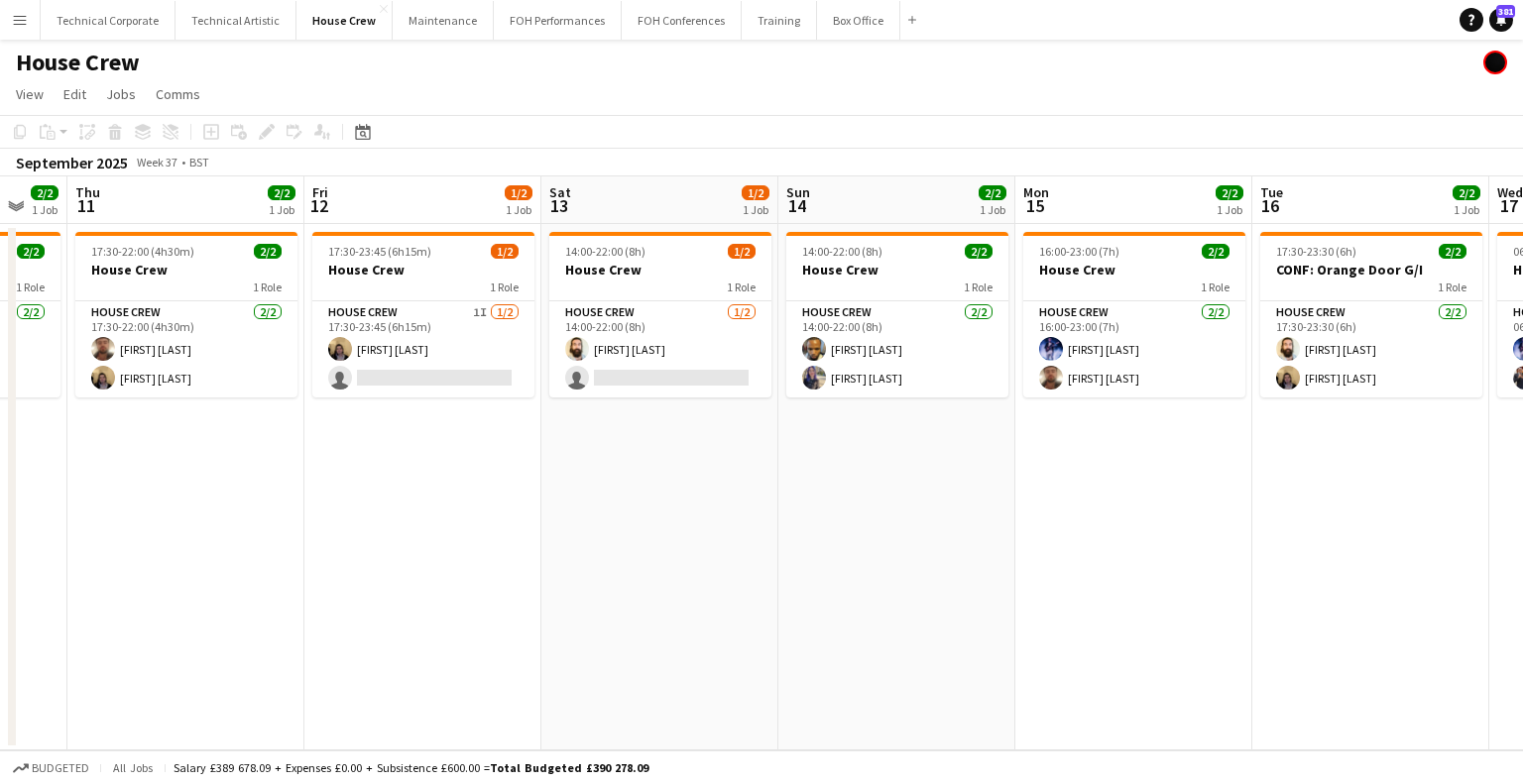 drag, startPoint x: 888, startPoint y: 419, endPoint x: 726, endPoint y: 446, distance: 164.2346 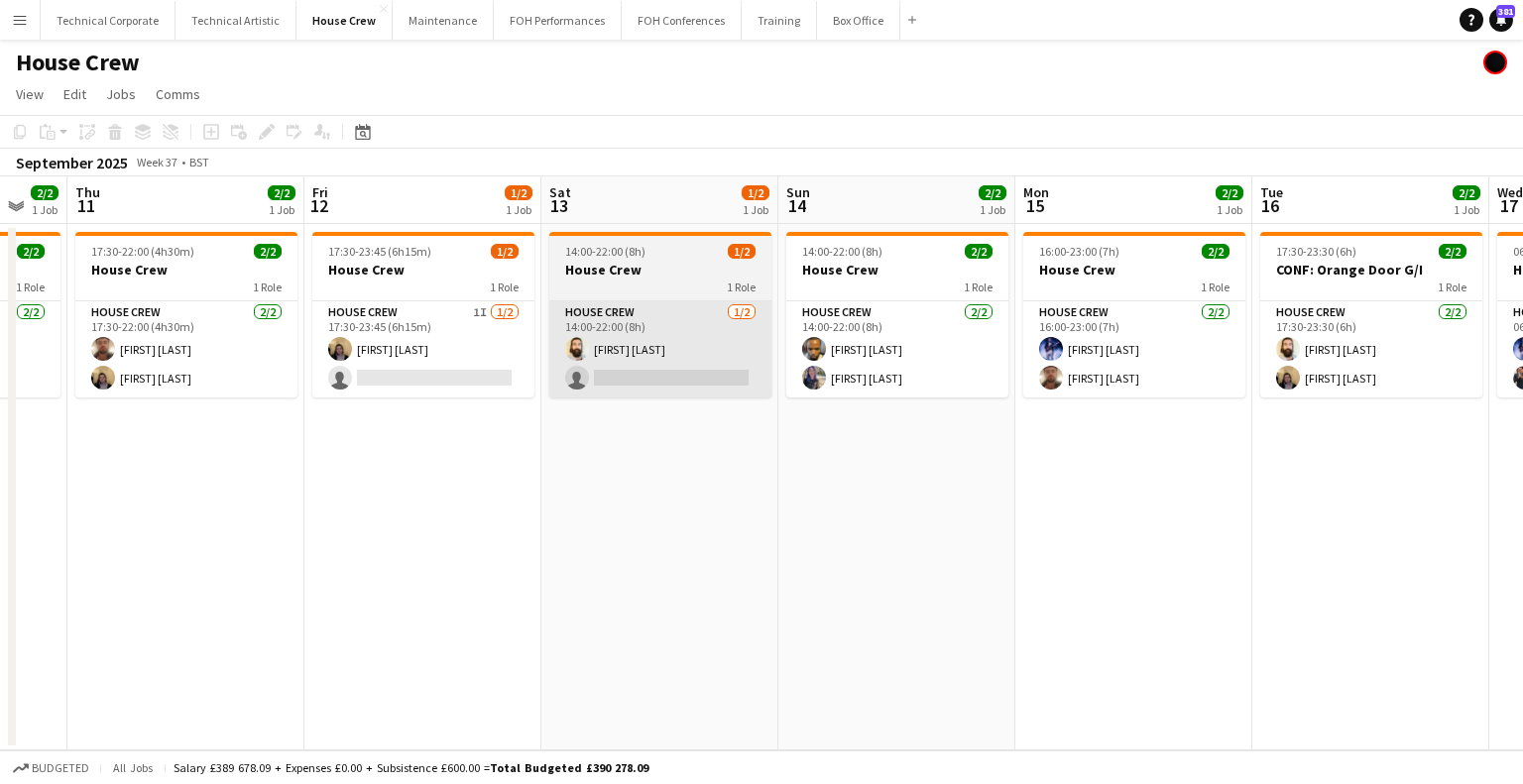 scroll, scrollTop: 0, scrollLeft: 884, axis: horizontal 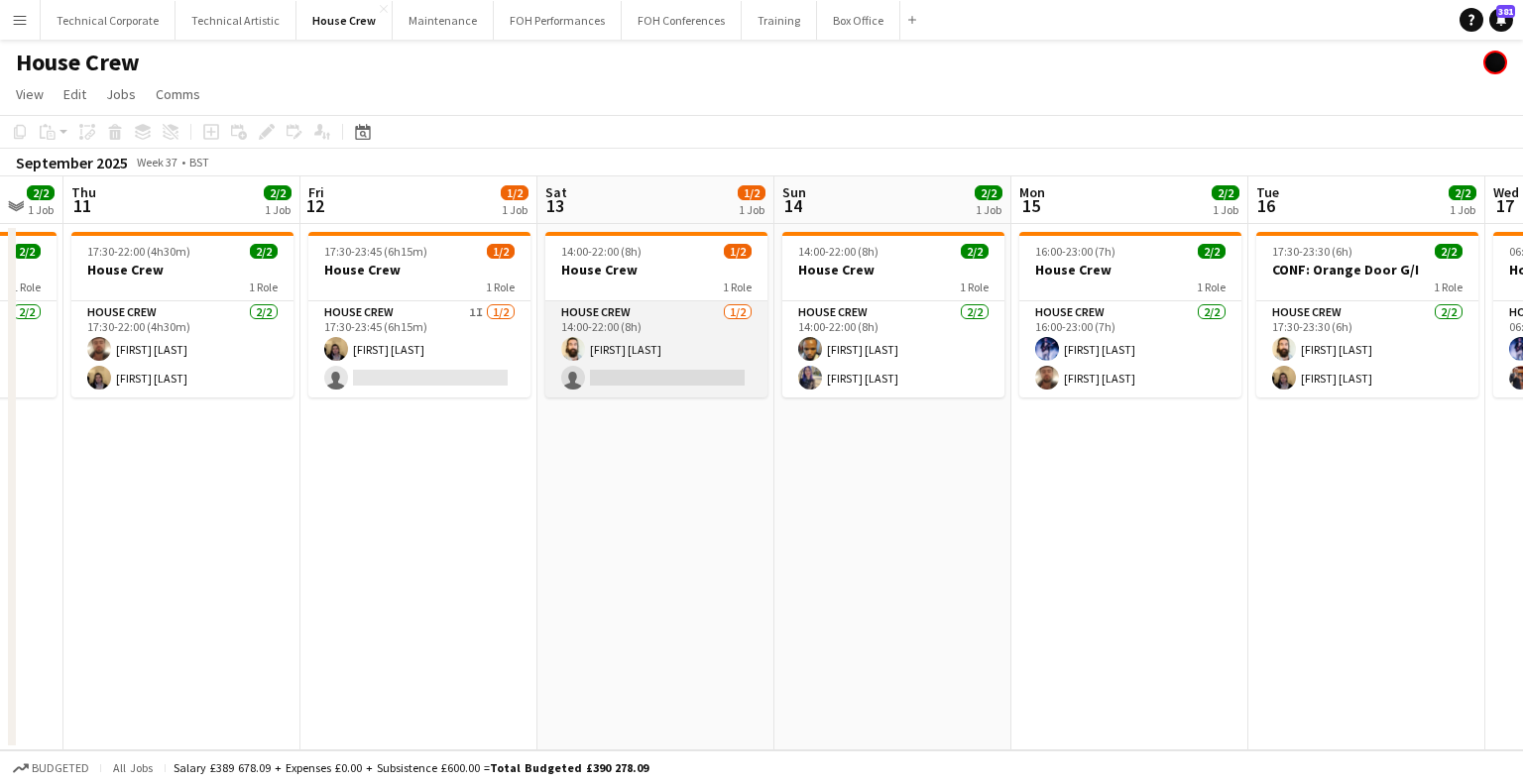 click on "House Crew   1/2   14:00-22:00 (8h)
Justin Gartry
single-neutral-actions" at bounding box center (656, 349) 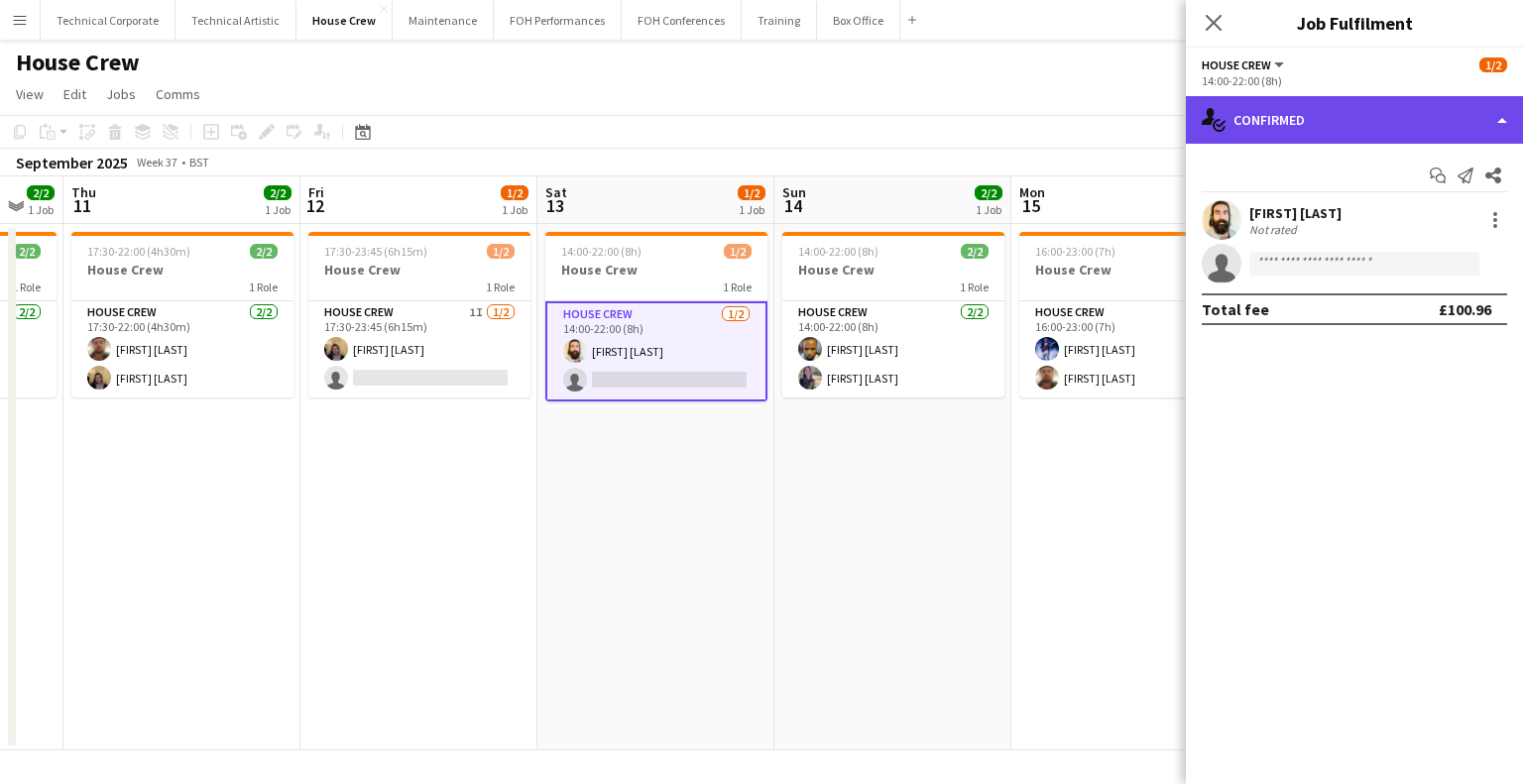 click on "single-neutral-actions-check-2
Confirmed" 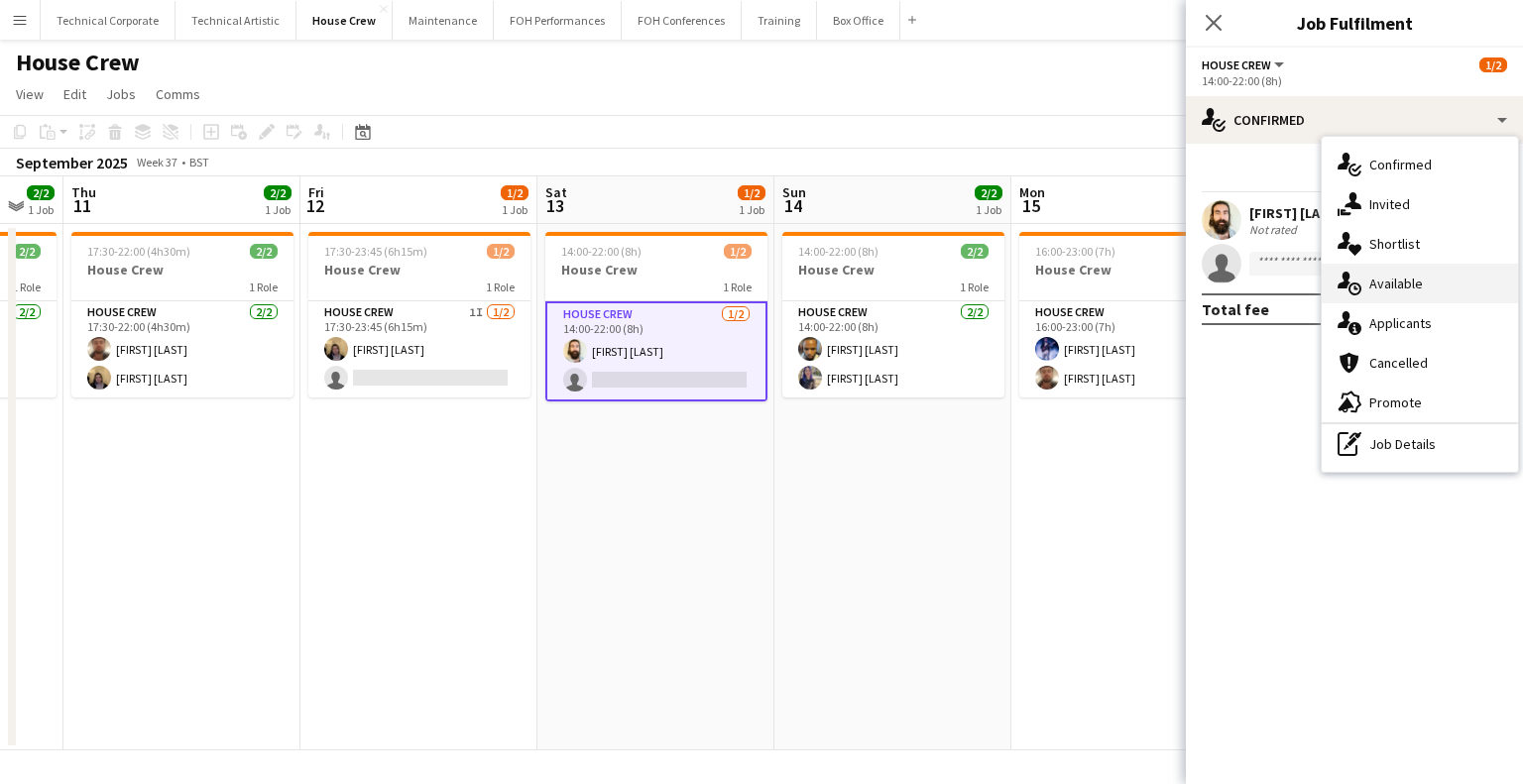 click on "single-neutral-actions-upload
Available" at bounding box center [1420, 283] 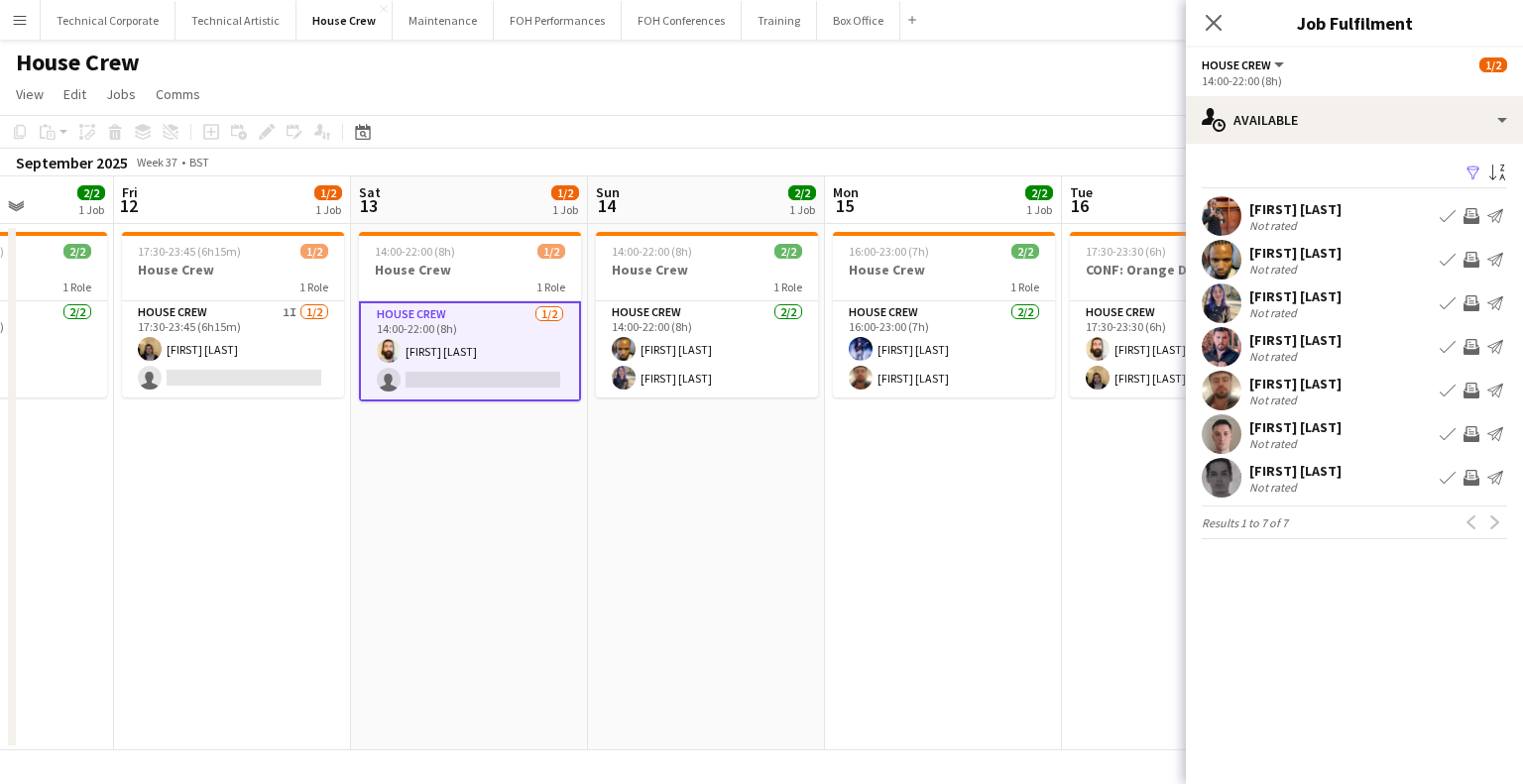 scroll, scrollTop: 0, scrollLeft: 579, axis: horizontal 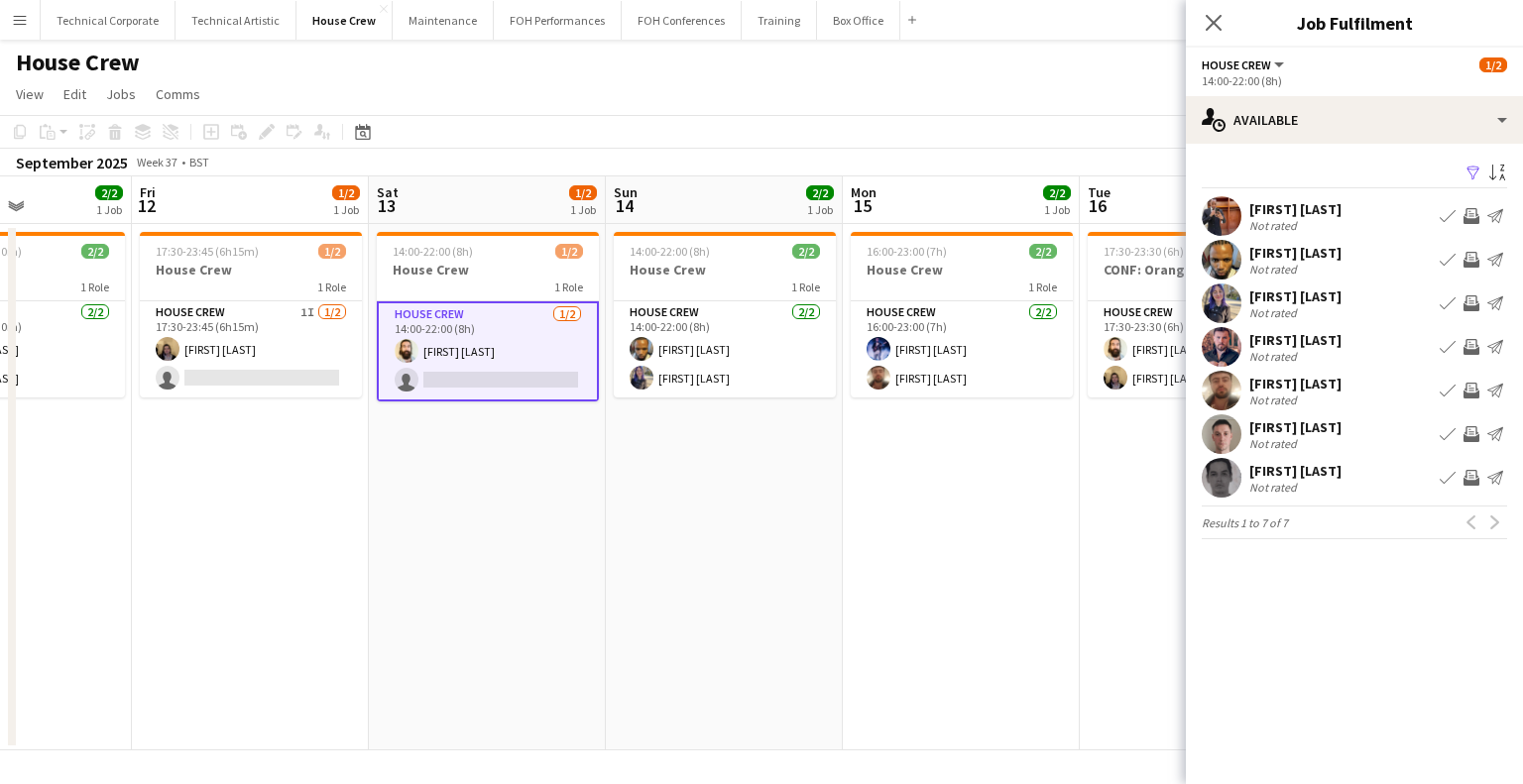 drag, startPoint x: 992, startPoint y: 445, endPoint x: 823, endPoint y: 499, distance: 177.4176 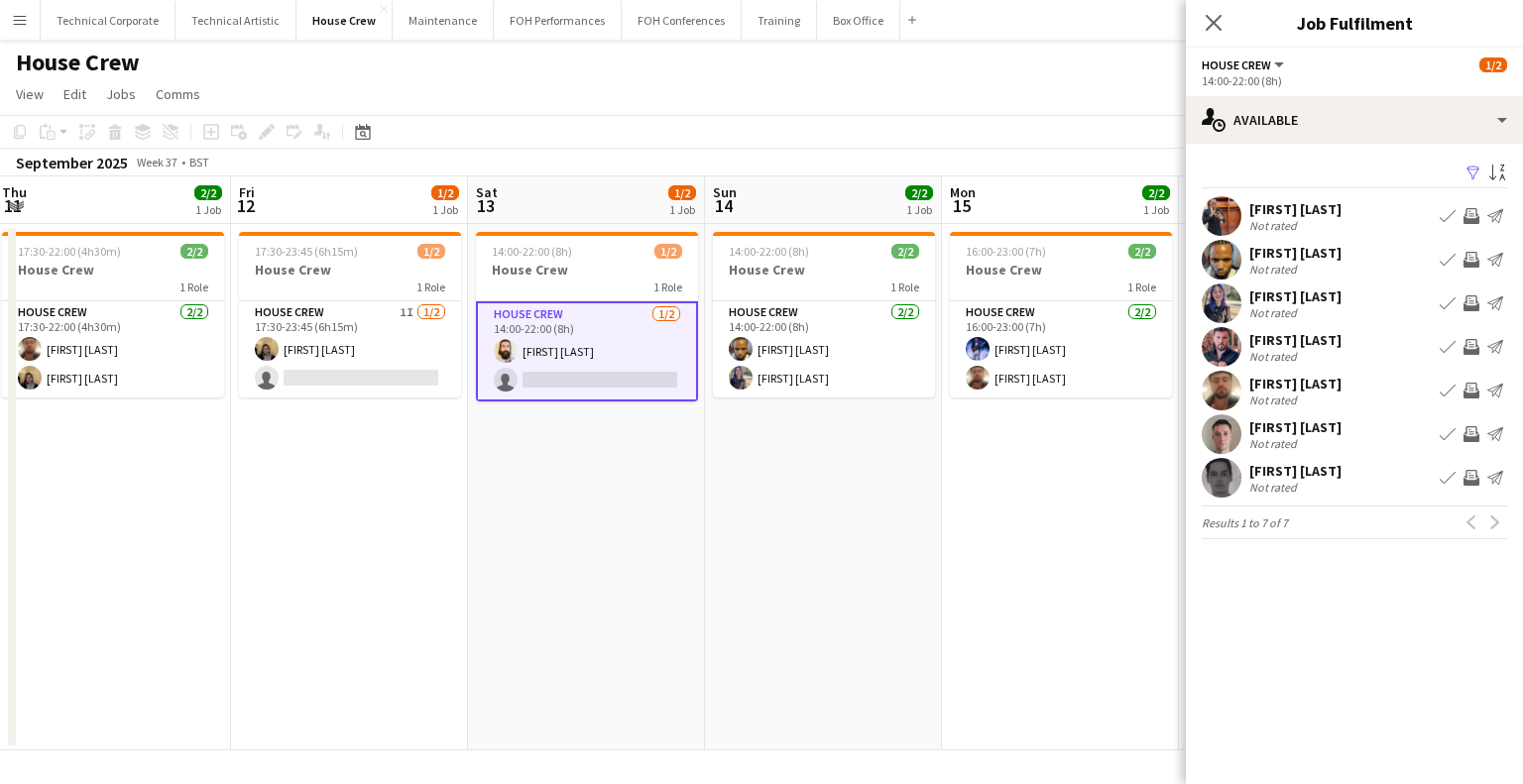 scroll, scrollTop: 0, scrollLeft: 409, axis: horizontal 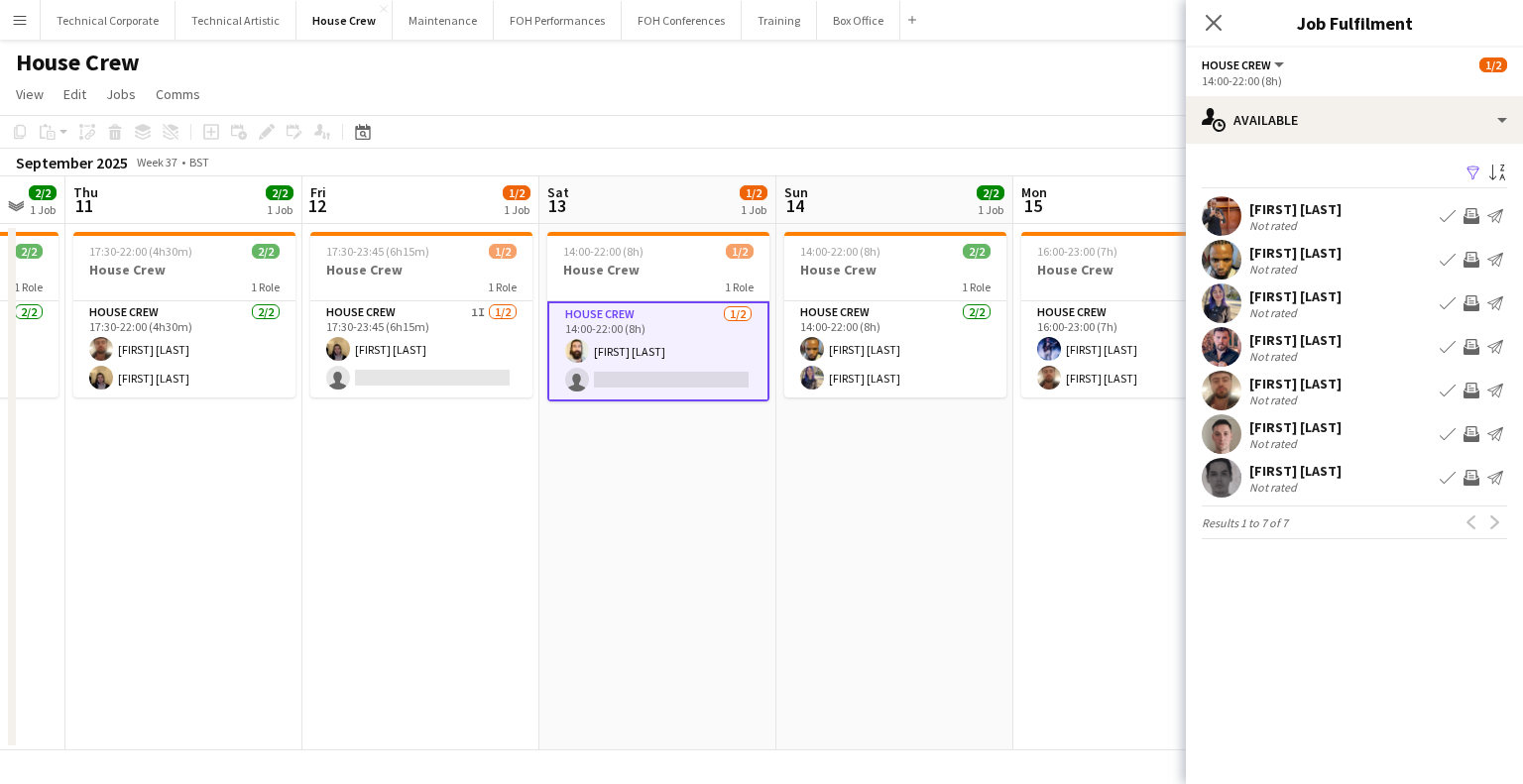 drag, startPoint x: 821, startPoint y: 427, endPoint x: 975, endPoint y: 435, distance: 154.20765 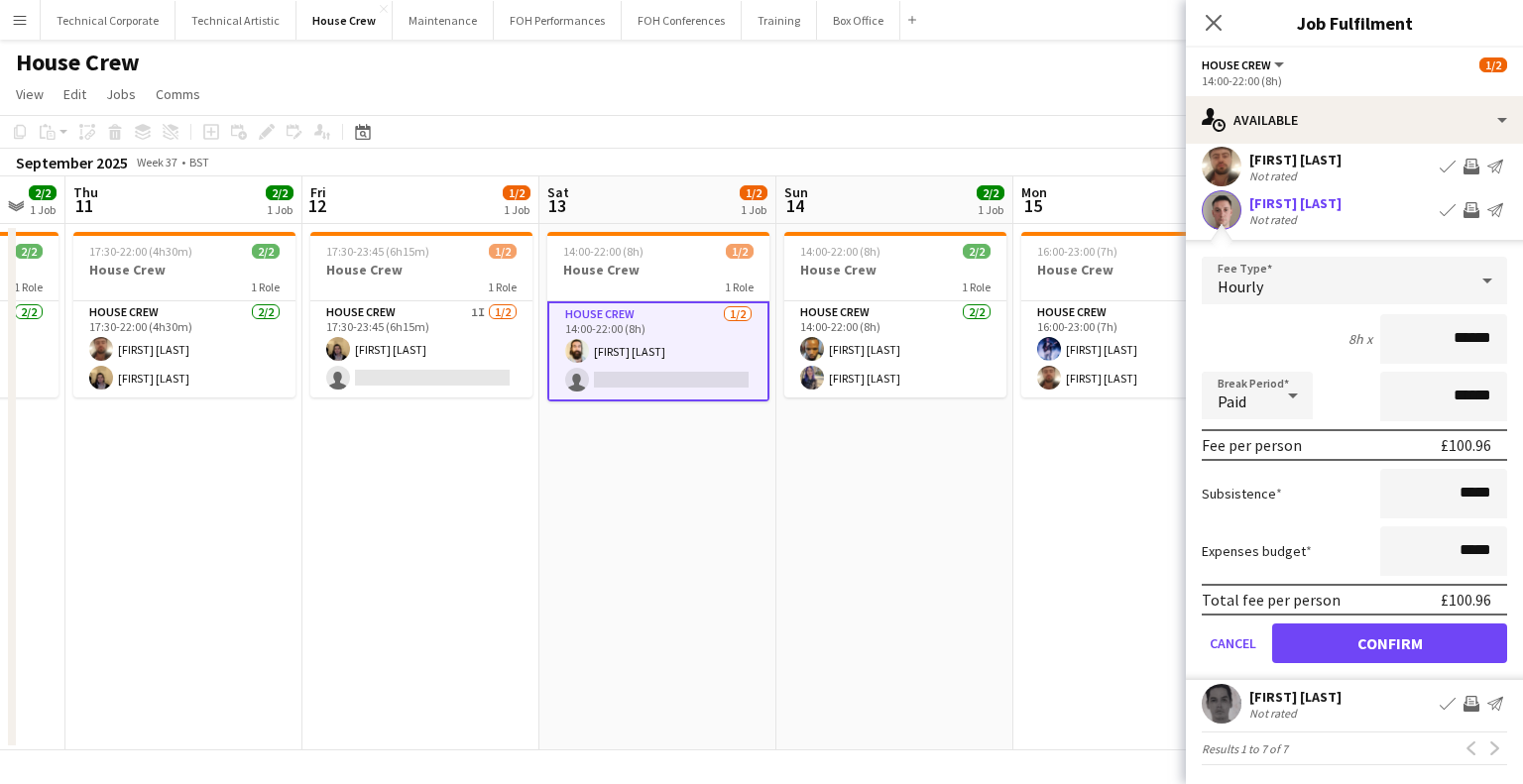 scroll, scrollTop: 226, scrollLeft: 0, axis: vertical 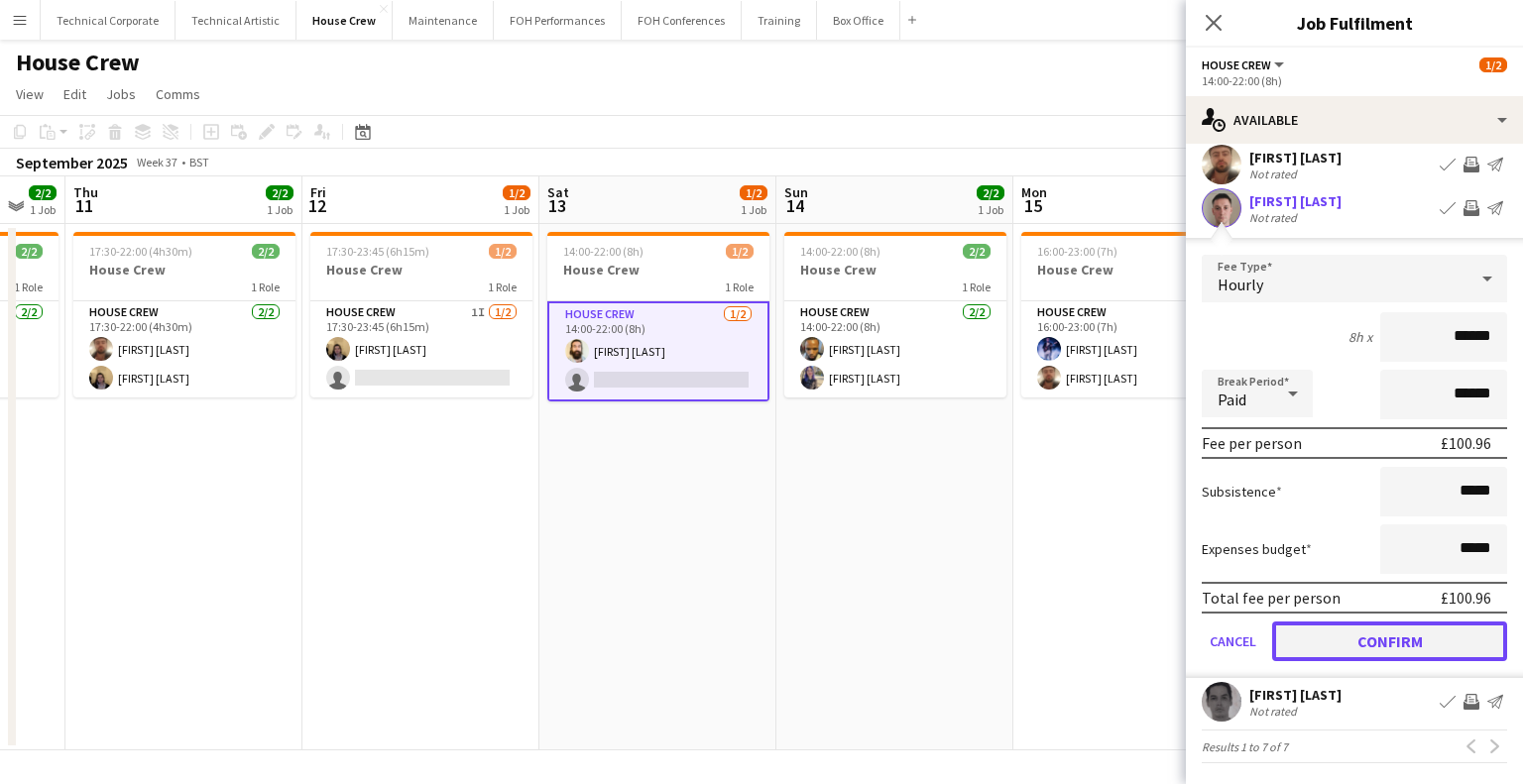 click on "Confirm" at bounding box center [1389, 641] 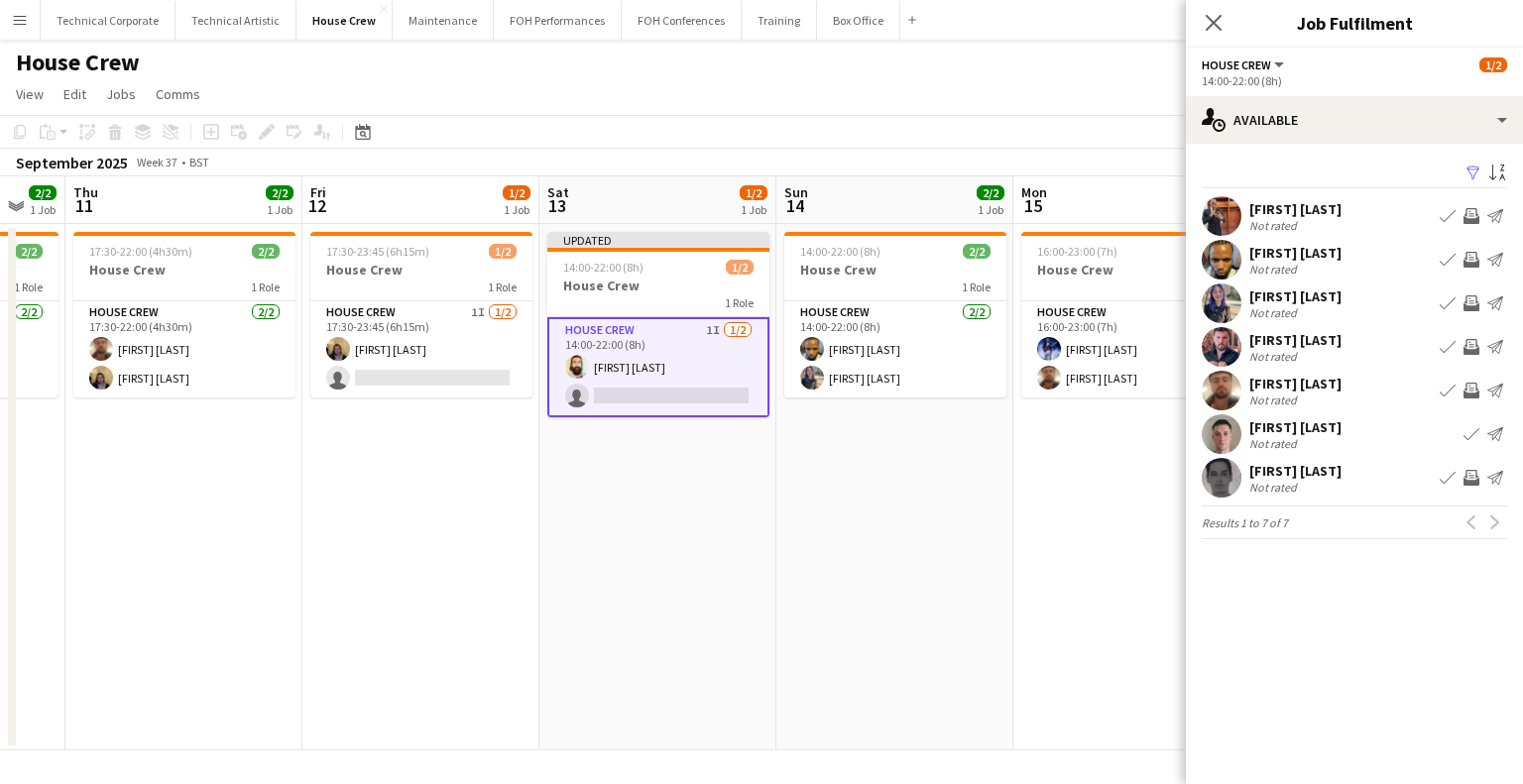 scroll, scrollTop: 0, scrollLeft: 0, axis: both 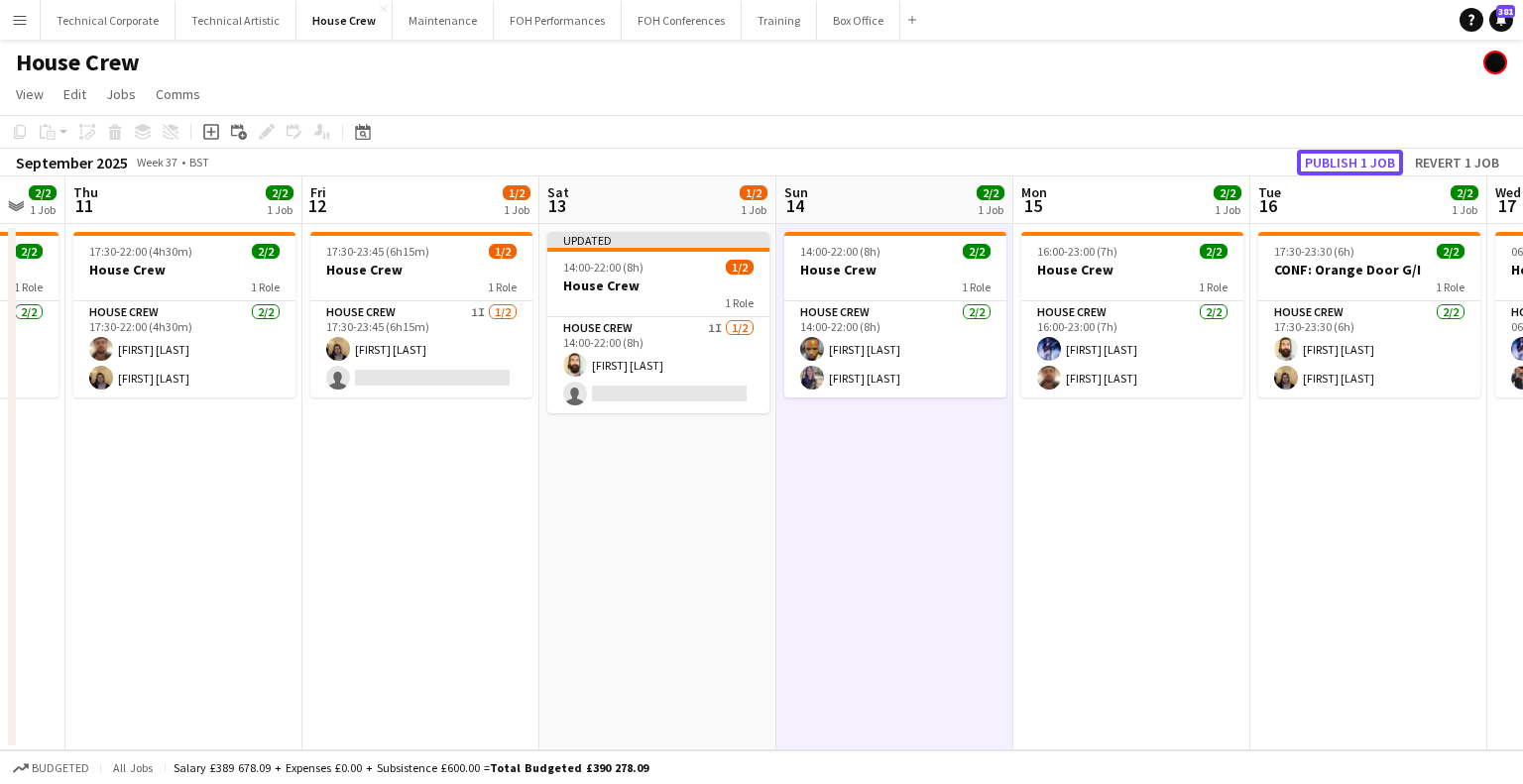 click on "Publish 1 job" 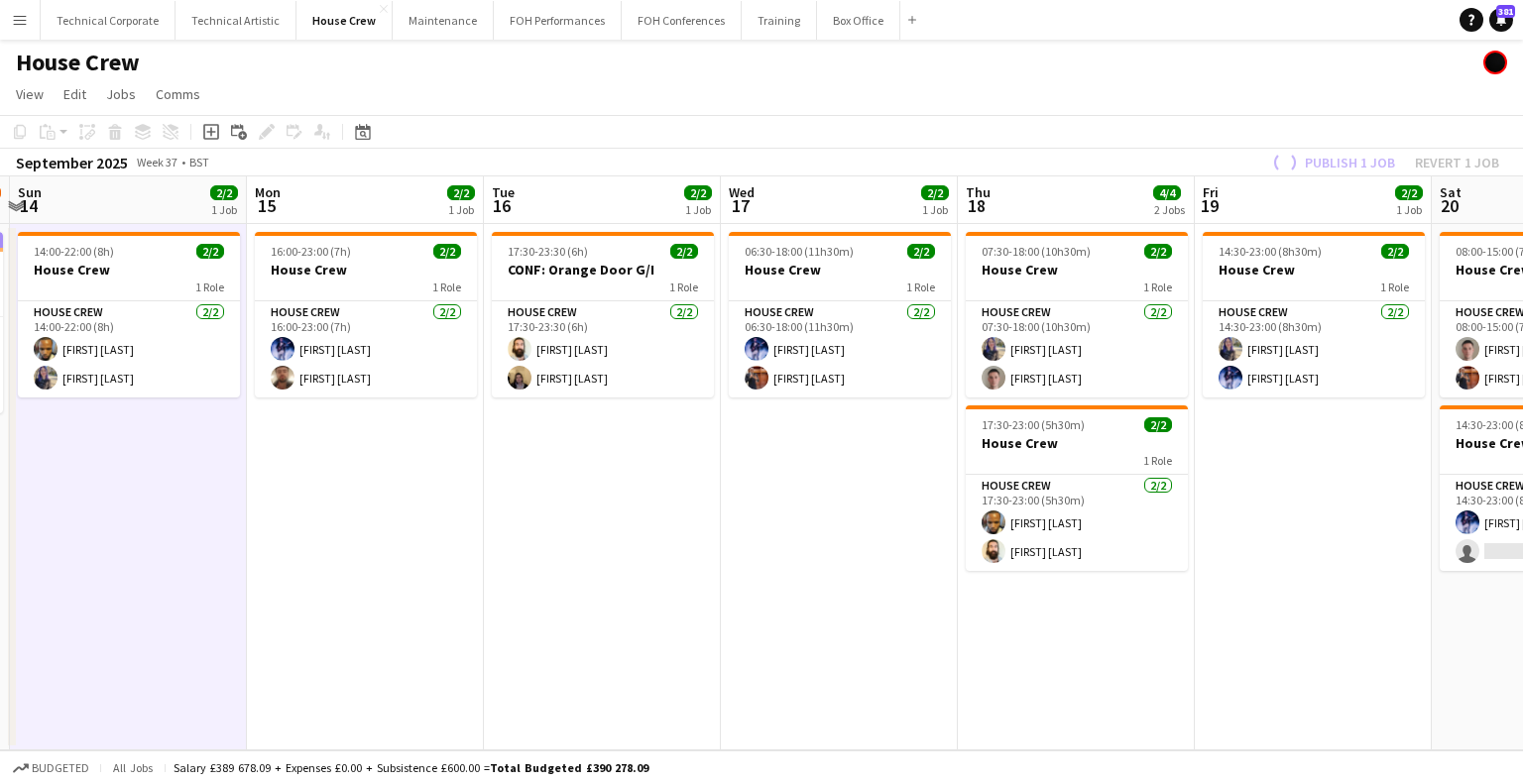 click on "Tue   9   3/4   2 Jobs   Wed   10   2/2   1 Job   Thu   11   2/2   1 Job   Fri   12   1/2   1 Job   Sat   13   1/2   1 Job   Sun   14   2/2   1 Job   Mon   15   2/2   1 Job   Tue   16   2/2   1 Job   Wed   17   2/2   1 Job   Thu   18   4/4   2 Jobs   Fri   19   2/2   1 Job   Sat   20   3/4   2 Jobs      07:30-18:00 (10h30m)    2/2   House Crew   1 Role   House Crew   2/2   07:30-18:00 (10h30m)
Robert Buckland Leroy Bonsu     17:30-23:30 (6h)    1/2   House Crew   1 Role   House Crew   1I   1/2   17:30-23:30 (6h)
Rhyan Jordan Holder
single-neutral-actions
17:30-22:30 (5h)    2/2   House Crew   1 Role   House Crew   2/2   17:30-22:30 (5h)
Venetia Anastasakou Ed Dampier     17:30-22:00 (4h30m)    2/2   House Crew   1 Role   House Crew   2/2   17:30-22:00 (4h30m)
Donnacha Mooney James Reyes-Gomez     17:30-23:45 (6h15m)    1/2   House Crew   1 Role   House Crew   1I   1/2   17:30-23:45 (6h15m)
James Reyes-Gomez
single-neutral-actions
1I" at bounding box center [762, 463] 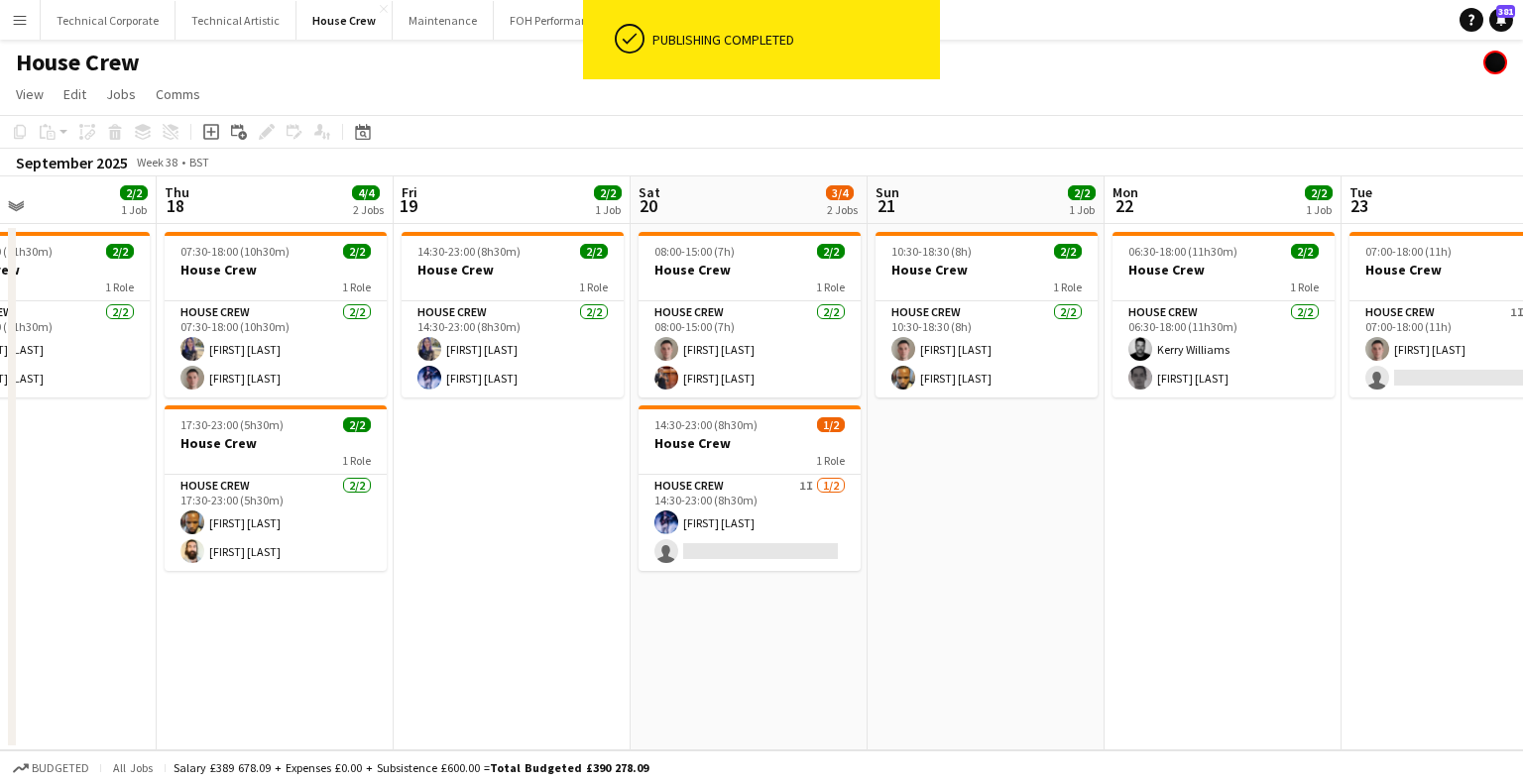 drag, startPoint x: 880, startPoint y: 411, endPoint x: 296, endPoint y: 471, distance: 587.0741 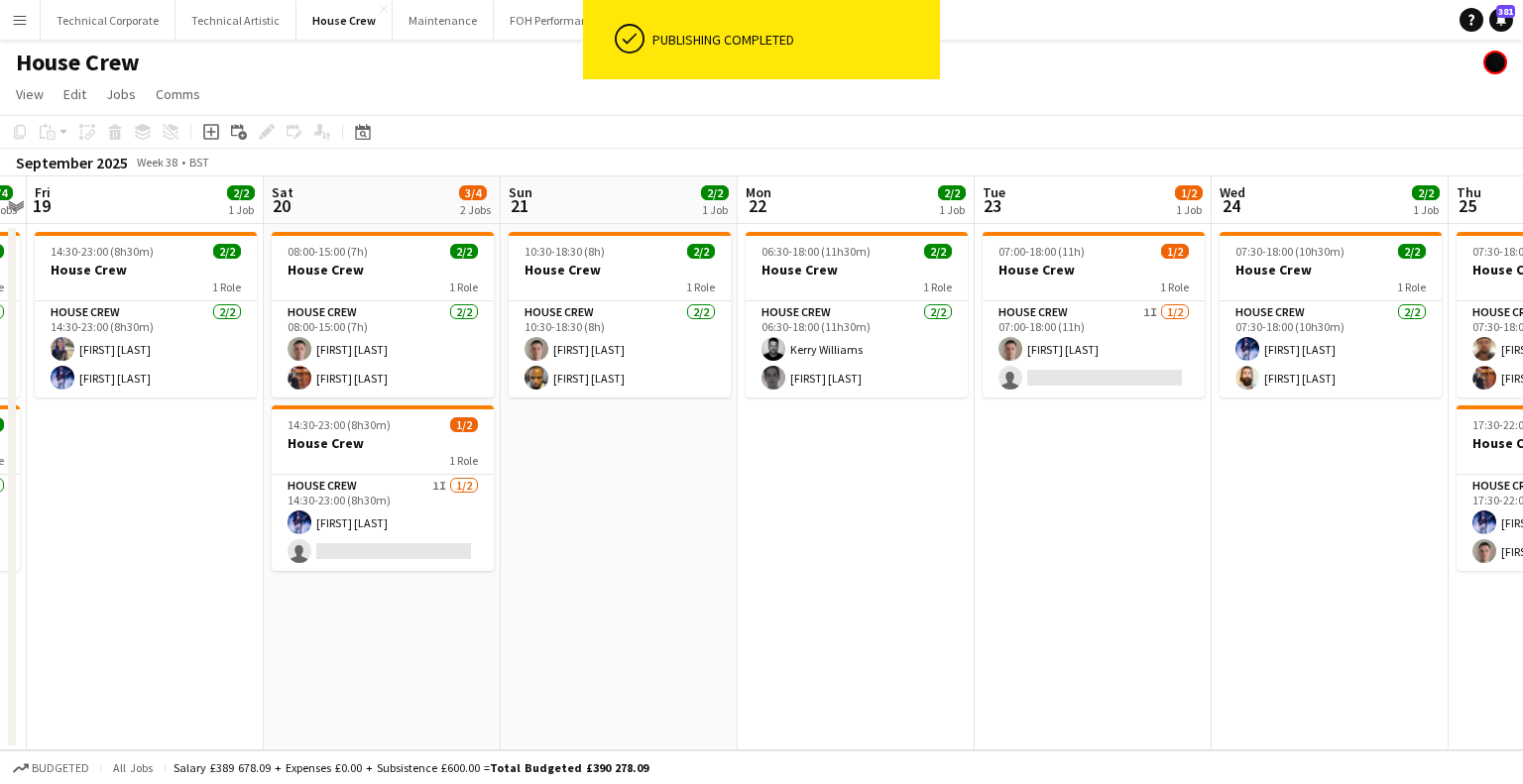 drag, startPoint x: 643, startPoint y: 459, endPoint x: 276, endPoint y: 493, distance: 368.57157 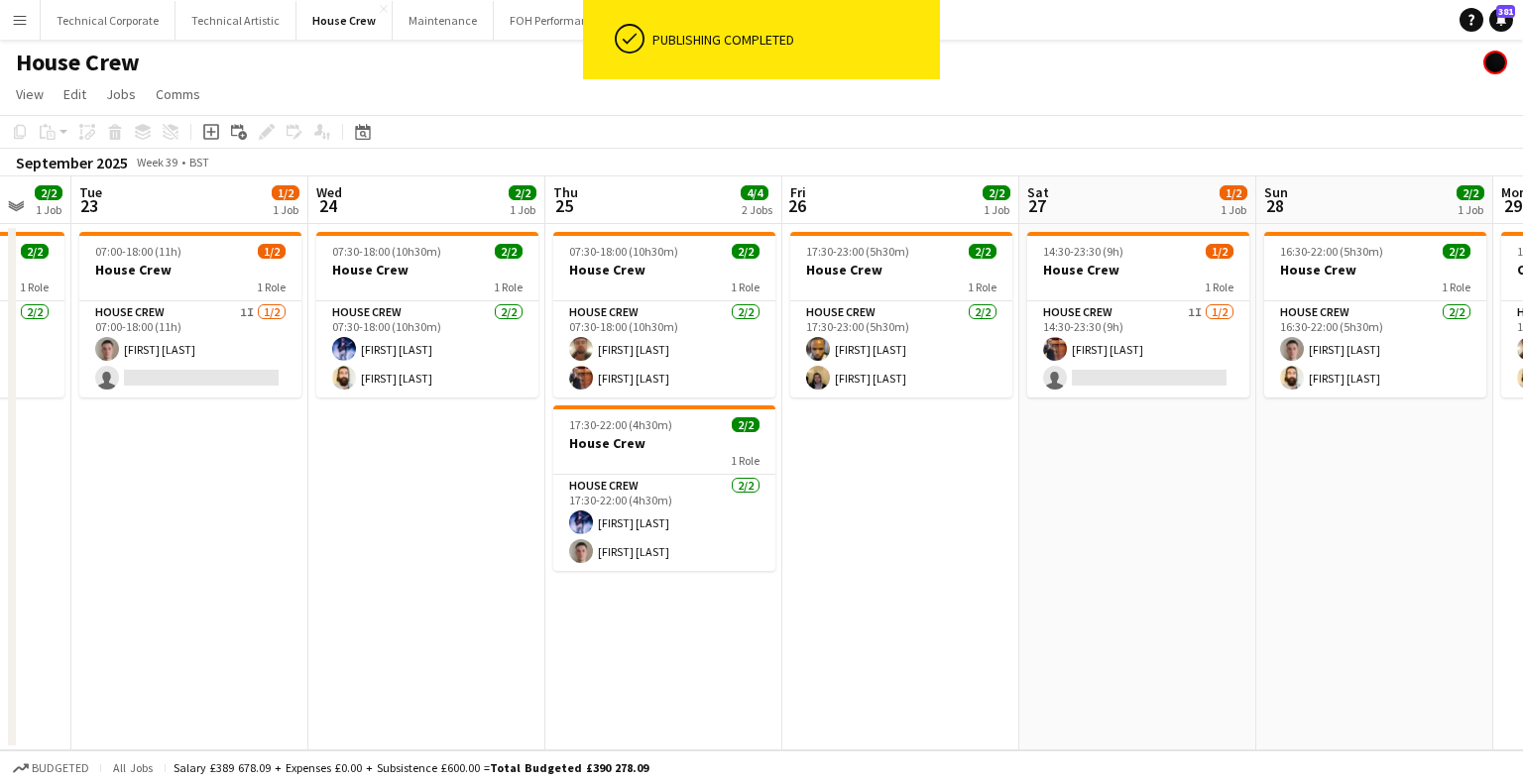 drag, startPoint x: 891, startPoint y: 415, endPoint x: 311, endPoint y: 468, distance: 582.41652 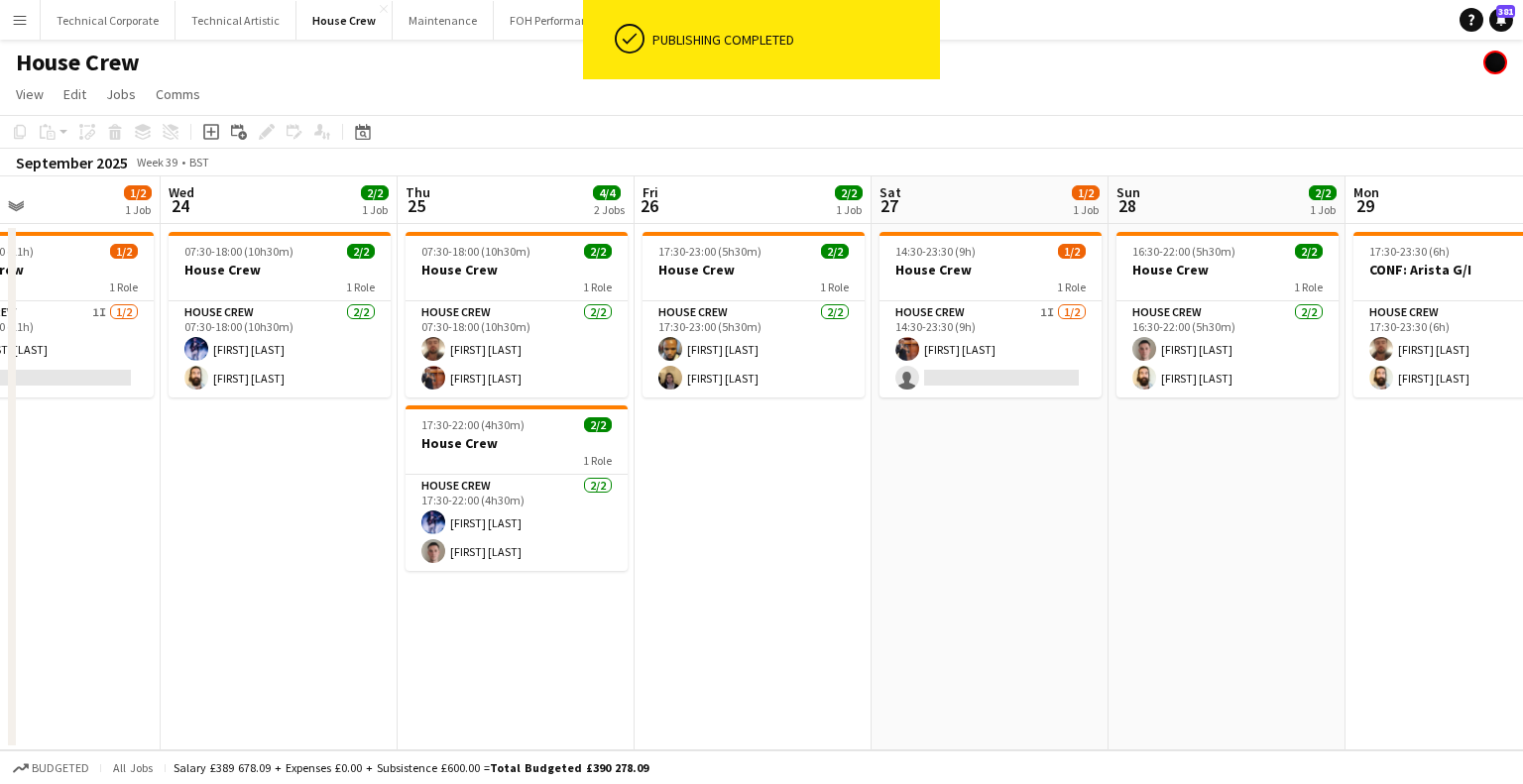 drag, startPoint x: 968, startPoint y: 403, endPoint x: 317, endPoint y: 475, distance: 654.9695 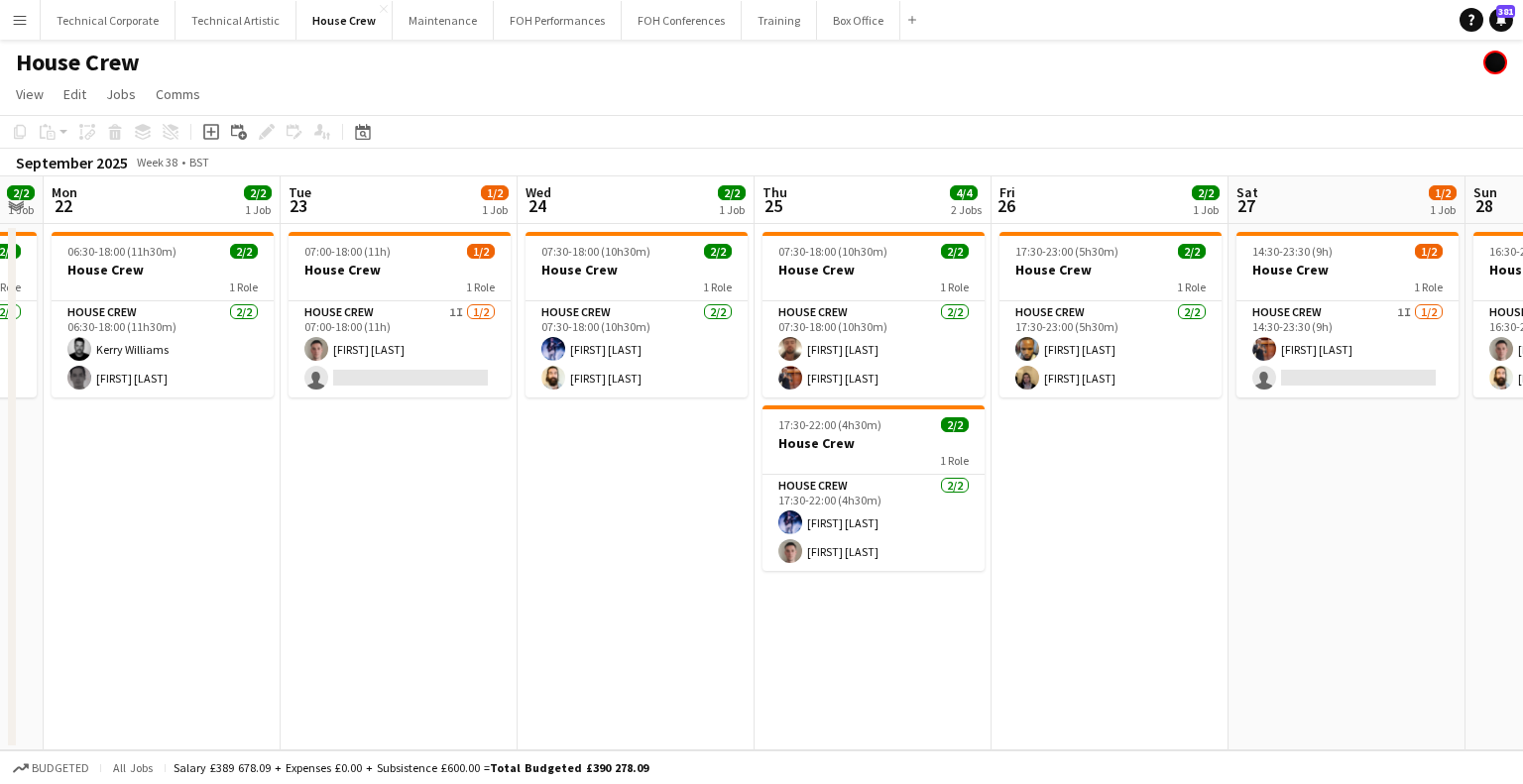 drag, startPoint x: 220, startPoint y: 488, endPoint x: 599, endPoint y: 434, distance: 382.82764 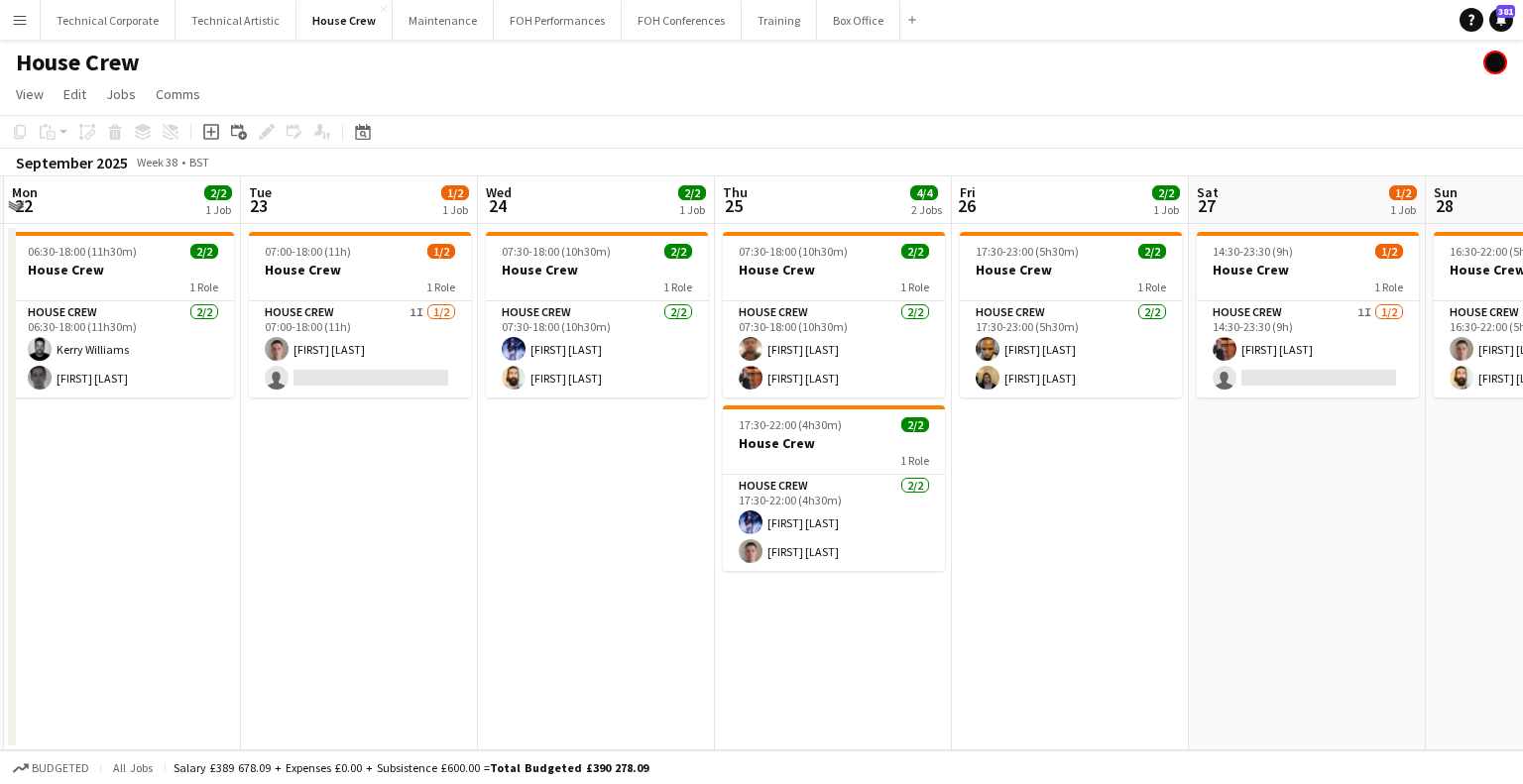 drag, startPoint x: 599, startPoint y: 434, endPoint x: 758, endPoint y: 409, distance: 160.95341 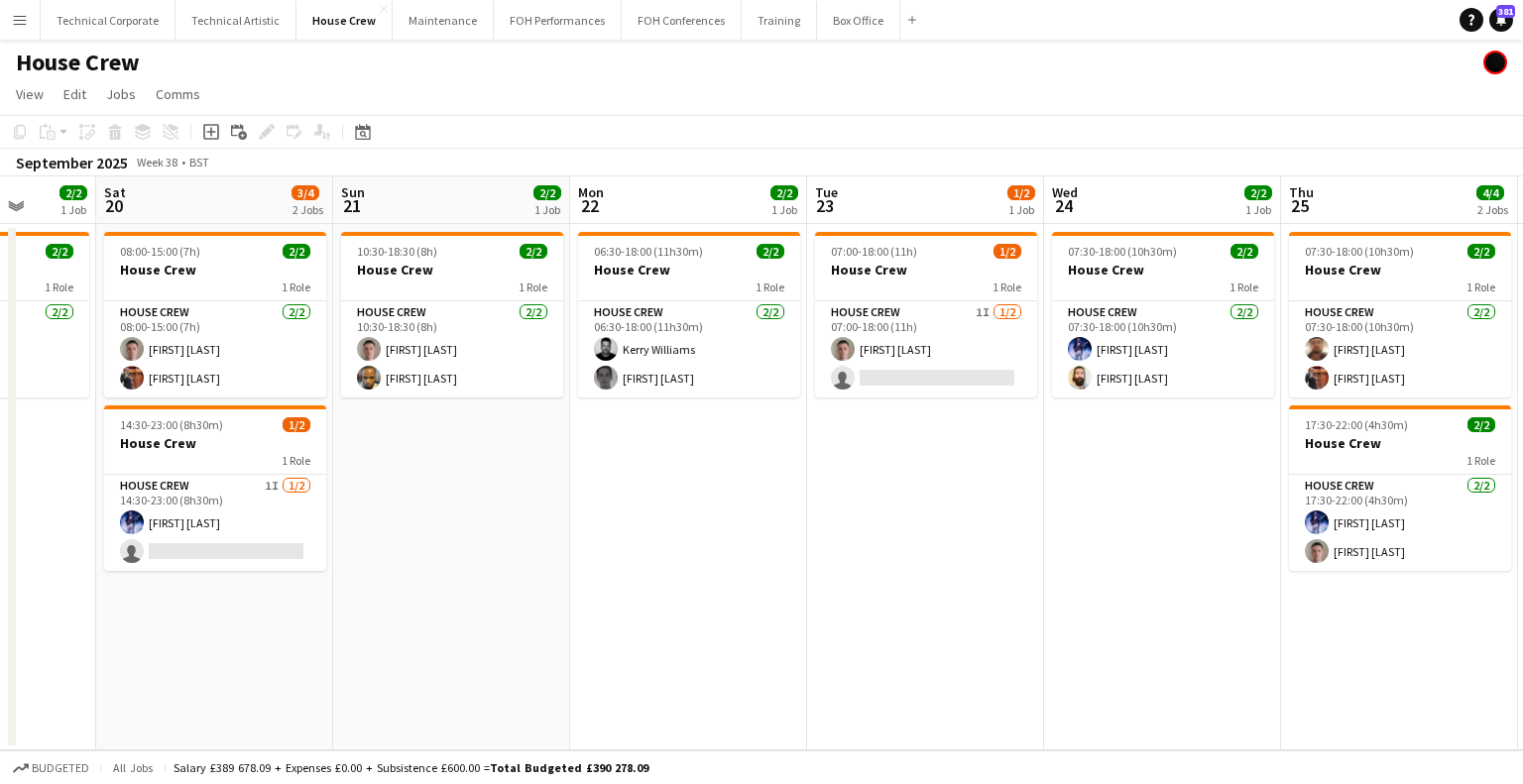 drag, startPoint x: 1091, startPoint y: 336, endPoint x: 1324, endPoint y: 316, distance: 233.85679 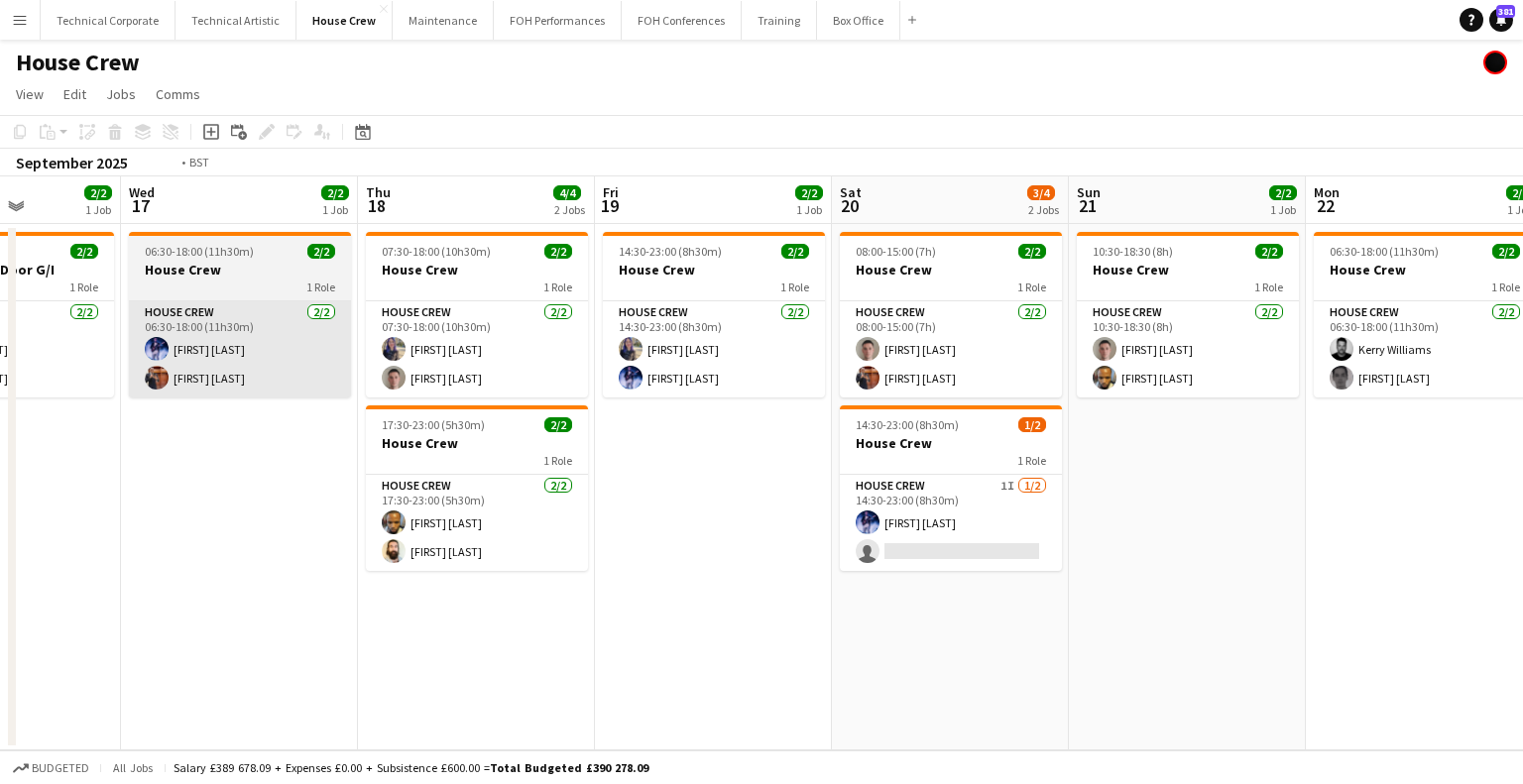 drag, startPoint x: 837, startPoint y: 348, endPoint x: 1126, endPoint y: 390, distance: 292.036 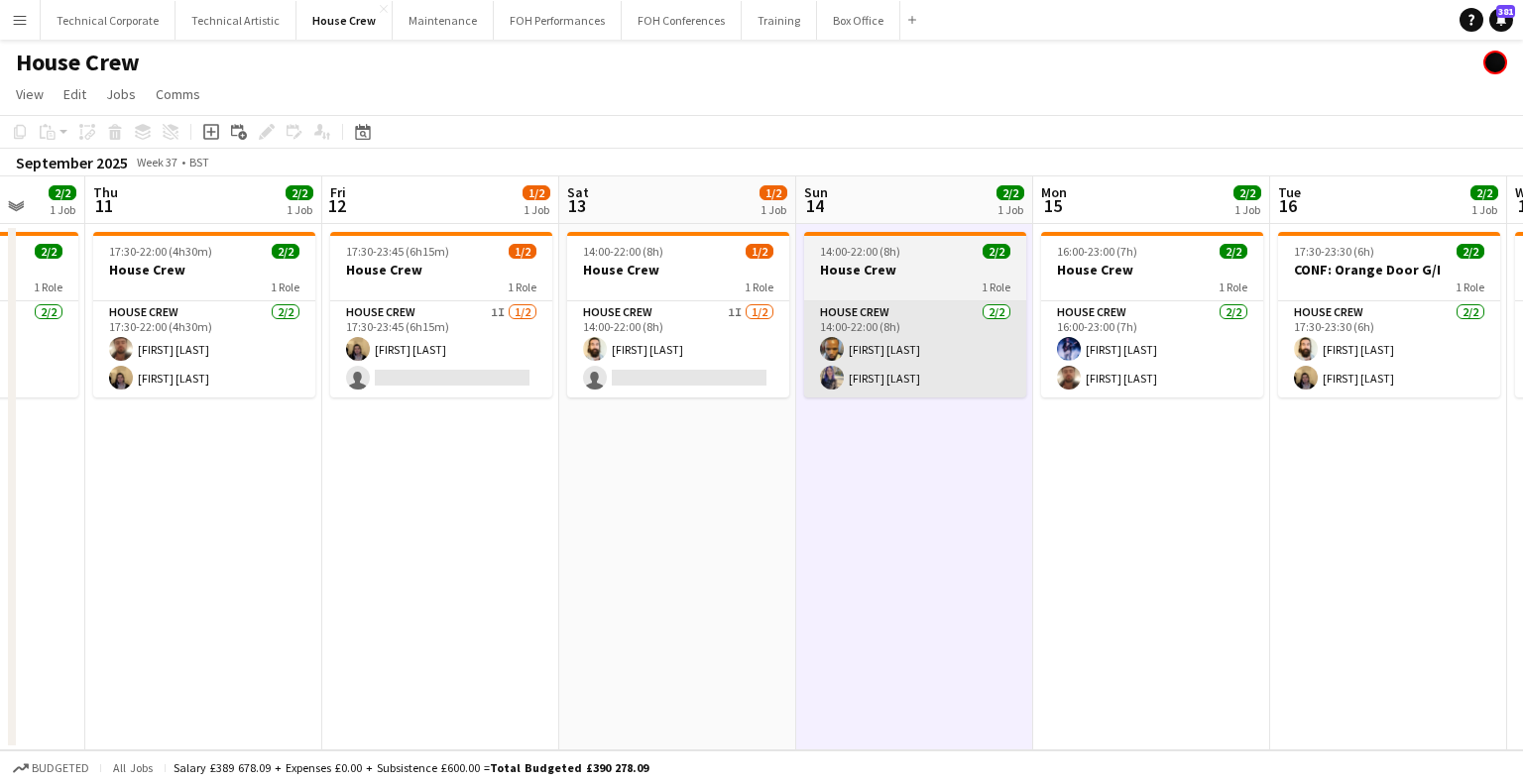 drag, startPoint x: 847, startPoint y: 372, endPoint x: 1237, endPoint y: 374, distance: 390.00513 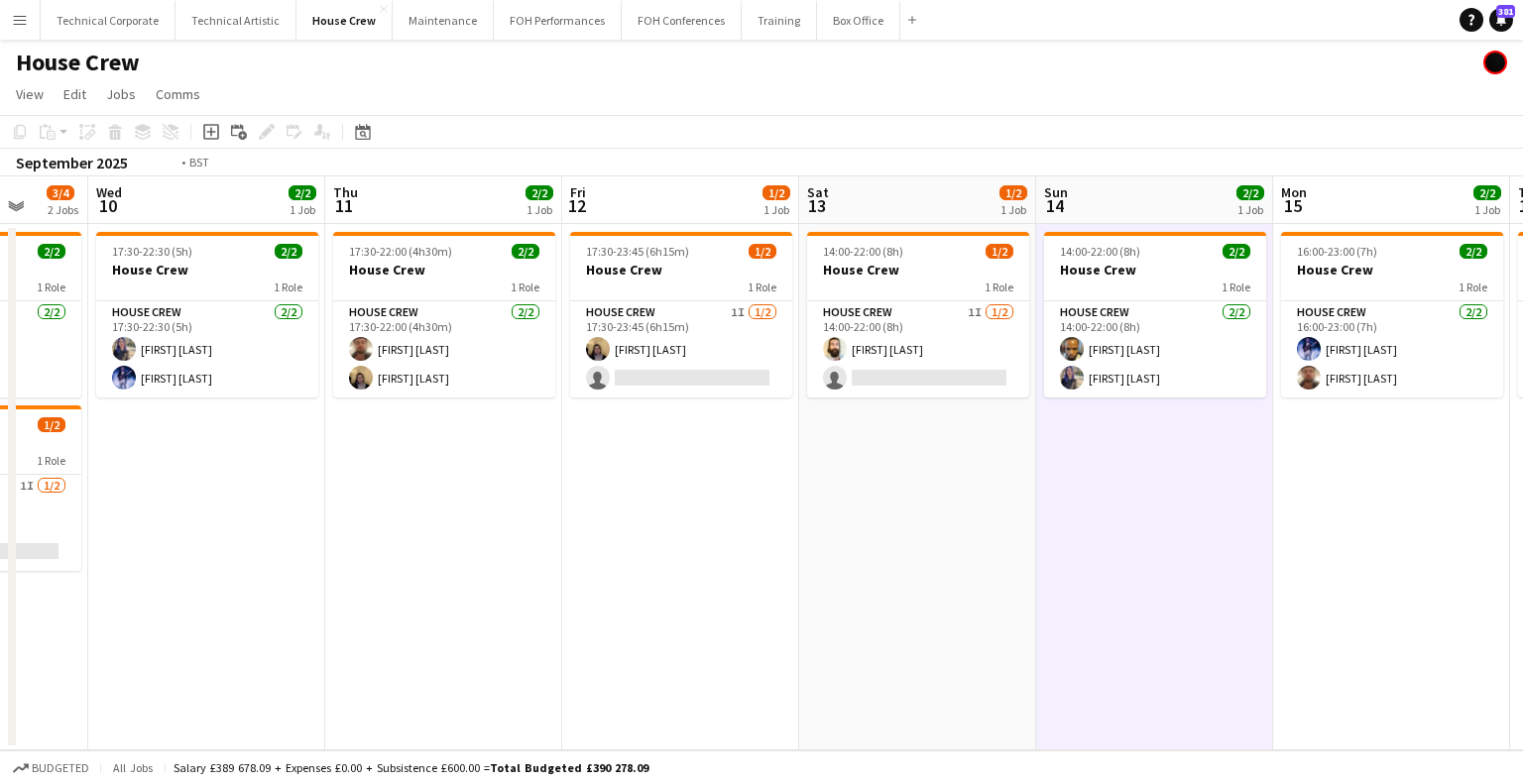 drag, startPoint x: 812, startPoint y: 367, endPoint x: 1276, endPoint y: 377, distance: 464.1077 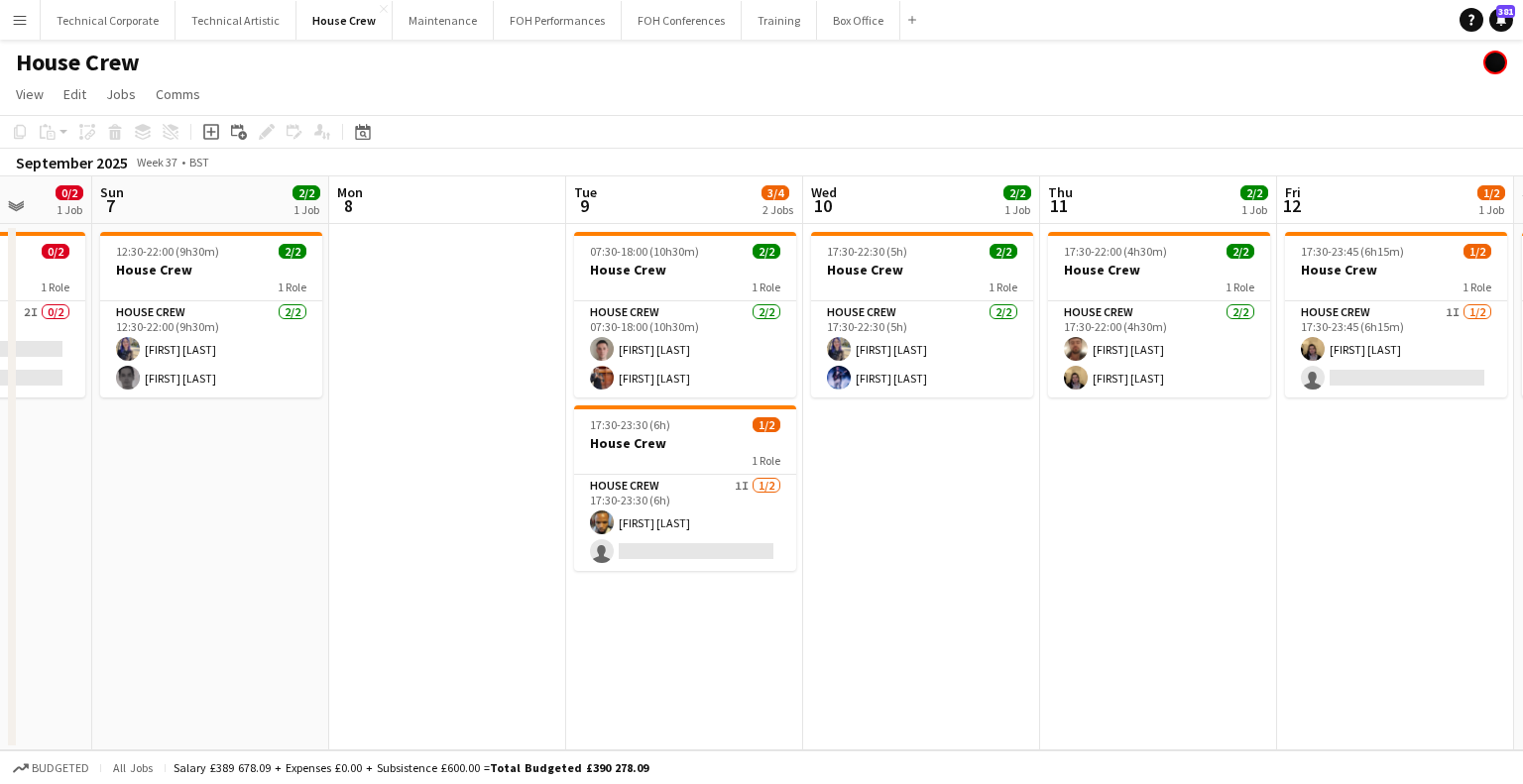 click on "Thu   4   2/2   1 Job   Fri   5   1/2   1 Job   Sat   6   0/2   1 Job   Sun   7   2/2   1 Job   Mon   8   Tue   9   3/4   2 Jobs   Wed   10   2/2   1 Job   Thu   11   2/2   1 Job   Fri   12   1/2   1 Job   Sat   13   1/2   1 Job   Sun   14   2/2   1 Job   Mon   15   2/2   1 Job      17:30-22:00 (4h30m)    2/2   House Crew   1 Role   House Crew   2/2   17:30-22:00 (4h30m)
Ed Dampier Rhyan Jordan Holder     17:30-22:00 (4h30m)    1/2   House Crew   1 Role   House Crew   1I   1/2   17:30-22:00 (4h30m)
Robert Buckland
single-neutral-actions
17:30-22:00 (4h30m)    0/2   House Crew   1 Role   House Crew   2I   0/2   17:30-22:00 (4h30m)
single-neutral-actions
single-neutral-actions
12:30-22:00 (9h30m)    2/2   House Crew   1 Role   House Crew   2/2   12:30-22:00 (9h30m)
Venetia Anastasakou Johnny McCaughan     07:30-18:00 (10h30m)    2/2   House Crew   1 Role   House Crew   2/2  Robert Buckland" at bounding box center [762, 463] 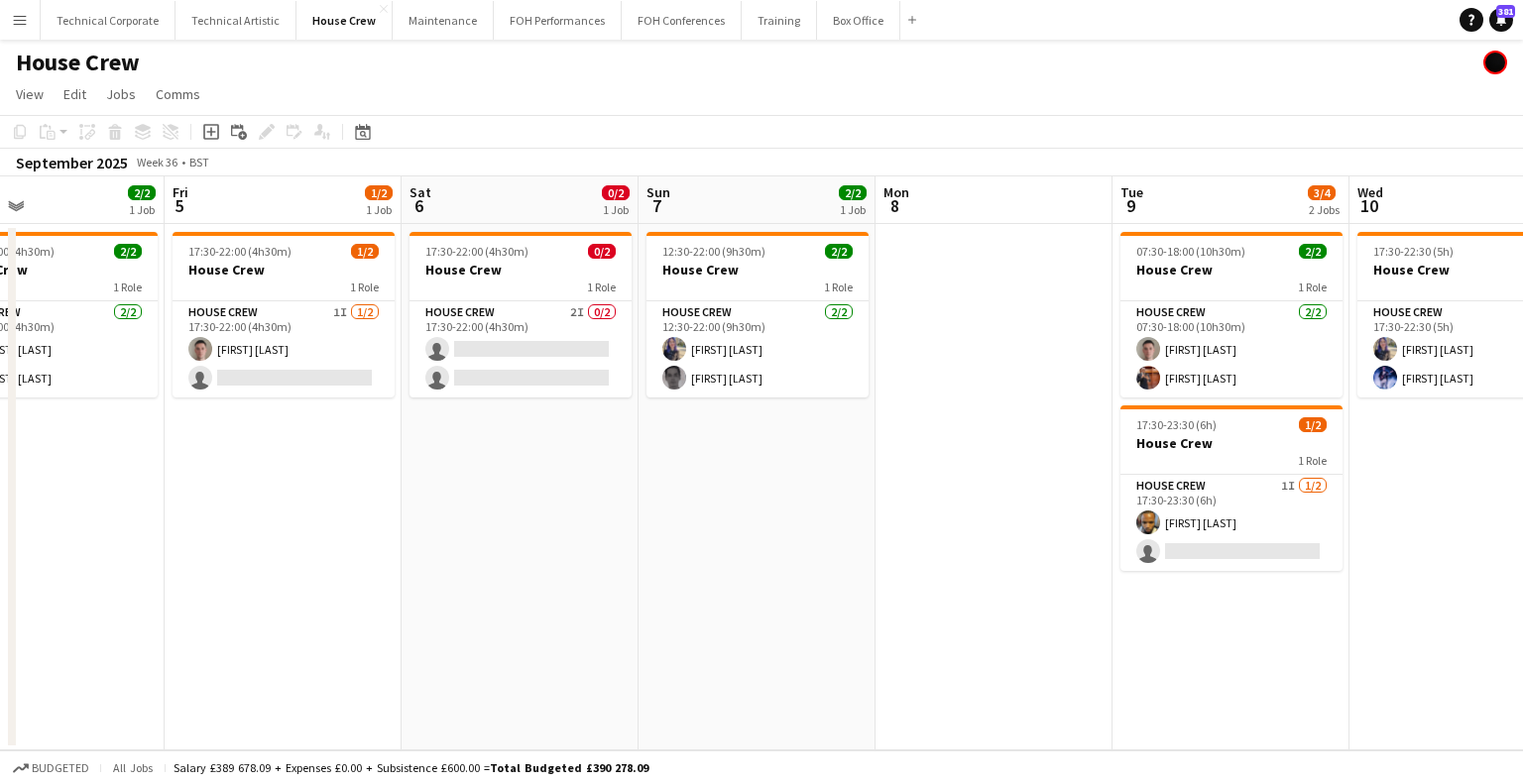 drag, startPoint x: 649, startPoint y: 401, endPoint x: 928, endPoint y: 388, distance: 279.3027 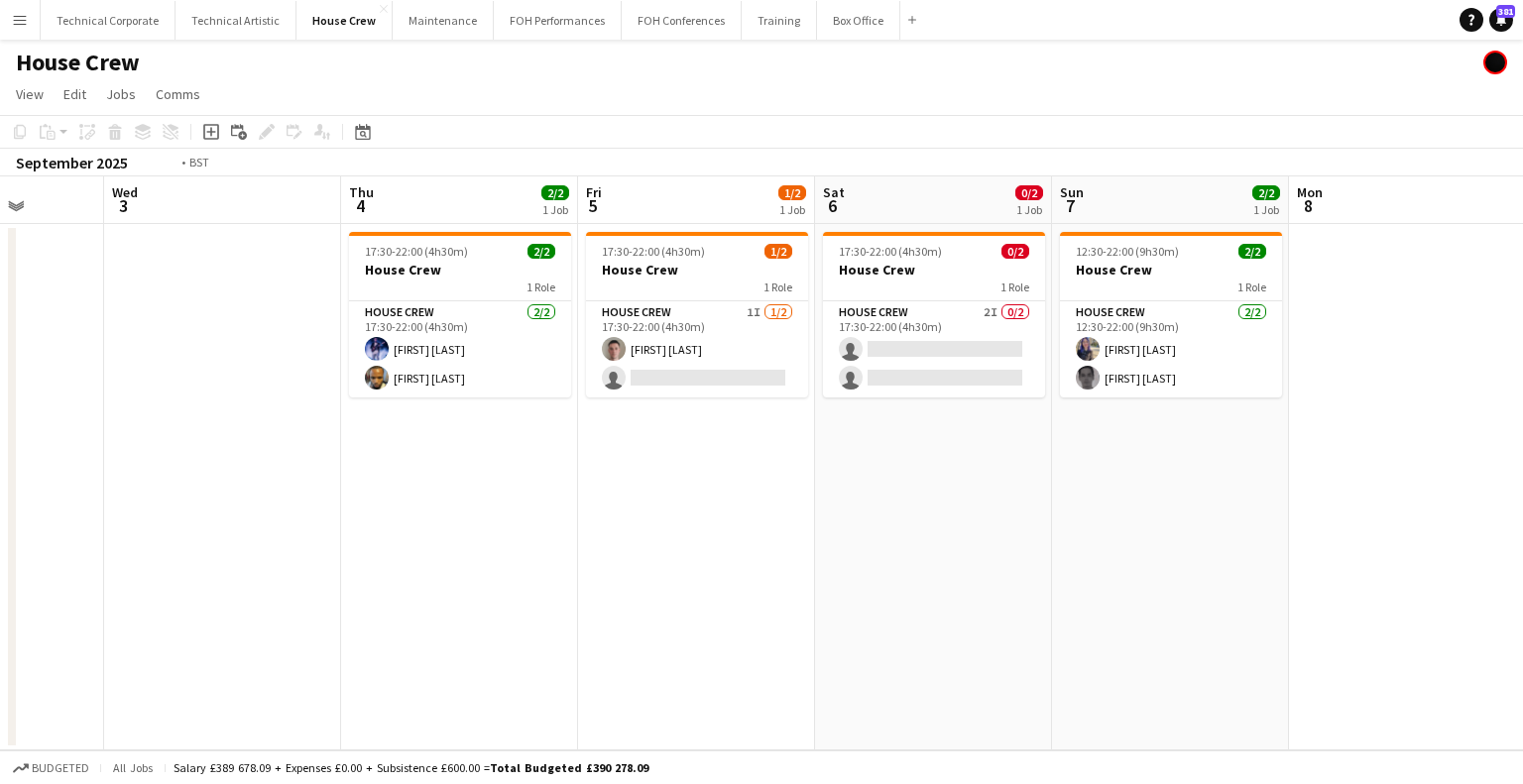 drag, startPoint x: 908, startPoint y: 372, endPoint x: 962, endPoint y: 368, distance: 54.147945 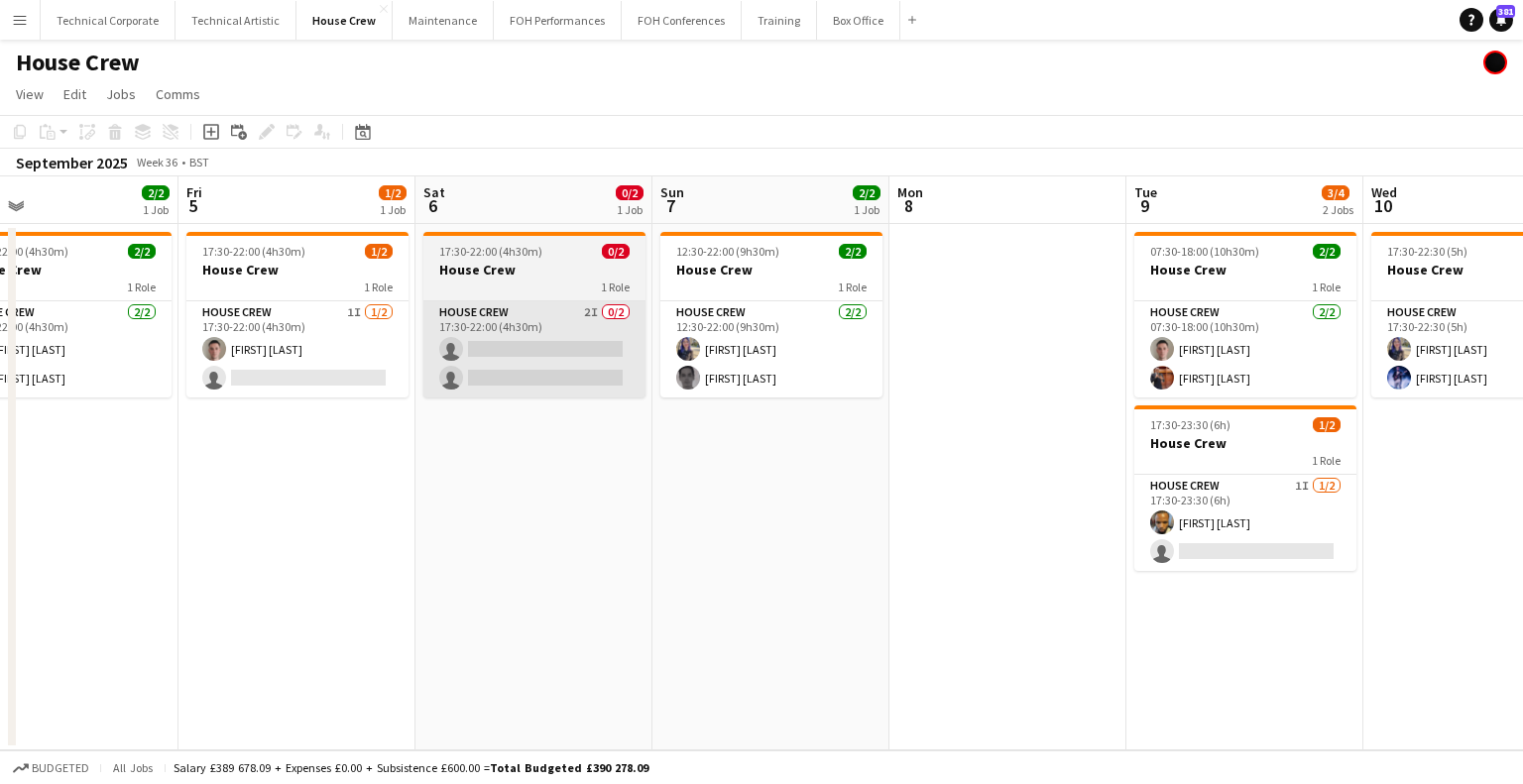 drag 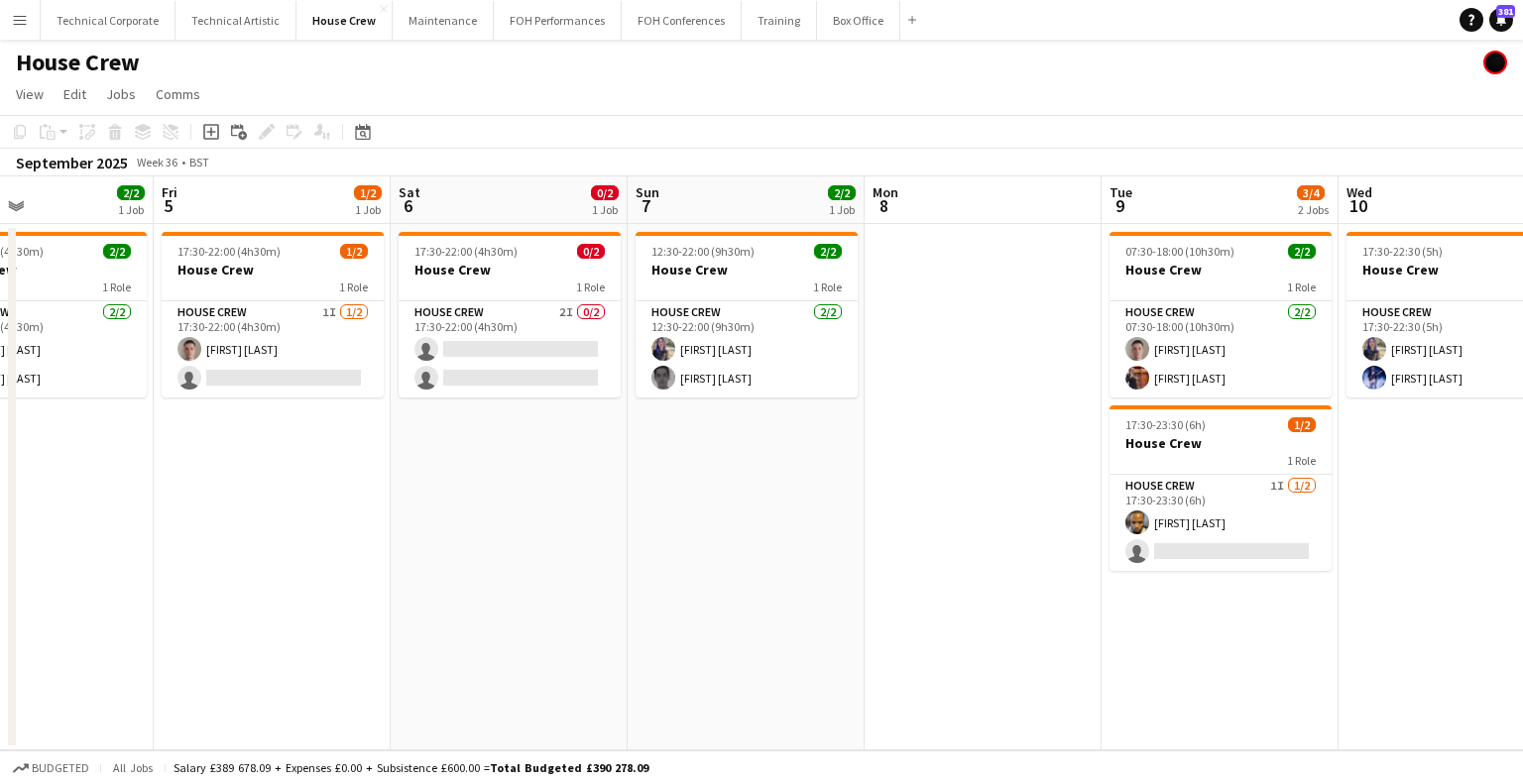 click on "Tue   2   Wed   3   Thu   4   2/2   1 Job   Fri   5   1/2   1 Job   Sat   6   0/2   1 Job   Sun   7   2/2   1 Job   Mon   8   Tue   9   3/4   2 Jobs   Wed   10   2/2   1 Job   Thu   11   2/2   1 Job   Fri   12   1/2   1 Job   Sat   13   1/2   1 Job      17:30-22:00 (4h30m)    2/2   House Crew   1 Role   House Crew   2/2   17:30-22:00 (4h30m)
Ed Dampier Rhyan Jordan Holder     17:30-22:00 (4h30m)    1/2   House Crew   1 Role   House Crew   1I   1/2   17:30-22:00 (4h30m)
Robert Buckland
single-neutral-actions
17:30-22:00 (4h30m)    0/2   House Crew   1 Role   House Crew   2I   0/2   17:30-22:00 (4h30m)
single-neutral-actions
single-neutral-actions
12:30-22:00 (9h30m)    2/2   House Crew   1 Role   House Crew   2/2   12:30-22:00 (9h30m)
Venetia Anastasakou Johnny McCaughan     07:30-18:00 (10h30m)    2/2   House Crew   1 Role   House Crew   2/2   07:30-18:00 (10h30m)
Robert Buckland     1/2" at bounding box center (762, 463) 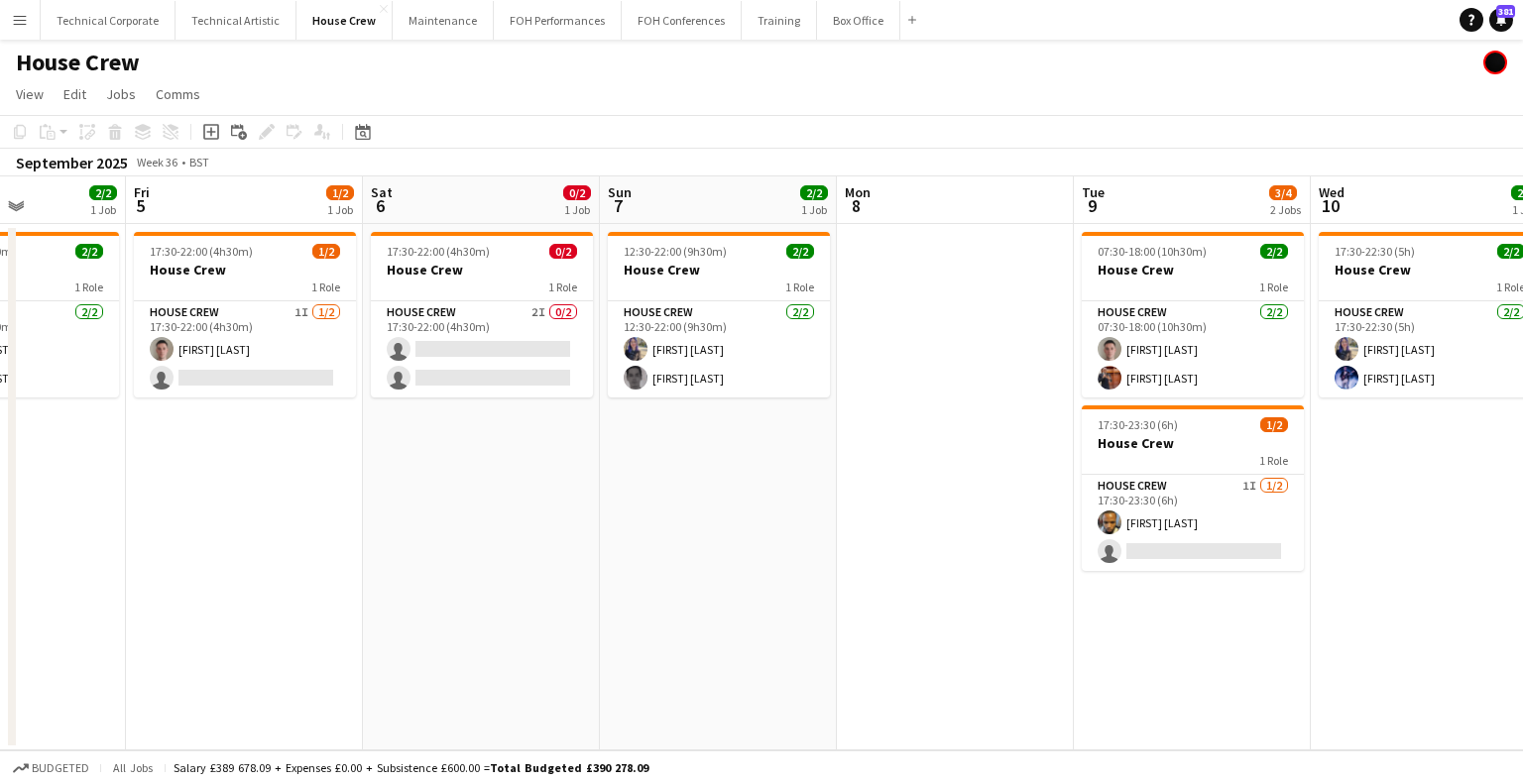 scroll, scrollTop: 0, scrollLeft: 712, axis: horizontal 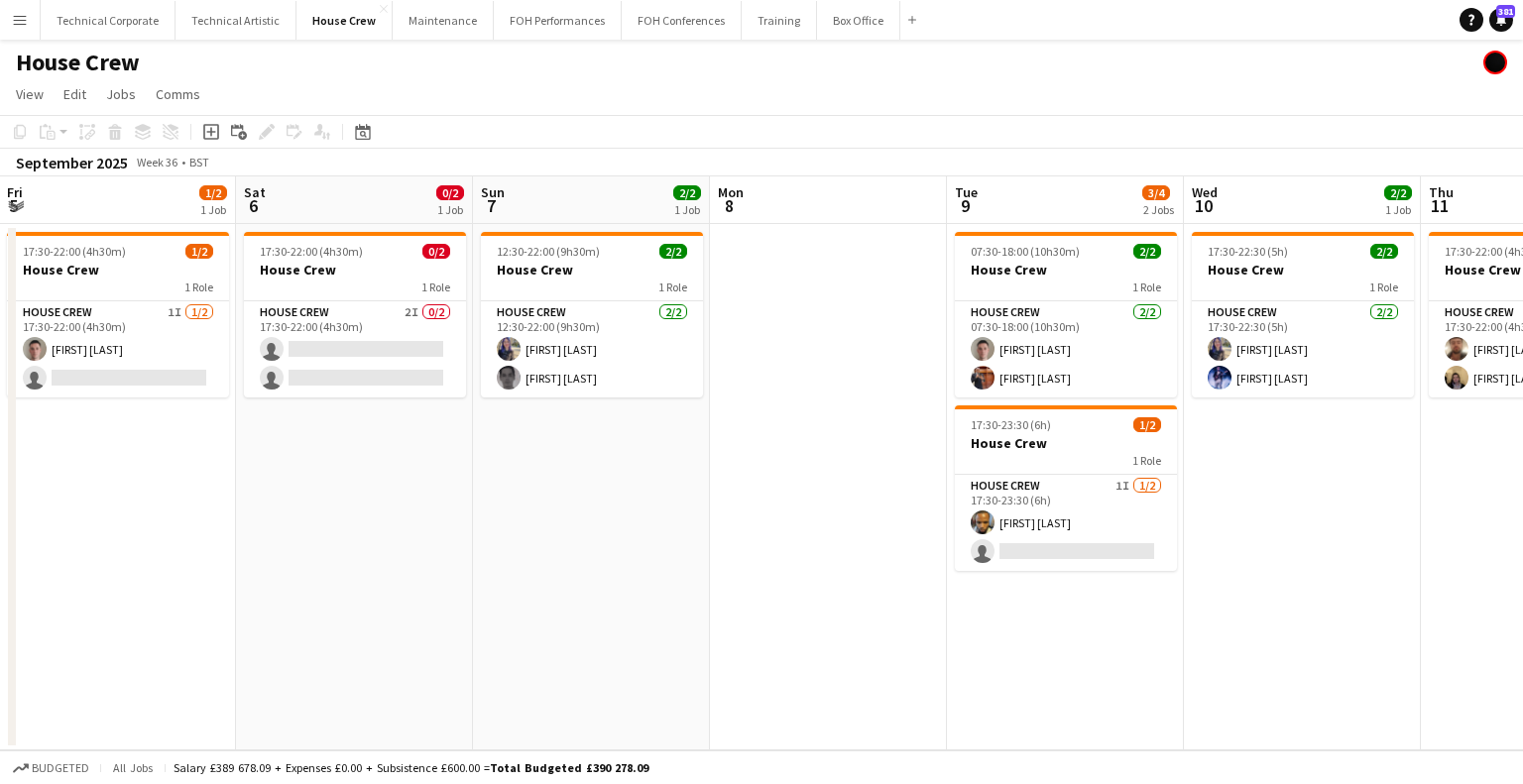 click on "Tue   2   Wed   3   Thu   4   2/2   1 Job   Fri   5   1/2   1 Job   Sat   6   0/2   1 Job   Sun   7   2/2   1 Job   Mon   8   Tue   9   3/4   2 Jobs   Wed   10   2/2   1 Job   Thu   11   2/2   1 Job   Fri   12   1/2   1 Job   Sat   13   1/2   1 Job      17:30-22:00 (4h30m)    2/2   House Crew   1 Role   House Crew   2/2   17:30-22:00 (4h30m)
Ed Dampier Rhyan Jordan Holder     17:30-22:00 (4h30m)    1/2   House Crew   1 Role   House Crew   1I   1/2   17:30-22:00 (4h30m)
Robert Buckland
single-neutral-actions
17:30-22:00 (4h30m)    0/2   House Crew   1 Role   House Crew   2I   0/2   17:30-22:00 (4h30m)
single-neutral-actions
single-neutral-actions
12:30-22:00 (9h30m)    2/2   House Crew   1 Role   House Crew   2/2   12:30-22:00 (9h30m)
Venetia Anastasakou Johnny McCaughan     07:30-18:00 (10h30m)    2/2   House Crew   1 Role   House Crew   2/2   07:30-18:00 (10h30m)
Robert Buckland     1/2" at bounding box center (762, 463) 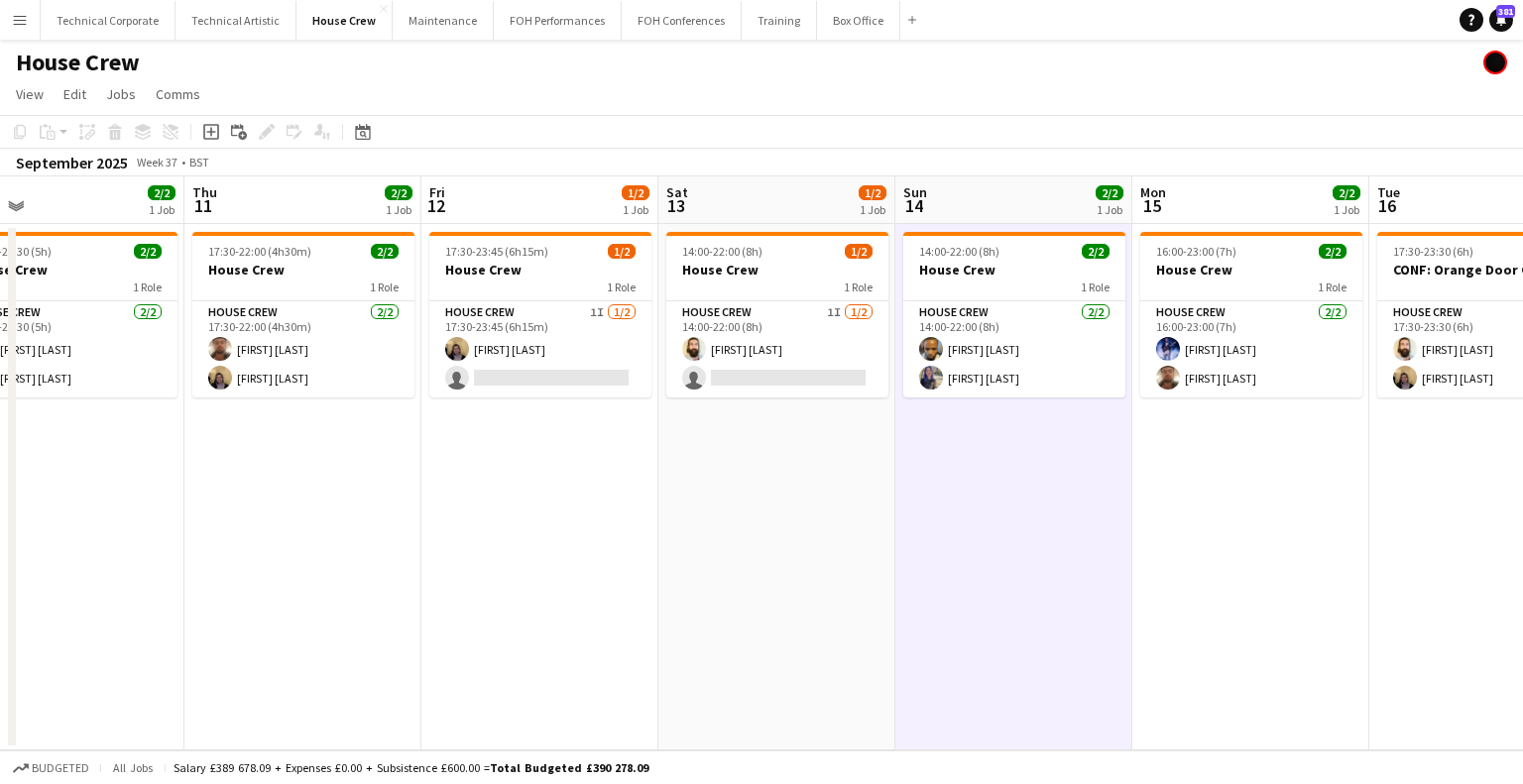 click on "Mon   8   Tue   9   3/4   2 Jobs   Wed   10   2/2   1 Job   Thu   11   2/2   1 Job   Fri   12   1/2   1 Job   Sat   13   1/2   1 Job   Sun   14   2/2   1 Job   Mon   15   2/2   1 Job   Tue   16   2/2   1 Job   Wed   17   2/2   1 Job   Thu   18   4/4   2 Jobs   Fri   19   2/2   1 Job      07:30-18:00 (10h30m)    2/2   House Crew   1 Role   House Crew   2/2   07:30-18:00 (10h30m)
Robert Buckland Leroy Bonsu     17:30-23:30 (6h)    1/2   House Crew   1 Role   House Crew   1I   1/2   17:30-23:30 (6h)
Rhyan Jordan Holder
single-neutral-actions
17:30-22:30 (5h)    2/2   House Crew   1 Role   House Crew   2/2   17:30-22:30 (5h)
Venetia Anastasakou Ed Dampier     17:30-22:00 (4h30m)    2/2   House Crew   1 Role   House Crew   2/2   17:30-22:00 (4h30m)
Donnacha Mooney James Reyes-Gomez     17:30-23:45 (6h15m)    1/2   House Crew   1 Role   House Crew   1I   1/2   17:30-23:45 (6h15m)
James Reyes-Gomez
single-neutral-actions
1/2   1I" at bounding box center (762, 463) 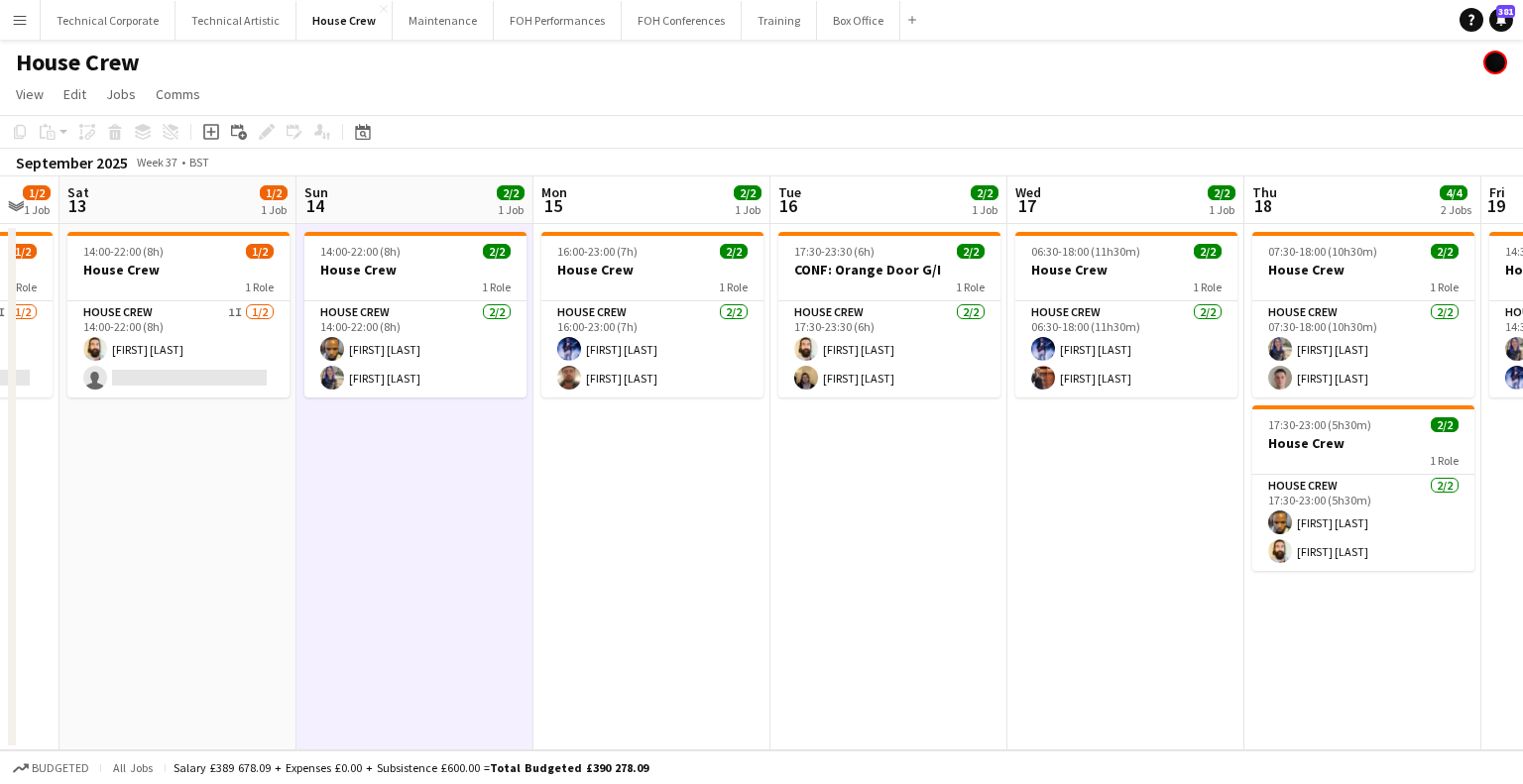click on "Wed   10   2/2   1 Job   Thu   11   2/2   1 Job   Fri   12   1/2   1 Job   Sat   13   1/2   1 Job   Sun   14   2/2   1 Job   Mon   15   2/2   1 Job   Tue   16   2/2   1 Job   Wed   17   2/2   1 Job   Thu   18   4/4   2 Jobs   Fri   19   2/2   1 Job   Sat   20   3/4   2 Jobs   Sun   21   2/2   1 Job      17:30-22:30 (5h)    2/2   House Crew   1 Role   House Crew   2/2   17:30-22:30 (5h)
Venetia Anastasakou Ed Dampier     17:30-22:00 (4h30m)    2/2   House Crew   1 Role   House Crew   2/2   17:30-22:00 (4h30m)
Donnacha Mooney James Reyes-Gomez     17:30-23:45 (6h15m)    1/2   House Crew   1 Role   House Crew   1I   1/2   17:30-23:45 (6h15m)
James Reyes-Gomez
single-neutral-actions
14:00-22:00 (8h)    1/2   House Crew   1 Role   House Crew   1I   1/2   14:00-22:00 (8h)
Justin Gartry
single-neutral-actions
14:00-22:00 (8h)    2/2   House Crew   1 Role   House Crew   2/2   14:00-22:00 (8h)
Rhyan Jordan Holder Venetia Anastasakou" at bounding box center [762, 463] 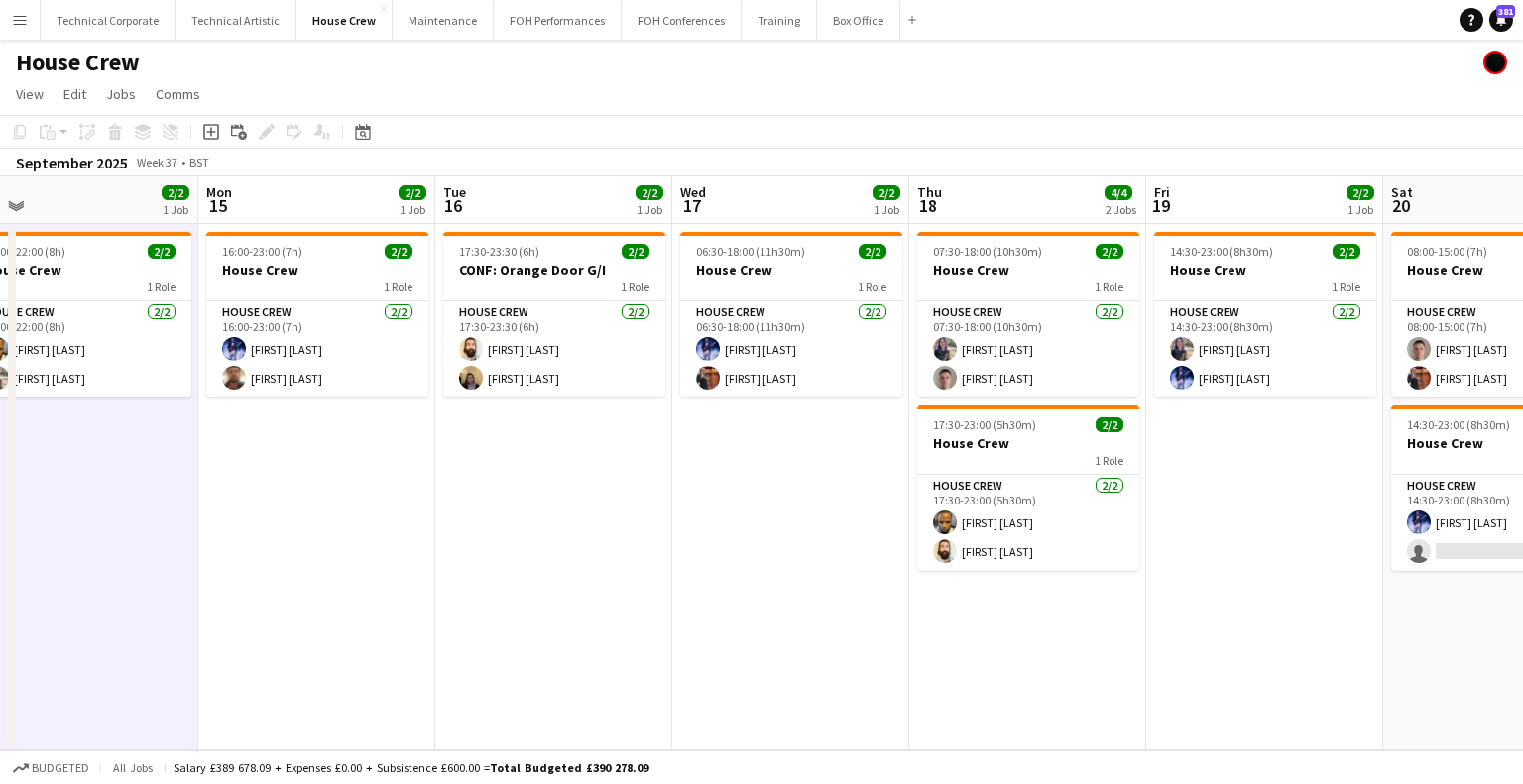 scroll, scrollTop: 0, scrollLeft: 529, axis: horizontal 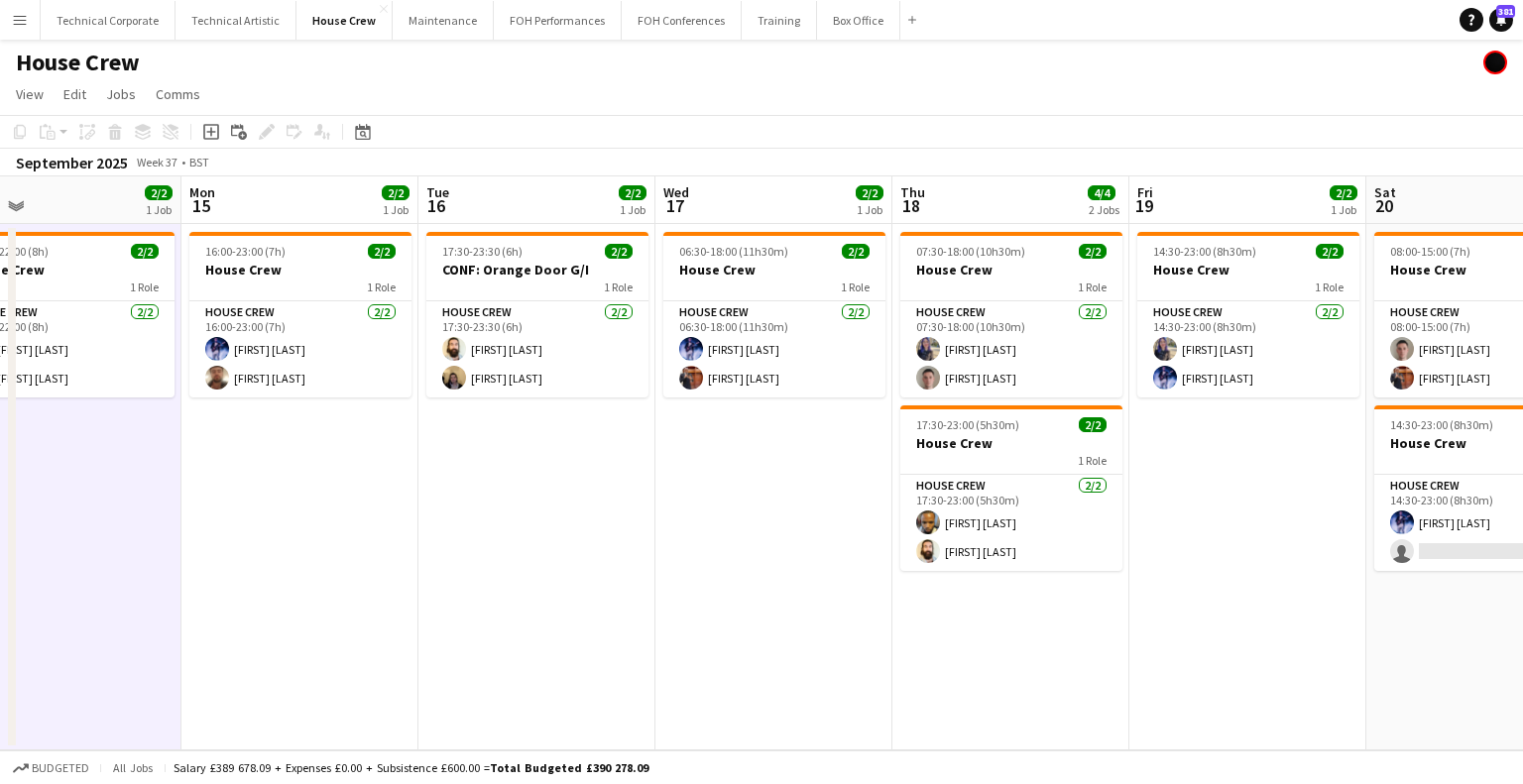 click on "Fri   12   1/2   1 Job   Sat   13   1/2   1 Job   Sun   14   2/2   1 Job   Mon   15   2/2   1 Job   Tue   16   2/2   1 Job   Wed   17   2/2   1 Job   Thu   18   4/4   2 Jobs   Fri   19   2/2   1 Job   Sat   20   3/4   2 Jobs   Sun   21   2/2   1 Job   Mon   22   2/2   1 Job   Tue   23   1/2   1 Job      17:30-23:45 (6h15m)    1/2   House Crew   1 Role   House Crew   1I   1/2   17:30-23:45 (6h15m)
James Reyes-Gomez
single-neutral-actions
14:00-22:00 (8h)    1/2   House Crew   1 Role   House Crew   1I   1/2   14:00-22:00 (8h)
Justin Gartry
single-neutral-actions
14:00-22:00 (8h)    2/2   House Crew   1 Role   House Crew   2/2   14:00-22:00 (8h)
Rhyan Jordan Holder Venetia Anastasakou     16:00-23:00 (7h)    2/2   House Crew   1 Role   House Crew   2/2   16:00-23:00 (7h)
Ed Dampier Donnacha Mooney     17:30-23:30 (6h)    2/2   CONF: Orange Door G/I   1 Role   House Crew   2/2   17:30-23:30 (6h)
Justin Gartry James Reyes-Gomez" at bounding box center [762, 463] 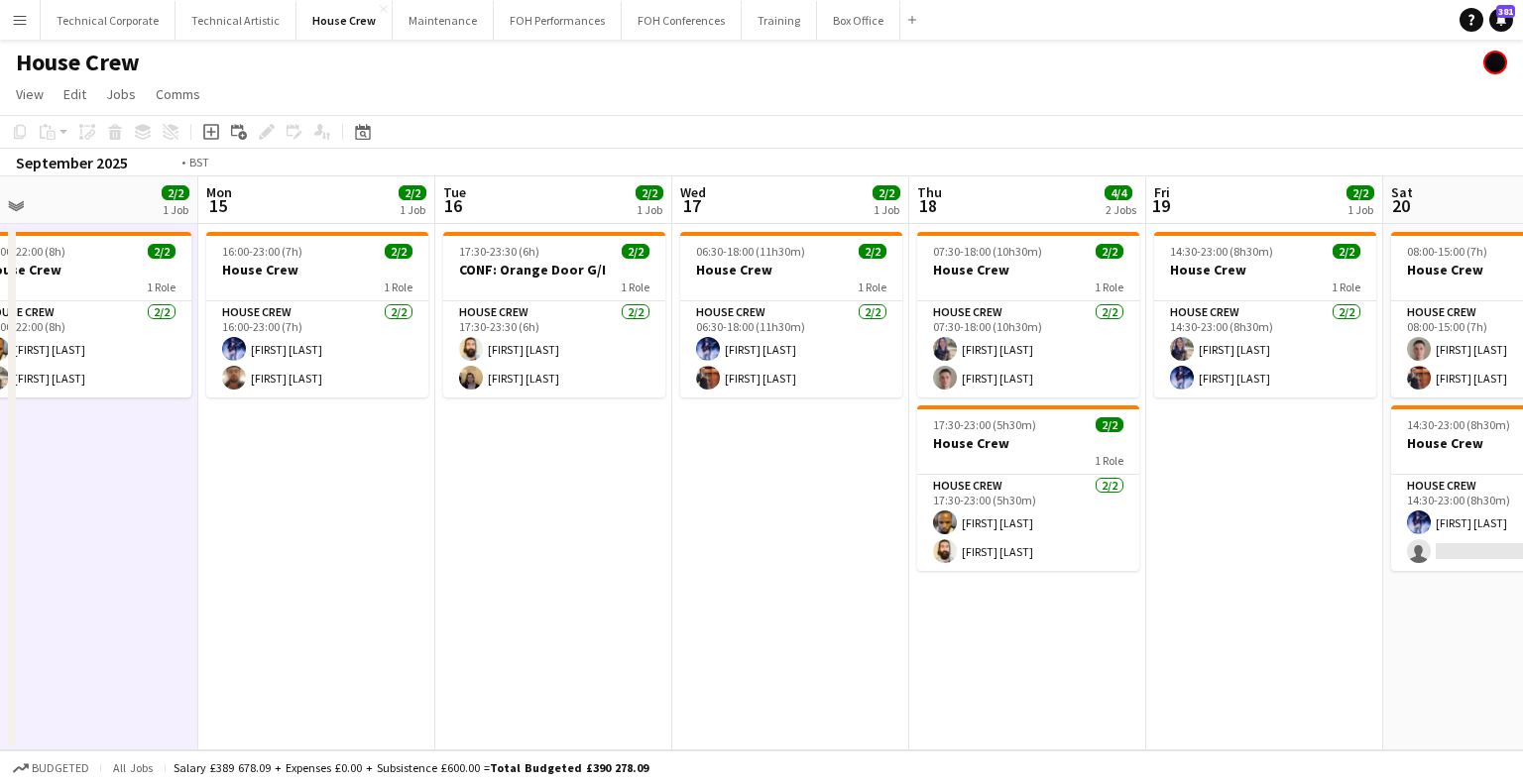 click on "Fri   12   1/2   1 Job   Sat   13   1/2   1 Job   Sun   14   2/2   1 Job   Mon   15   2/2   1 Job   Tue   16   2/2   1 Job   Wed   17   2/2   1 Job   Thu   18   4/4   2 Jobs   Fri   19   2/2   1 Job   Sat   20   3/4   2 Jobs   Sun   21   2/2   1 Job   Mon   22   2/2   1 Job   Tue   23   1/2   1 Job      17:30-23:45 (6h15m)    1/2   House Crew   1 Role   House Crew   1I   1/2   17:30-23:45 (6h15m)
James Reyes-Gomez
single-neutral-actions
14:00-22:00 (8h)    1/2   House Crew   1 Role   House Crew   1I   1/2   14:00-22:00 (8h)
Justin Gartry
single-neutral-actions
14:00-22:00 (8h)    2/2   House Crew   1 Role   House Crew   2/2   14:00-22:00 (8h)
Rhyan Jordan Holder Venetia Anastasakou     16:00-23:00 (7h)    2/2   House Crew   1 Role   House Crew   2/2   16:00-23:00 (7h)
Ed Dampier Donnacha Mooney     17:30-23:30 (6h)    2/2   CONF: Orange Door G/I   1 Role   House Crew   2/2   17:30-23:30 (6h)
Justin Gartry James Reyes-Gomez" at bounding box center (762, 463) 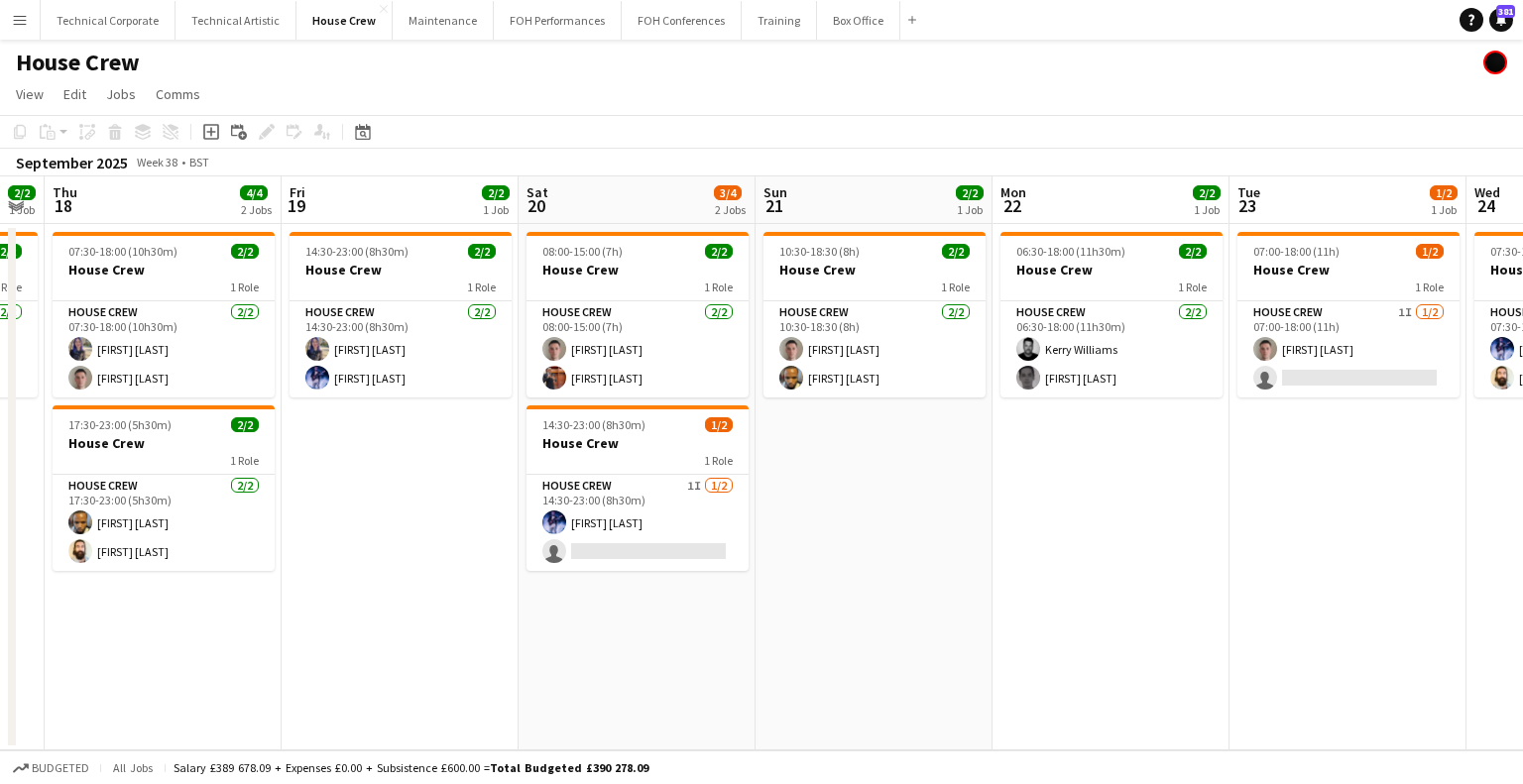 scroll, scrollTop: 0, scrollLeft: 931, axis: horizontal 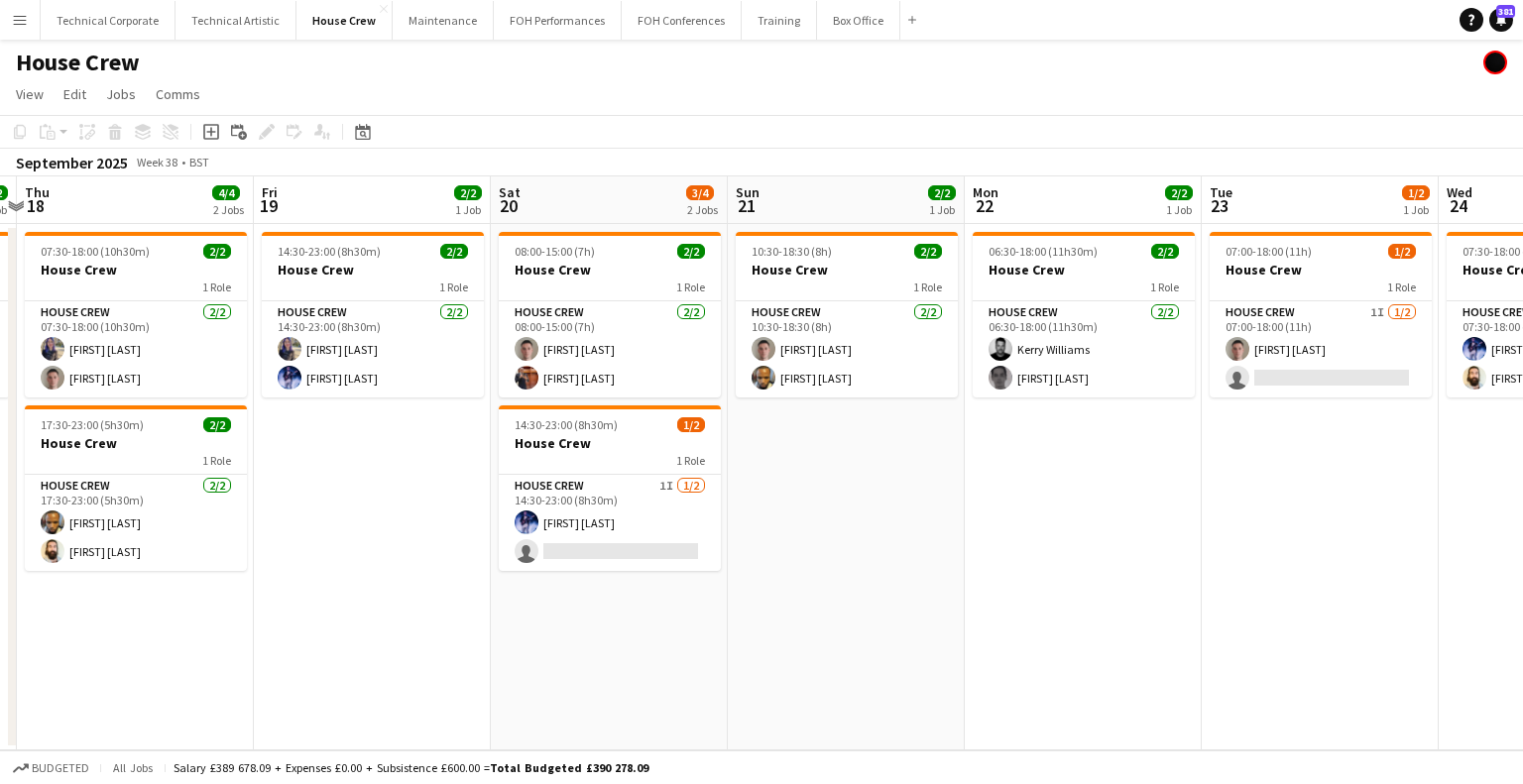 click on "Sun   14   2/2   1 Job   Mon   15   2/2   1 Job   Tue   16   2/2   1 Job   Wed   17   2/2   1 Job   Thu   18   4/4   2 Jobs   Fri   19   2/2   1 Job   Sat   20   3/4   2 Jobs   Sun   21   2/2   1 Job   Mon   22   2/2   1 Job   Tue   23   1/2   1 Job   Wed   24   2/2   1 Job   Thu   25   4/4   2 Jobs      14:00-22:00 (8h)    2/2   House Crew   1 Role   House Crew   2/2   14:00-22:00 (8h)
Rhyan Jordan Holder Venetia Anastasakou     16:00-23:00 (7h)    2/2   House Crew   1 Role   House Crew   2/2   16:00-23:00 (7h)
Ed Dampier Donnacha Mooney     17:30-23:30 (6h)    2/2   CONF: Orange Door G/I   1 Role   House Crew   2/2   17:30-23:30 (6h)
Justin Gartry James Reyes-Gomez     06:30-18:00 (11h30m)    2/2   House Crew   1 Role   House Crew   2/2   06:30-18:00 (11h30m)
Ed Dampier Leroy Bonsu     07:30-18:00 (10h30m)    2/2   House Crew   1 Role   House Crew   2/2   07:30-18:00 (10h30m)
Venetia Anastasakou Robert Buckland     17:30-23:00 (5h30m)    2/2   House Crew   1 Role   House Crew   2/2  Justin Gartry" at bounding box center [762, 463] 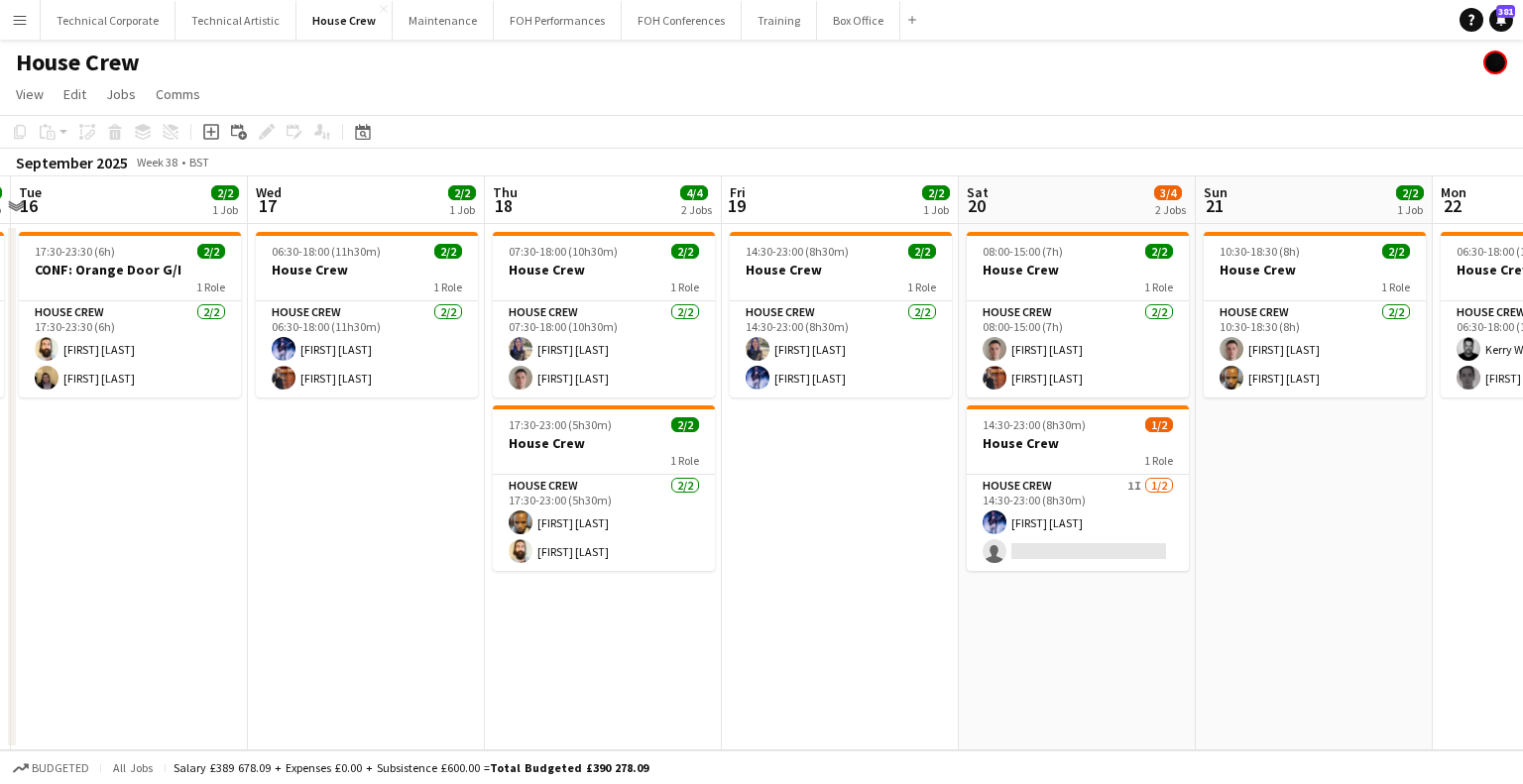 click on "Sun   14   2/2   1 Job   Mon   15   2/2   1 Job   Tue   16   2/2   1 Job   Wed   17   2/2   1 Job   Thu   18   4/4   2 Jobs   Fri   19   2/2   1 Job   Sat   20   3/4   2 Jobs   Sun   21   2/2   1 Job   Mon   22   2/2   1 Job   Tue   23   1/2   1 Job   Wed   24   2/2   1 Job   Thu   25   4/4   2 Jobs      14:00-22:00 (8h)    2/2   House Crew   1 Role   House Crew   2/2   14:00-22:00 (8h)
Rhyan Jordan Holder Venetia Anastasakou     16:00-23:00 (7h)    2/2   House Crew   1 Role   House Crew   2/2   16:00-23:00 (7h)
Ed Dampier Donnacha Mooney     17:30-23:30 (6h)    2/2   CONF: Orange Door G/I   1 Role   House Crew   2/2   17:30-23:30 (6h)
Justin Gartry James Reyes-Gomez     06:30-18:00 (11h30m)    2/2   House Crew   1 Role   House Crew   2/2   06:30-18:00 (11h30m)
Ed Dampier Leroy Bonsu     07:30-18:00 (10h30m)    2/2   House Crew   1 Role   House Crew   2/2   07:30-18:00 (10h30m)
Venetia Anastasakou Robert Buckland     17:30-23:00 (5h30m)    2/2   House Crew   1 Role   House Crew   2/2  Justin Gartry" at bounding box center [762, 463] 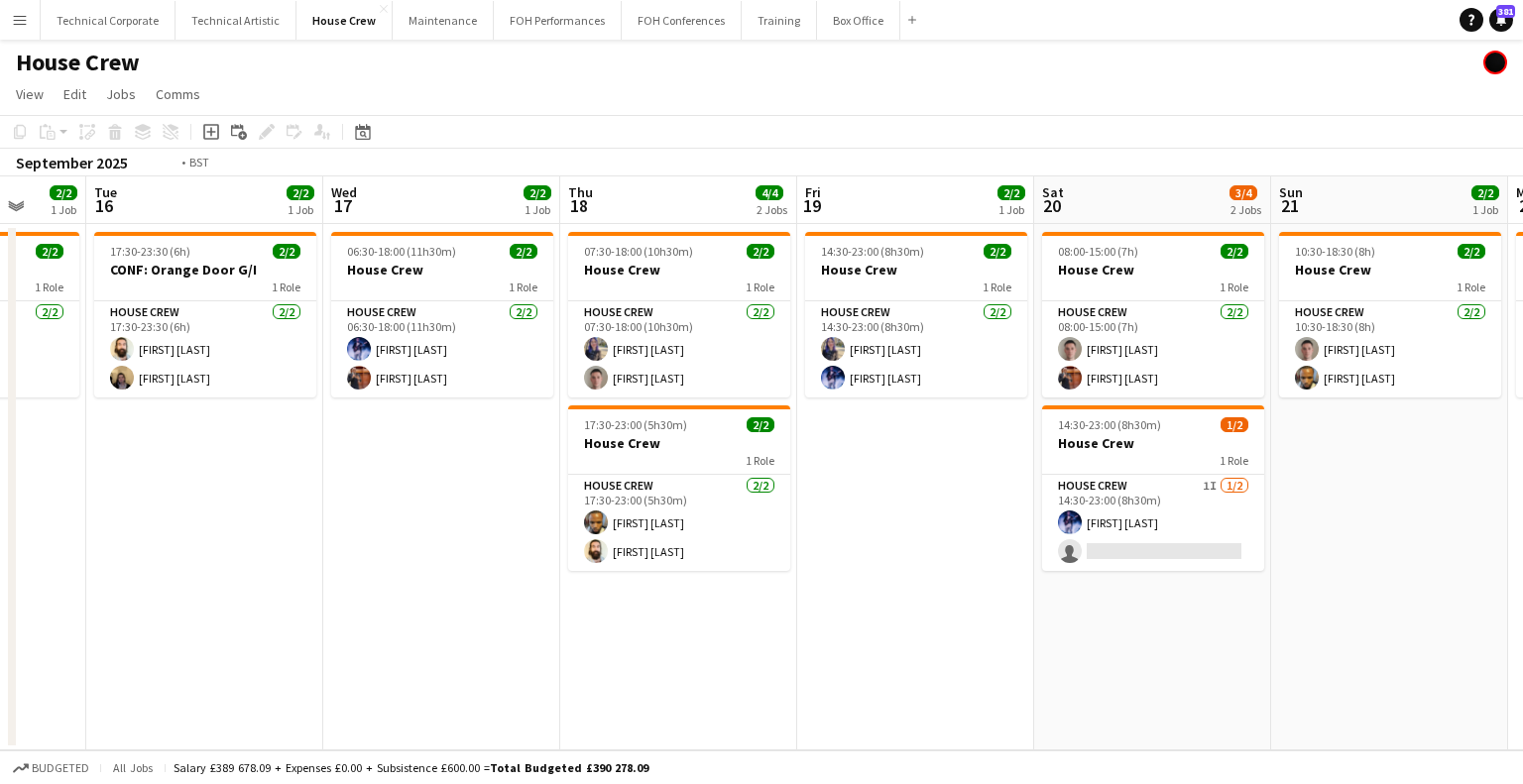 click on "Sat   13   1/2   1 Job   Sun   14   2/2   1 Job   Mon   15   2/2   1 Job   Tue   16   2/2   1 Job   Wed   17   2/2   1 Job   Thu   18   4/4   2 Jobs   Fri   19   2/2   1 Job   Sat   20   3/4   2 Jobs   Sun   21   2/2   1 Job   Mon   22   2/2   1 Job   Tue   23   1/2   1 Job   Wed   24   2/2   1 Job      14:00-22:00 (8h)    1/2   House Crew   1 Role   House Crew   1I   1/2   14:00-22:00 (8h)
Justin Gartry
single-neutral-actions
14:00-22:00 (8h)    2/2   House Crew   1 Role   House Crew   2/2   14:00-22:00 (8h)
Rhyan Jordan Holder Venetia Anastasakou     16:00-23:00 (7h)    2/2   House Crew   1 Role   House Crew   2/2   16:00-23:00 (7h)
Ed Dampier Donnacha Mooney     17:30-23:30 (6h)    2/2   CONF: Orange Door G/I   1 Role   House Crew   2/2   17:30-23:30 (6h)
Justin Gartry James Reyes-Gomez     06:30-18:00 (11h30m)    2/2   House Crew   1 Role   House Crew   2/2   06:30-18:00 (11h30m)
Ed Dampier Leroy Bonsu     07:30-18:00 (10h30m)    2/2   House Crew   1 Role" at bounding box center (762, 463) 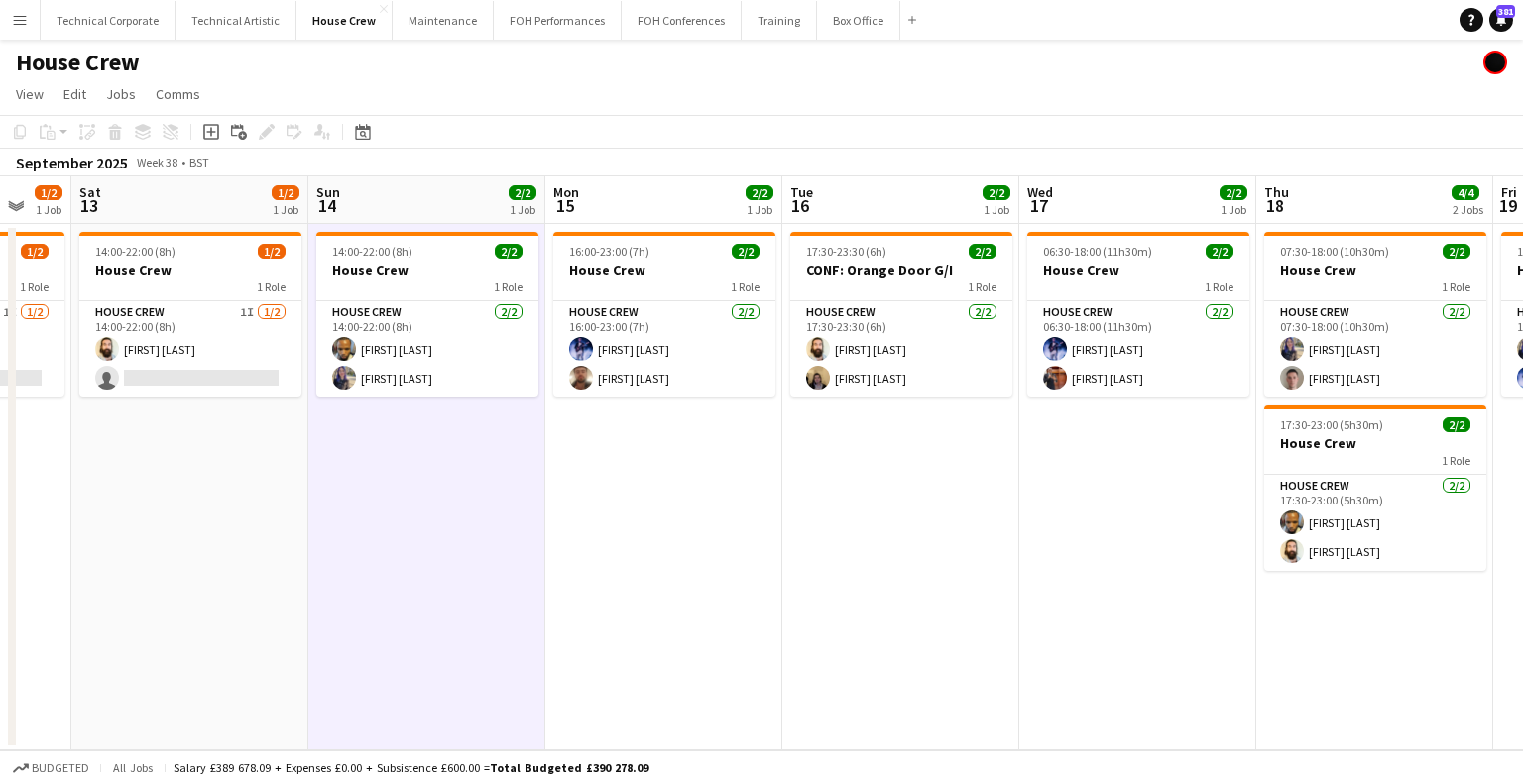 click on "Wed   10   2/2   1 Job   Thu   11   2/2   1 Job   Fri   12   1/2   1 Job   Sat   13   1/2   1 Job   Sun   14   2/2   1 Job   Mon   15   2/2   1 Job   Tue   16   2/2   1 Job   Wed   17   2/2   1 Job   Thu   18   4/4   2 Jobs   Fri   19   2/2   1 Job   Sat   20   3/4   2 Jobs   Sun   21   2/2   1 Job      17:30-22:30 (5h)    2/2   House Crew   1 Role   House Crew   2/2   17:30-22:30 (5h)
Venetia Anastasakou Ed Dampier     17:30-22:00 (4h30m)    2/2   House Crew   1 Role   House Crew   2/2   17:30-22:00 (4h30m)
Donnacha Mooney James Reyes-Gomez     17:30-23:45 (6h15m)    1/2   House Crew   1 Role   House Crew   1I   1/2   17:30-23:45 (6h15m)
James Reyes-Gomez
single-neutral-actions
14:00-22:00 (8h)    1/2   House Crew   1 Role   House Crew   1I   1/2   14:00-22:00 (8h)
Justin Gartry
single-neutral-actions
14:00-22:00 (8h)    2/2   House Crew   1 Role   House Crew   2/2   14:00-22:00 (8h)
Rhyan Jordan Holder Venetia Anastasakou" at bounding box center (762, 463) 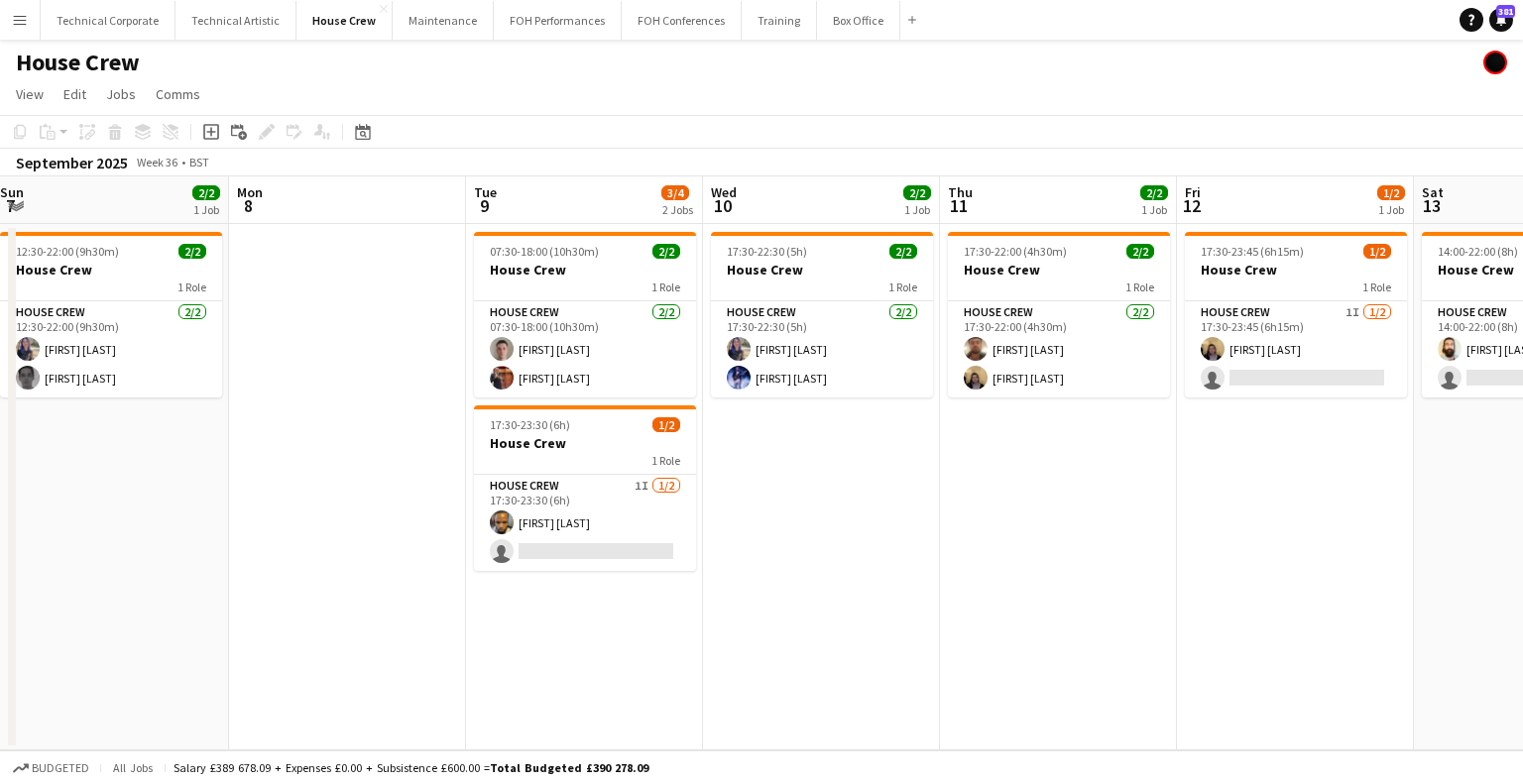 click on "Fri   5   1/2   1 Job   Sat   6   0/2   1 Job   Sun   7   2/2   1 Job   Mon   8   Tue   9   3/4   2 Jobs   Wed   10   2/2   1 Job   Thu   11   2/2   1 Job   Fri   12   1/2   1 Job   Sat   13   1/2   1 Job   Sun   14   2/2   1 Job   Mon   15   2/2   1 Job   Tue   16   2/2   1 Job      17:30-22:00 (4h30m)    1/2   House Crew   1 Role   House Crew   1I   1/2   17:30-22:00 (4h30m)
Robert Buckland
single-neutral-actions
17:30-22:00 (4h30m)    0/2   House Crew   1 Role   House Crew   2I   0/2   17:30-22:00 (4h30m)
single-neutral-actions
single-neutral-actions
12:30-22:00 (9h30m)    2/2   House Crew   1 Role   House Crew   2/2   12:30-22:00 (9h30m)
Venetia Anastasakou Johnny McCaughan     07:30-18:00 (10h30m)    2/2   House Crew   1 Role   House Crew   2/2   07:30-18:00 (10h30m)
Robert Buckland Leroy Bonsu     17:30-23:30 (6h)    1/2   House Crew   1 Role   House Crew   1I   1/2" at bounding box center [762, 463] 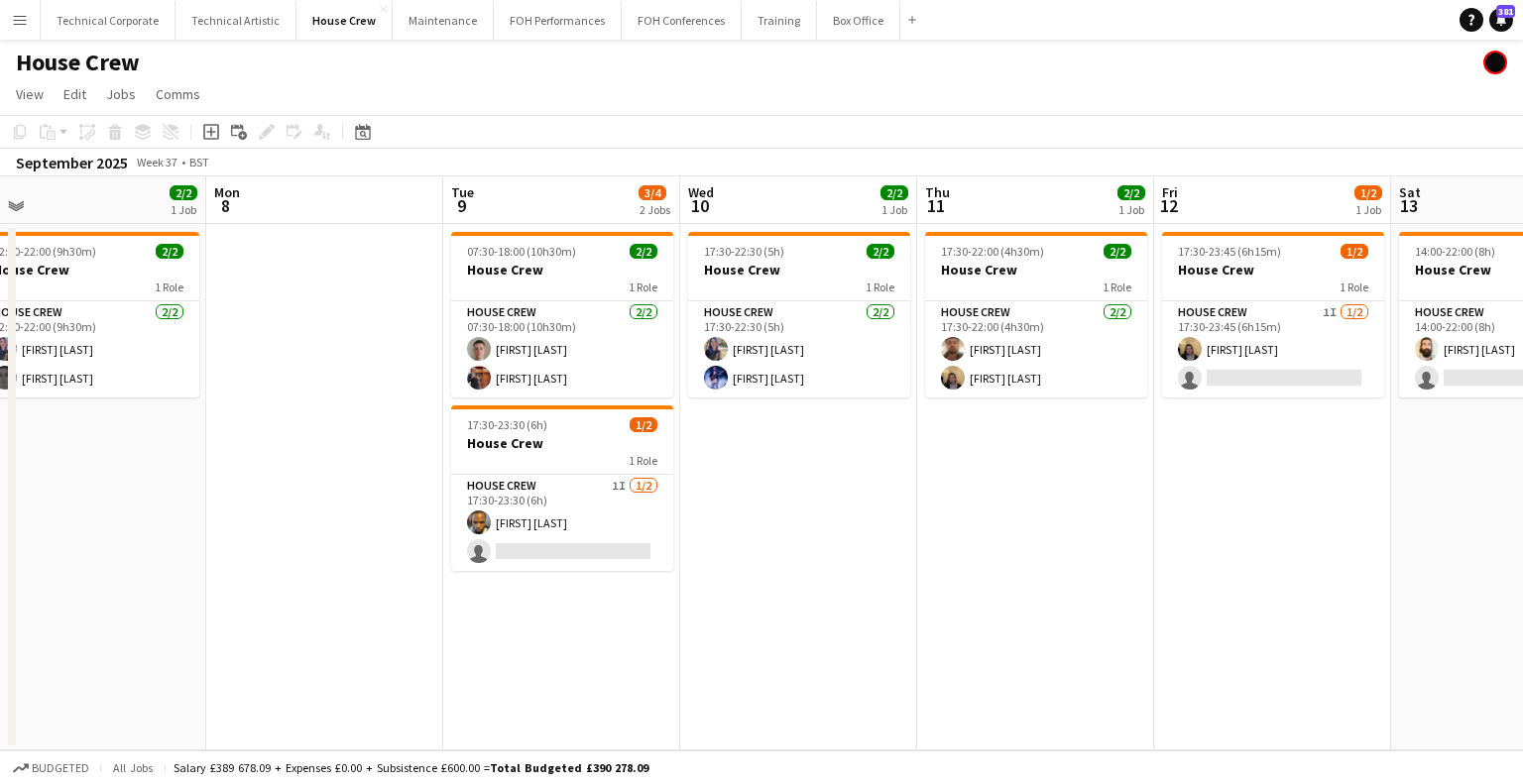 click on "Fri   5   1/2   1 Job   Sat   6   0/2   1 Job   Sun   7   2/2   1 Job   Mon   8   Tue   9   3/4   2 Jobs   Wed   10   2/2   1 Job   Thu   11   2/2   1 Job   Fri   12   1/2   1 Job   Sat   13   1/2   1 Job   Sun   14   2/2   1 Job   Mon   15   2/2   1 Job   Tue   16   2/2   1 Job      17:30-22:00 (4h30m)    1/2   House Crew   1 Role   House Crew   1I   1/2   17:30-22:00 (4h30m)
Robert Buckland
single-neutral-actions
17:30-22:00 (4h30m)    0/2   House Crew   1 Role   House Crew   2I   0/2   17:30-22:00 (4h30m)
single-neutral-actions
single-neutral-actions
12:30-22:00 (9h30m)    2/2   House Crew   1 Role   House Crew   2/2   12:30-22:00 (9h30m)
Venetia Anastasakou Johnny McCaughan     07:30-18:00 (10h30m)    2/2   House Crew   1 Role   House Crew   2/2   07:30-18:00 (10h30m)
Robert Buckland Leroy Bonsu     17:30-23:30 (6h)    1/2   House Crew   1 Role   House Crew   1I   1/2" at bounding box center (762, 463) 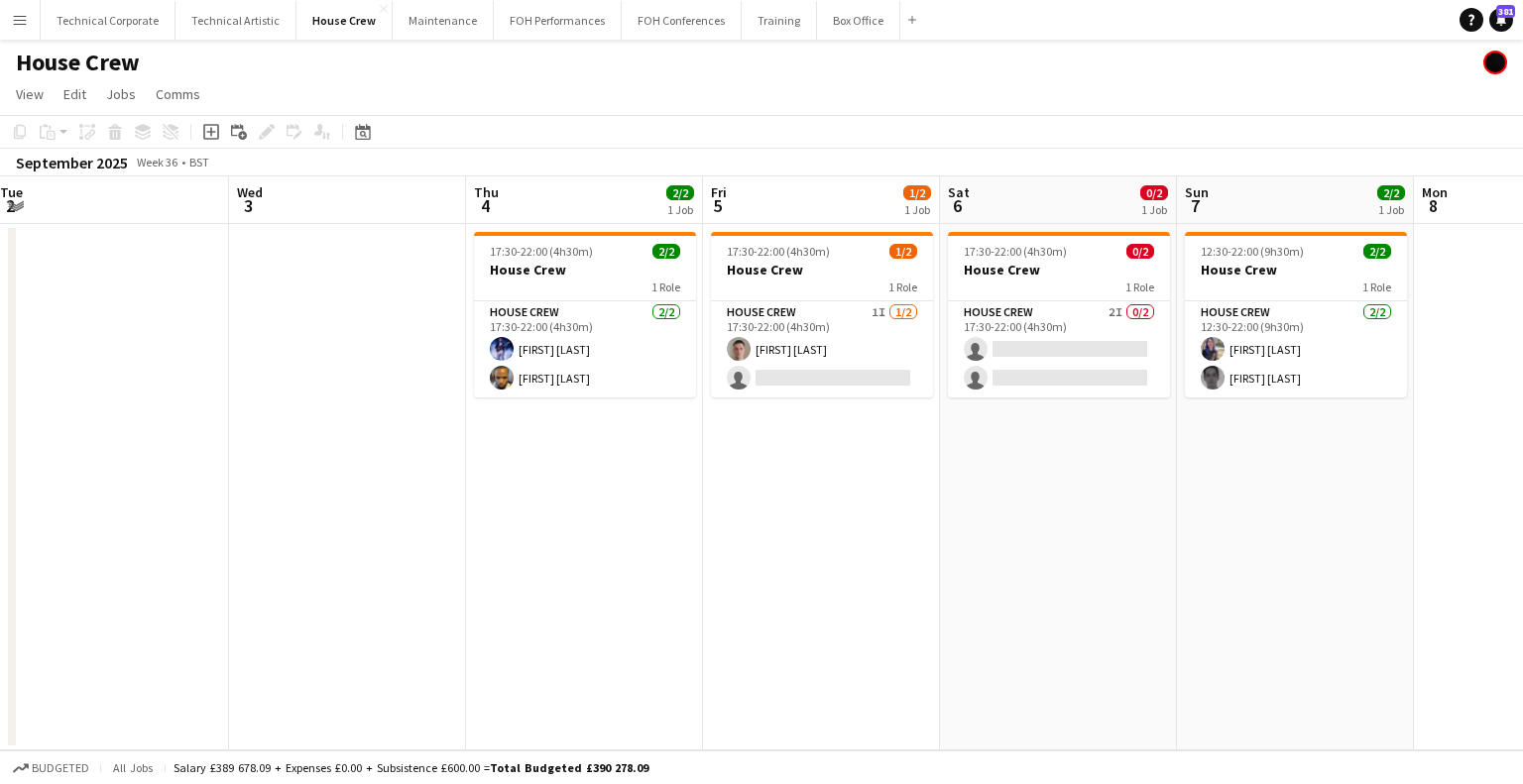 click on "Sun   31   Mon   1   Tue   2   Wed   3   Thu   4   2/2   1 Job   Fri   5   1/2   1 Job   Sat   6   0/2   1 Job   Sun   7   2/2   1 Job   Mon   8   Tue   9   3/4   2 Jobs   Wed   10   2/2   1 Job   Thu   11   2/2   1 Job      17:30-22:00 (4h30m)    2/2   House Crew   1 Role   House Crew   2/2   17:30-22:00 (4h30m)
Ed Dampier Rhyan Jordan Holder     17:30-22:00 (4h30m)    1/2   House Crew   1 Role   House Crew   1I   1/2   17:30-22:00 (4h30m)
Robert Buckland
single-neutral-actions
17:30-22:00 (4h30m)    0/2   House Crew   1 Role   House Crew   2I   0/2   17:30-22:00 (4h30m)
single-neutral-actions
single-neutral-actions
12:30-22:00 (9h30m)    2/2   House Crew   1 Role   House Crew   2/2   12:30-22:00 (9h30m)
Venetia Anastasakou Johnny McCaughan     07:30-18:00 (10h30m)    2/2   House Crew   1 Role   House Crew   2/2   07:30-18:00 (10h30m)
Robert Buckland Leroy Bonsu     17:30-23:30 (6h)" at bounding box center (762, 463) 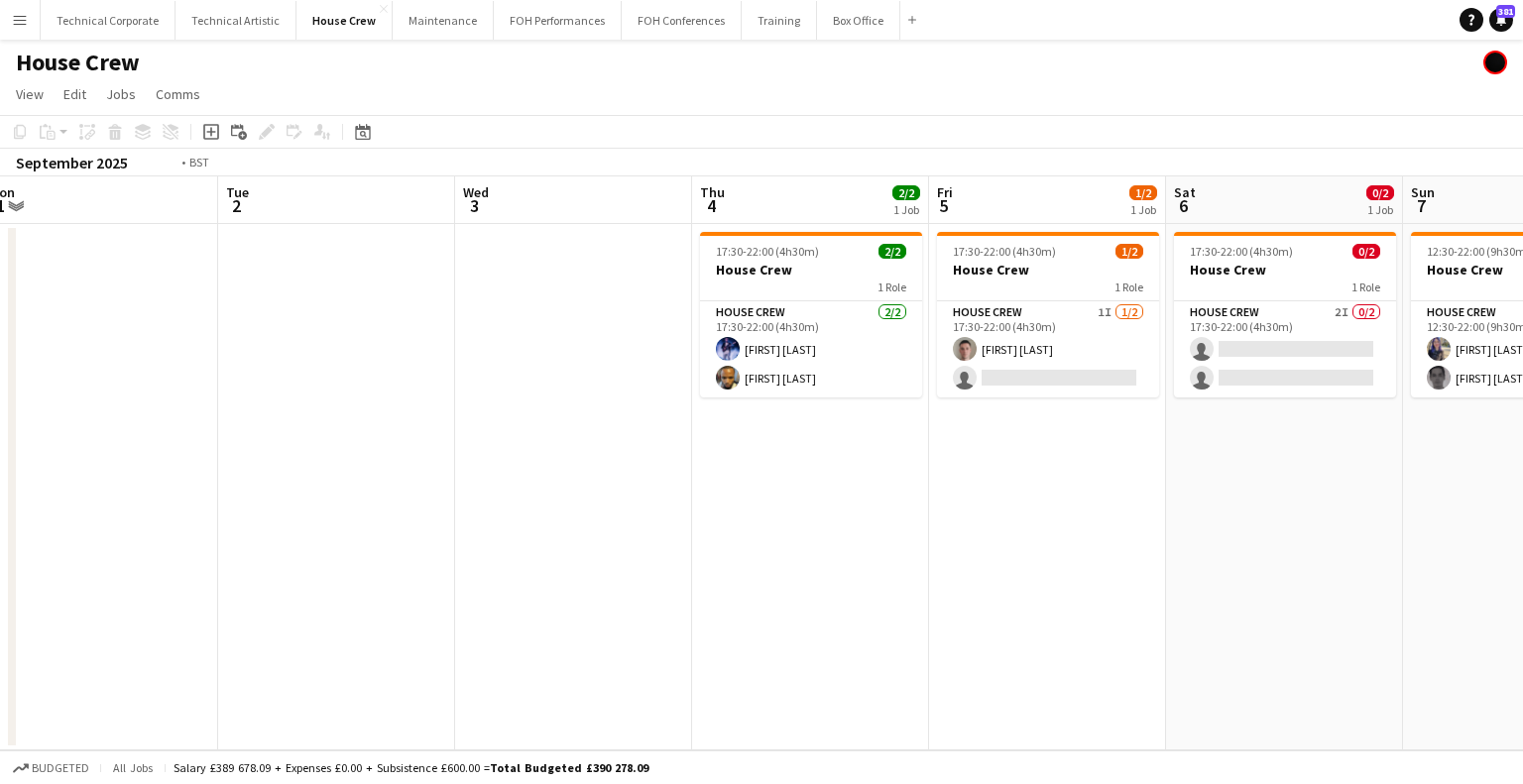 click on "Sat   30   Sun   31   Mon   1   Tue   2   Wed   3   Thu   4   2/2   1 Job   Fri   5   1/2   1 Job   Sat   6   0/2   1 Job   Sun   7   2/2   1 Job   Mon   8   Tue   9   3/4   2 Jobs   Wed   10   2/2   1 Job      17:30-22:00 (4h30m)    2/2   House Crew   1 Role   House Crew   2/2   17:30-22:00 (4h30m)
Ed Dampier Rhyan Jordan Holder     17:30-22:00 (4h30m)    1/2   House Crew   1 Role   House Crew   1I   1/2   17:30-22:00 (4h30m)
Robert Buckland
single-neutral-actions
17:30-22:00 (4h30m)    0/2   House Crew   1 Role   House Crew   2I   0/2   17:30-22:00 (4h30m)
single-neutral-actions
single-neutral-actions
12:30-22:00 (9h30m)    2/2   House Crew   1 Role   House Crew   2/2   12:30-22:00 (9h30m)
Venetia Anastasakou Johnny McCaughan     07:30-18:00 (10h30m)    2/2   House Crew   1 Role   House Crew   2/2   07:30-18:00 (10h30m)
Robert Buckland Leroy Bonsu     17:30-23:30 (6h)    1/2   1 Role" at bounding box center (762, 463) 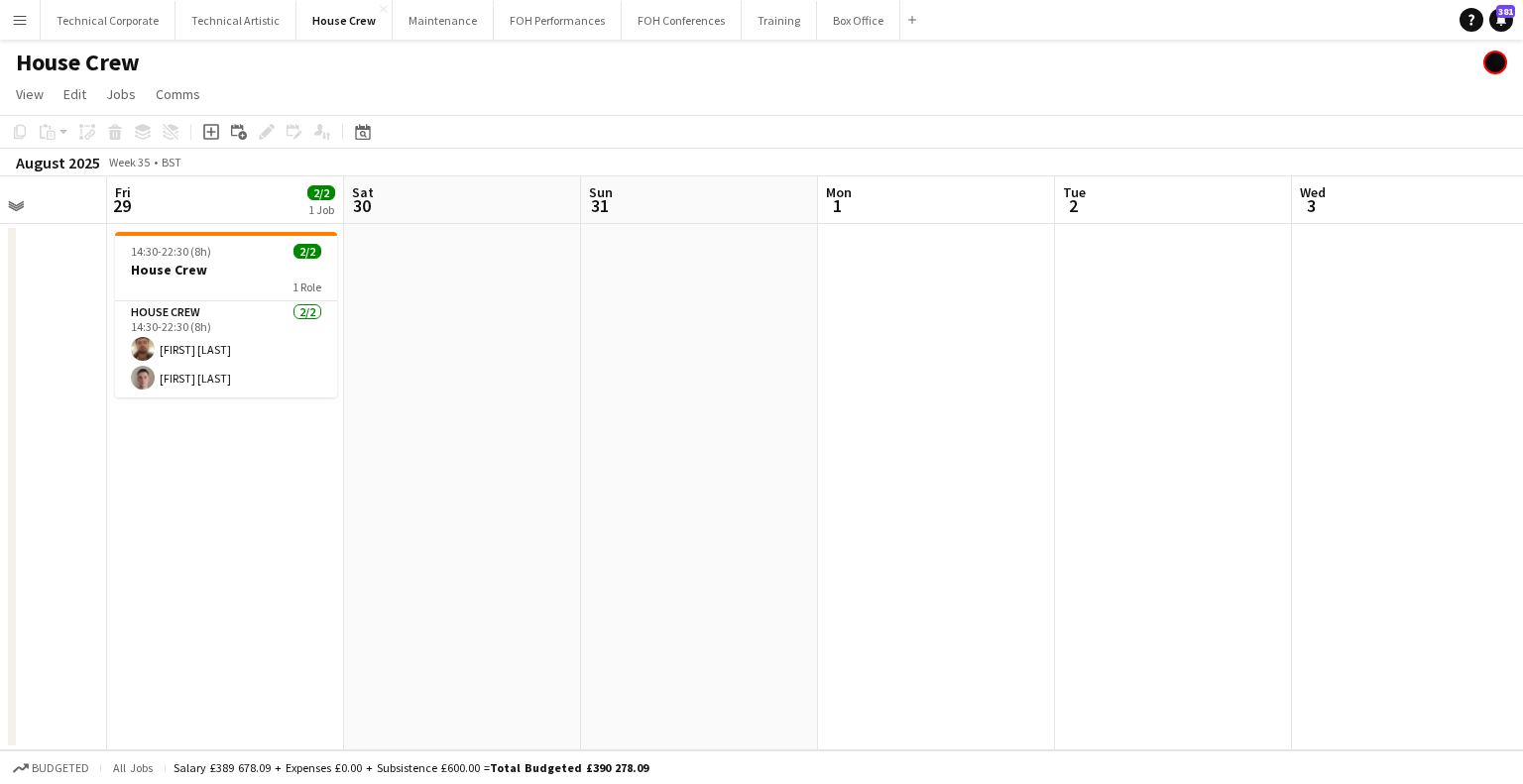 click on "Tue   26   4/4   2 Jobs   Wed   27   Thu   28   Fri   29   2/2   1 Job   Sat   30   Sun   31   Mon   1   Tue   2   Wed   3   Thu   4   2/2   1 Job   Fri   5   1/2   1 Job   Sat   6   0/2   1 Job      08:30-18:00 (9h30m)    2/2   House Crew   1 Role   House Crew   2/2   08:30-18:00 (9h30m)
Donnacha Mooney Robert Buckland     17:30-23:00 (5h30m)    2/2   House Crew   1 Role   House Crew   2/2   17:30-23:00 (5h30m)
Justin Gartry Rhyan Jordan Holder     14:30-22:30 (8h)    2/2   House Crew   1 Role   House Crew   2/2   14:30-22:30 (8h)
Donnacha Mooney Robert Buckland     17:30-22:00 (4h30m)    2/2   House Crew   1 Role   House Crew   2/2   17:30-22:00 (4h30m)
Ed Dampier Rhyan Jordan Holder     17:30-22:00 (4h30m)    1/2   House Crew   1 Role   House Crew   1I   1/2   17:30-22:00 (4h30m)
Robert Buckland
single-neutral-actions
17:30-22:00 (4h30m)    0/2   House Crew   1 Role   House Crew   2I   0/2   17:30-22:00 (4h30m)
single-neutral-actions" at bounding box center (762, 463) 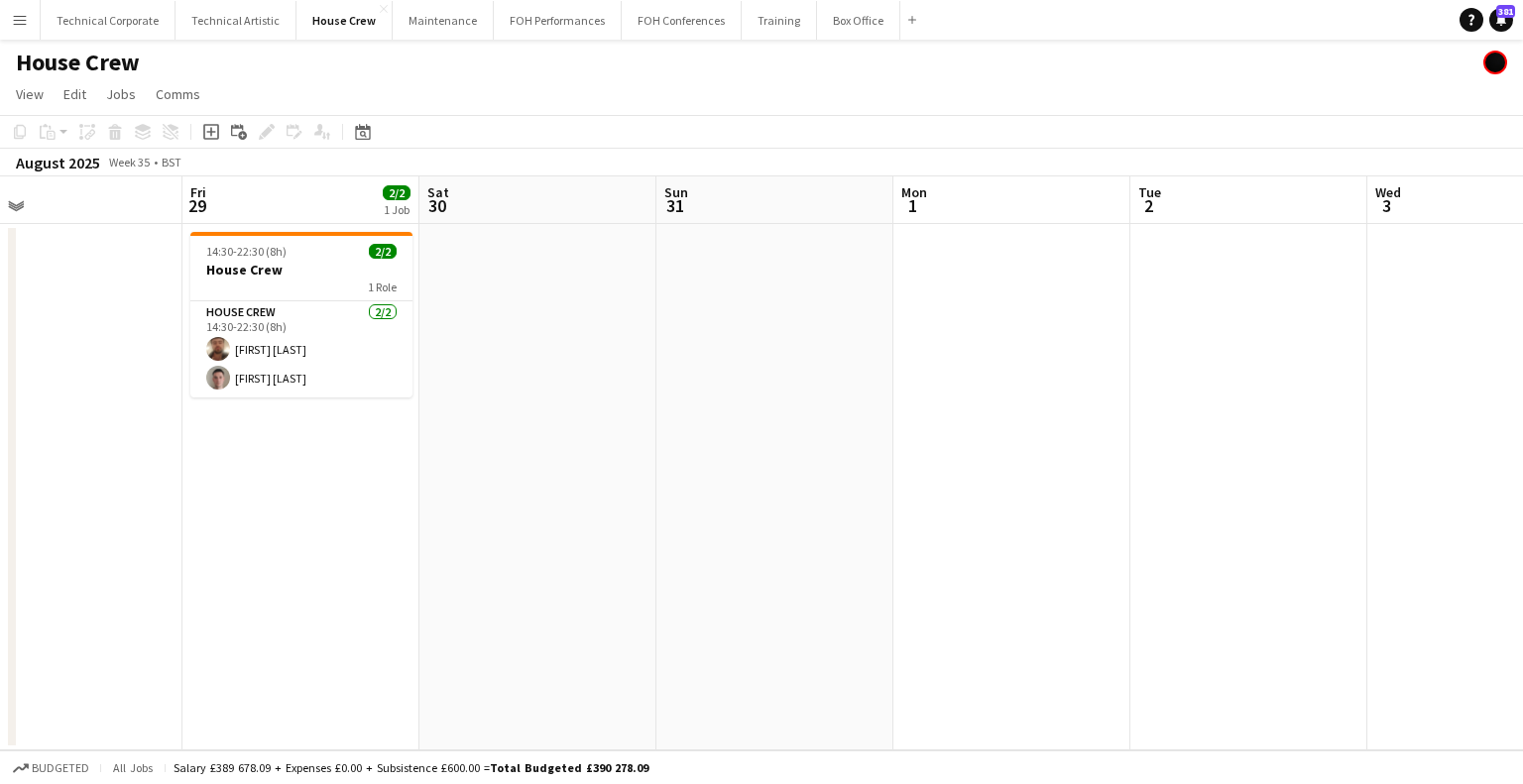 click on "Tue   26   4/4   2 Jobs   Wed   27   Thu   28   Fri   29   2/2   1 Job   Sat   30   Sun   31   Mon   1   Tue   2   Wed   3   Thu   4   2/2   1 Job   Fri   5   1/2   1 Job   Sat   6   0/2   1 Job      08:30-18:00 (9h30m)    2/2   House Crew   1 Role   House Crew   2/2   08:30-18:00 (9h30m)
Donnacha Mooney Robert Buckland     17:30-23:00 (5h30m)    2/2   House Crew   1 Role   House Crew   2/2   17:30-23:00 (5h30m)
Justin Gartry Rhyan Jordan Holder     14:30-22:30 (8h)    2/2   House Crew   1 Role   House Crew   2/2   14:30-22:30 (8h)
Donnacha Mooney Robert Buckland     17:30-22:00 (4h30m)    2/2   House Crew   1 Role   House Crew   2/2   17:30-22:00 (4h30m)
Ed Dampier Rhyan Jordan Holder     17:30-22:00 (4h30m)    1/2   House Crew   1 Role   House Crew   1I   1/2   17:30-22:00 (4h30m)
Robert Buckland
single-neutral-actions
17:30-22:00 (4h30m)    0/2   House Crew   1 Role   House Crew   2I   0/2   17:30-22:00 (4h30m)
single-neutral-actions" at bounding box center (762, 463) 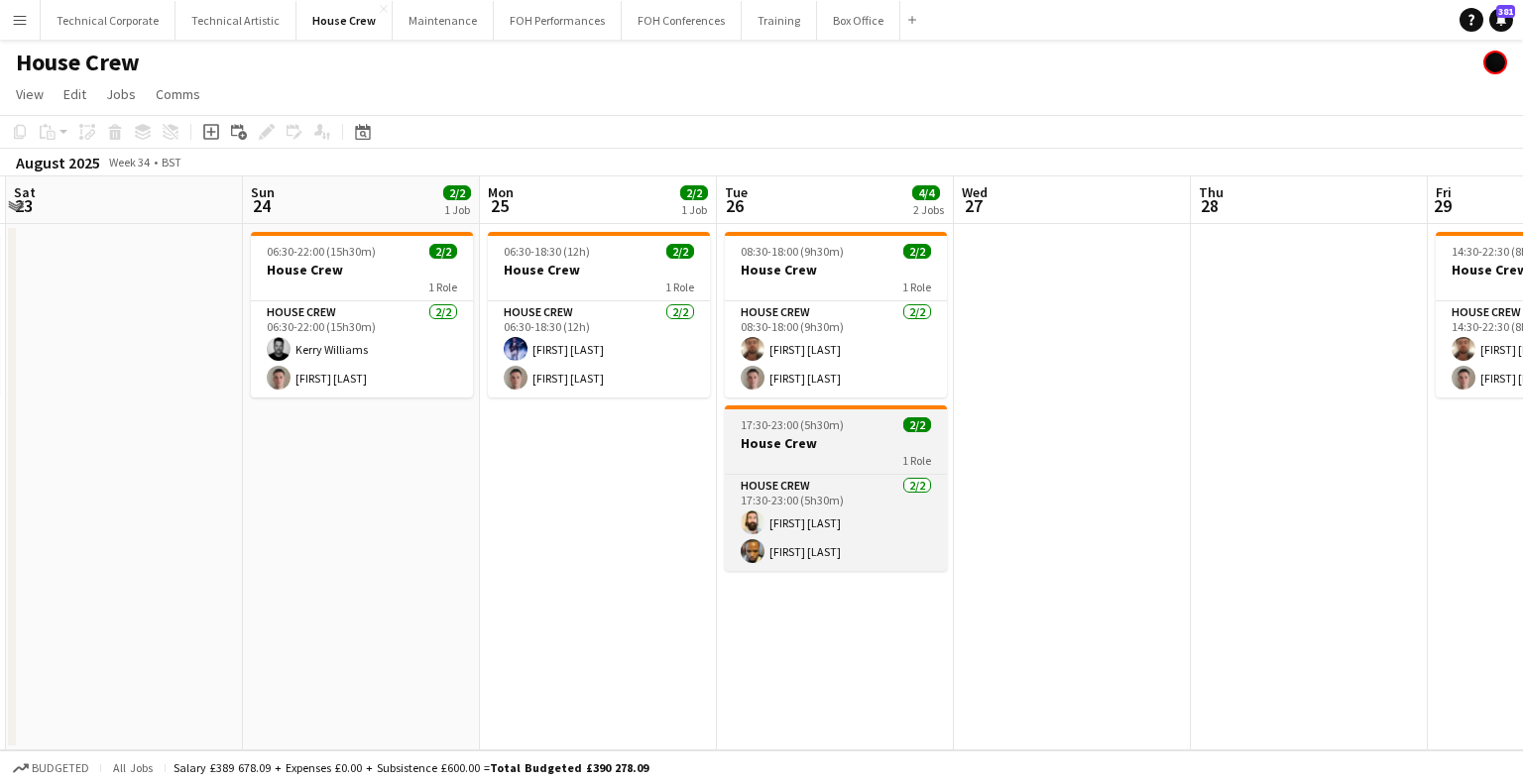 click on "Thu   21   Fri   22   2/2   1 Job   Sat   23   Sun   24   2/2   1 Job   Mon   25   2/2   1 Job   Tue   26   4/4   2 Jobs   Wed   27   Thu   28   Fri   29   2/2   1 Job   Sat   30   Sun   31   Mon   1      13:30-18:00 (4h30m)    2/2   House Crew   1 Role   House Crew   2/2   13:30-18:00 (4h30m)
Robert Buckland Ed Dampier     06:30-22:00 (15h30m)    2/2   House Crew   1 Role   House Crew   2/2   06:30-22:00 (15h30m)
Kerry Williams Robert Buckland     06:30-18:30 (12h)    2/2   House Crew   1 Role   House Crew   2/2   06:30-18:30 (12h)
Ed Dampier Robert Buckland     08:30-18:00 (9h30m)    2/2   House Crew   1 Role   House Crew   2/2   08:30-18:00 (9h30m)
Donnacha Mooney Robert Buckland     17:30-23:00 (5h30m)    2/2   House Crew   1 Role   House Crew   2/2   17:30-23:00 (5h30m)
Justin Gartry Rhyan Jordan Holder     14:30-22:30 (8h)    2/2   House Crew   1 Role   House Crew   2/2   14:30-22:30 (8h)
Donnacha Mooney Robert Buckland" at bounding box center (762, 463) 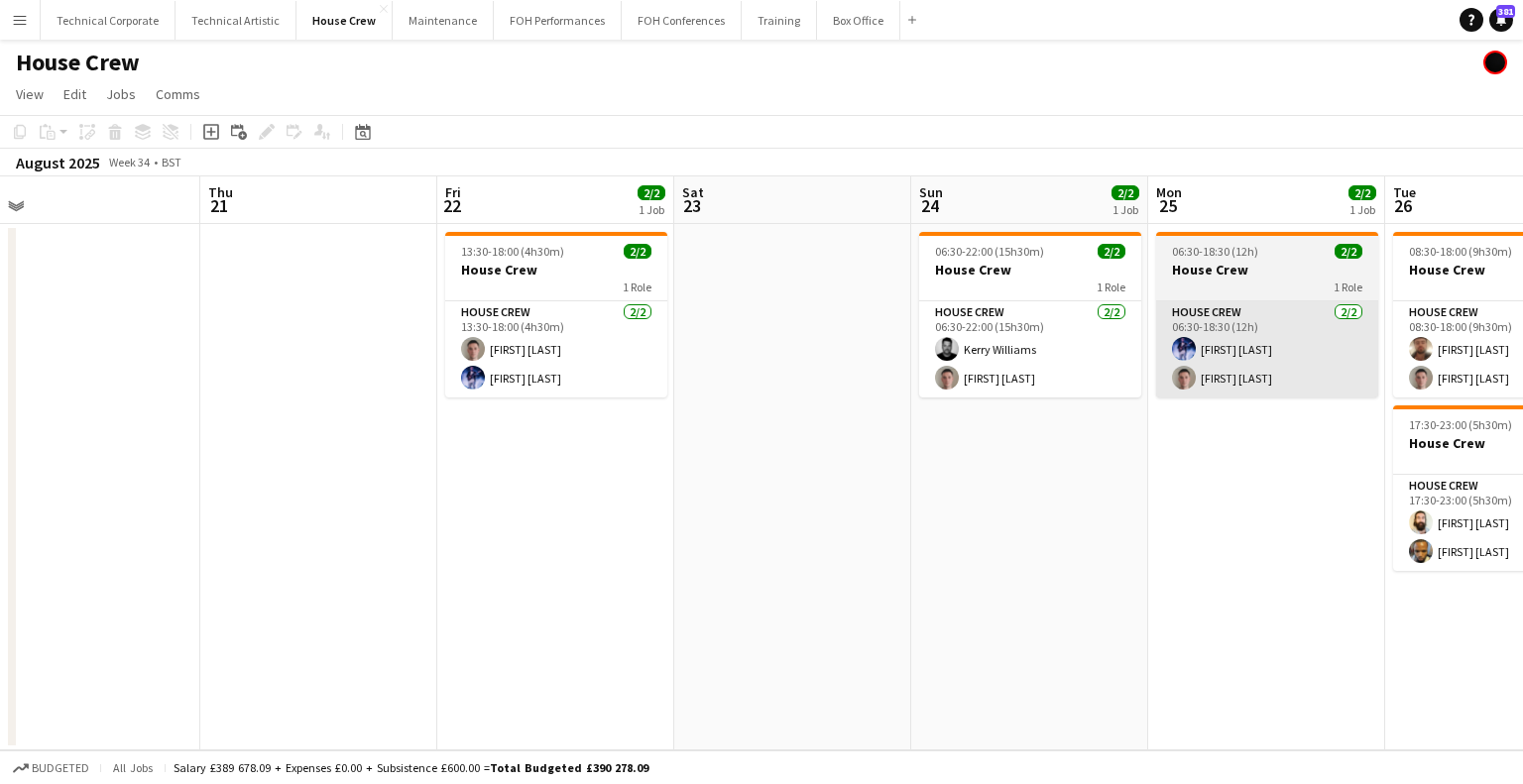 click on "Mon   18   Tue   19   Wed   20   Thu   21   Fri   22   2/2   1 Job   Sat   23   Sun   24   2/2   1 Job   Mon   25   2/2   1 Job   Tue   26   4/4   2 Jobs   Wed   27   Thu   28   Fri   29   2/2   1 Job      13:30-18:00 (4h30m)    2/2   House Crew   1 Role   House Crew   2/2   13:30-18:00 (4h30m)
Robert Buckland Ed Dampier     06:30-22:00 (15h30m)    2/2   House Crew   1 Role   House Crew   2/2   06:30-22:00 (15h30m)
Kerry Williams Robert Buckland     06:30-18:30 (12h)    2/2   House Crew   1 Role   House Crew   2/2   06:30-18:30 (12h)
Ed Dampier Robert Buckland     08:30-18:00 (9h30m)    2/2   House Crew   1 Role   House Crew   2/2   08:30-18:00 (9h30m)
Donnacha Mooney Robert Buckland     17:30-23:00 (5h30m)    2/2   House Crew   1 Role   House Crew   2/2   17:30-23:00 (5h30m)
Justin Gartry Rhyan Jordan Holder     14:30-22:30 (8h)    2/2   House Crew   1 Role   House Crew   2/2   14:30-22:30 (8h)
Donnacha Mooney Robert Buckland" at bounding box center [762, 463] 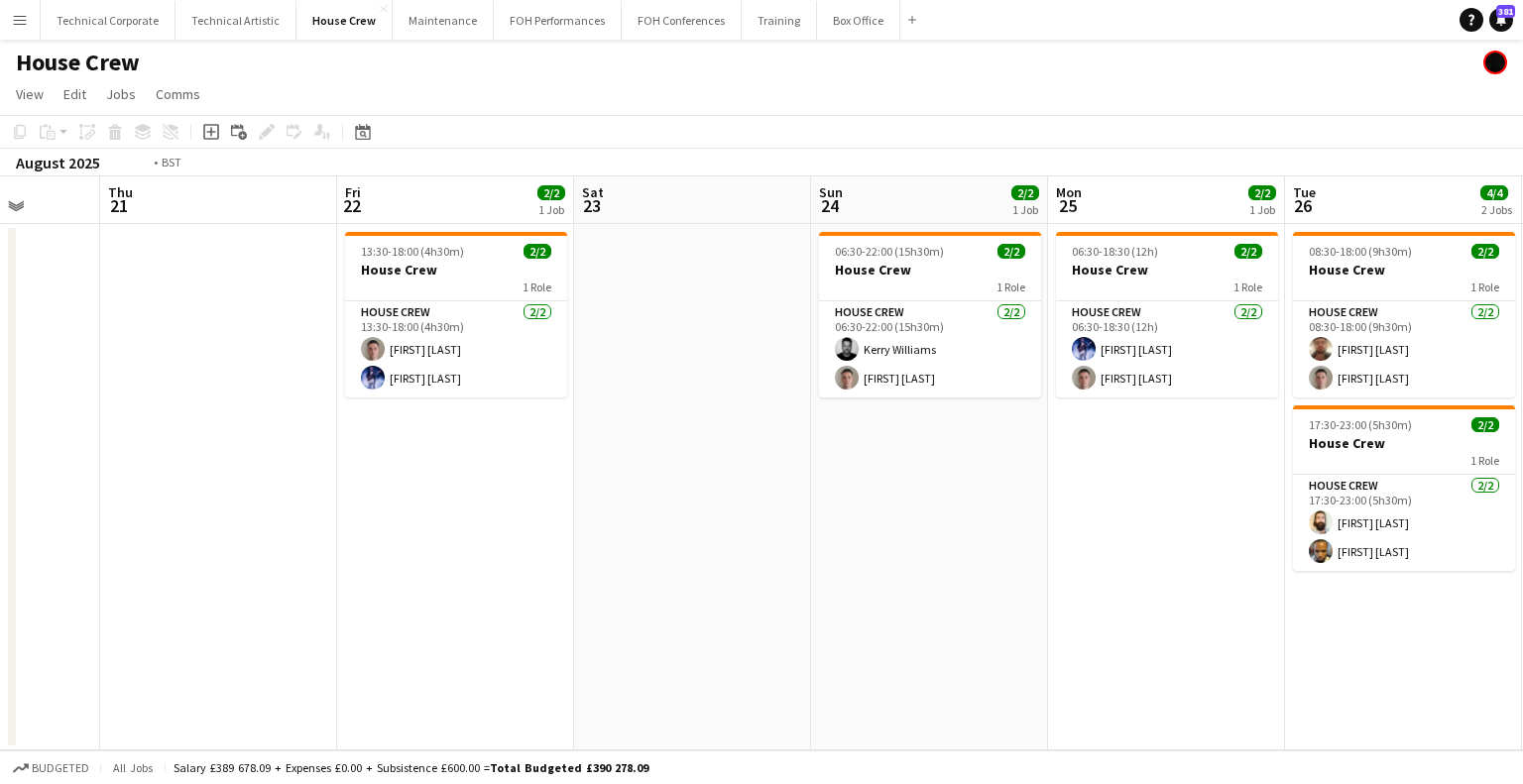 click on "Mon   18   Tue   19   Wed   20   Thu   21   Fri   22   2/2   1 Job   Sat   23   Sun   24   2/2   1 Job   Mon   25   2/2   1 Job   Tue   26   4/4   2 Jobs   Wed   27   Thu   28   Fri   29   2/2   1 Job      13:30-18:00 (4h30m)    2/2   House Crew   1 Role   House Crew   2/2   13:30-18:00 (4h30m)
Robert Buckland Ed Dampier     06:30-22:00 (15h30m)    2/2   House Crew   1 Role   House Crew   2/2   06:30-22:00 (15h30m)
Kerry Williams Robert Buckland     06:30-18:30 (12h)    2/2   House Crew   1 Role   House Crew   2/2   06:30-18:30 (12h)
Ed Dampier Robert Buckland     08:30-18:00 (9h30m)    2/2   House Crew   1 Role   House Crew   2/2   08:30-18:00 (9h30m)
Donnacha Mooney Robert Buckland     17:30-23:00 (5h30m)    2/2   House Crew   1 Role   House Crew   2/2   17:30-23:00 (5h30m)
Justin Gartry Rhyan Jordan Holder     14:30-22:30 (8h)    2/2   House Crew   1 Role   House Crew   2/2   14:30-22:30 (8h)
Donnacha Mooney Robert Buckland" at bounding box center (762, 463) 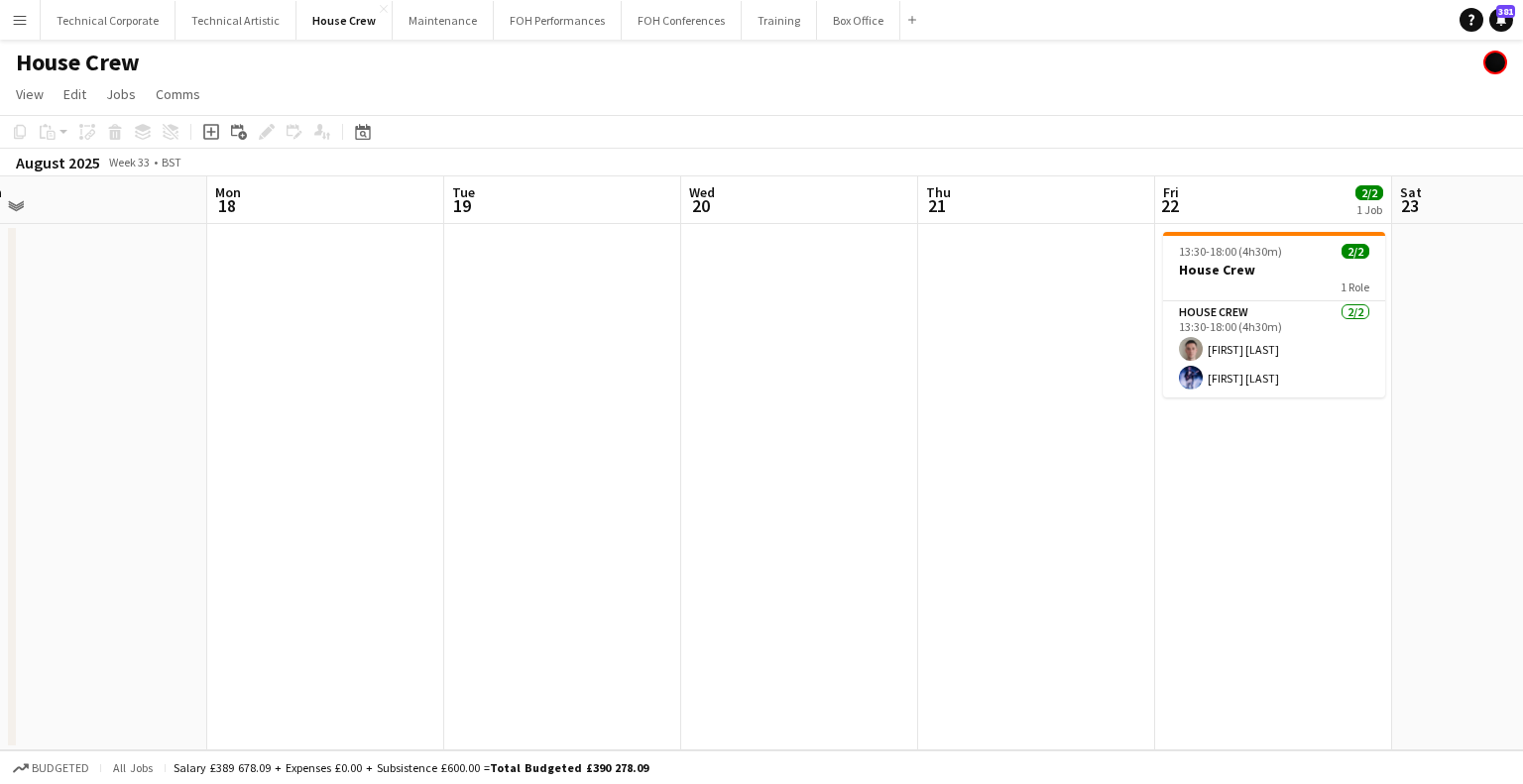click on "Fri   15   Sat   16   Sun   17   Mon   18   Tue   19   Wed   20   Thu   21   Fri   22   2/2   1 Job   Sat   23   Sun   24   2/2   1 Job   Mon   25   2/2   1 Job   Tue   26   4/4   2 Jobs      13:30-18:00 (4h30m)    2/2   House Crew   1 Role   House Crew   2/2   13:30-18:00 (4h30m)
Robert Buckland Ed Dampier     06:30-22:00 (15h30m)    2/2   House Crew   1 Role   House Crew   2/2   06:30-22:00 (15h30m)
Kerry Williams Robert Buckland     06:30-18:30 (12h)    2/2   House Crew   1 Role   House Crew   2/2   06:30-18:30 (12h)
Ed Dampier Robert Buckland     08:30-18:00 (9h30m)    2/2   House Crew   1 Role   House Crew   2/2   08:30-18:00 (9h30m)
Donnacha Mooney Robert Buckland     17:30-23:00 (5h30m)    2/2   House Crew   1 Role   House Crew   2/2   17:30-23:00 (5h30m)
Justin Gartry Rhyan Jordan Holder" at bounding box center (762, 463) 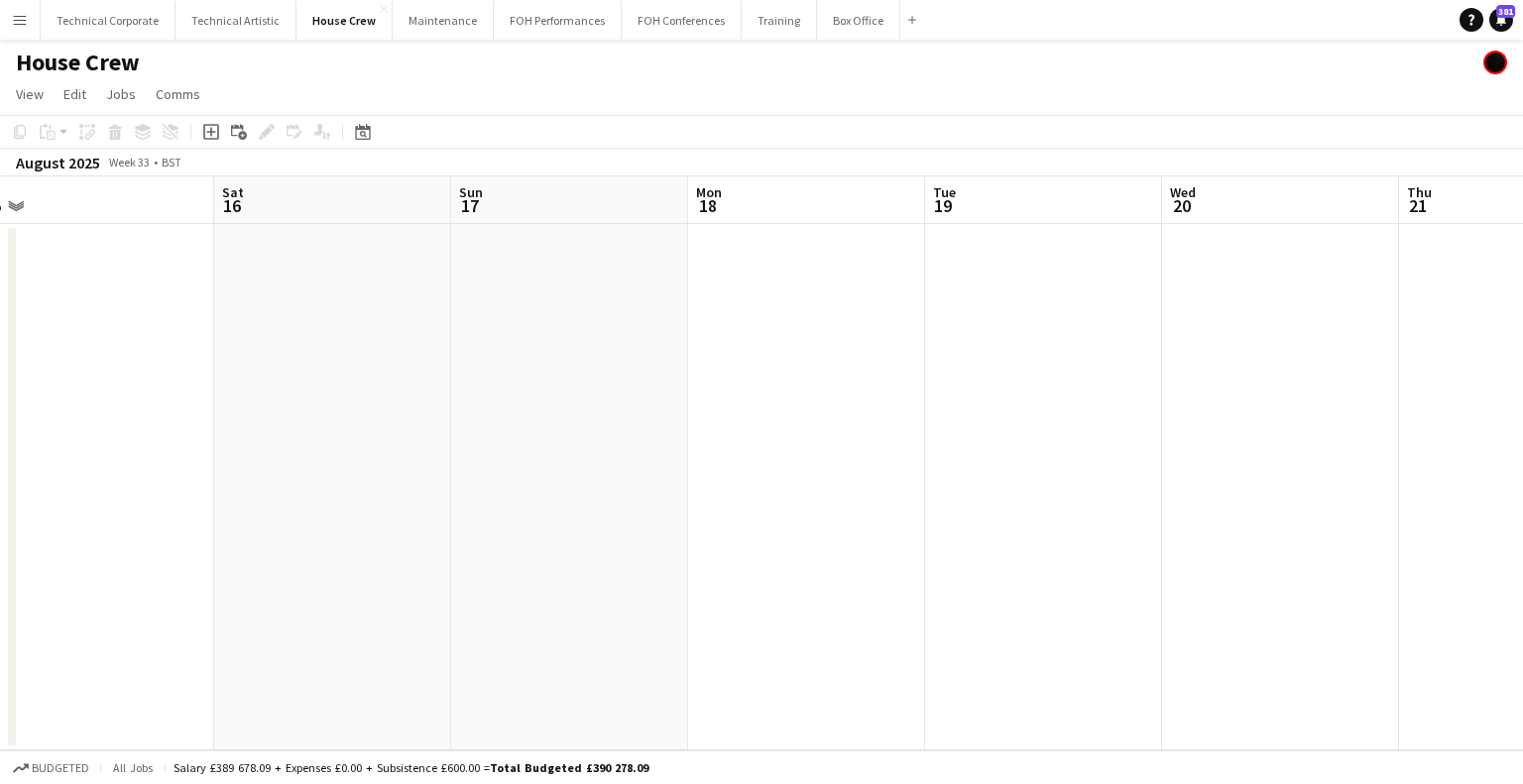 click on "Wed   13   Thu   14   Fri   15   Sat   16   Sun   17   Mon   18   Tue   19   Wed   20   Thu   21   Fri   22   2/2   1 Job   Sat   23   Sun   24   2/2   1 Job      13:30-18:00 (4h30m)    2/2   House Crew   1 Role   House Crew   2/2   13:30-18:00 (4h30m)
Robert Buckland Ed Dampier     06:30-22:00 (15h30m)    2/2   House Crew   1 Role   House Crew   2/2   06:30-22:00 (15h30m)
Kerry Williams Robert Buckland" at bounding box center [762, 463] 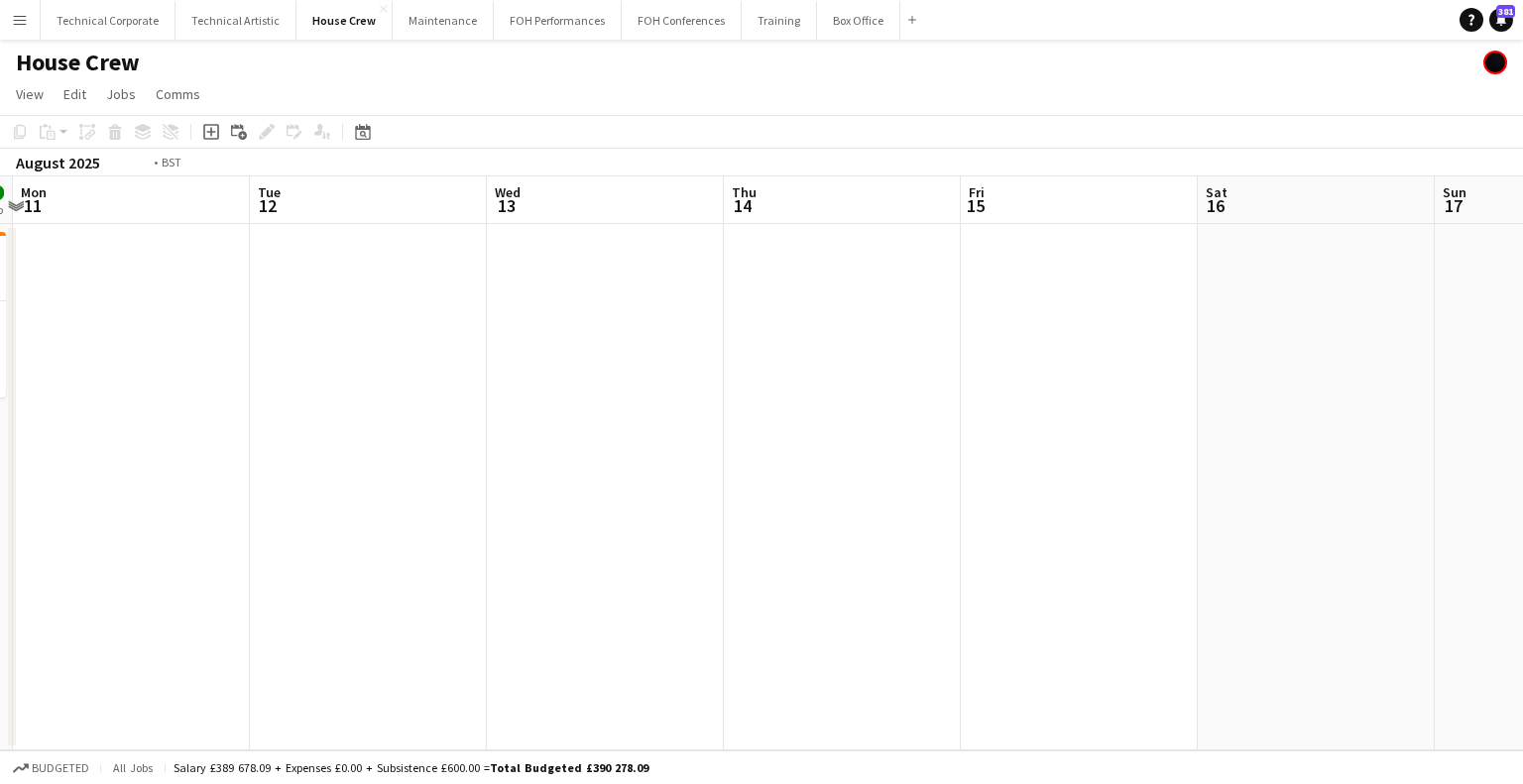 click on "Sat   9   2/2   1 Job   Sun   10   2/2   1 Job   Mon   11   Tue   12   Wed   13   Thu   14   Fri   15   Sat   16   Sun   17   Mon   18   Tue   19   Wed   20      08:30-16:00 (7h30m)    2/2   House Crew   1 Role   House Crew   2/2   08:30-16:00 (7h30m)
Justin Gartry Robert Buckland     08:30-18:30 (10h)    2/2   House Crew   1 Role   House Crew   2/2   08:30-18:30 (10h)
Johnny McCaughan Henry Loveday" at bounding box center (762, 463) 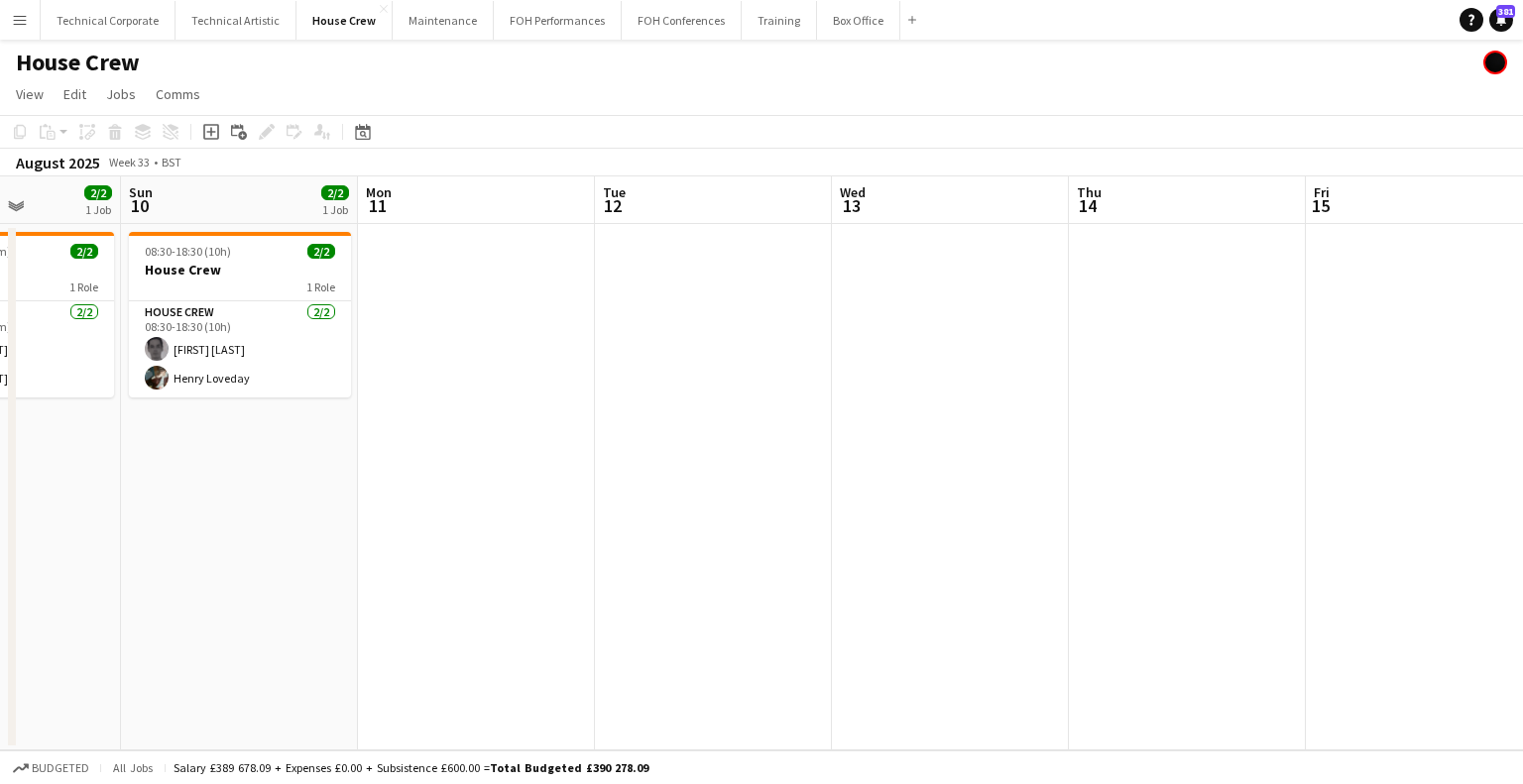 click on "Thu   7   2/2   1 Job   Fri   8   4/4   1 Job   Sat   9   2/2   1 Job   Sun   10   2/2   1 Job   Mon   11   Tue   12   Wed   13   Thu   14   Fri   15   Sat   16   Sun   17   Mon   18      08:30-22:30 (14h)    2/2   House Crew   1 Role   House Crew   2/2   08:30-22:30 (14h)
Robert Buckland Donnacha Mooney     07:30-23:00 (15h30m)    4/4   House Crew   4 Roles   House Crew   1/1   07:30-14:30 (7h)
Venetia Anastasakou  House Crew   1/1   07:30-17:00 (9h30m)
Ed Dampier  House Crew   1/1   14:00-23:00 (9h)
James Reyes-Gomez  House Crew   1/1   16:30-23:00 (6h30m)
Rhyan Jordan Holder     08:30-16:00 (7h30m)    2/2   House Crew   1 Role   House Crew   2/2   08:30-16:00 (7h30m)
Justin Gartry Robert Buckland     08:30-18:30 (10h)    2/2   House Crew   1 Role   House Crew   2/2   08:30-18:30 (10h)
Johnny McCaughan Henry Loveday" at bounding box center (762, 463) 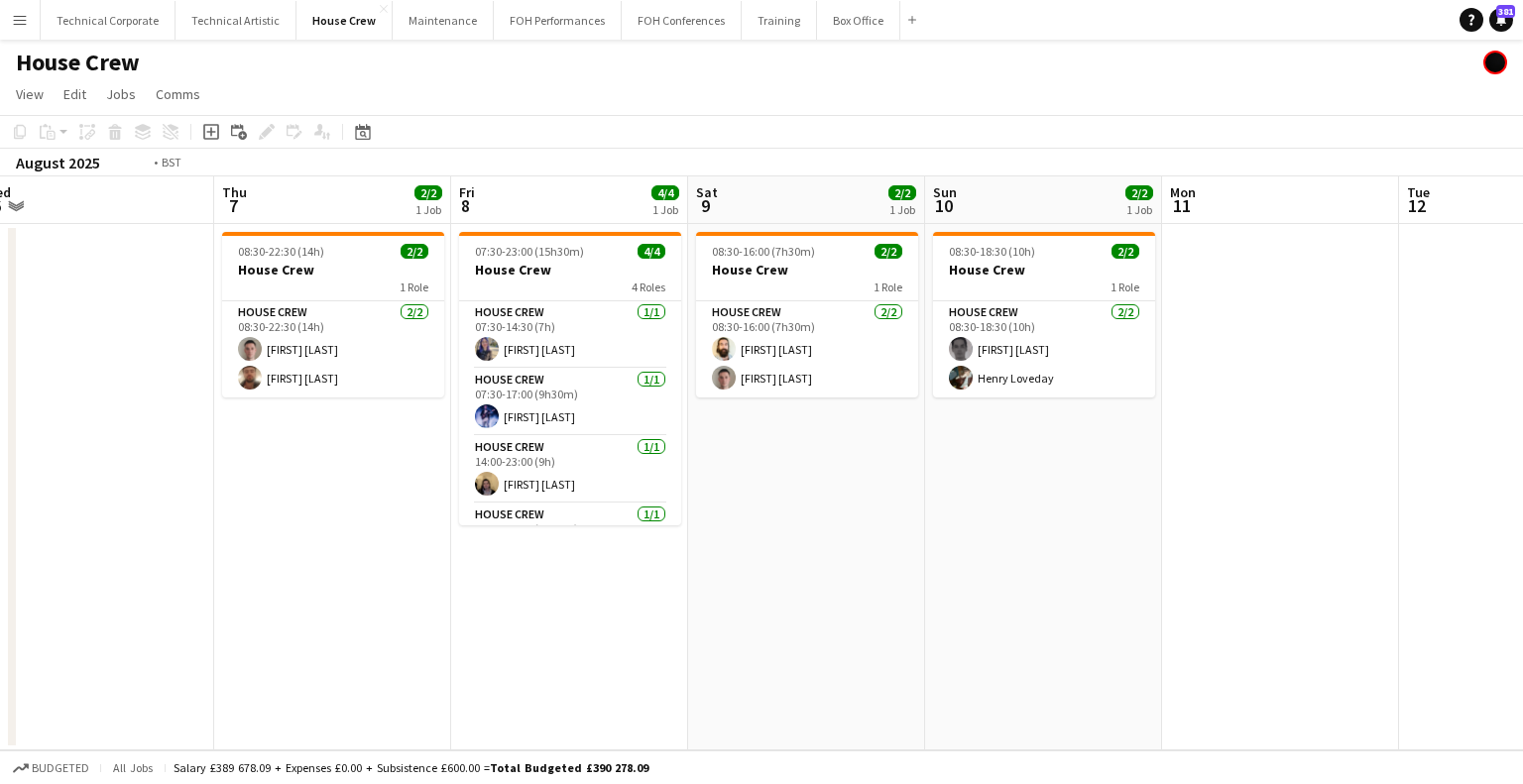 click on "Mon   4   Tue   5   Wed   6   Thu   7   2/2   1 Job   Fri   8   4/4   1 Job   Sat   9   2/2   1 Job   Sun   10   2/2   1 Job   Mon   11   Tue   12   Wed   13   Thu   14   Fri   15      08:30-22:30 (14h)    2/2   House Crew   1 Role   House Crew   2/2   08:30-22:30 (14h)
Robert Buckland Donnacha Mooney     07:30-23:00 (15h30m)    4/4   House Crew   4 Roles   House Crew   1/1   07:30-14:30 (7h)
Venetia Anastasakou  House Crew   1/1   07:30-17:00 (9h30m)
Ed Dampier  House Crew   1/1   14:00-23:00 (9h)
James Reyes-Gomez  House Crew   1/1   16:30-23:00 (6h30m)
Rhyan Jordan Holder     08:30-16:00 (7h30m)    2/2   House Crew   1 Role   House Crew   2/2   08:30-16:00 (7h30m)
Justin Gartry Robert Buckland     08:30-18:30 (10h)    2/2   House Crew   1 Role   House Crew   2/2   08:30-18:30 (10h)
Johnny McCaughan Henry Loveday" at bounding box center (762, 463) 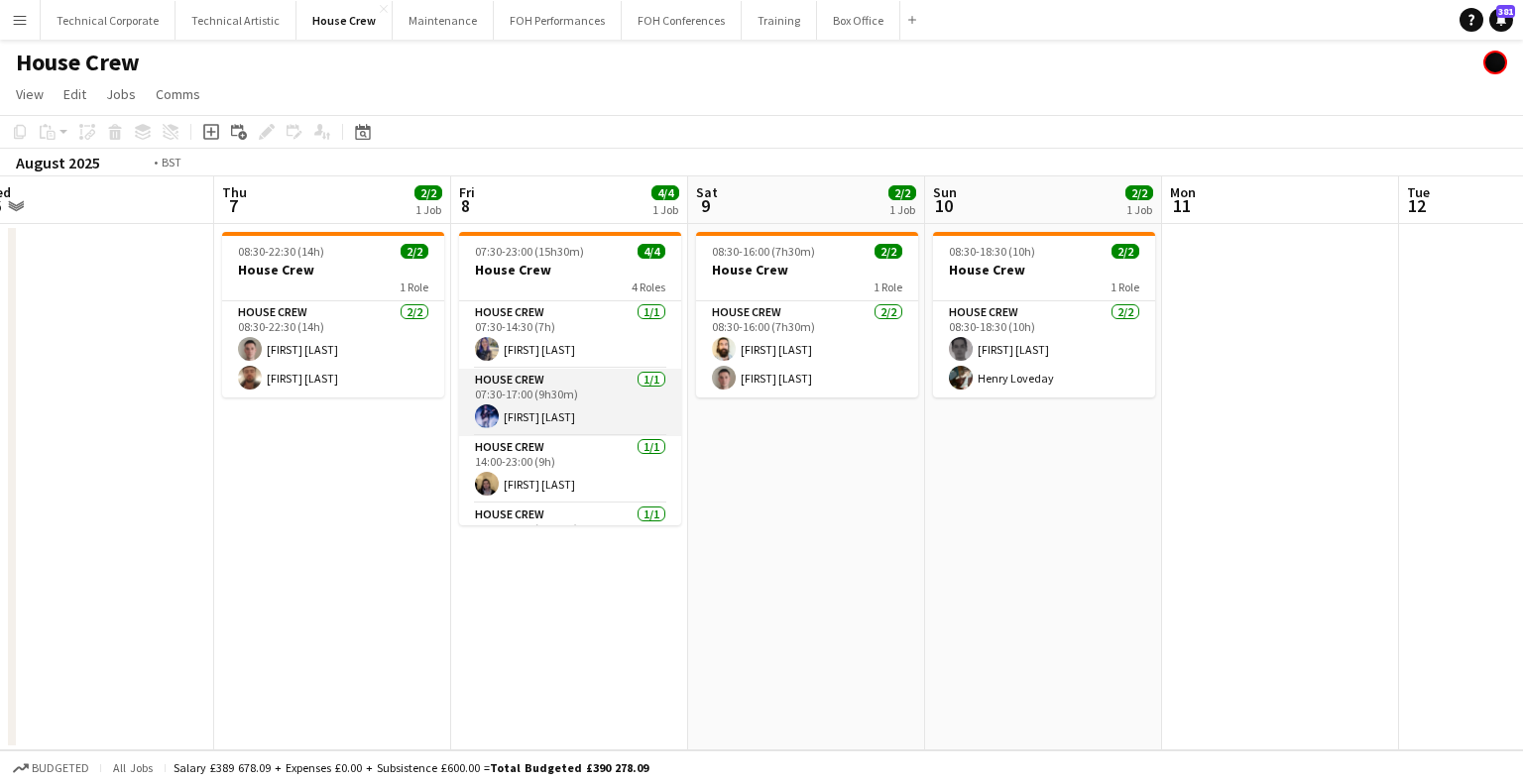 scroll, scrollTop: 0, scrollLeft: 548, axis: horizontal 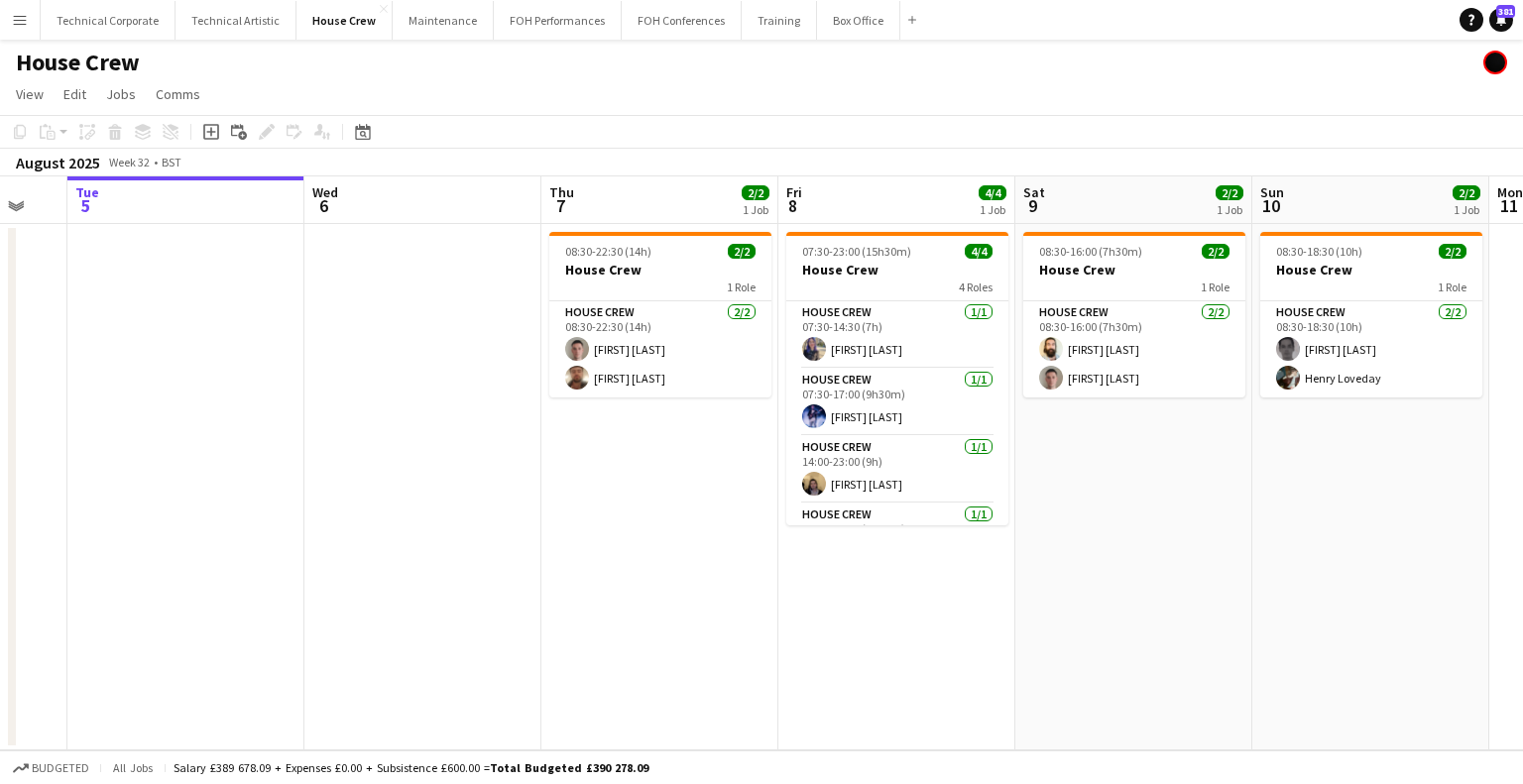 click on "Fri   1   Sat   2   Sun   3   Mon   4   Tue   5   Wed   6   Thu   7   2/2   1 Job   Fri   8   4/4   1 Job   Sat   9   2/2   1 Job   Sun   10   2/2   1 Job   Mon   11   Tue   12      08:30-22:30 (14h)    2/2   House Crew   1 Role   House Crew   2/2   08:30-22:30 (14h)
Robert Buckland Donnacha Mooney     07:30-23:00 (15h30m)    4/4   House Crew   4 Roles   House Crew   1/1   07:30-14:30 (7h)
Venetia Anastasakou  House Crew   1/1   07:30-17:00 (9h30m)
Ed Dampier  House Crew   1/1   14:00-23:00 (9h)
James Reyes-Gomez  House Crew   1/1   16:30-23:00 (6h30m)
Rhyan Jordan Holder     08:30-16:00 (7h30m)    2/2   House Crew   1 Role   House Crew   2/2   08:30-16:00 (7h30m)
Justin Gartry Robert Buckland     08:30-18:30 (10h)    2/2   House Crew   1 Role   House Crew   2/2   08:30-18:30 (10h)
Johnny McCaughan Henry Loveday" at bounding box center (762, 463) 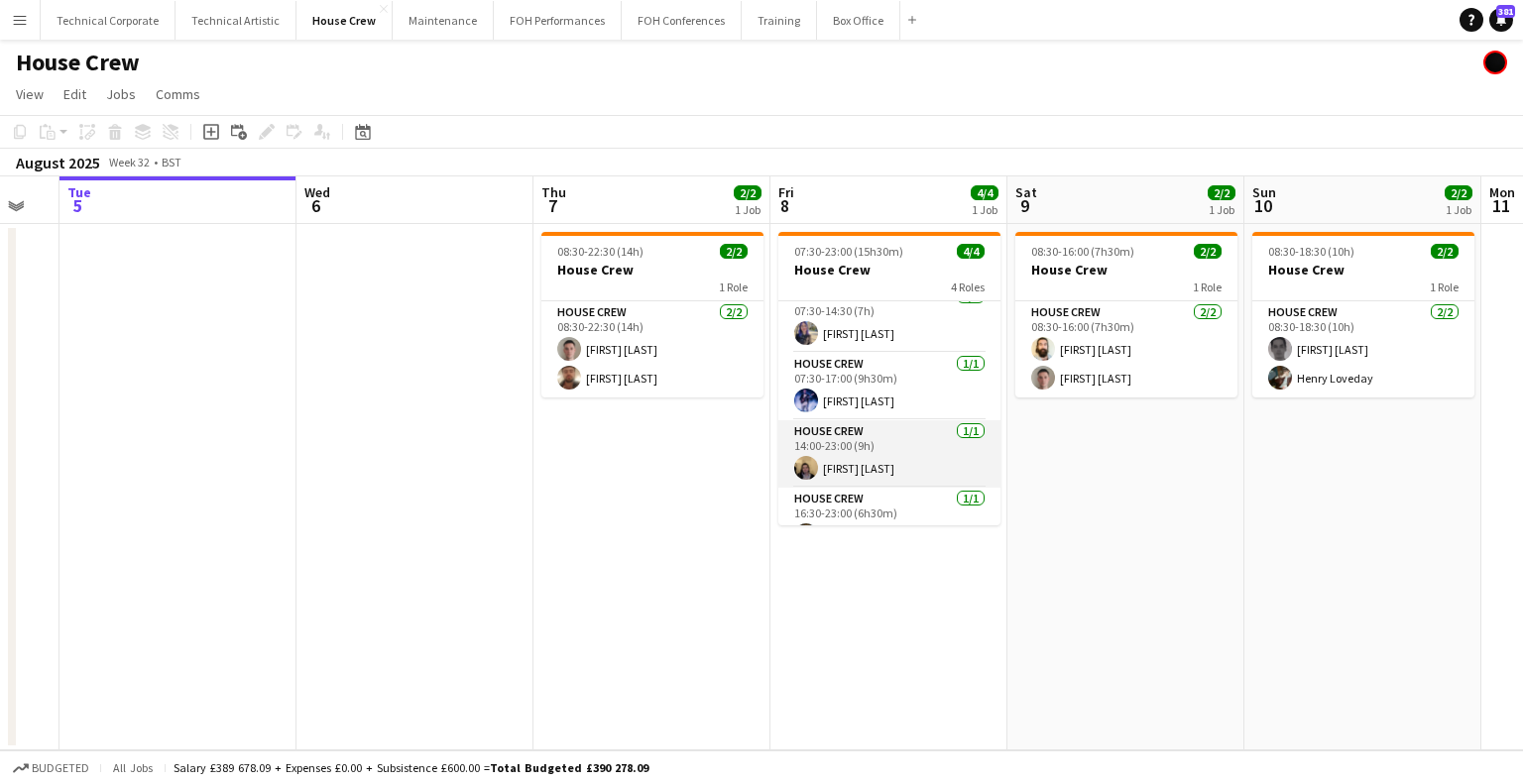 scroll, scrollTop: 0, scrollLeft: 0, axis: both 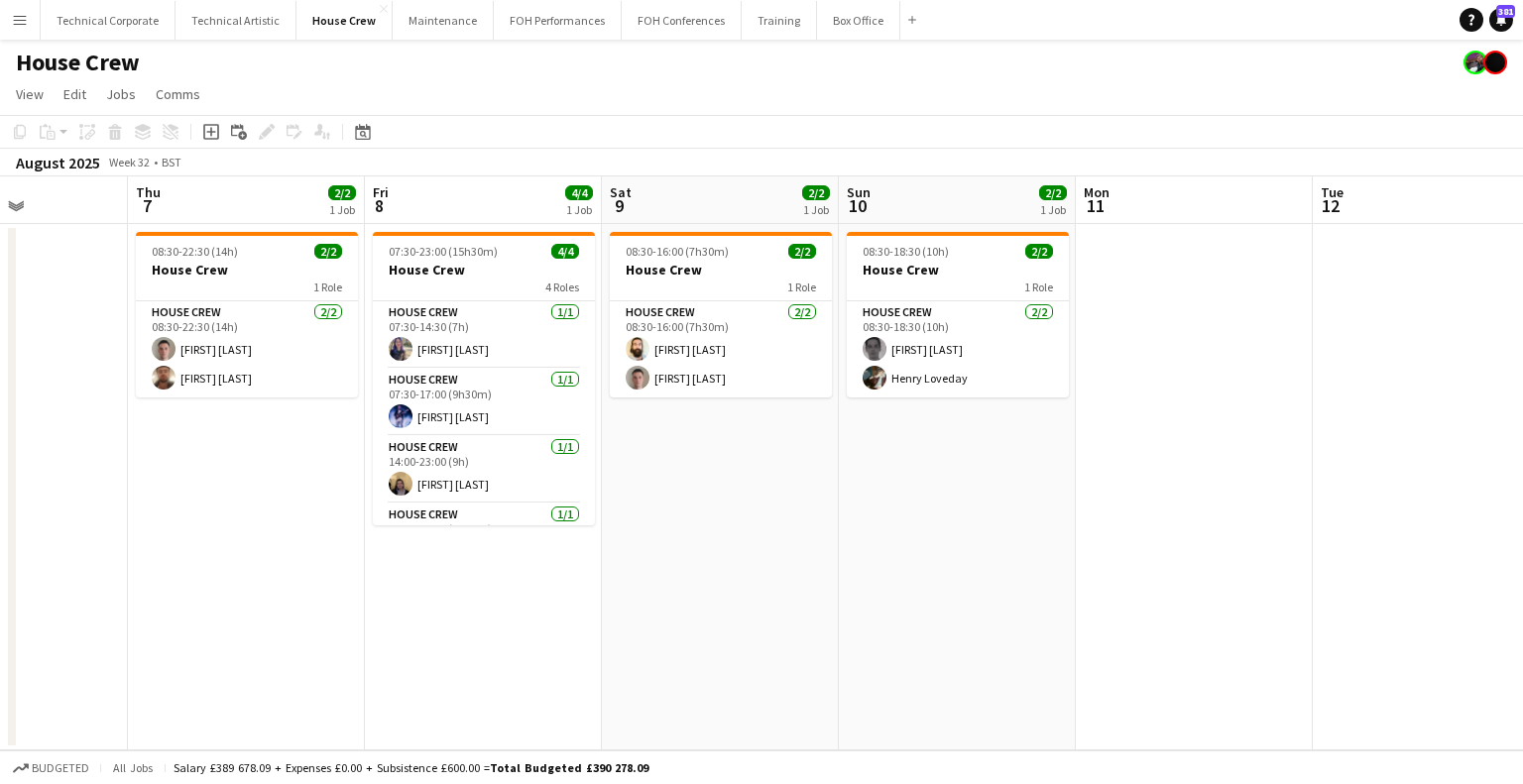 click on "Mon   4   Tue   5   Wed   6   Thu   7   2/2   1 Job   Fri   8   4/4   1 Job   Sat   9   2/2   1 Job   Sun   10   2/2   1 Job   Mon   11   Tue   12   Wed   13   Thu   14   Fri   15      08:30-22:30 (14h)    2/2   House Crew   1 Role   House Crew   2/2   08:30-22:30 (14h)
Robert Buckland Donnacha Mooney     07:30-23:00 (15h30m)    4/4   House Crew   4 Roles   House Crew   1/1   07:30-14:30 (7h)
Venetia Anastasakou  House Crew   1/1   07:30-17:00 (9h30m)
Ed Dampier  House Crew   1/1   14:00-23:00 (9h)
James Reyes-Gomez  House Crew   1/1   16:30-23:00 (6h30m)
Rhyan Jordan Holder     08:30-16:00 (7h30m)    2/2   House Crew   1 Role   House Crew   2/2   08:30-16:00 (7h30m)
Justin Gartry Robert Buckland     08:30-18:30 (10h)    2/2   House Crew   1 Role   House Crew   2/2   08:30-18:30 (10h)
Johnny McCaughan Henry Loveday" at bounding box center [762, 463] 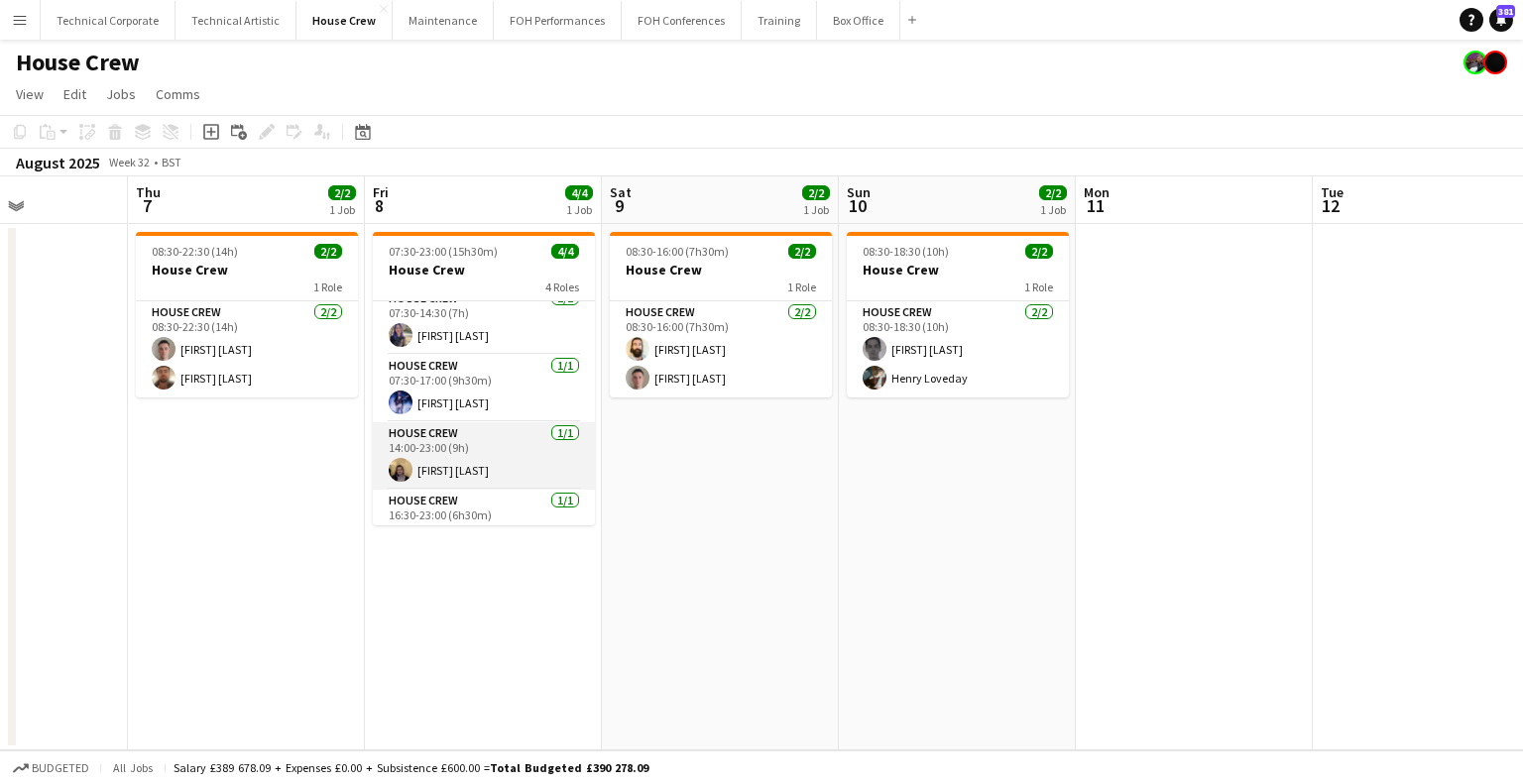 scroll, scrollTop: 0, scrollLeft: 0, axis: both 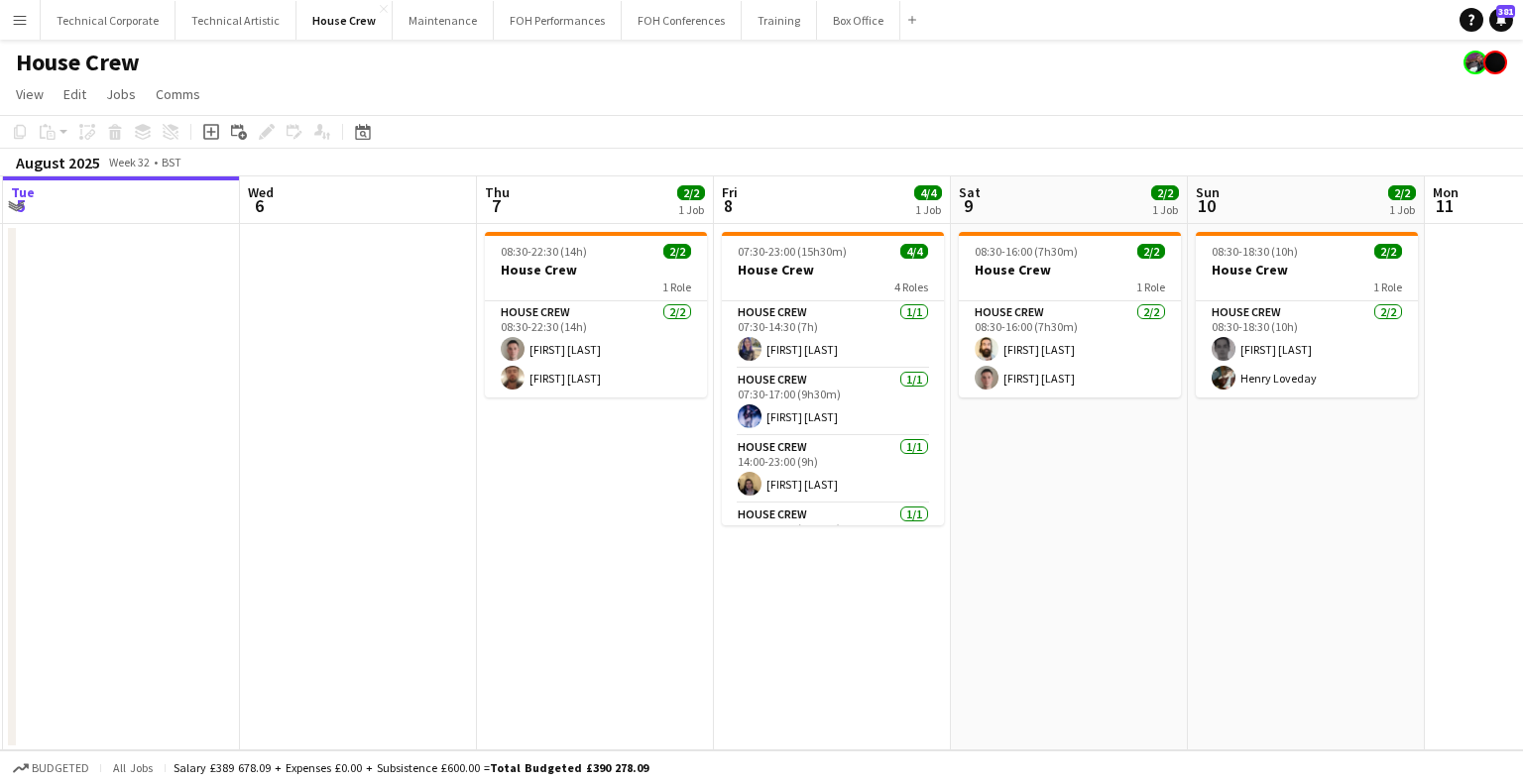 drag, startPoint x: 640, startPoint y: 529, endPoint x: 821, endPoint y: 532, distance: 181.02486 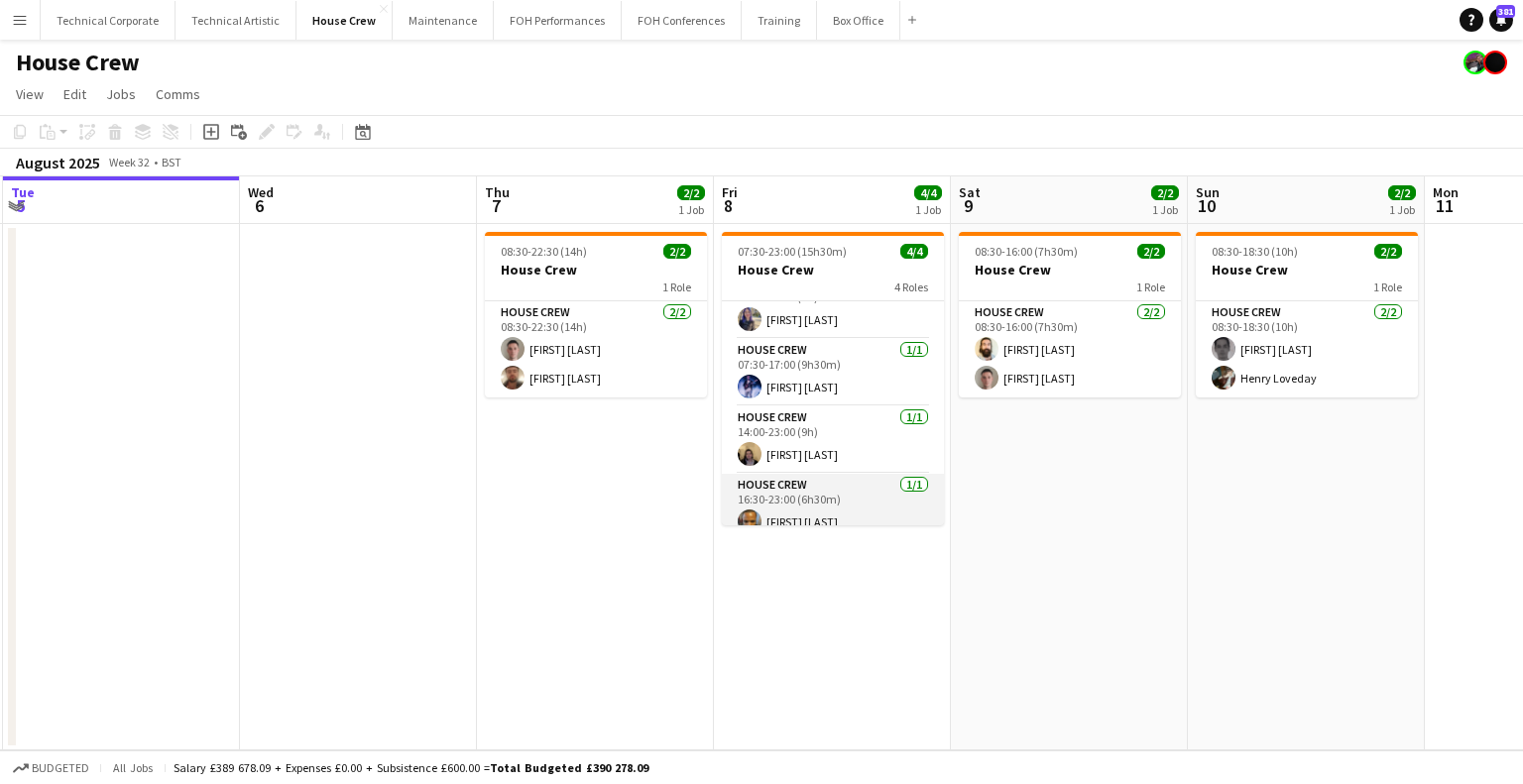 scroll, scrollTop: 45, scrollLeft: 0, axis: vertical 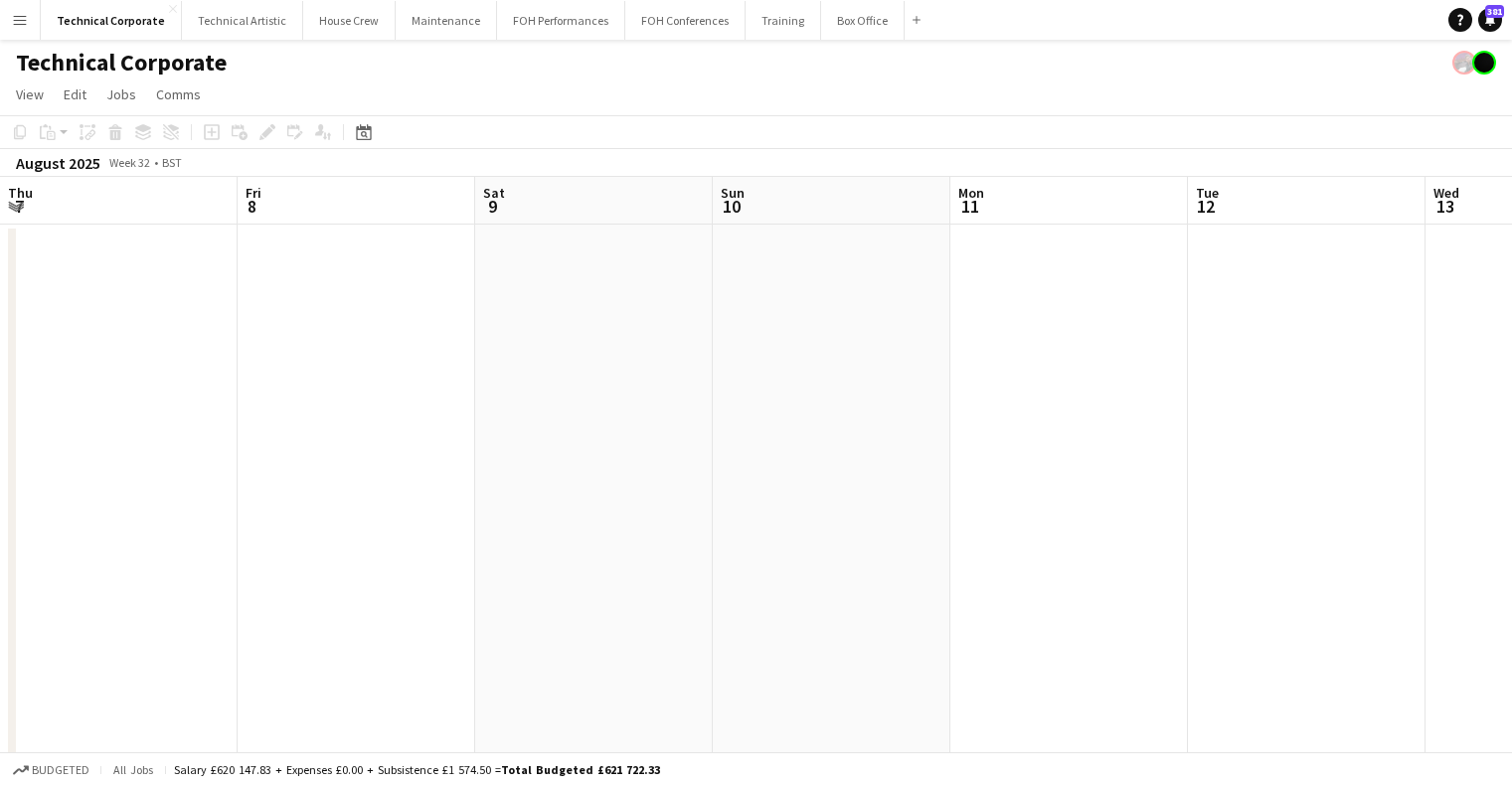 click on "Thu   7   Fri   8   Sat   9   Sun   10   Mon   11   Tue   12   Wed   13   Thu   14   Fri   15   Sat   16   Sun   17   Mon   18" at bounding box center (756, 778) 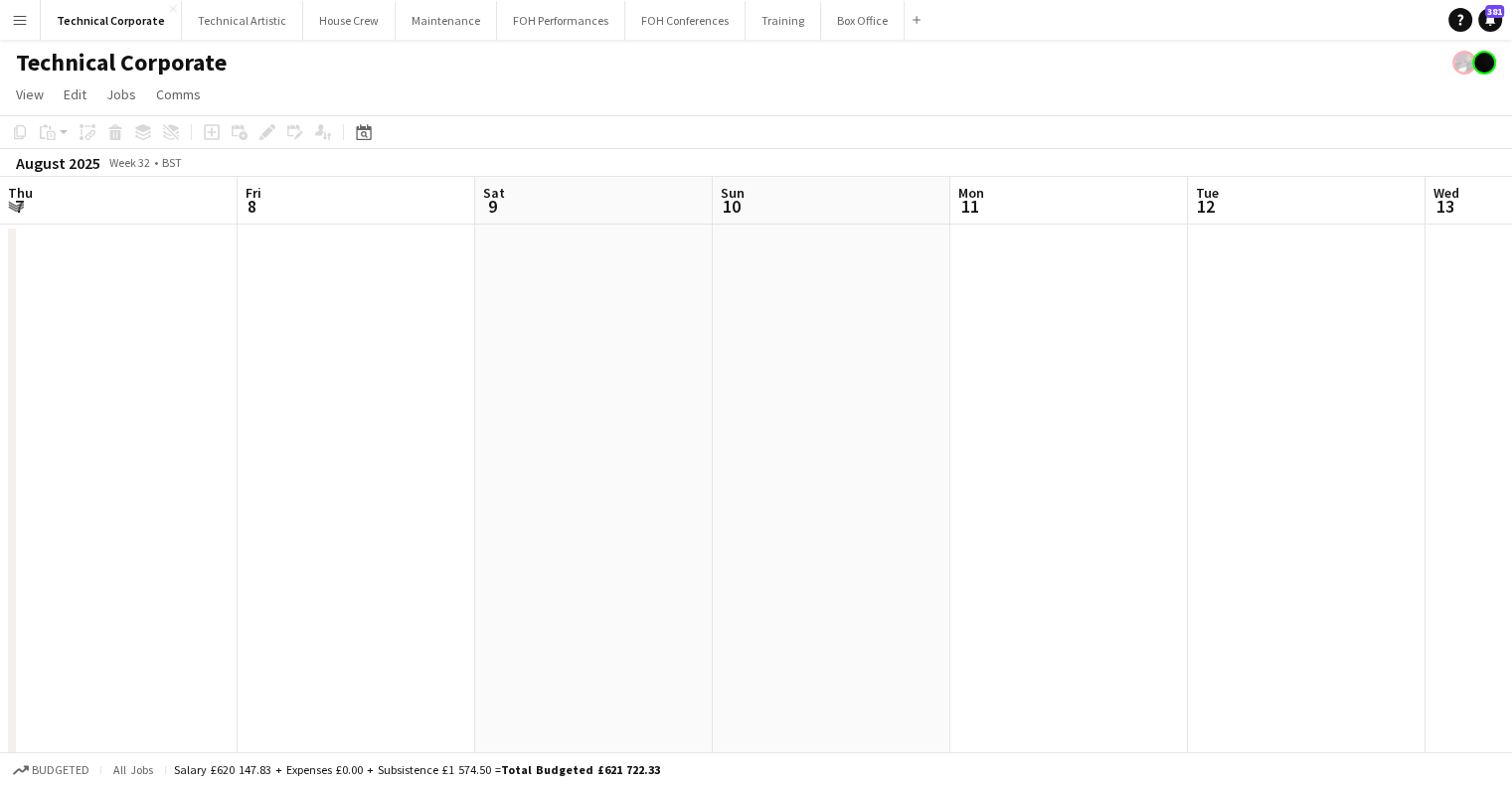scroll, scrollTop: 0, scrollLeft: 0, axis: both 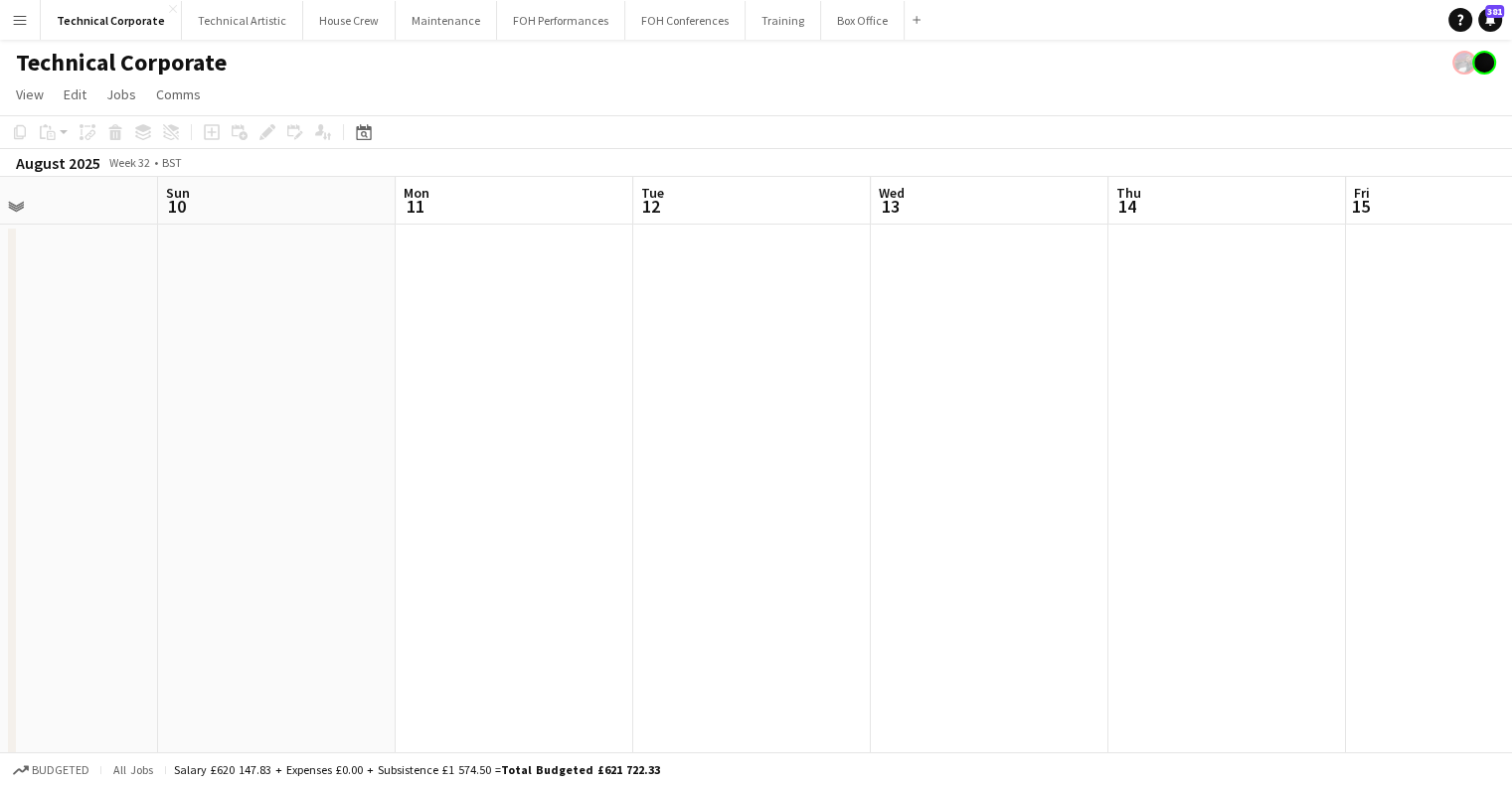 drag, startPoint x: 454, startPoint y: 501, endPoint x: 1052, endPoint y: 537, distance: 599.0826 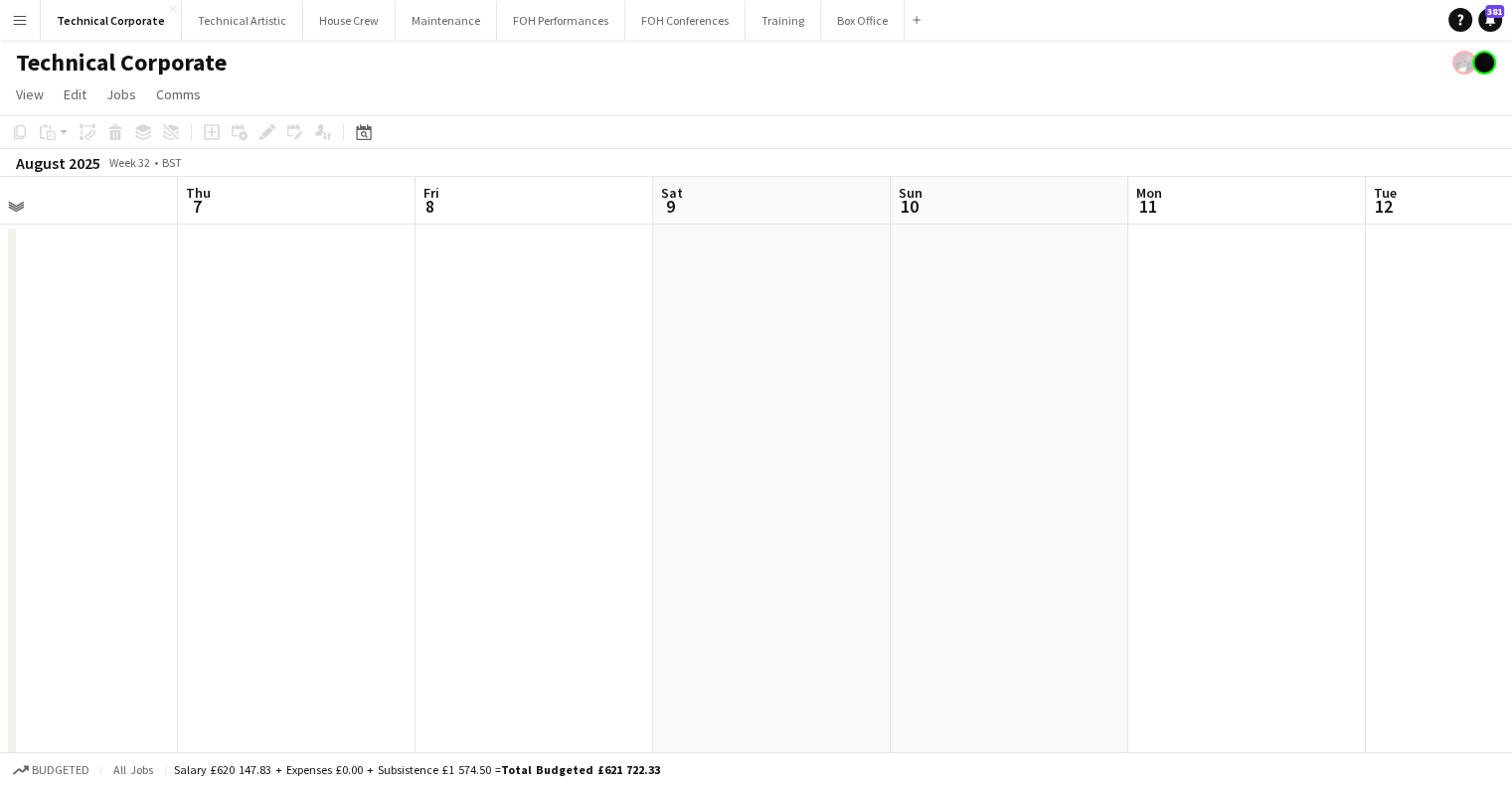 click on "Mon   4   Tue   5   Wed   6   Thu   7   Fri   8   Sat   9   Sun   10   Mon   11   Tue   12   Wed   13   Thu   14   Fri   15" at bounding box center (756, 778) 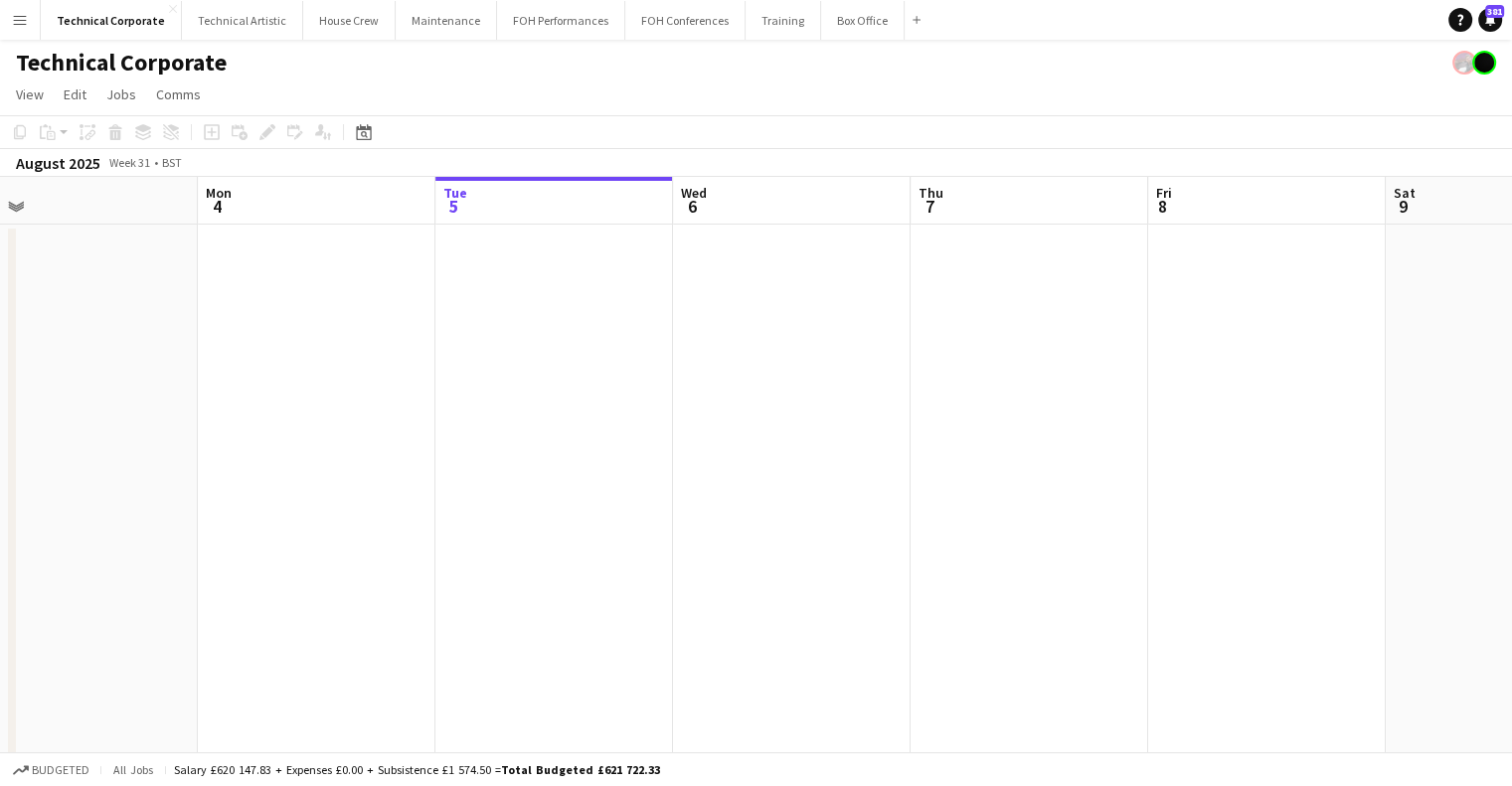 scroll, scrollTop: 0, scrollLeft: 912, axis: horizontal 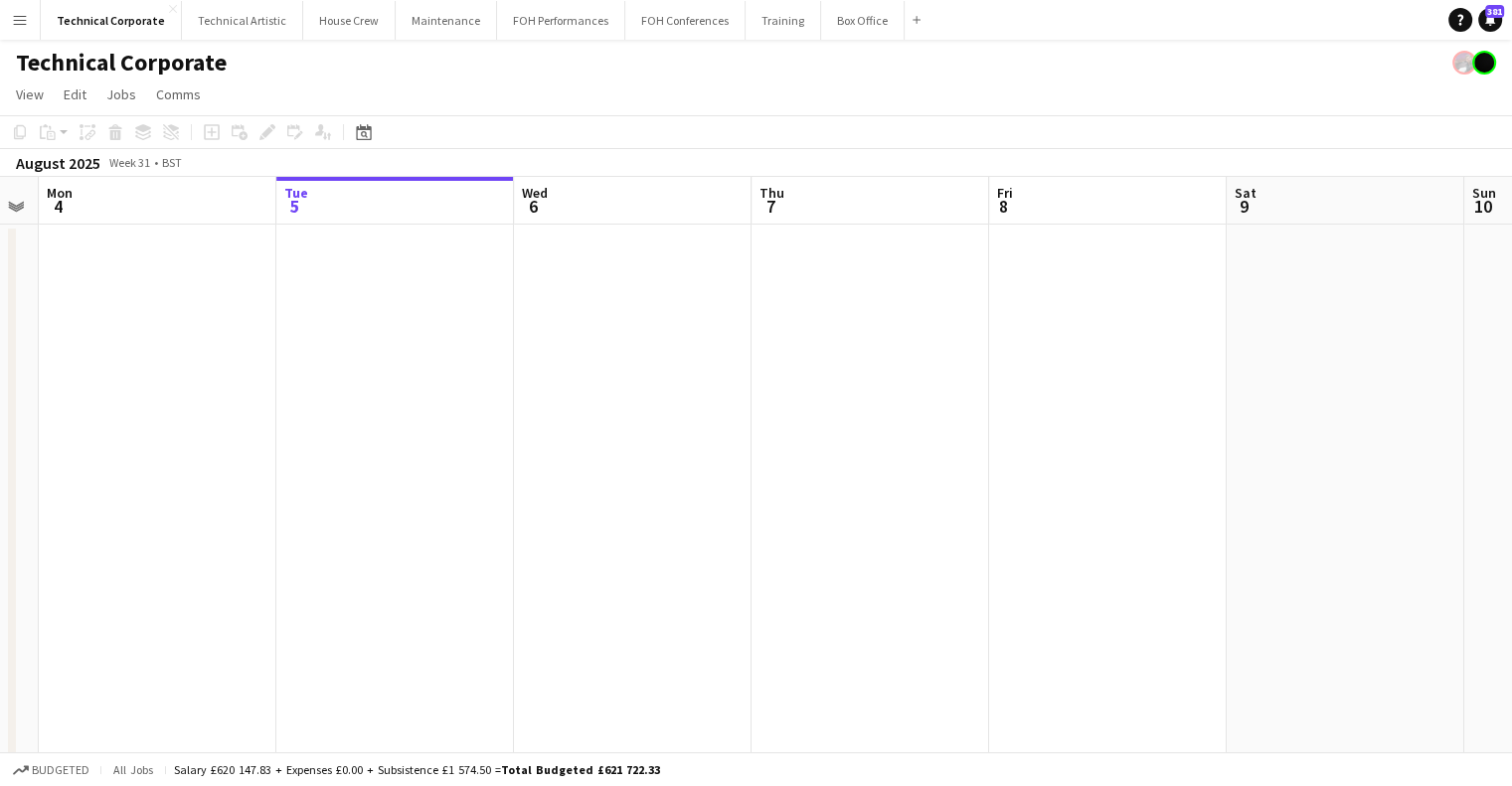 drag, startPoint x: 525, startPoint y: 522, endPoint x: 502, endPoint y: 524, distance: 23.086793 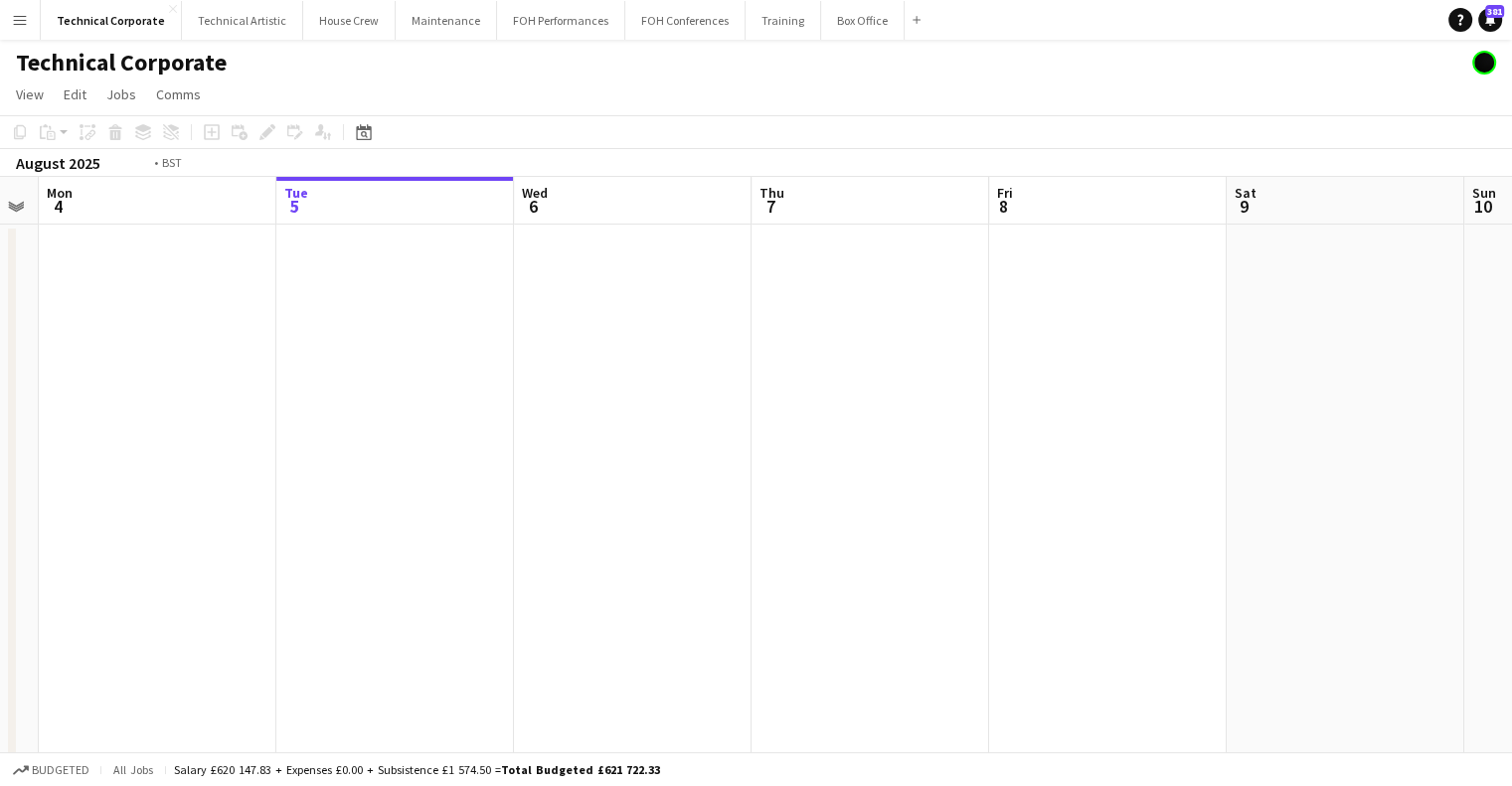 drag, startPoint x: 302, startPoint y: 505, endPoint x: 444, endPoint y: 492, distance: 142.59383 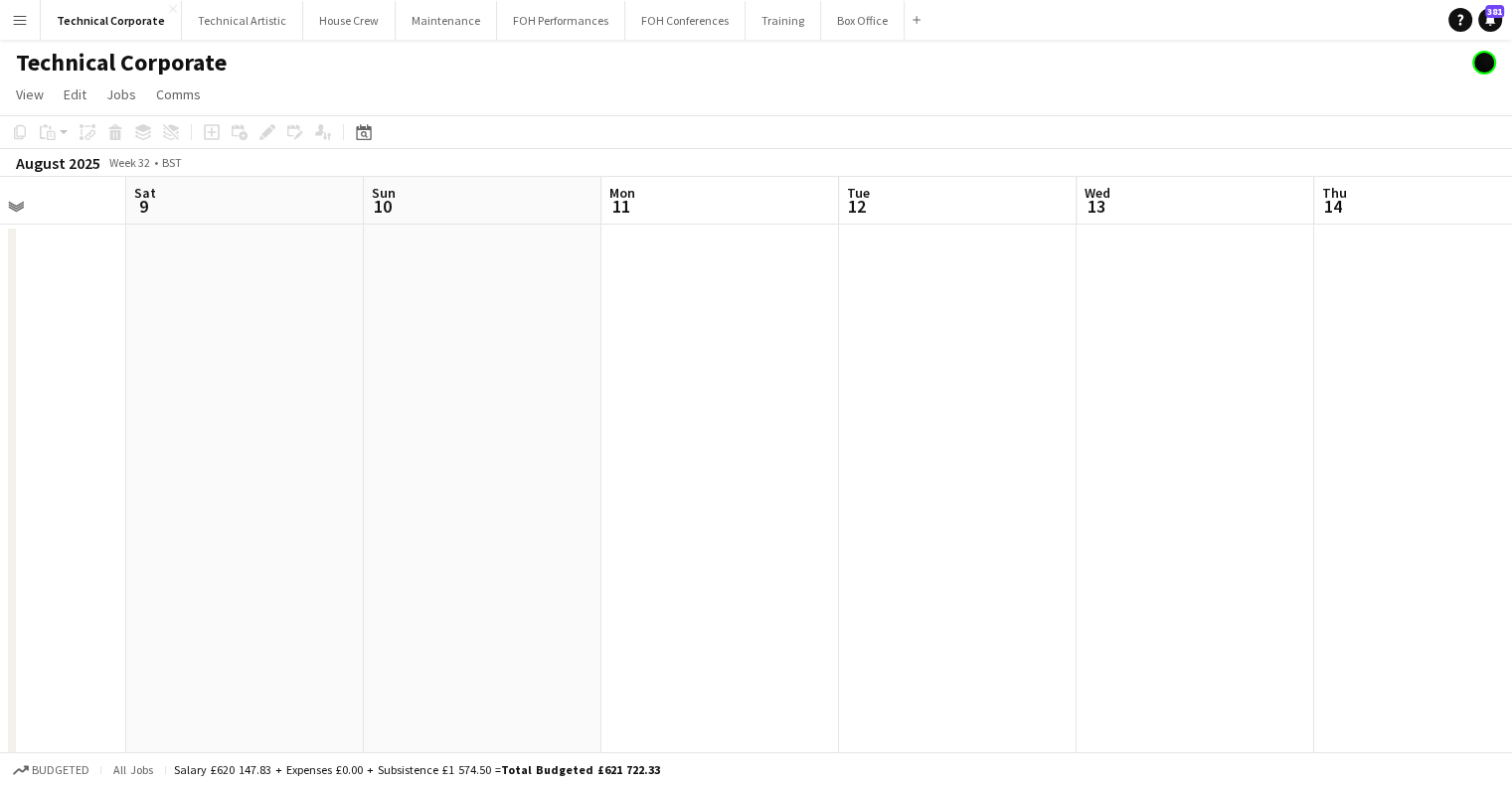 drag, startPoint x: 1105, startPoint y: 409, endPoint x: 521, endPoint y: 450, distance: 585.4374 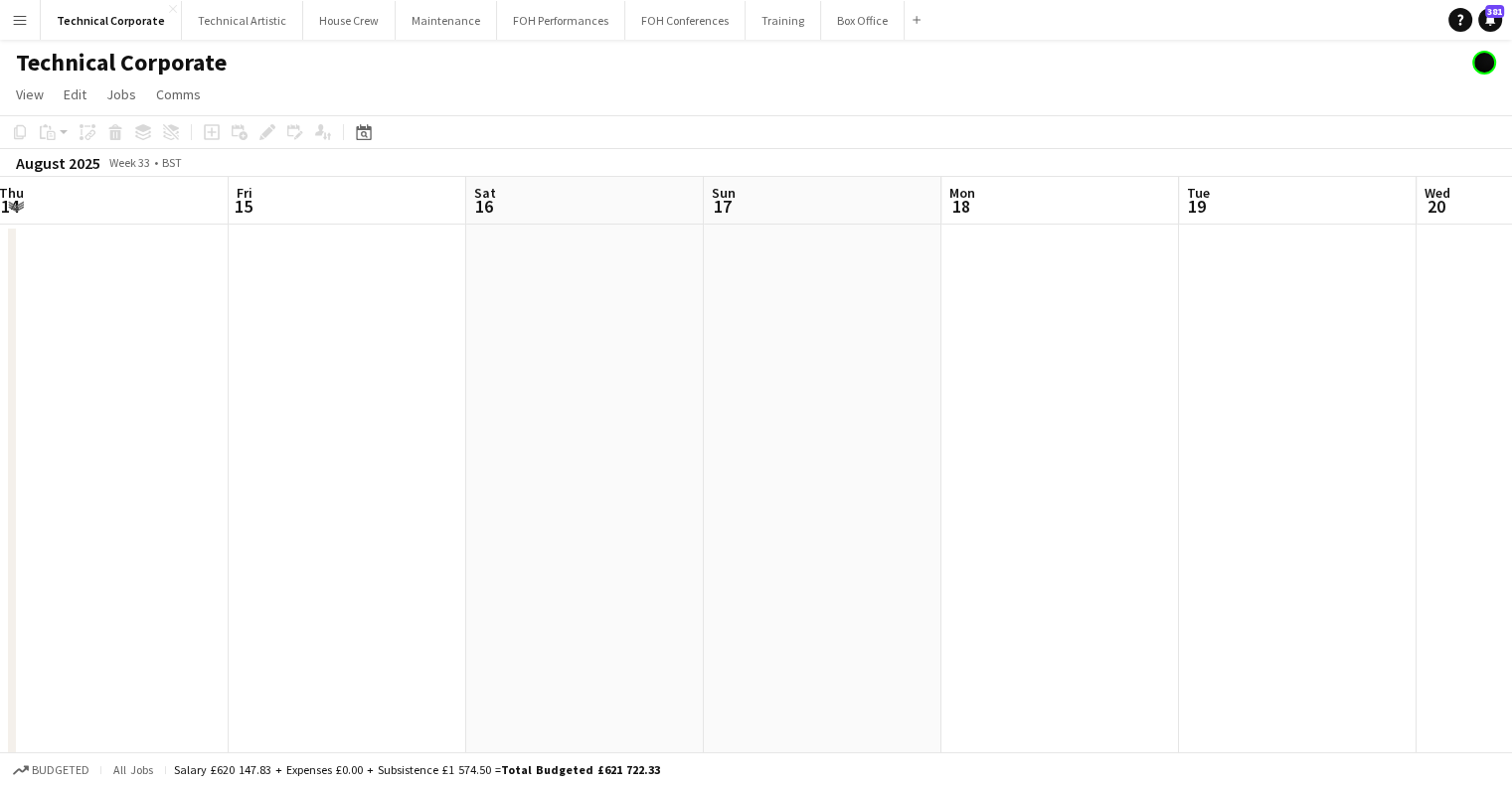 drag, startPoint x: 702, startPoint y: 441, endPoint x: 567, endPoint y: 456, distance: 135.8308 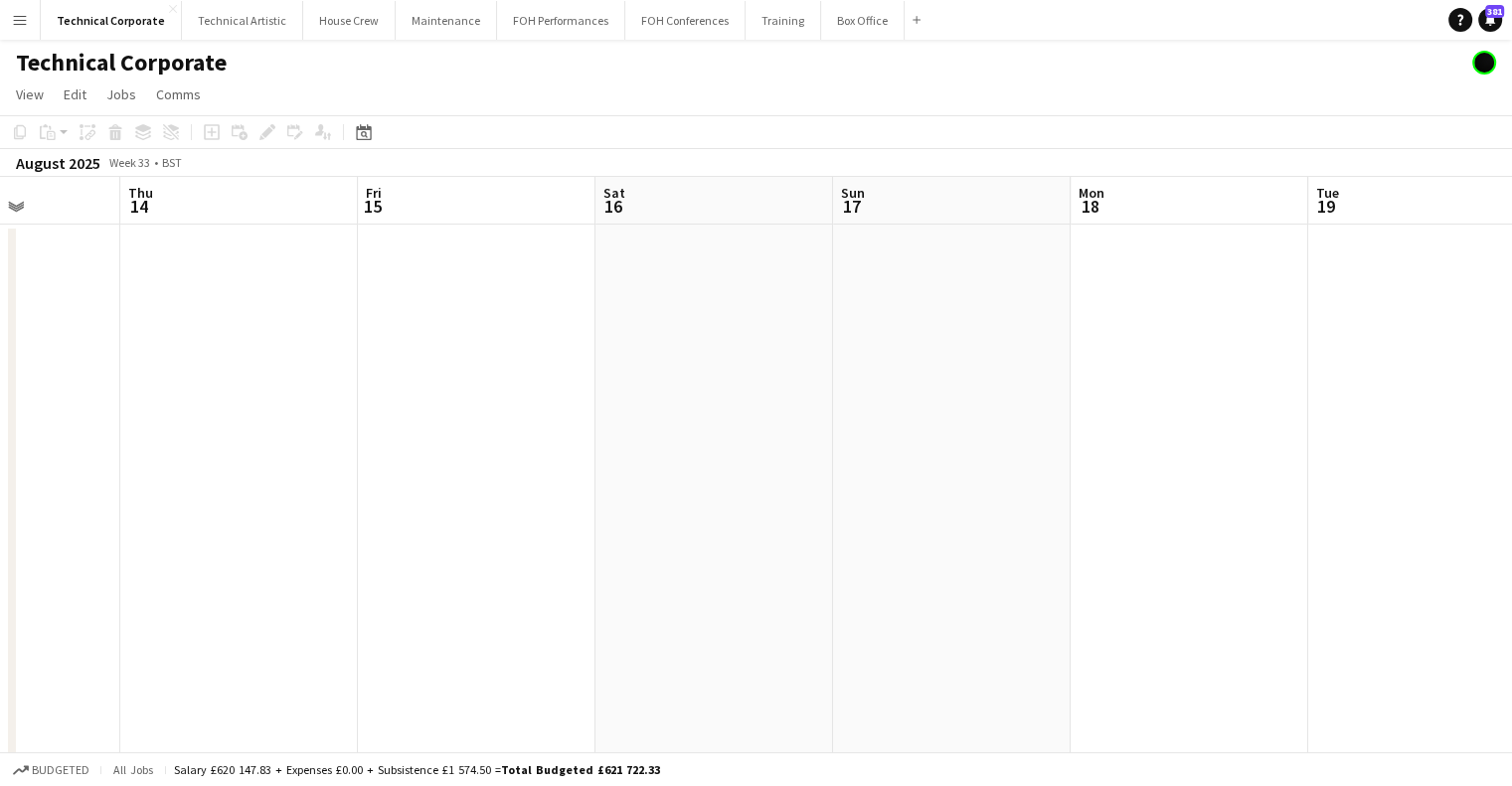 drag, startPoint x: 815, startPoint y: 460, endPoint x: 666, endPoint y: 446, distance: 149.65627 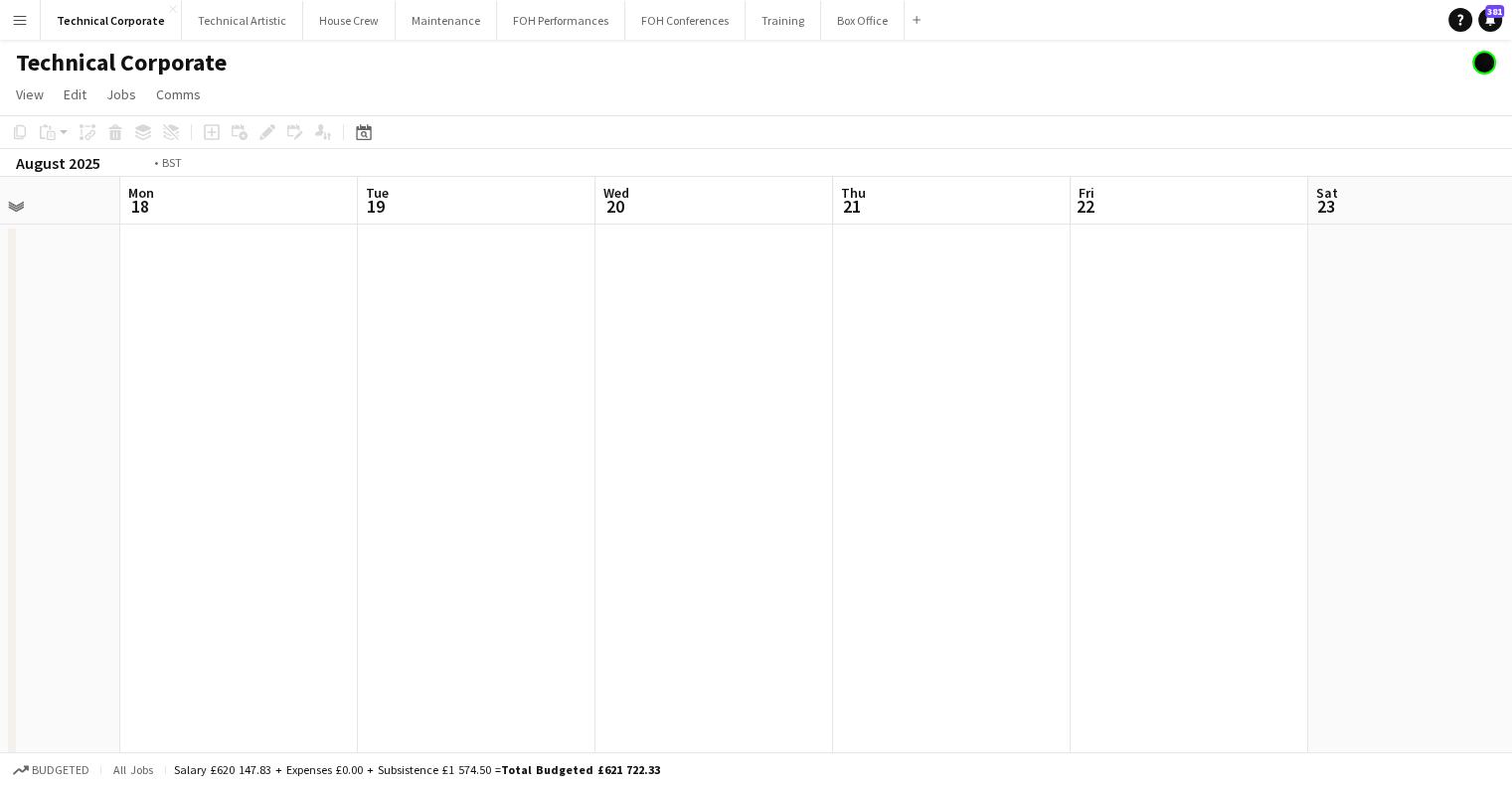 click on "Fri   15   Sat   16   Sun   17   Mon   18   Tue   19   Wed   20   Thu   21   Fri   22   Sat   23   Sun   24   Mon   25   Tue   26" at bounding box center [756, 778] 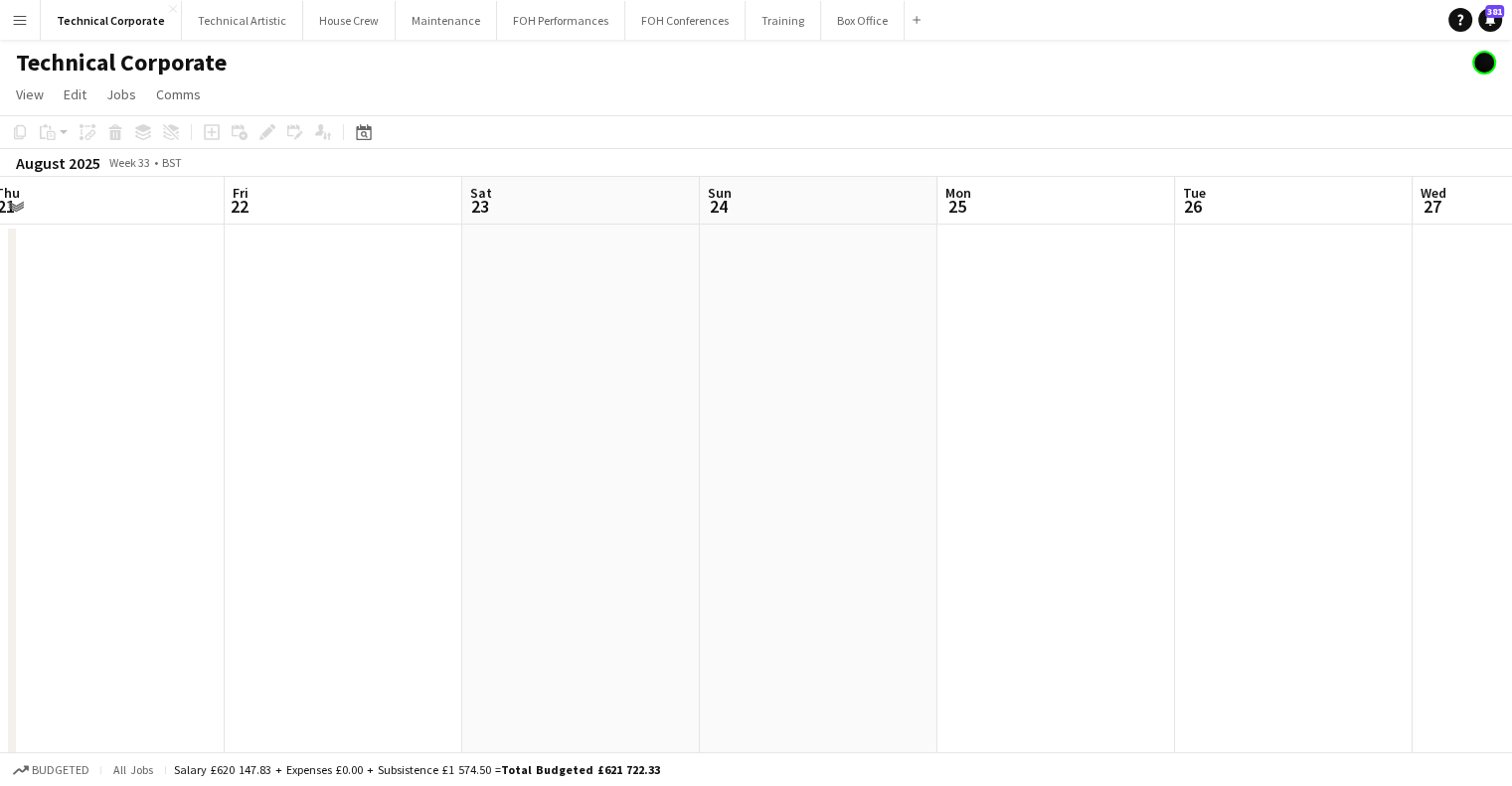 drag, startPoint x: 546, startPoint y: 423, endPoint x: 608, endPoint y: 416, distance: 62.39391 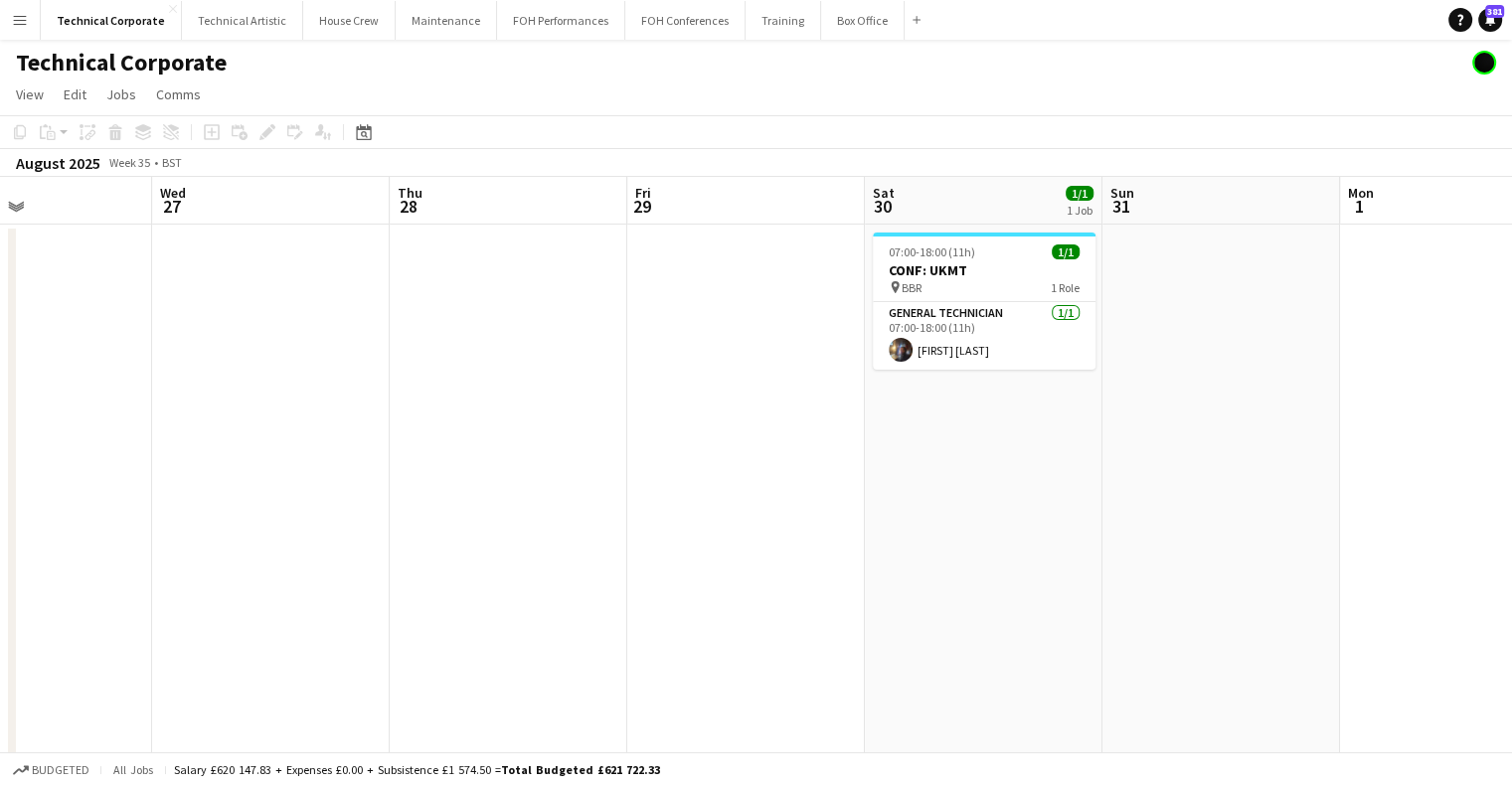 drag, startPoint x: 965, startPoint y: 393, endPoint x: 524, endPoint y: 428, distance: 442.38671 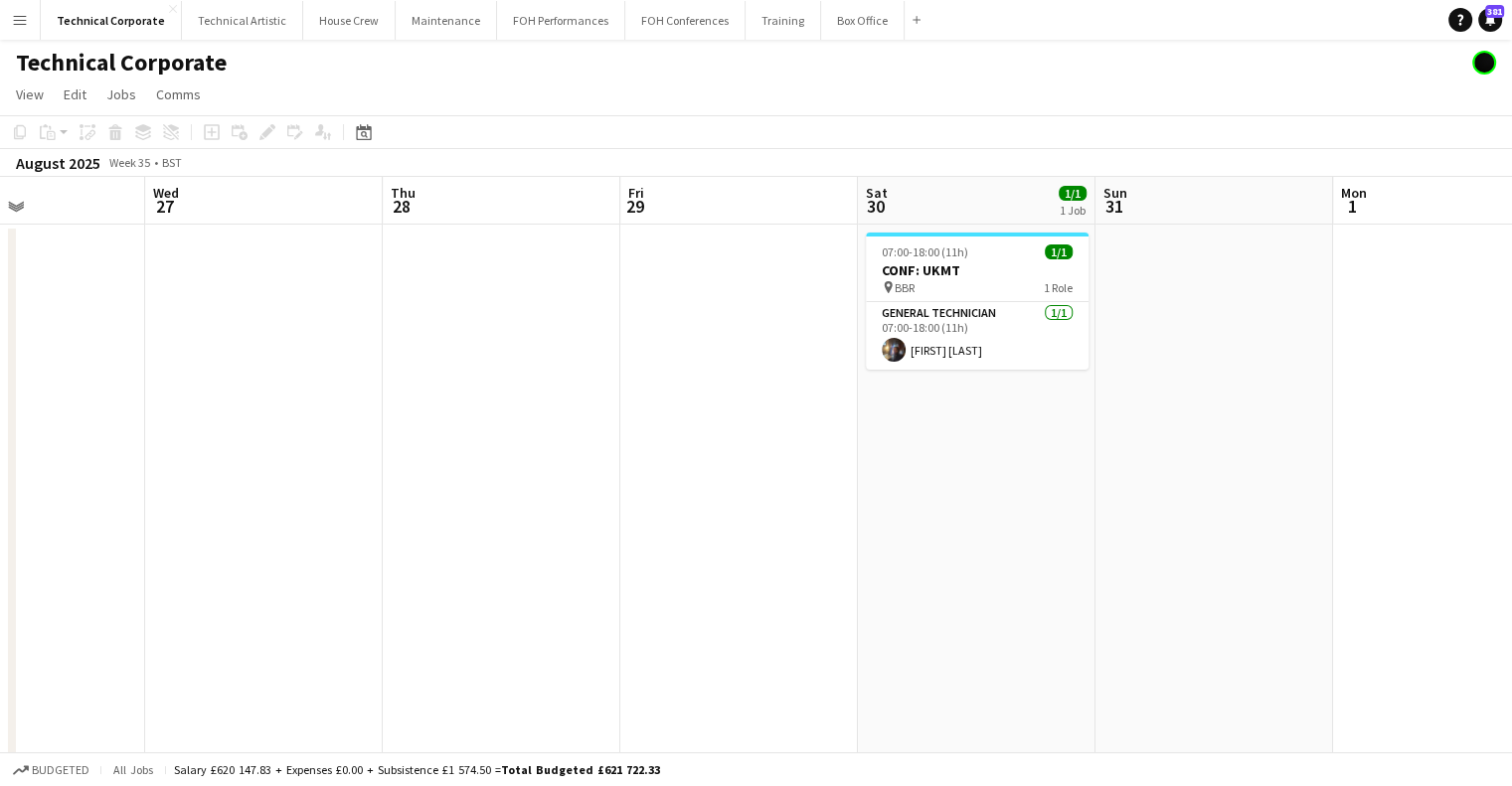 drag, startPoint x: 691, startPoint y: 436, endPoint x: 288, endPoint y: 446, distance: 403.12405 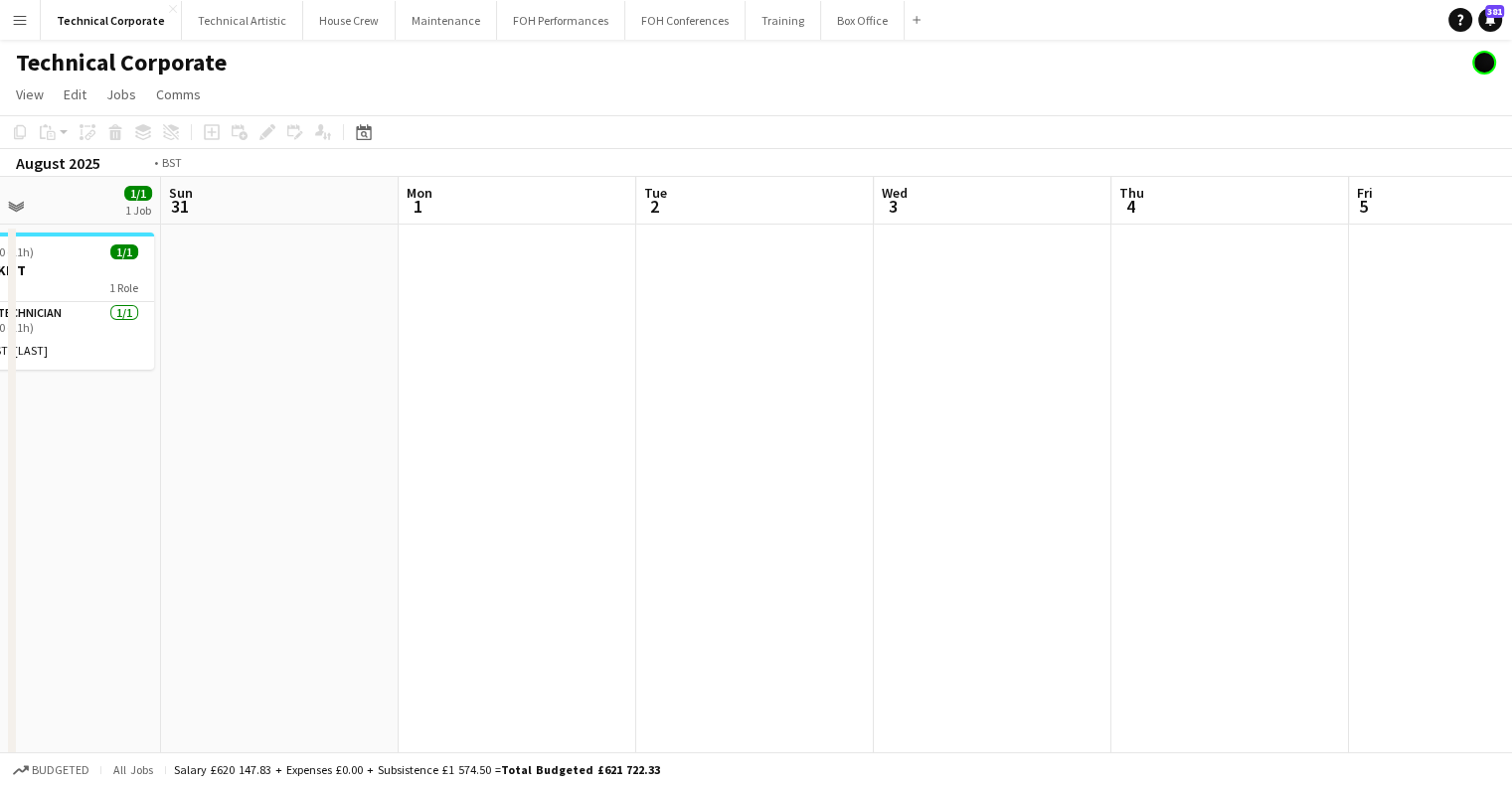 drag, startPoint x: 373, startPoint y: 432, endPoint x: 359, endPoint y: 432, distance: 14 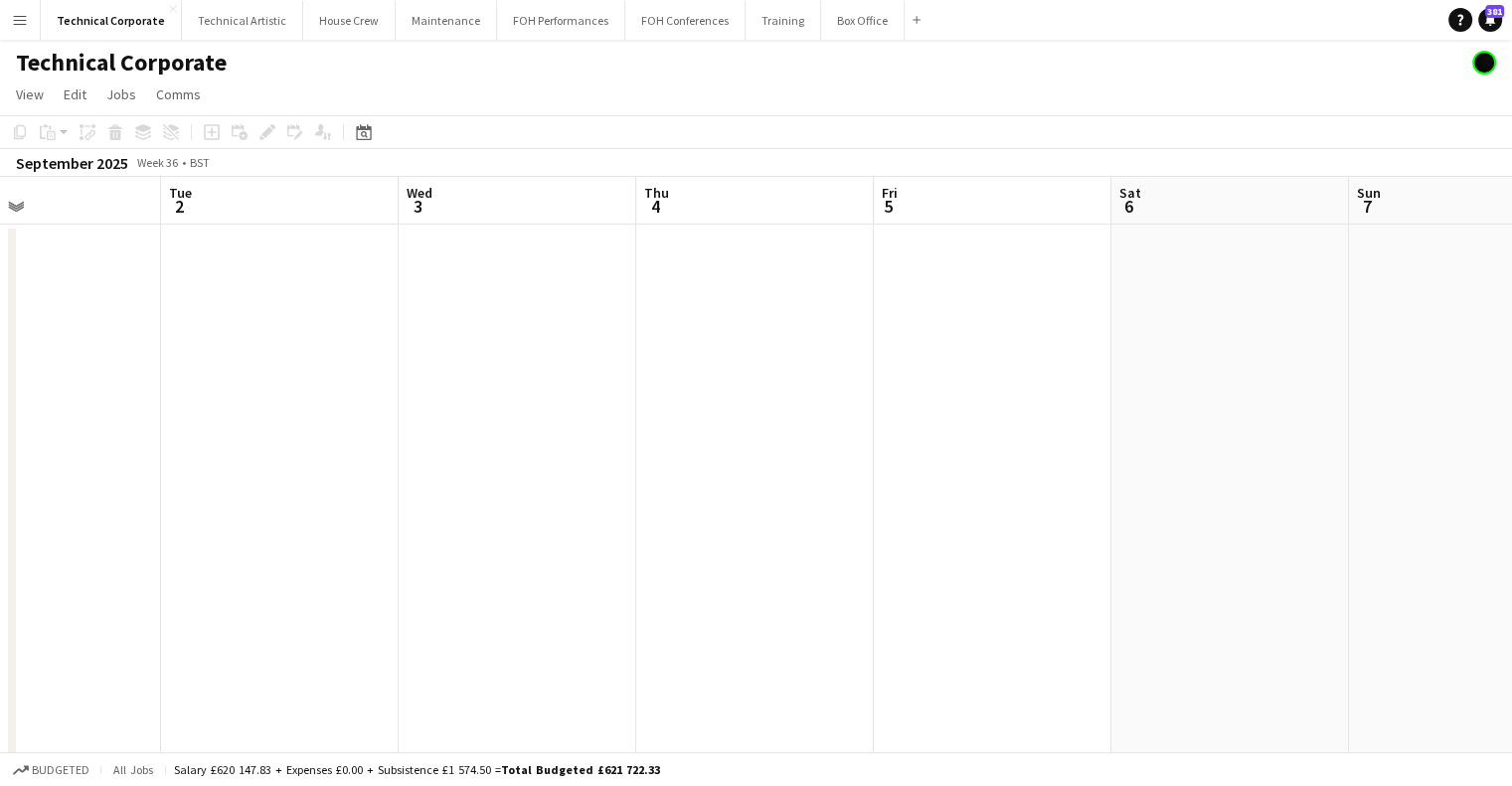 scroll, scrollTop: 0, scrollLeft: 832, axis: horizontal 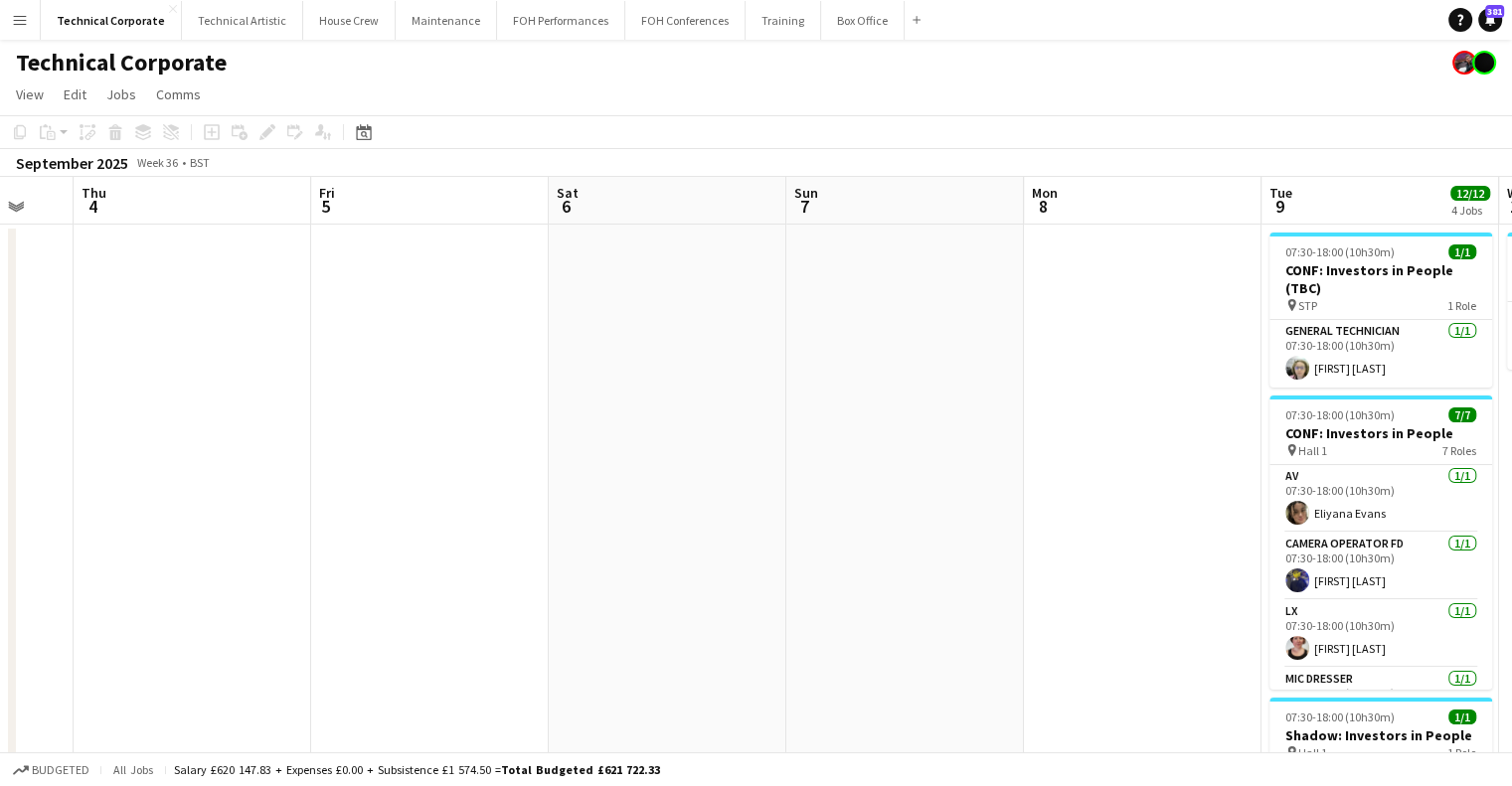 drag, startPoint x: 1152, startPoint y: 378, endPoint x: 876, endPoint y: 417, distance: 278.74182 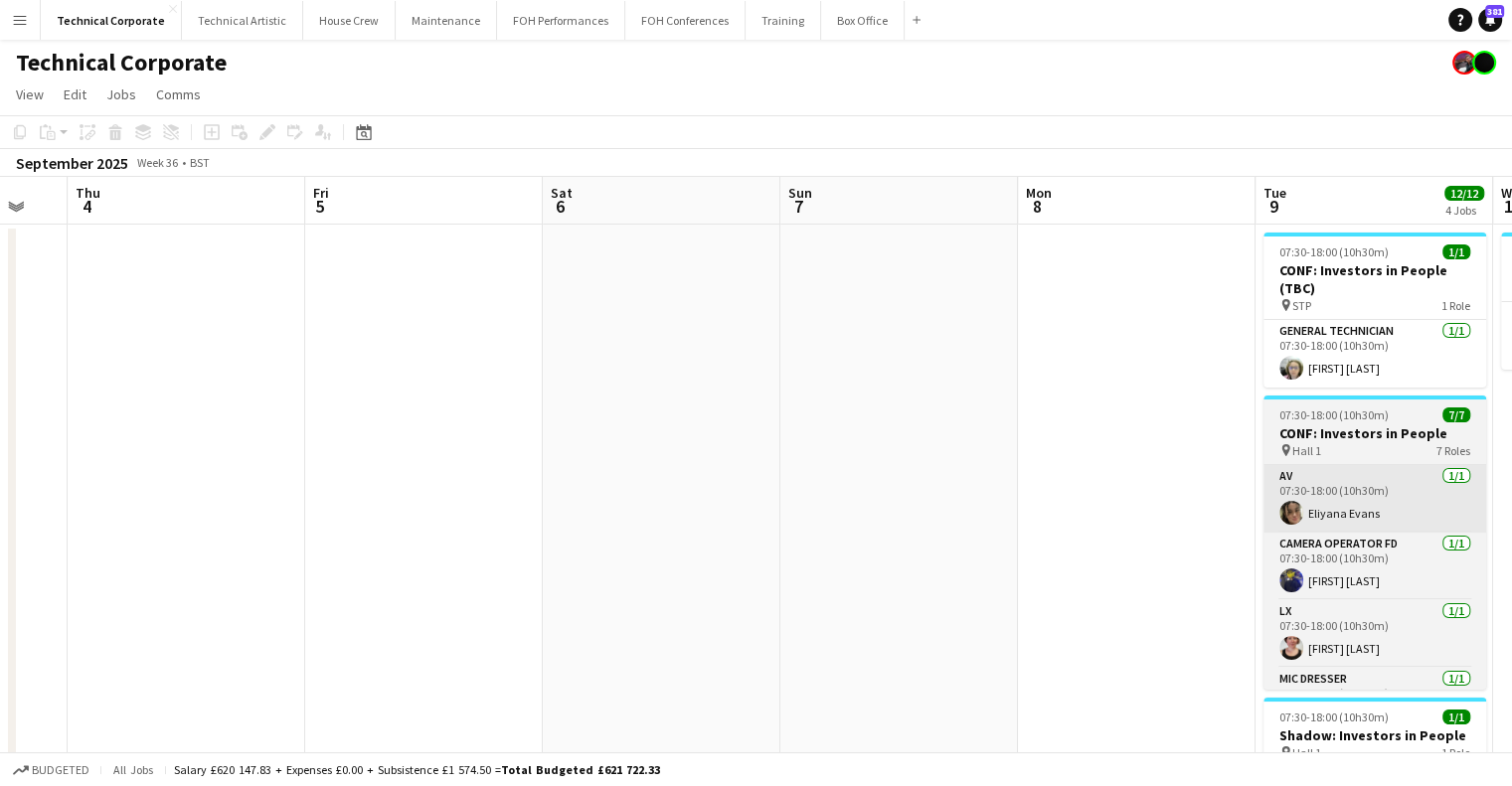 scroll, scrollTop: 0, scrollLeft: 827, axis: horizontal 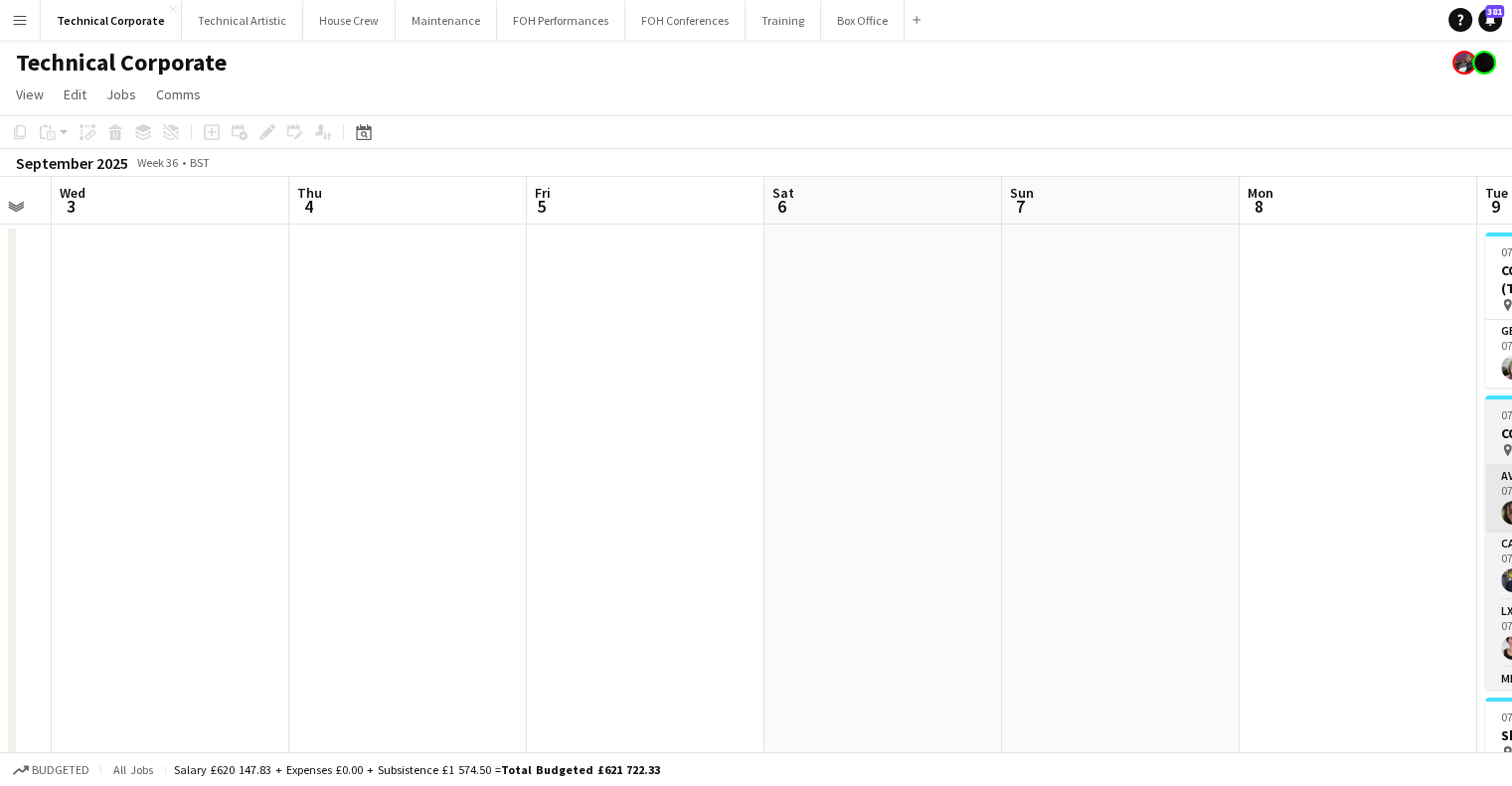 drag, startPoint x: 1268, startPoint y: 417, endPoint x: 477, endPoint y: 496, distance: 794.93522 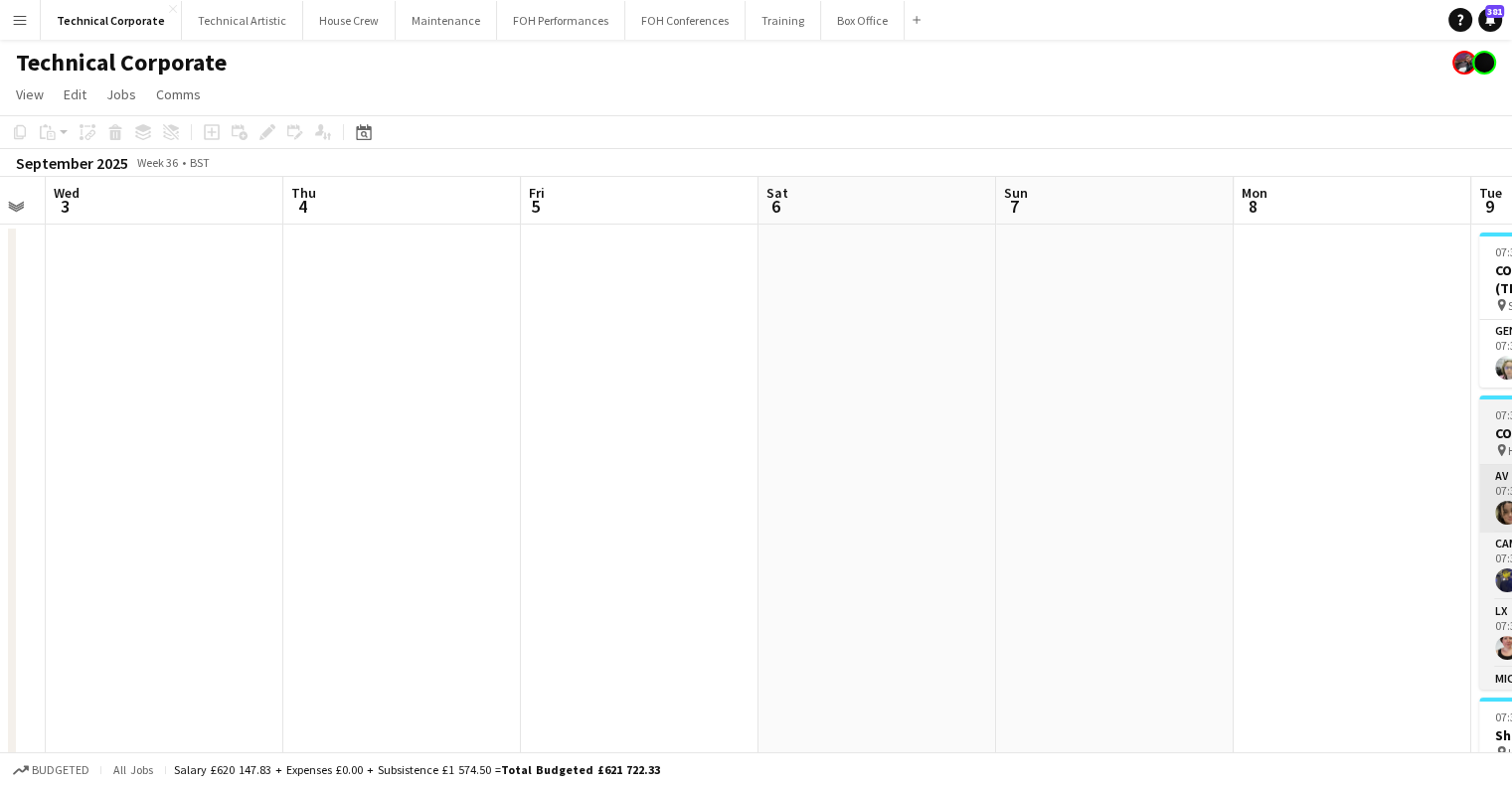 click on "Sun   31   Mon   1   Tue   2   Wed   3   Thu   4   Fri   5   Sat   6   Sun   7   Mon   8   Tue   9   12/12   4 Jobs   Wed   10   1/1   1 Job   Thu   11      07:30-18:00 (10h30m)    1/1   CONF: Investors in People (TBC)
pin
STP   1 Role   General Technician   1/1   07:30-18:00 (10h30m)
[FIRST] [LAST]     07:30-18:00 (10h30m)    7/7   CONF: Investors in People
pin
Hall 1   7 Roles   AV   1/1   07:30-18:00 (10h30m)
[FIRST] [LAST]  Camera Operator FD   1/1   07:30-18:00 (10h30m)
[FIRST] [LAST]  LX   1/1   07:30-18:00 (10h30m)
[FIRST] [LAST]  Mic Dresser   1/1   07:30-18:00 (10h30m)
[FIRST] [LAST]  Recording Engineer FD   1/1   07:30-18:00 (10h30m)
[FIRST] [LAST]  Sound   1/1   07:30-18:00 (10h30m)
[FIRST] [LAST]  Stage Manager   1/1   07:30-18:00 (10h30m)
[FIRST] [LAST]     07:30-18:00 (10h30m)    1/1   Shadow: Investors in People
pin
Hall 1   1 Role   Sound   1/1" at bounding box center (756, 778) 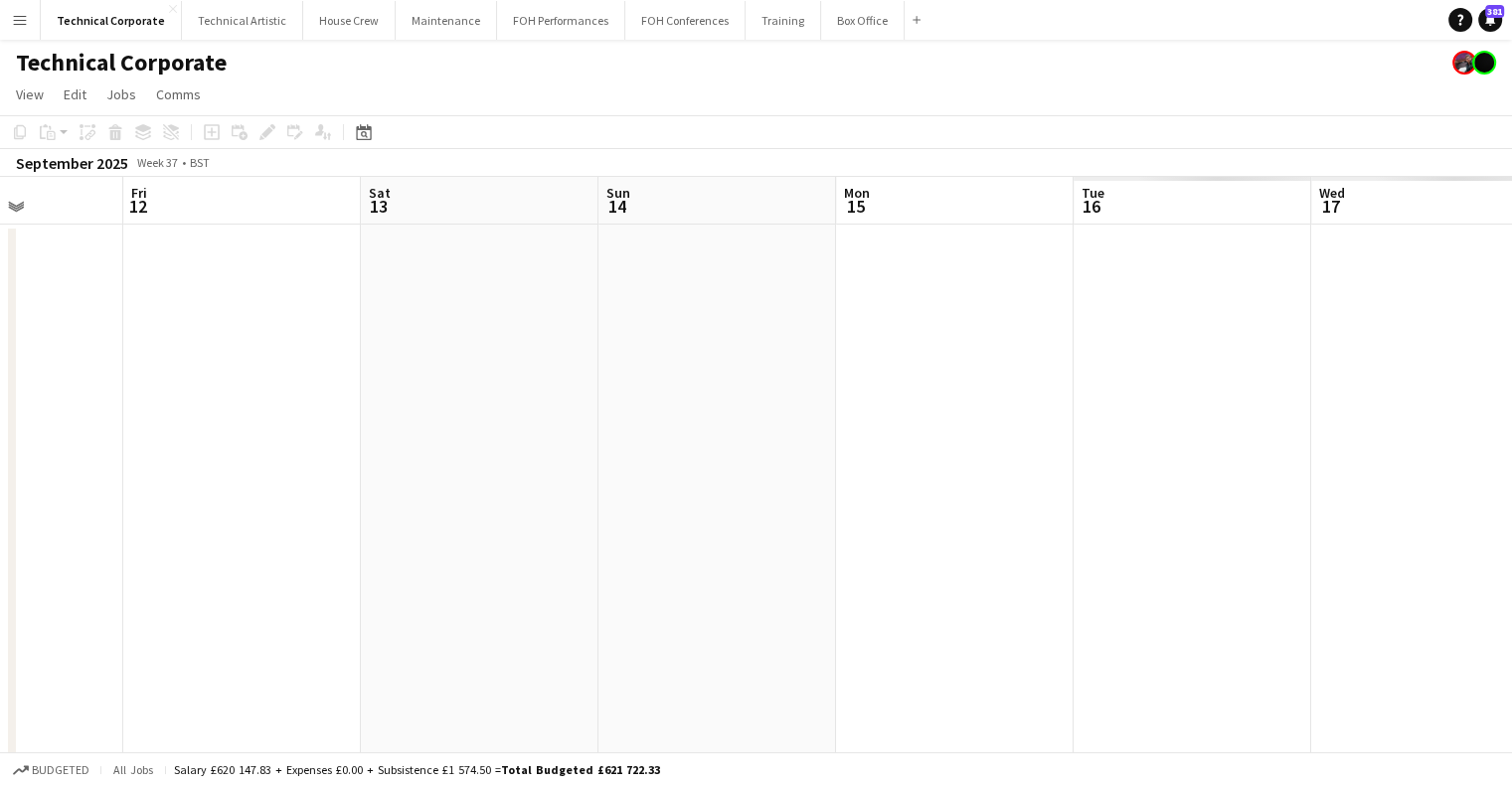drag, startPoint x: 596, startPoint y: 583, endPoint x: 879, endPoint y: 508, distance: 292.7695 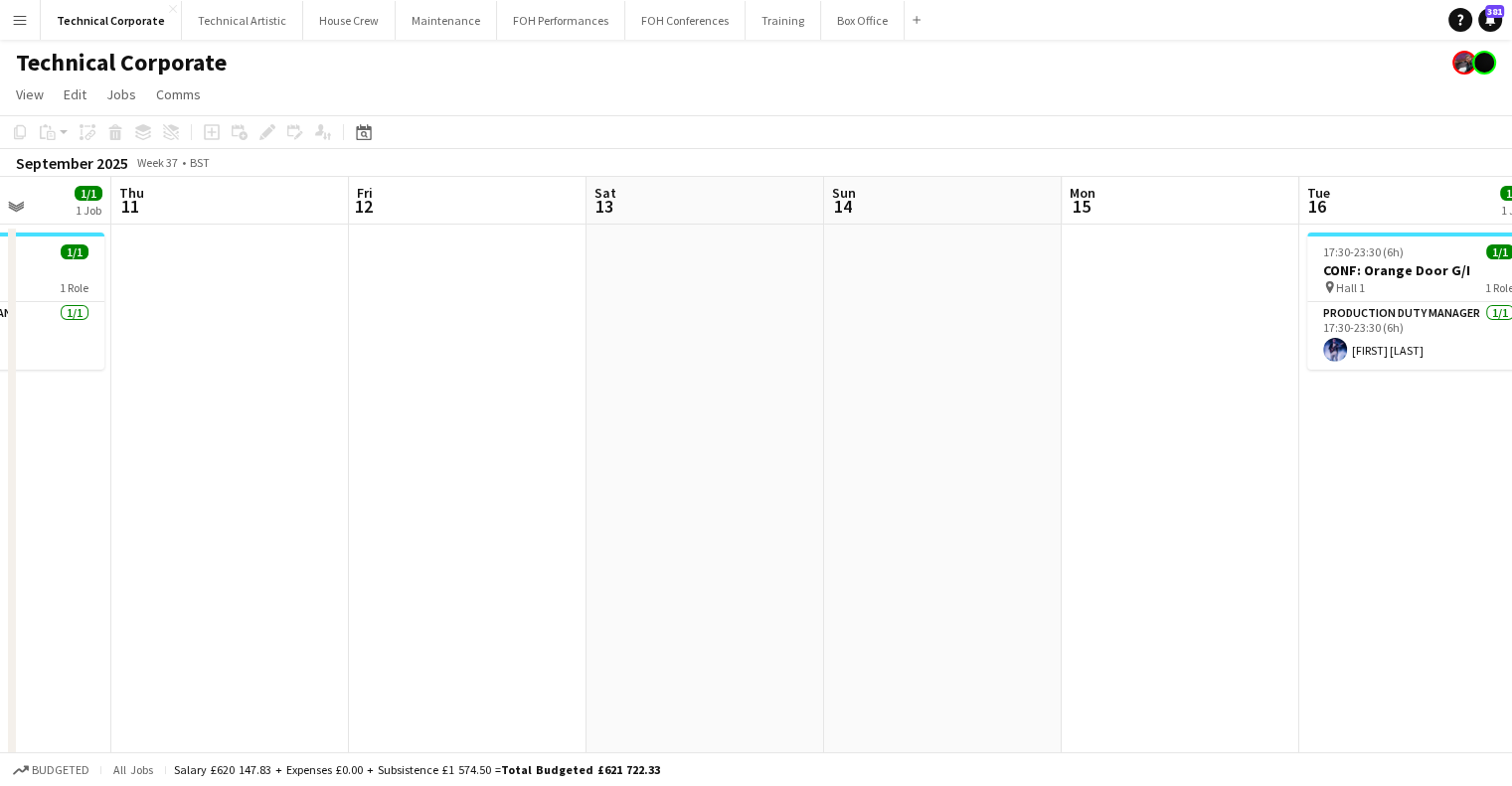 drag, startPoint x: 862, startPoint y: 516, endPoint x: 410, endPoint y: 546, distance: 452.99448 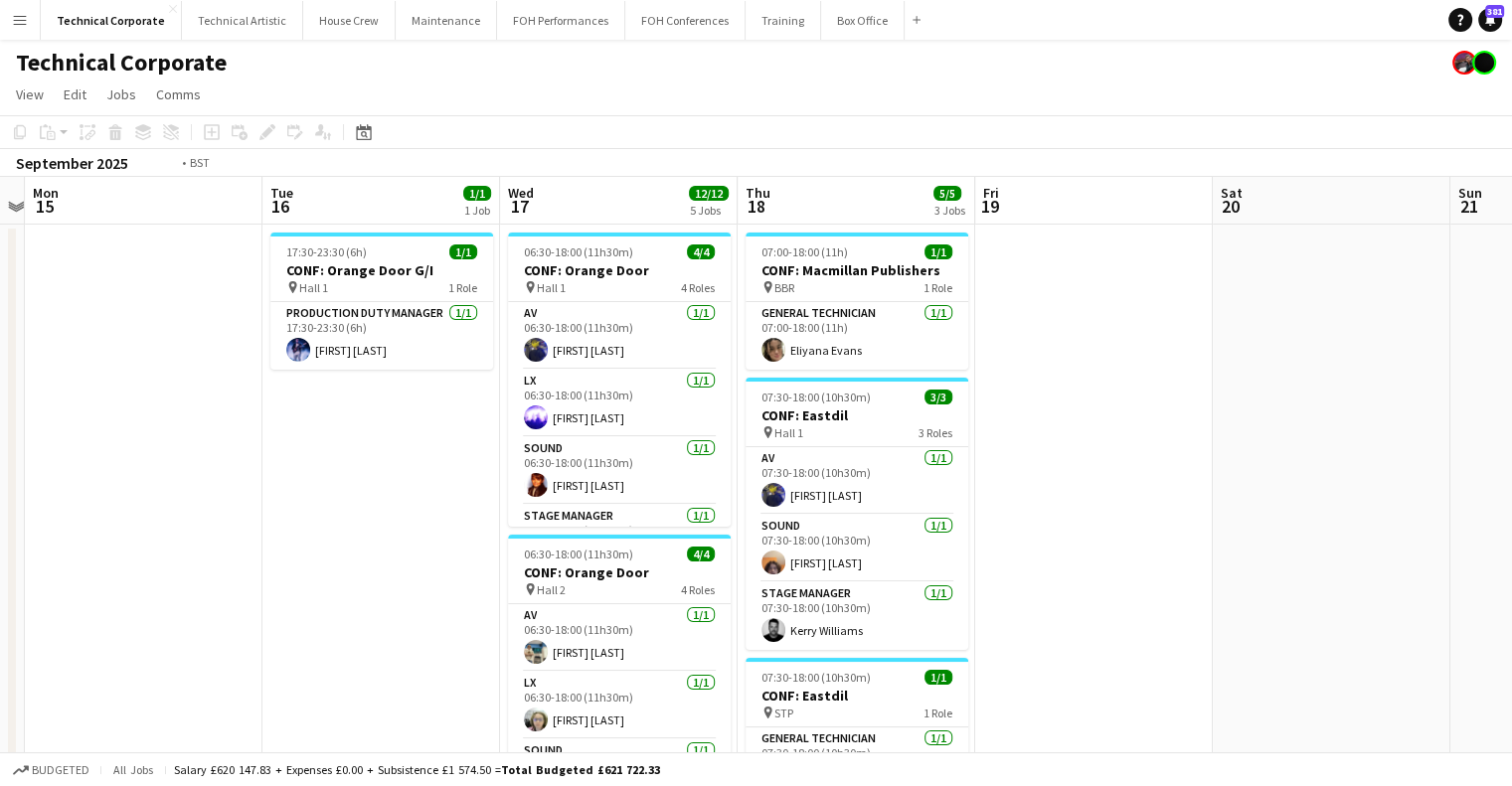 drag, startPoint x: 934, startPoint y: 500, endPoint x: 305, endPoint y: 566, distance: 632.45316 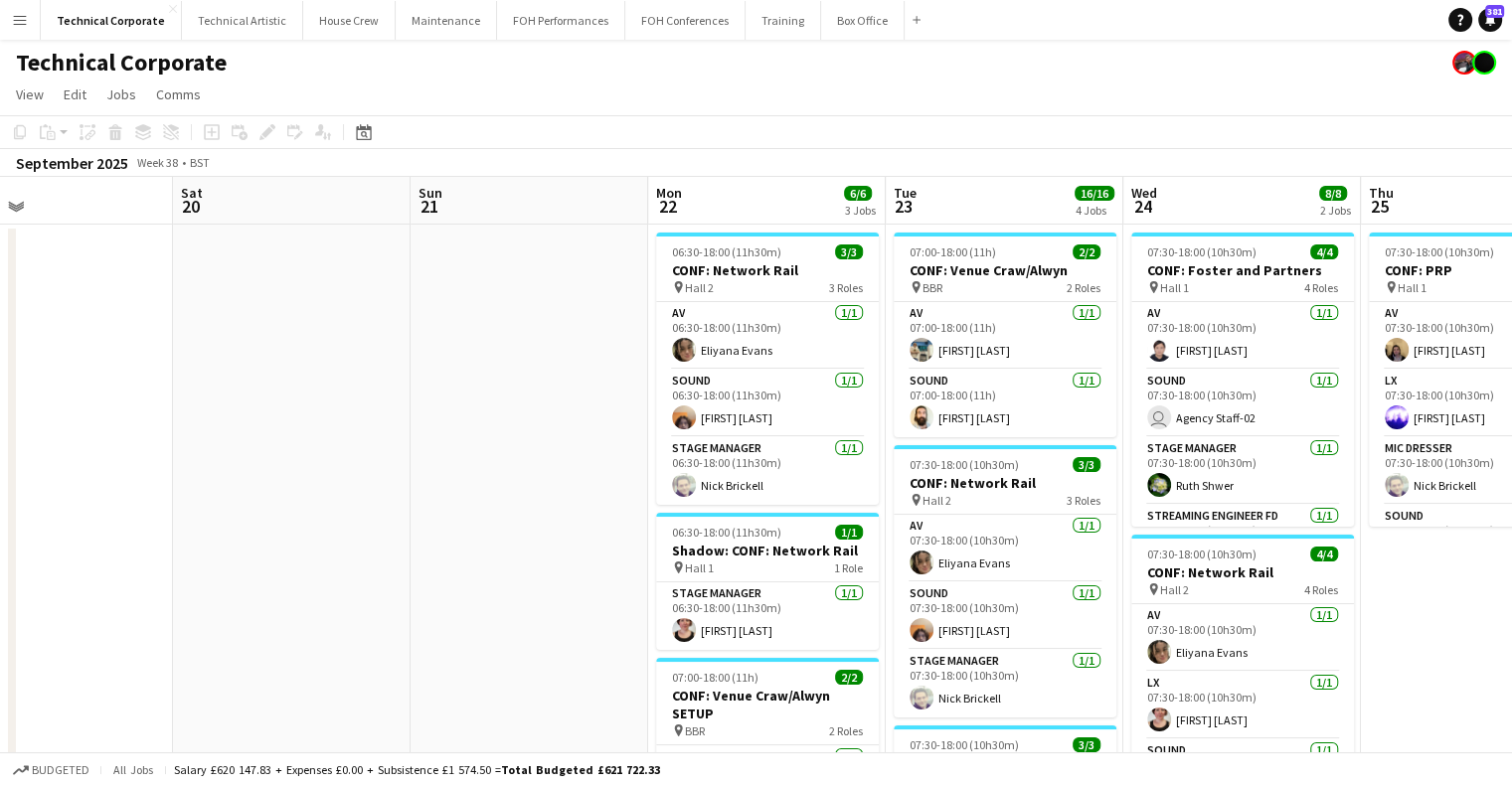 click on "Tue   16   1/1   1 Job   Wed   17   12/12   5 Jobs   Thu   18   5/5   3 Jobs   Fri   19   Sat   20   Sun   21   Mon   22   6/6   3 Jobs   Tue   23   16/16   4 Jobs   Wed   24   8/8   2 Jobs   Thu   25   5/5   1 Job   Fri   26   Sat   27      17:30-23:30 (6h)    1/1   CONF: Orange Door G/I
pin
Hall 1   1 Role   Production Duty Manager   1/1   17:30-23:30 (6h)
[FIRST] [LAST]     06:30-18:00 (11h30m)    4/4   CONF: Orange Door
pin
Hall 1   4 Roles   AV   1/1   06:30-18:00 (11h30m)
[FIRST] [LAST]  LX   1/1   06:30-18:00 (11h30m)
[FIRST] [LAST]  Sound   1/1   06:30-18:00 (11h30m)
[FIRST] [LAST]  Stage Manager   1/1   06:30-18:00 (11h30m)
[FIRST] [LAST]     06:30-18:00 (11h30m)    4/4   CONF: Orange Door
pin
Hall 2   4 Roles   AV   1/1   06:30-18:00 (11h30m)
[FIRST] [LAST]  LX   1/1   06:30-18:00 (11h30m)
[FIRST] [LAST]  Sound   1/1   06:30-18:00 (11h30m)
[FIRST] [LAST]  Stage Manager   1/1" at bounding box center (756, 778) 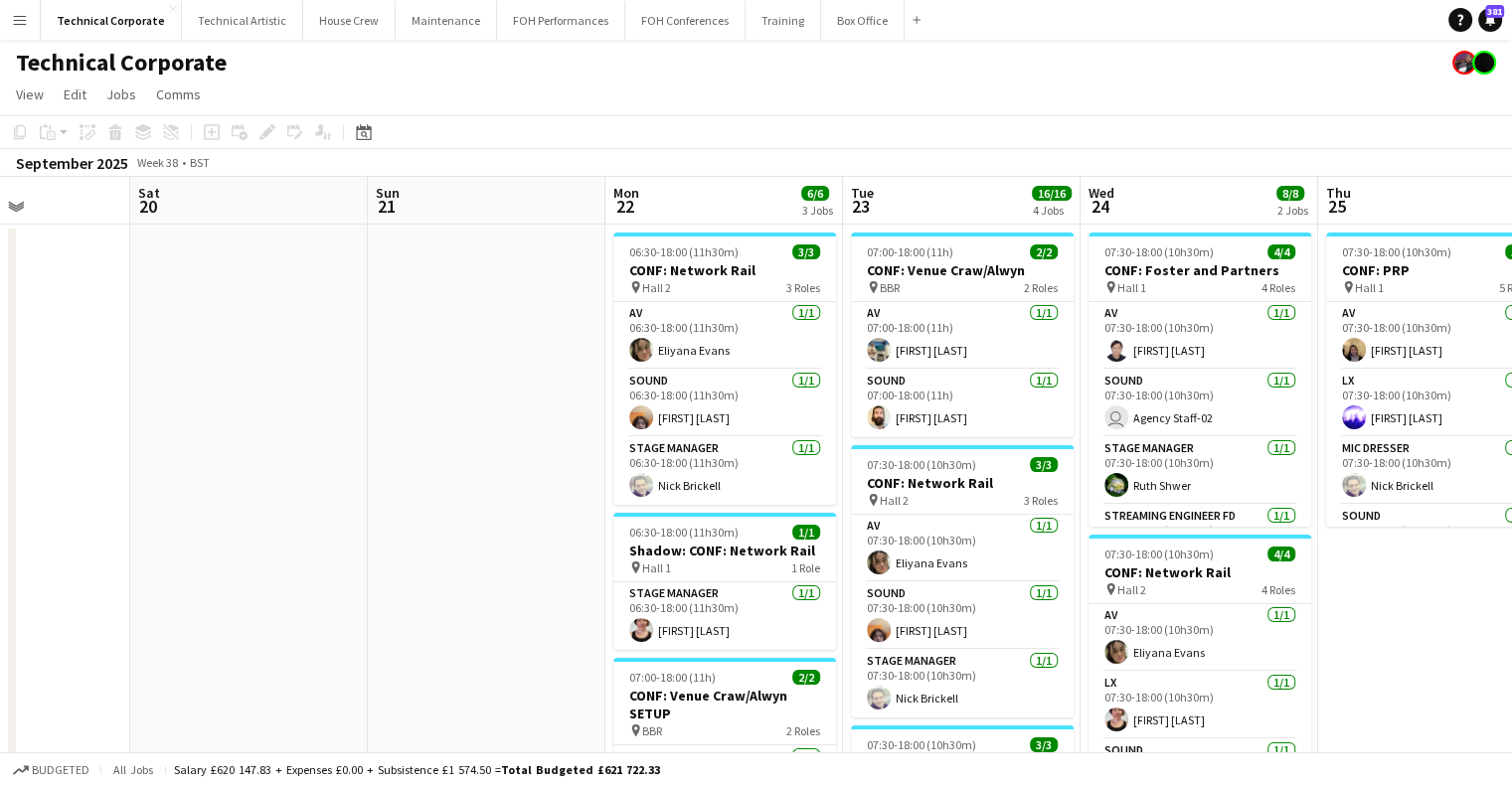 drag, startPoint x: 680, startPoint y: 475, endPoint x: 314, endPoint y: 515, distance: 368.1793 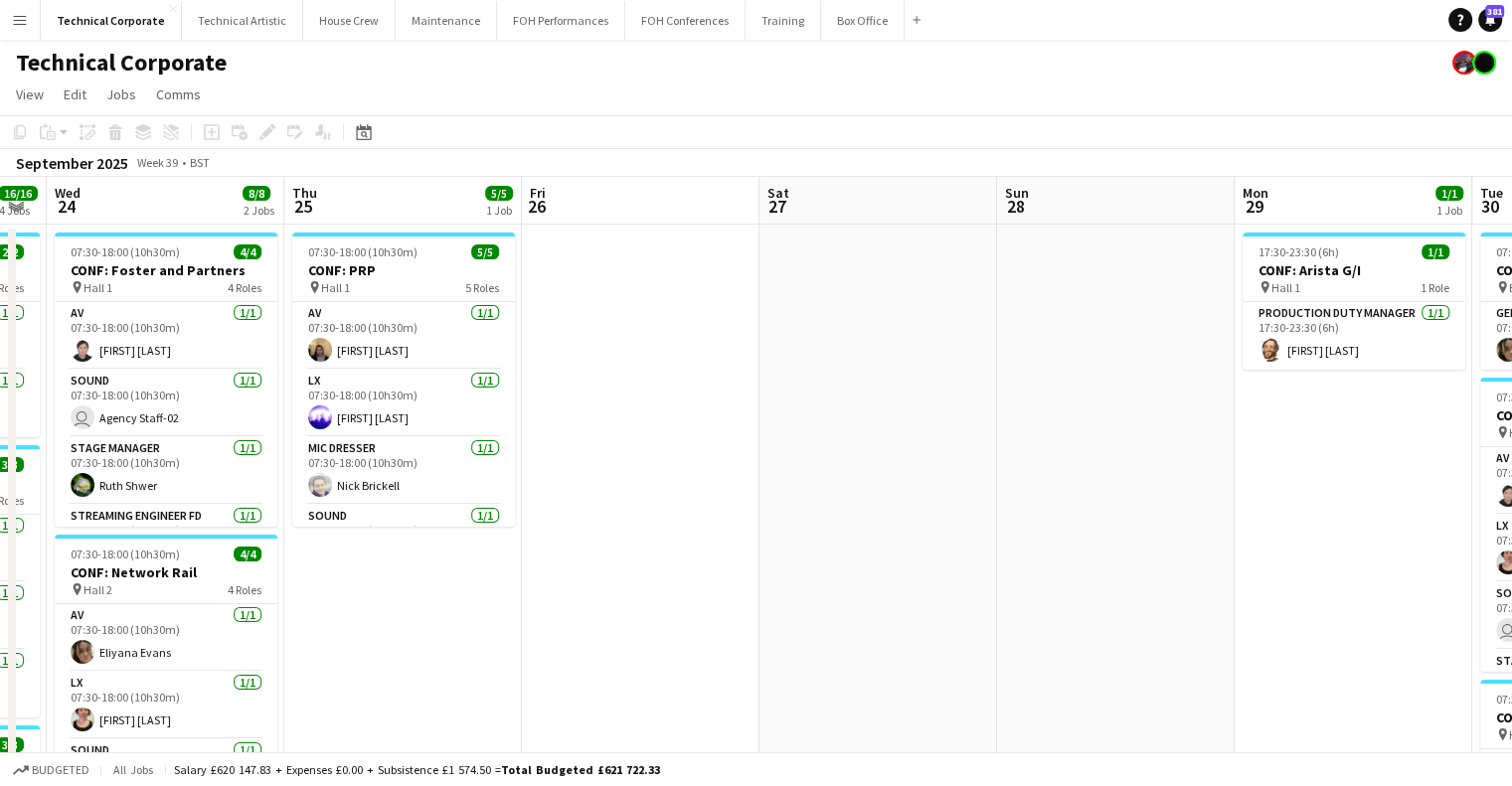 drag, startPoint x: 778, startPoint y: 528, endPoint x: 430, endPoint y: 595, distance: 354.39103 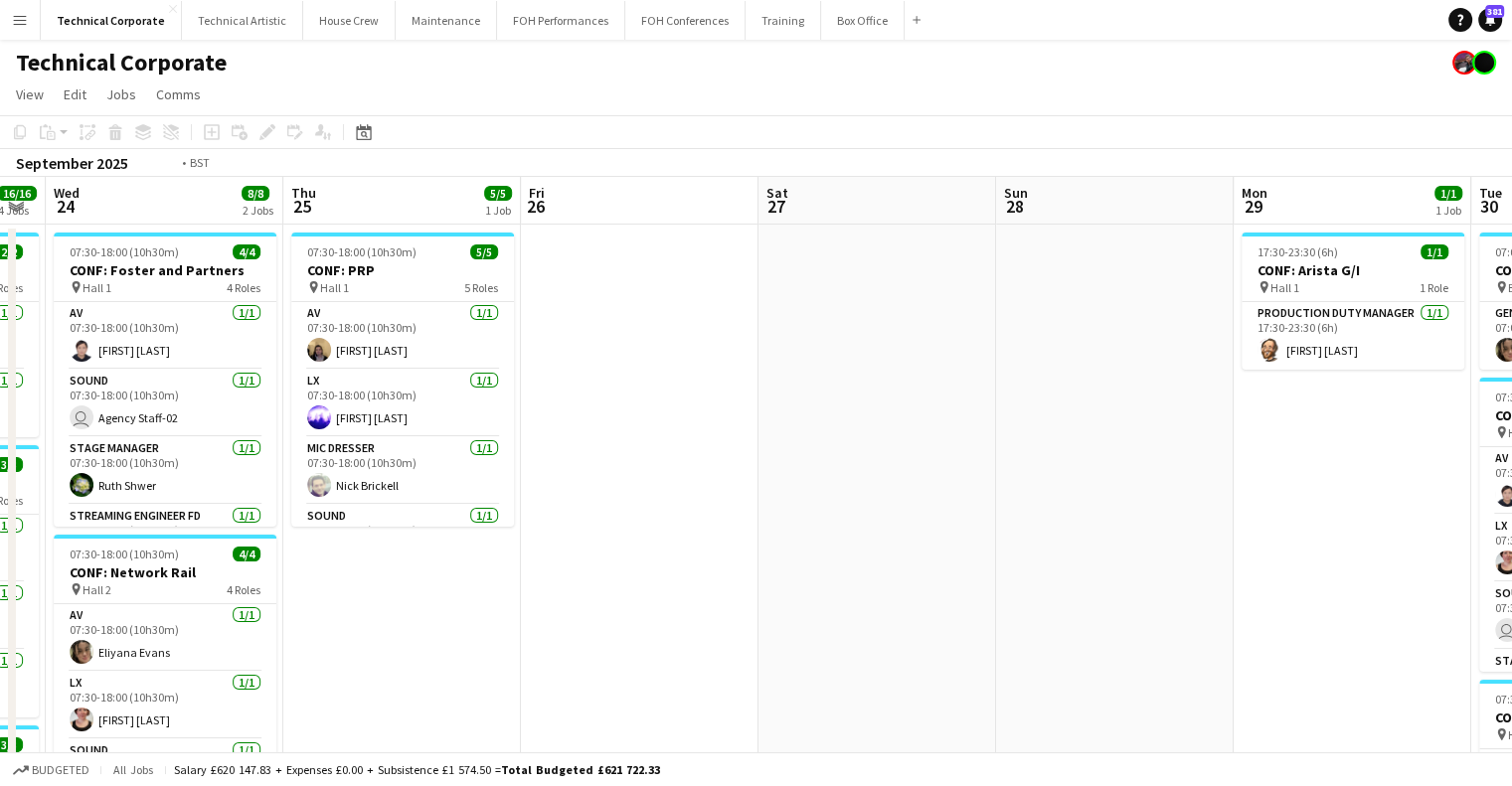 drag, startPoint x: 1038, startPoint y: 578, endPoint x: 1066, endPoint y: 572, distance: 28.635642 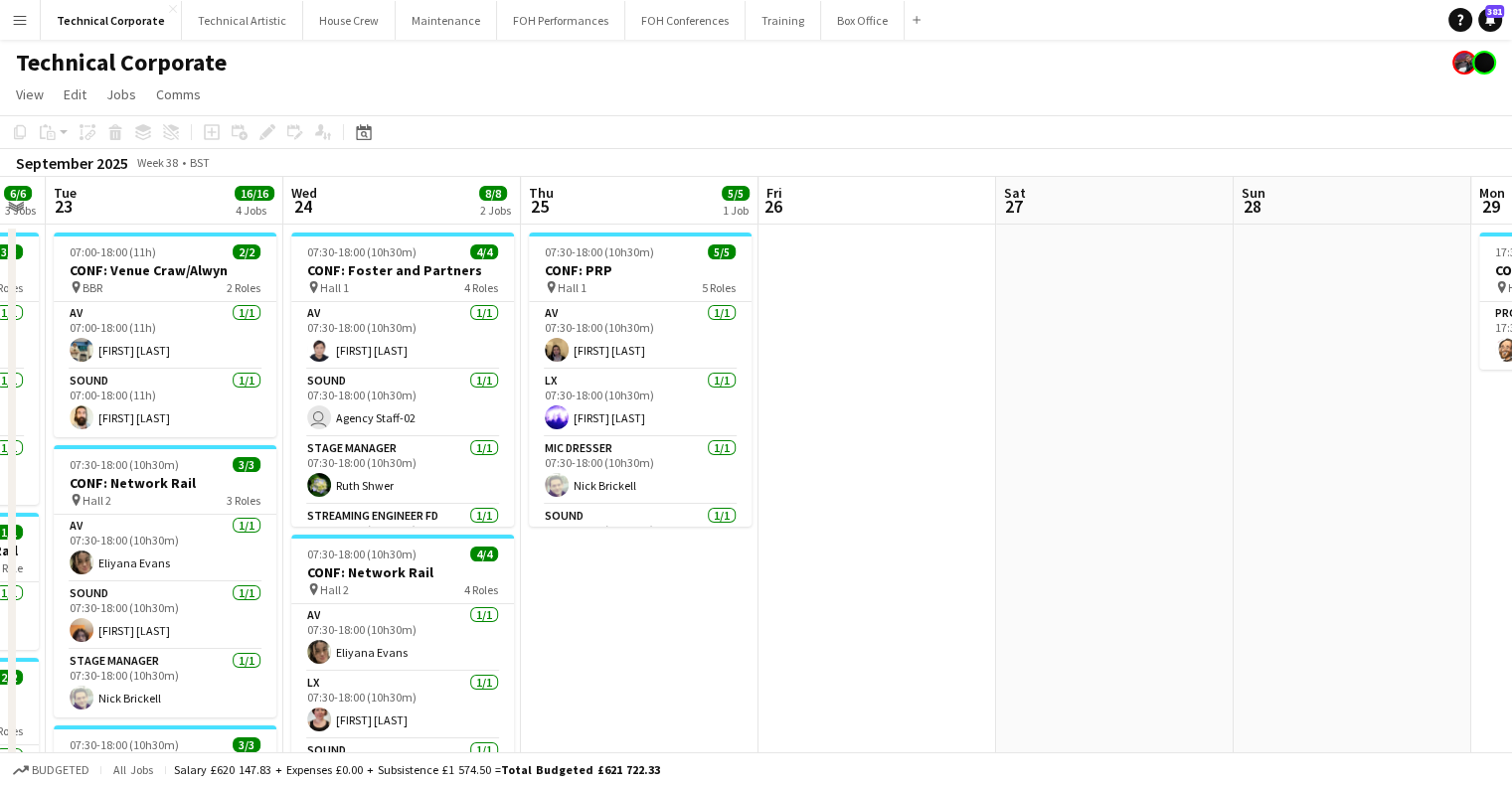 scroll, scrollTop: 0, scrollLeft: 537, axis: horizontal 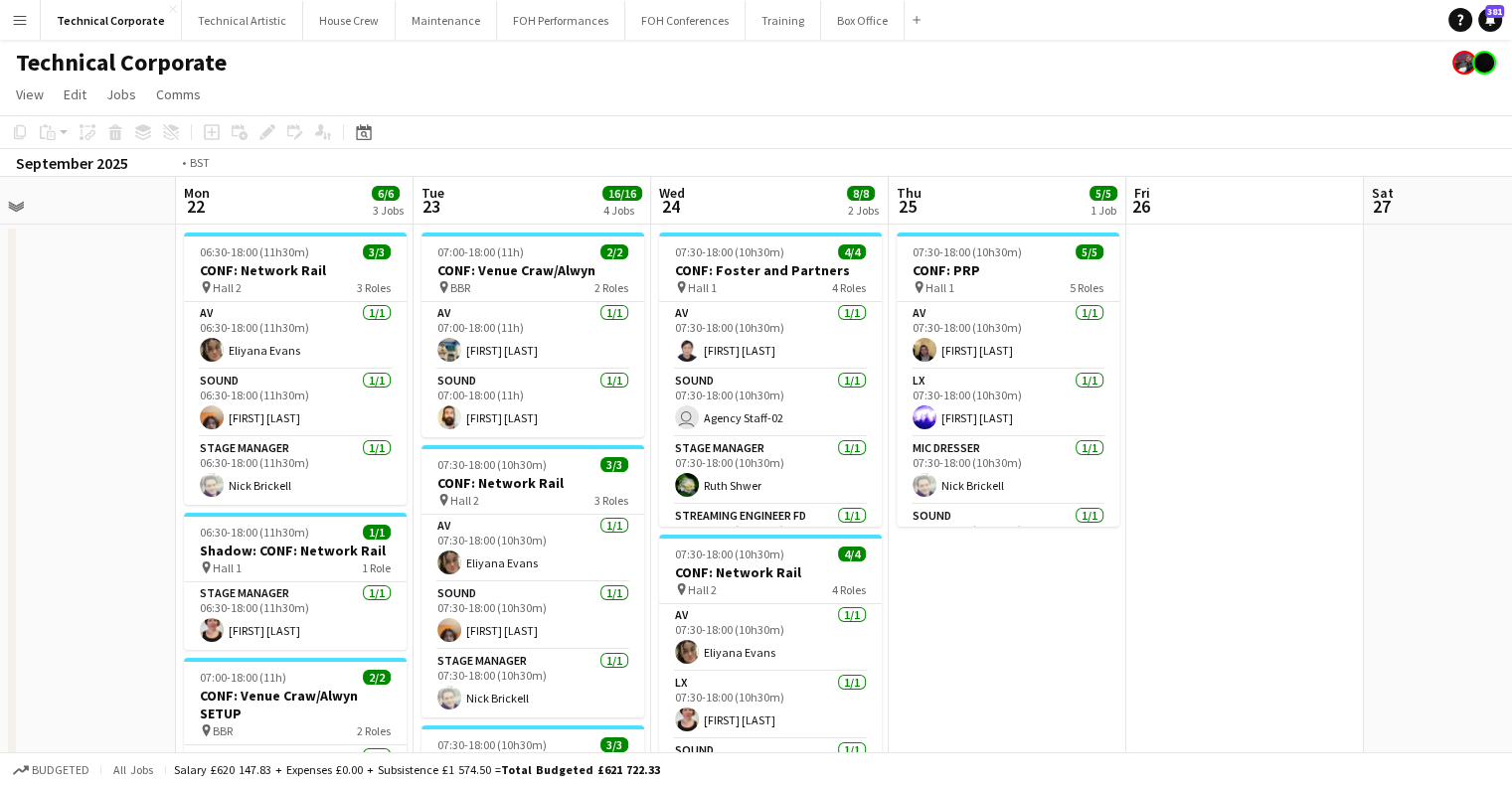 drag, startPoint x: 1074, startPoint y: 580, endPoint x: 521, endPoint y: 575, distance: 553.0226 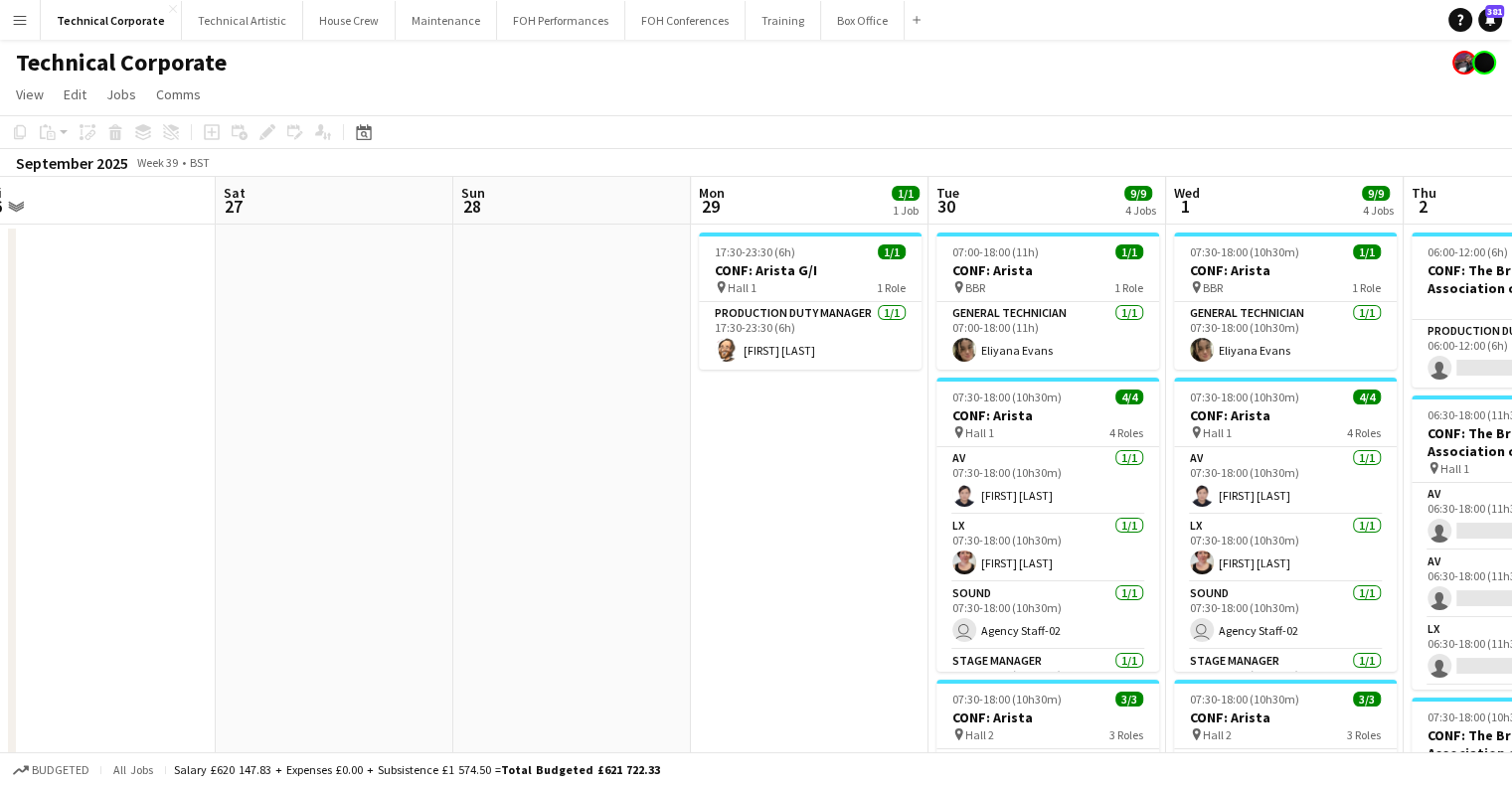 drag, startPoint x: 805, startPoint y: 540, endPoint x: 434, endPoint y: 560, distance: 371.5387 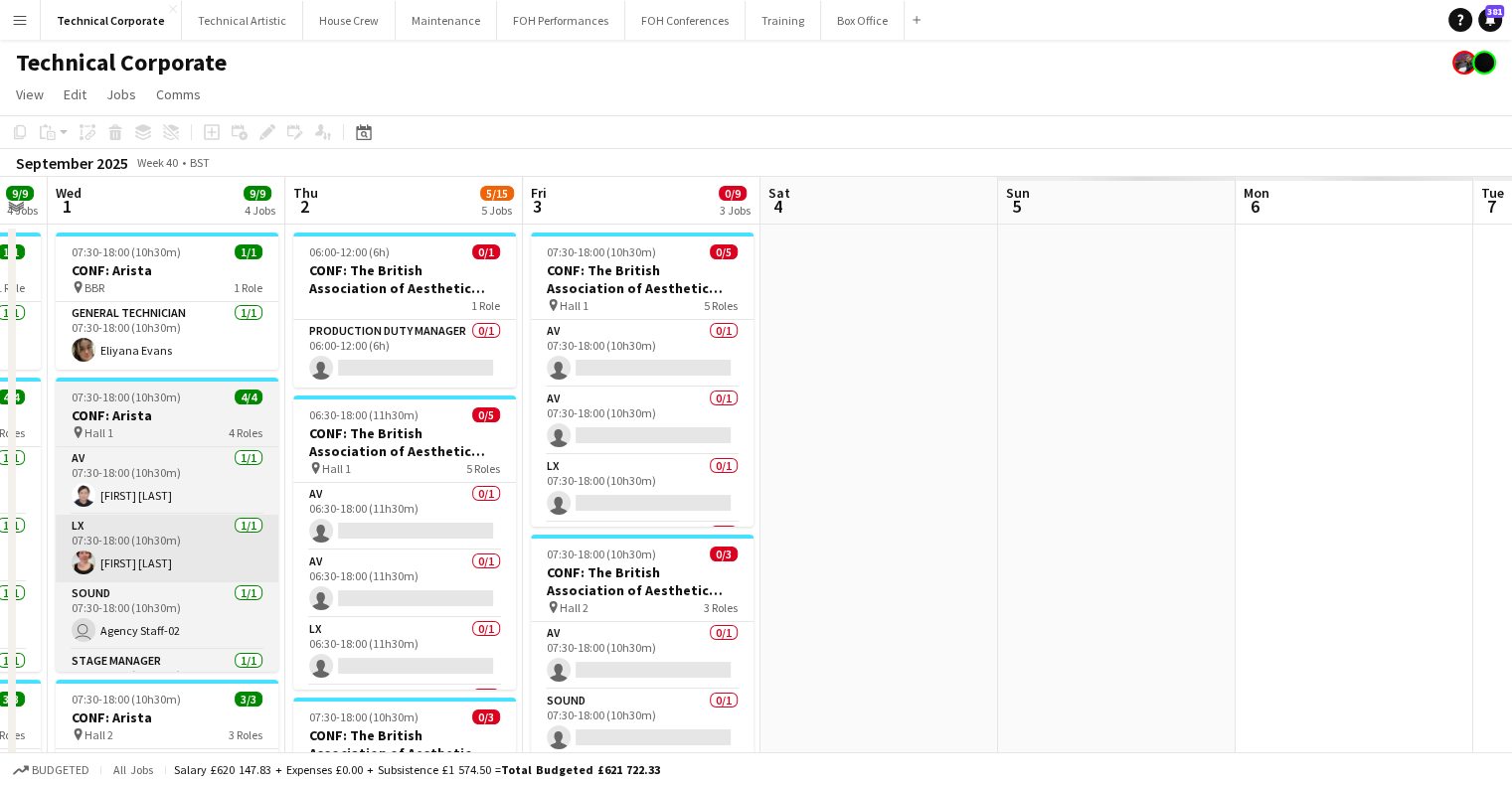 drag, startPoint x: 639, startPoint y: 532, endPoint x: 274, endPoint y: 565, distance: 366.48874 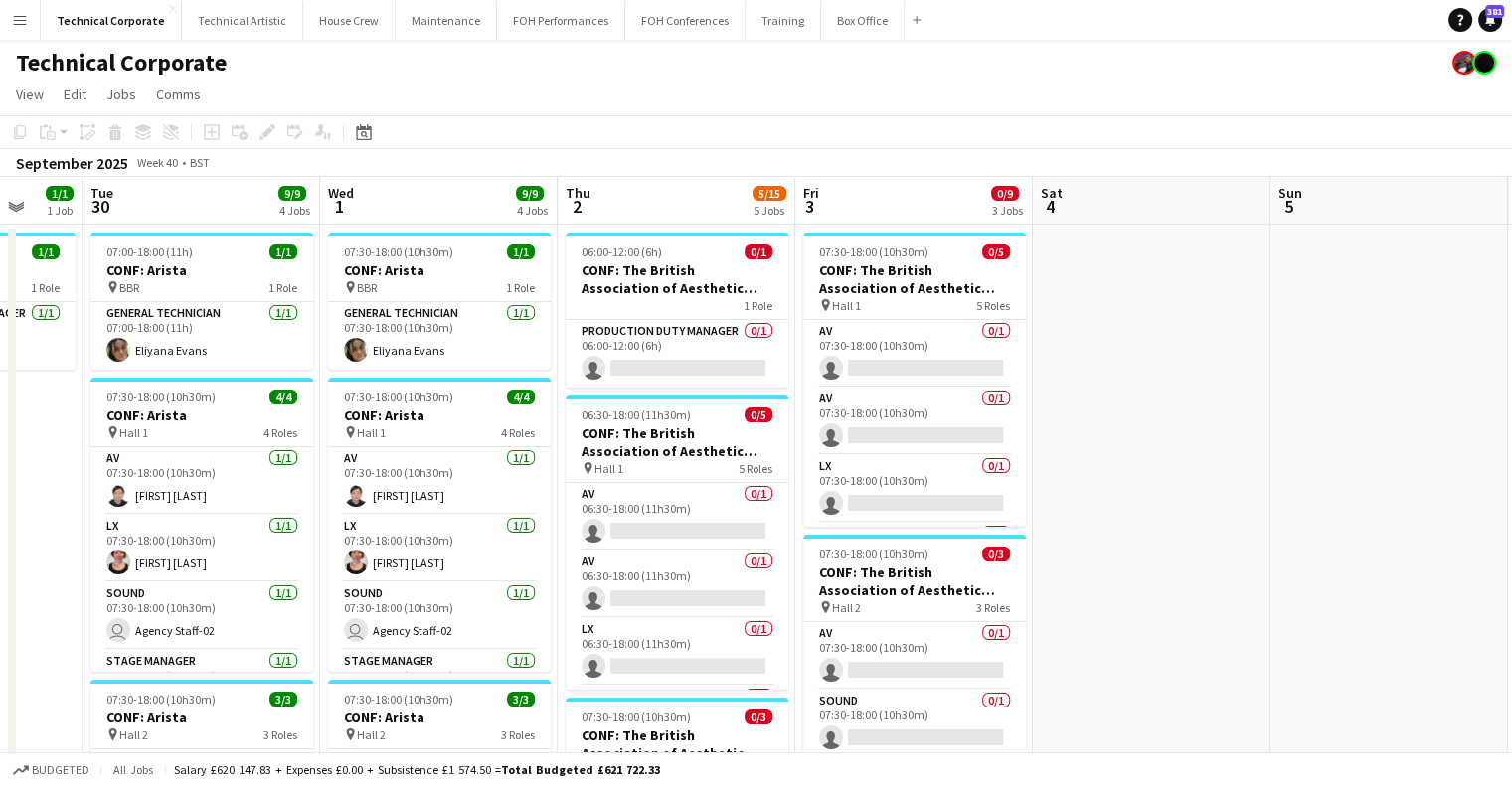 scroll, scrollTop: 0, scrollLeft: 629, axis: horizontal 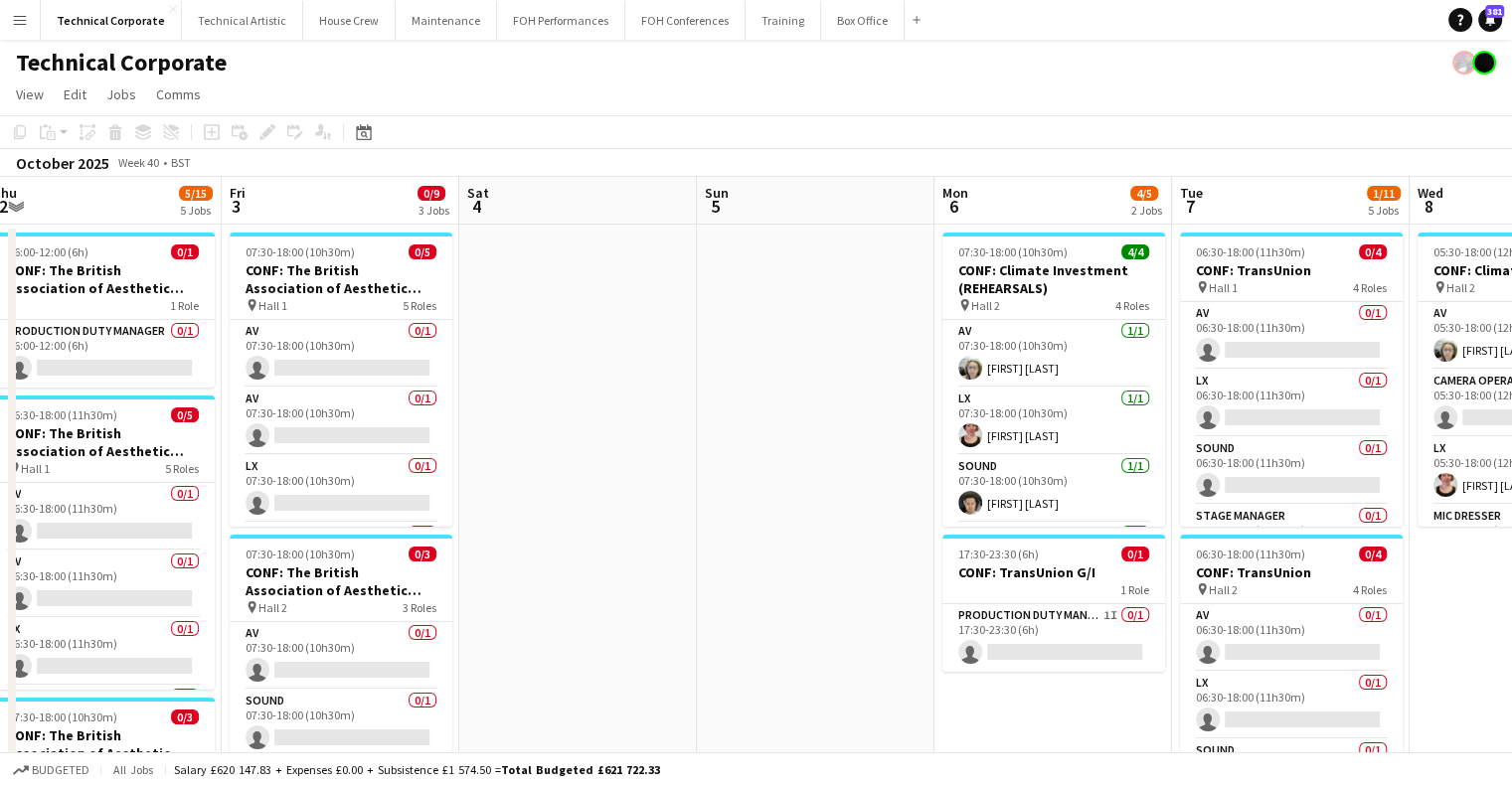 drag, startPoint x: 650, startPoint y: 567, endPoint x: 336, endPoint y: 601, distance: 315.8354 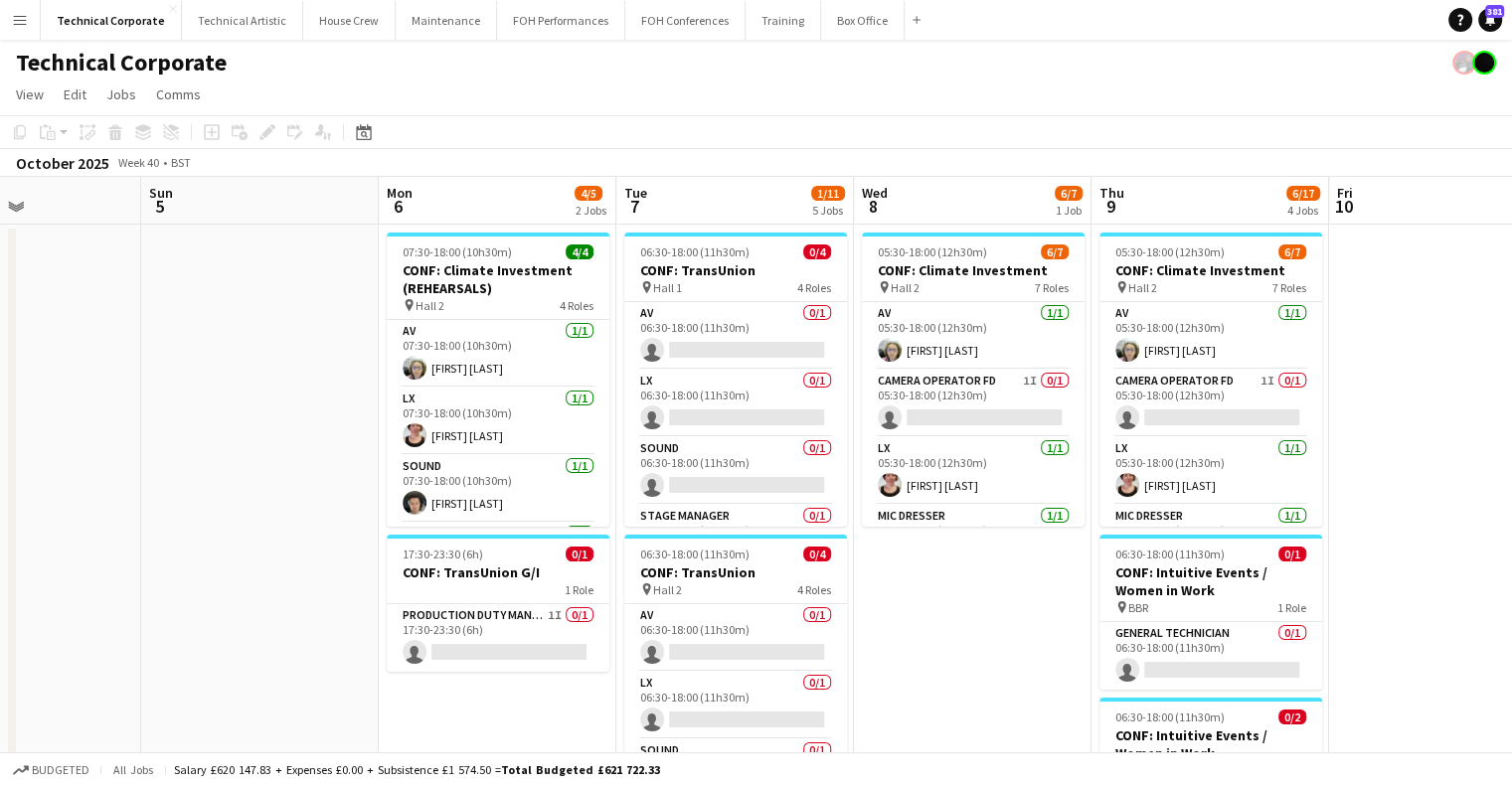 scroll, scrollTop: 0, scrollLeft: 805, axis: horizontal 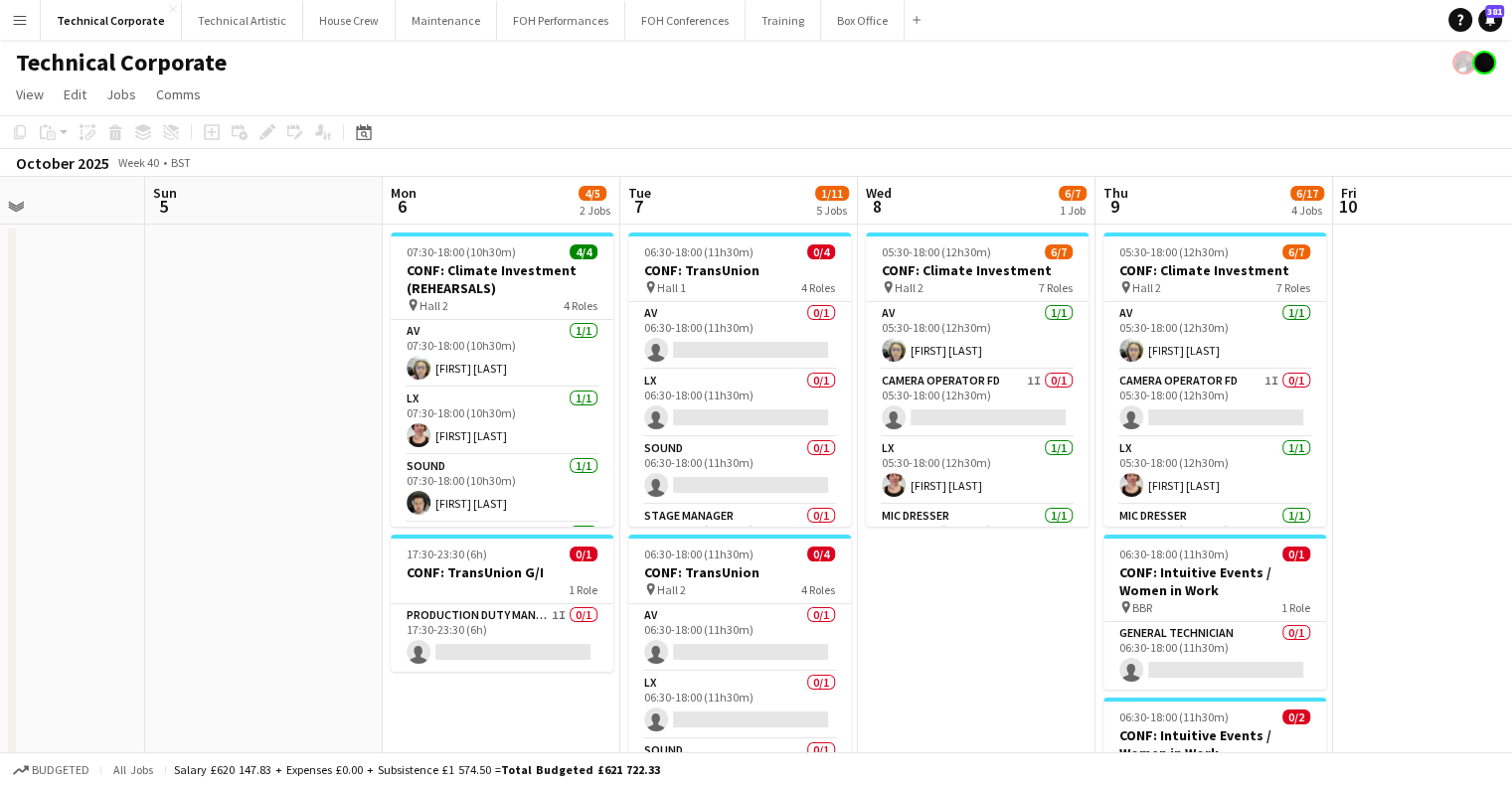 drag, startPoint x: 469, startPoint y: 544, endPoint x: 565, endPoint y: 532, distance: 96.74709 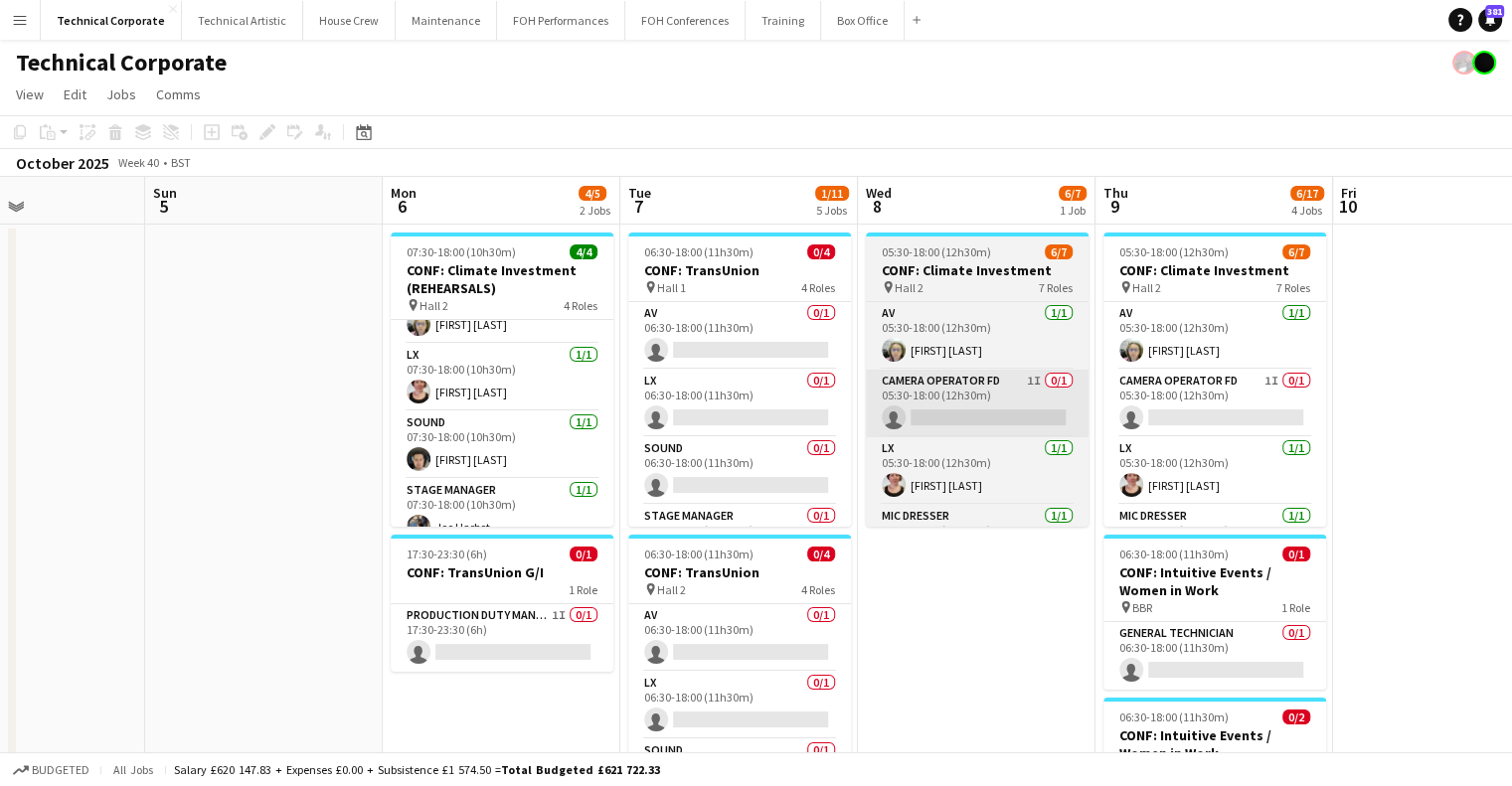 scroll, scrollTop: 64, scrollLeft: 0, axis: vertical 